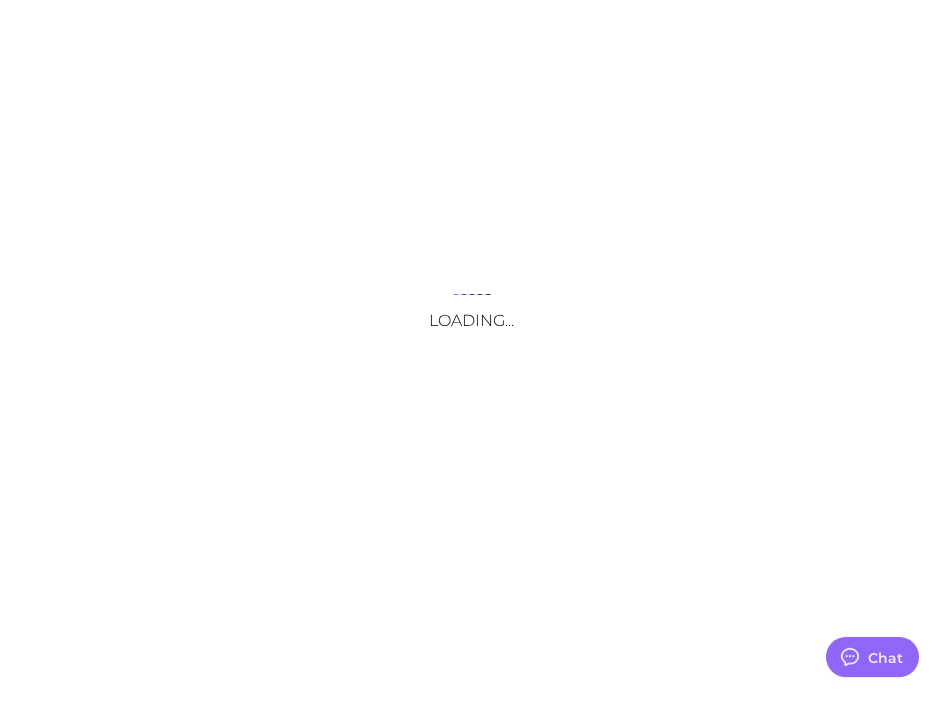 scroll, scrollTop: 0, scrollLeft: 0, axis: both 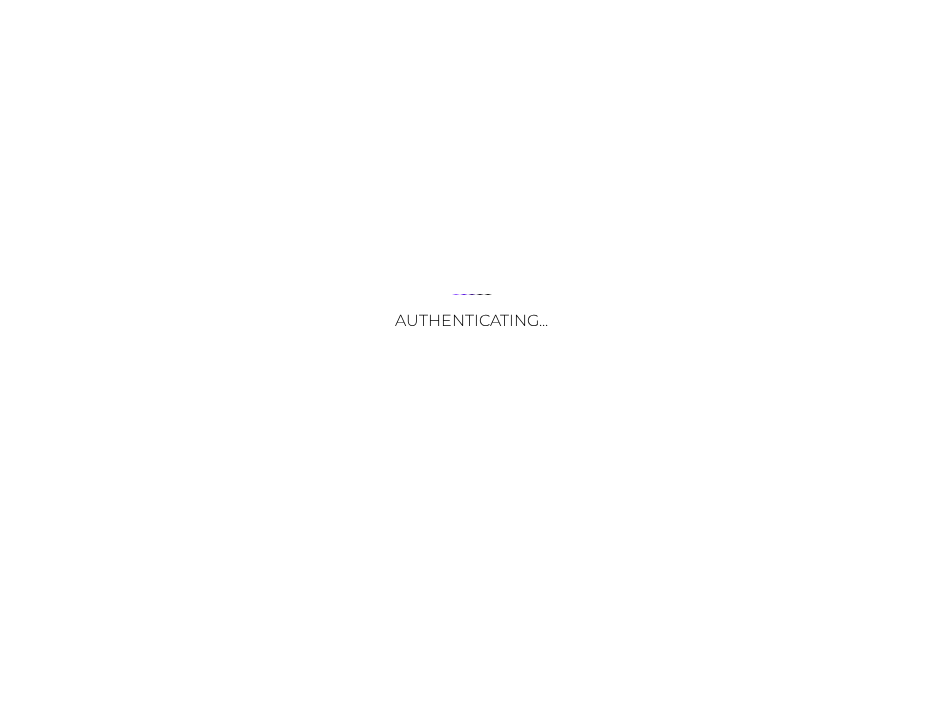 click on "Authenticating..." at bounding box center (471, 350) 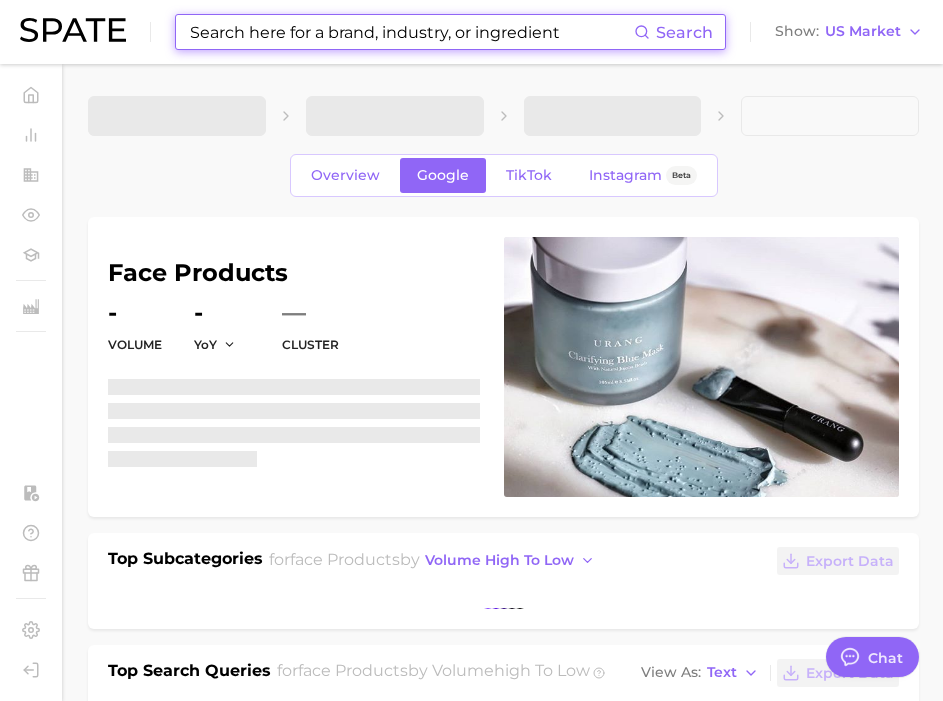 click at bounding box center (411, 32) 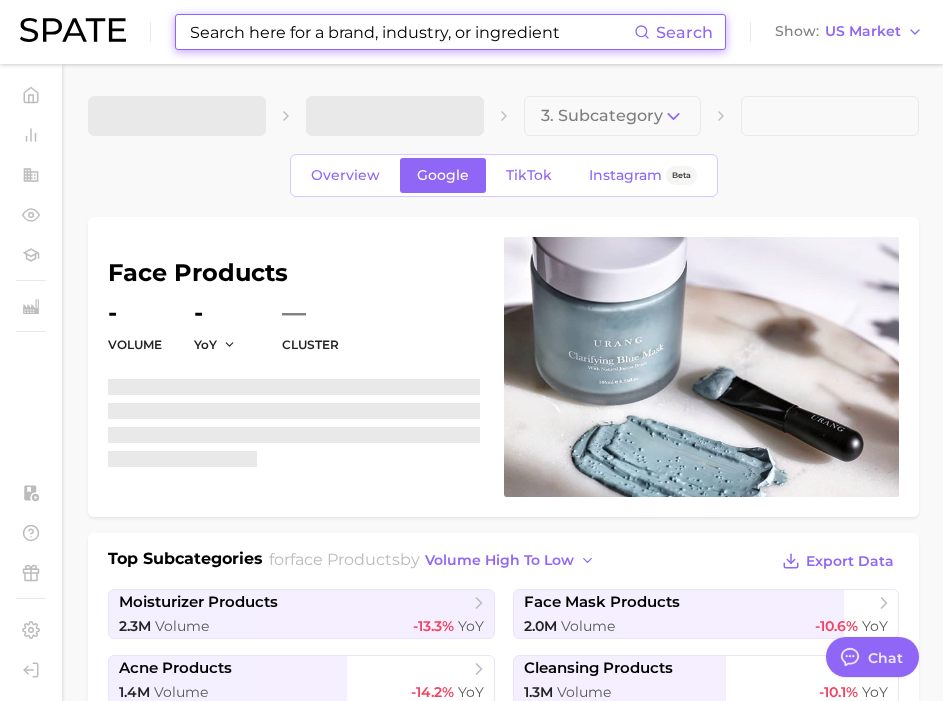 paste on "2% bha liquid exfoliant" 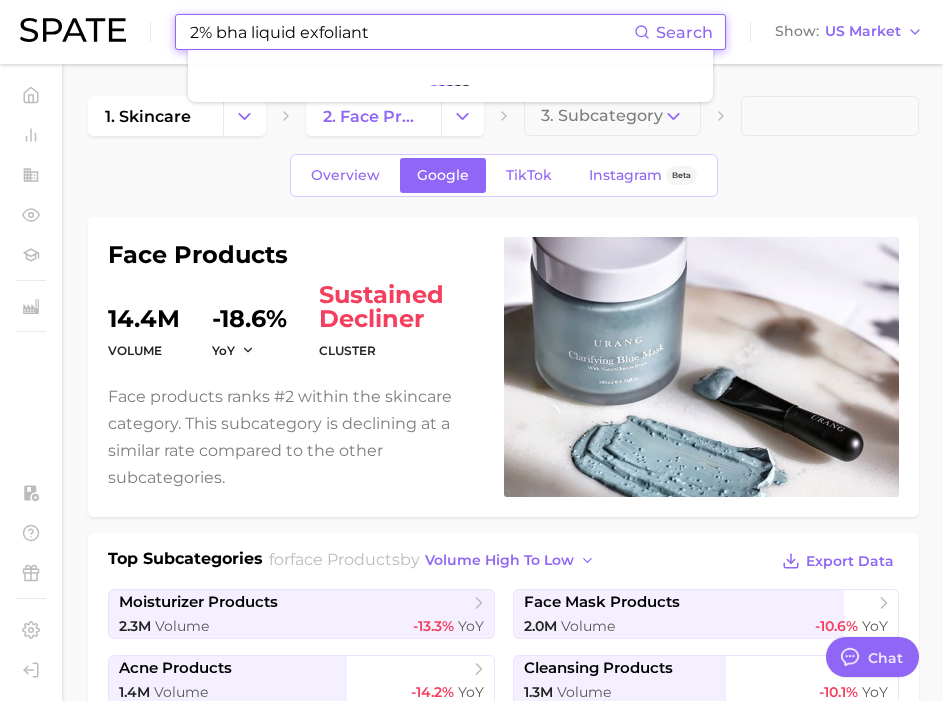 type on "x" 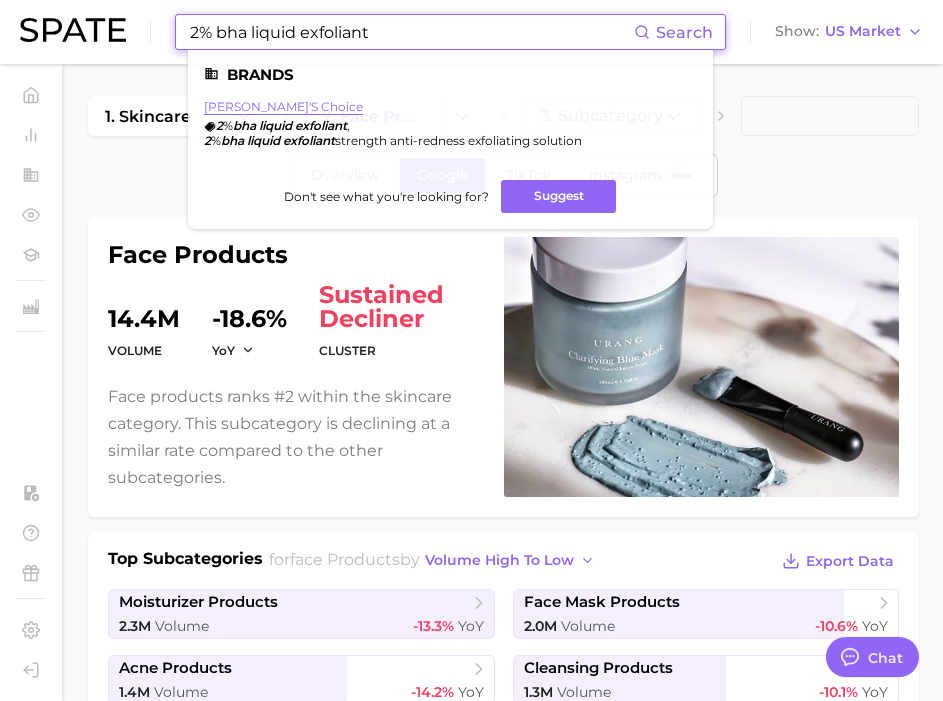 type on "2% bha liquid exfoliant" 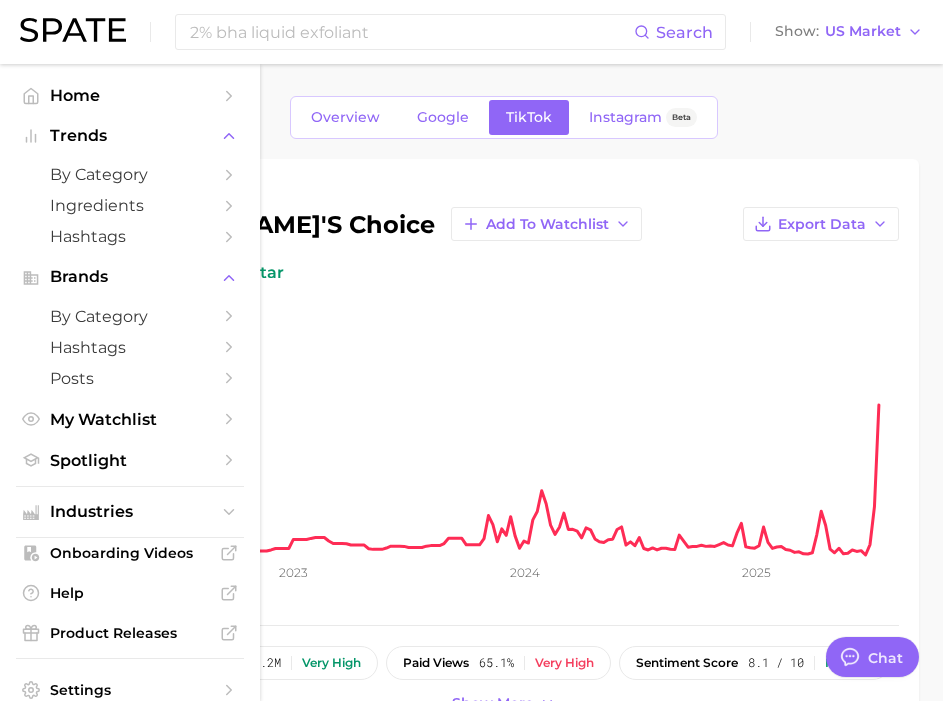 scroll, scrollTop: 0, scrollLeft: 0, axis: both 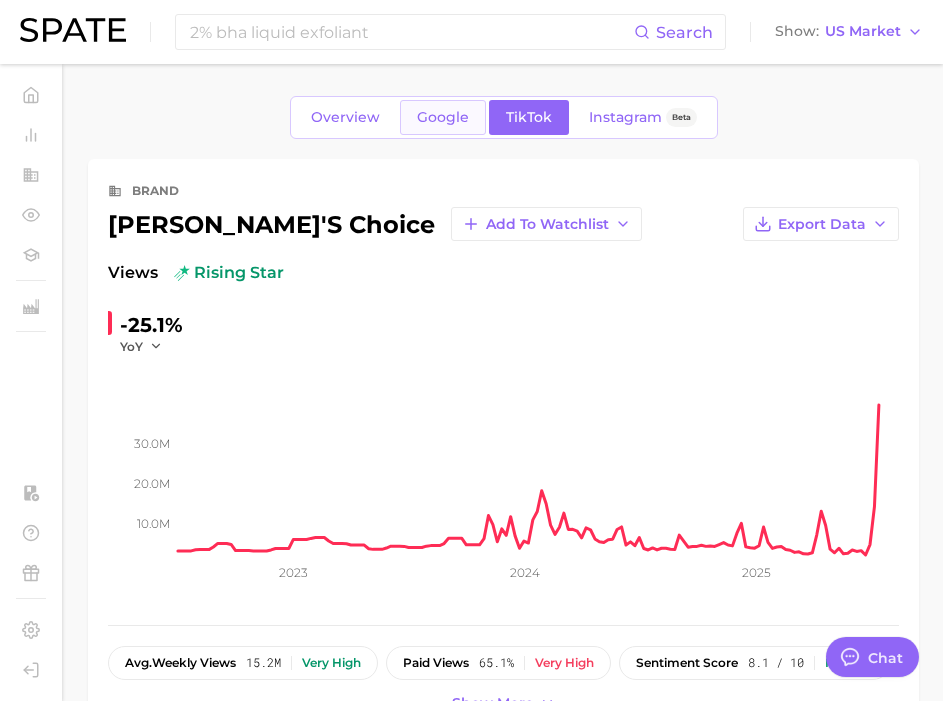 click on "Google" at bounding box center [443, 117] 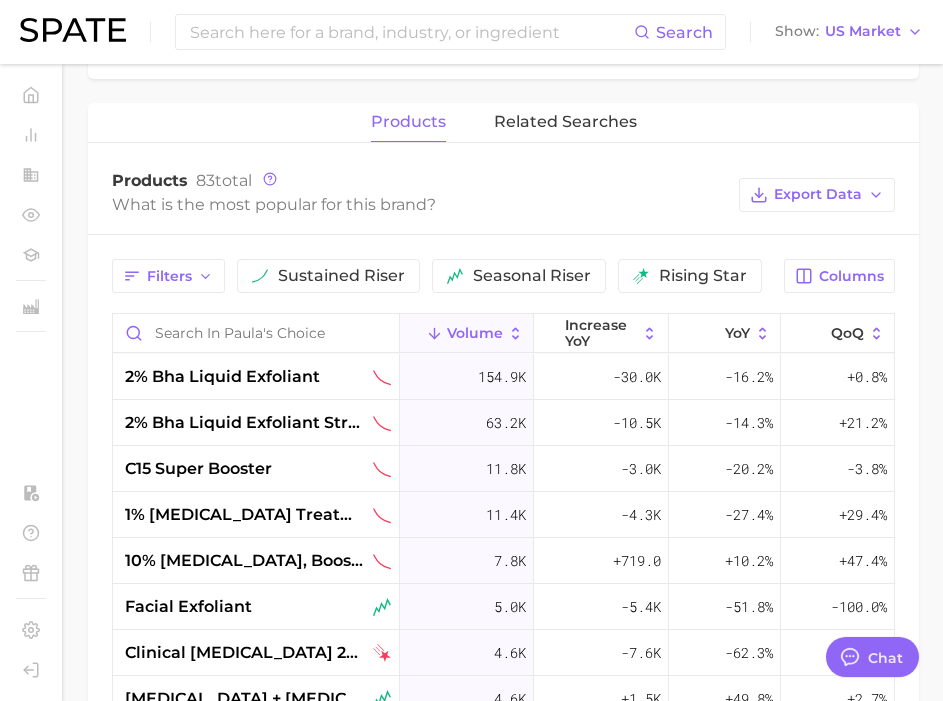 scroll, scrollTop: 864, scrollLeft: 0, axis: vertical 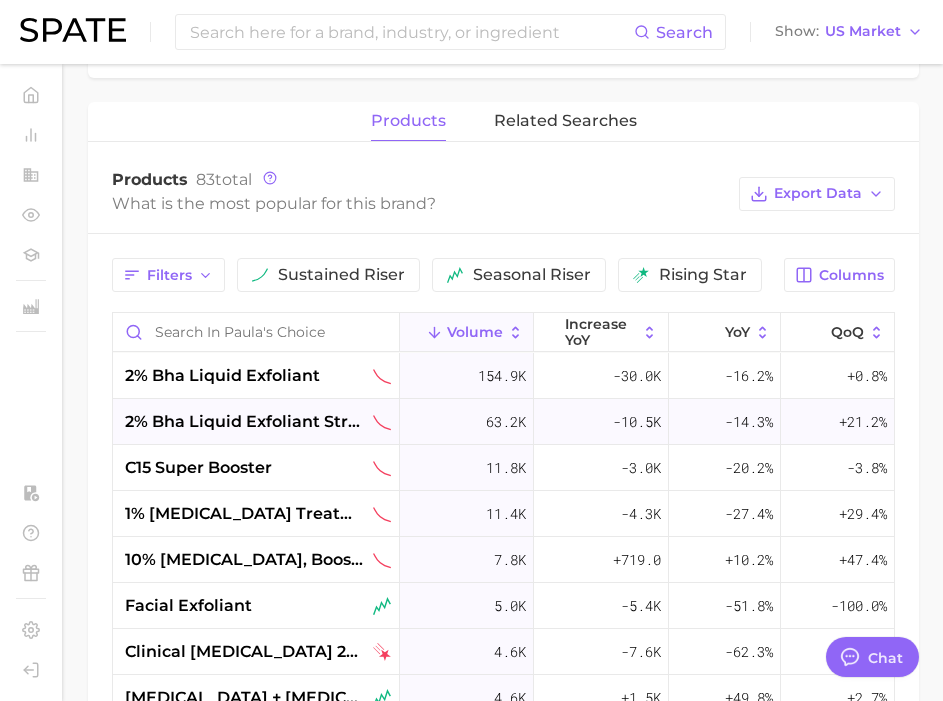 click on "2% bha liquid exfoliant strength anti-redness exfoliating solution" at bounding box center (247, 422) 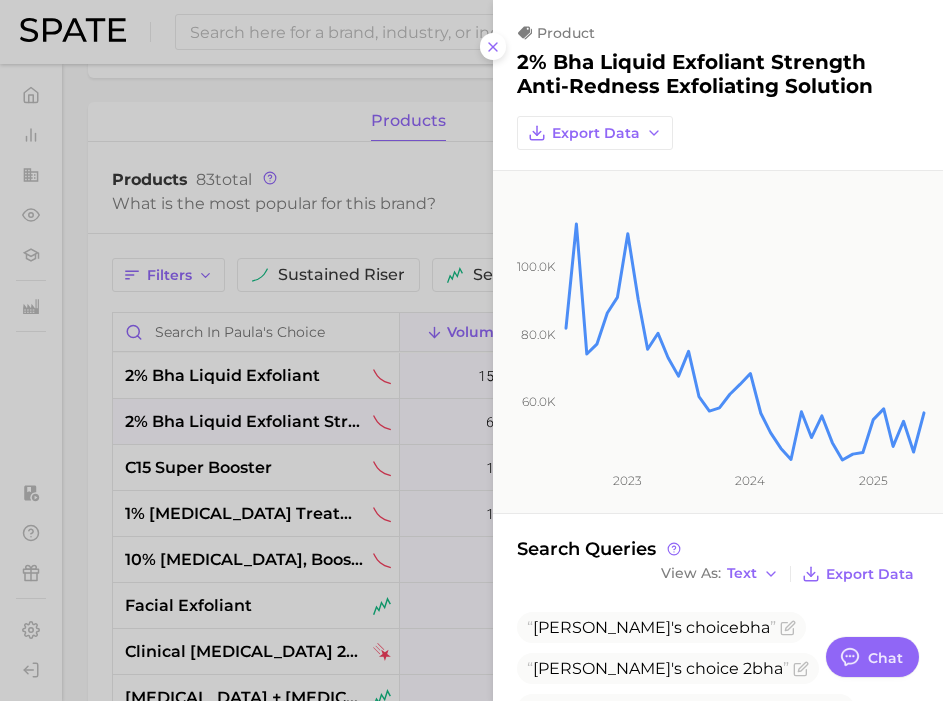 click at bounding box center (471, 350) 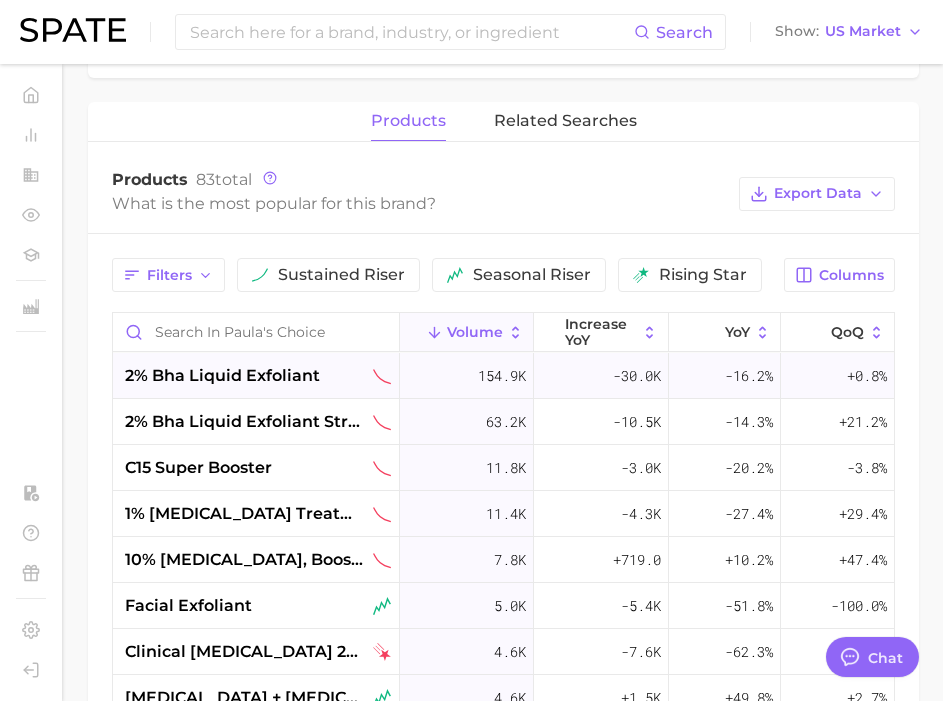 click on "2% bha liquid exfoliant" at bounding box center (222, 376) 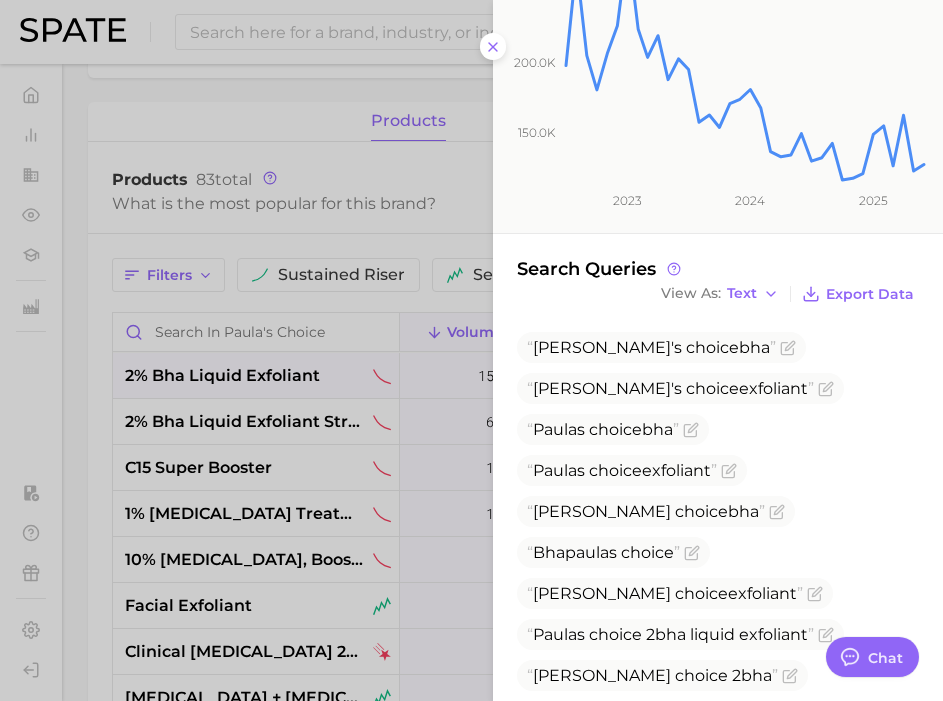 scroll, scrollTop: 324, scrollLeft: 0, axis: vertical 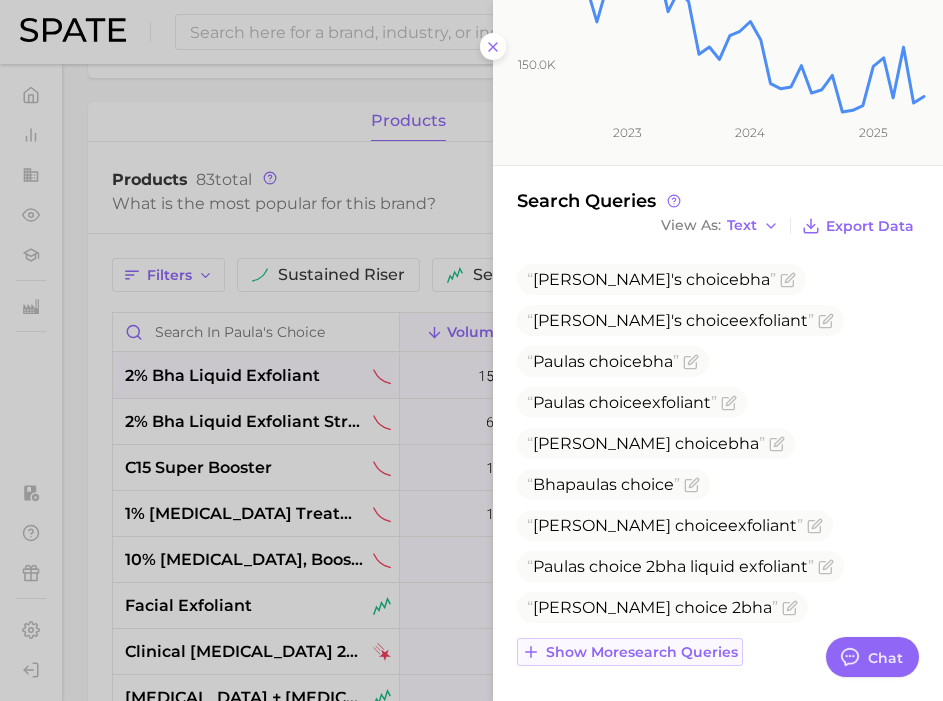 click on "Show more  search queries" at bounding box center [630, 652] 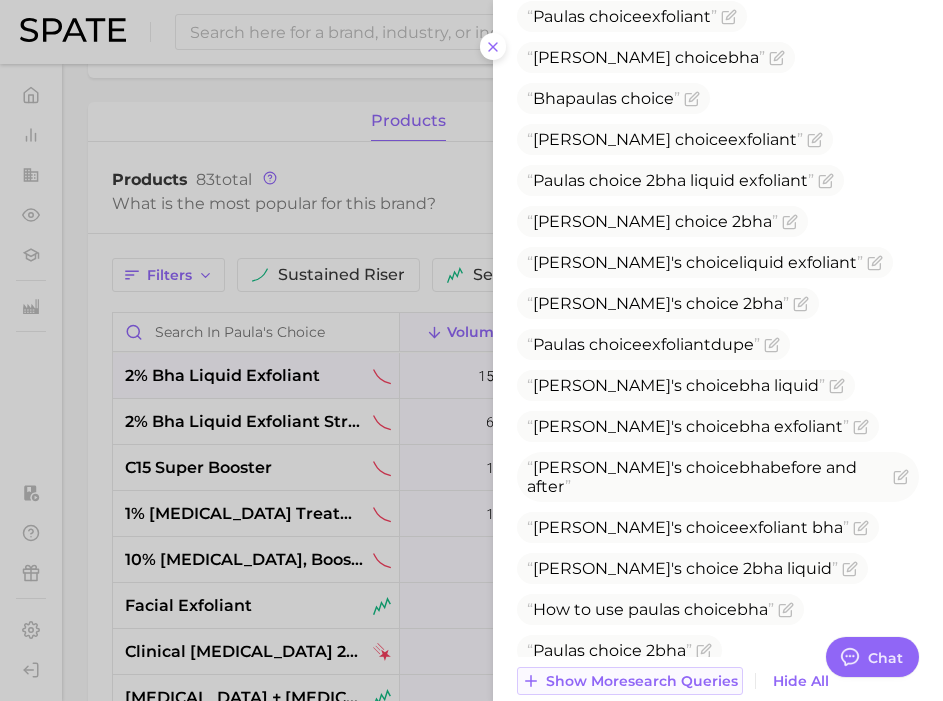 scroll, scrollTop: 739, scrollLeft: 0, axis: vertical 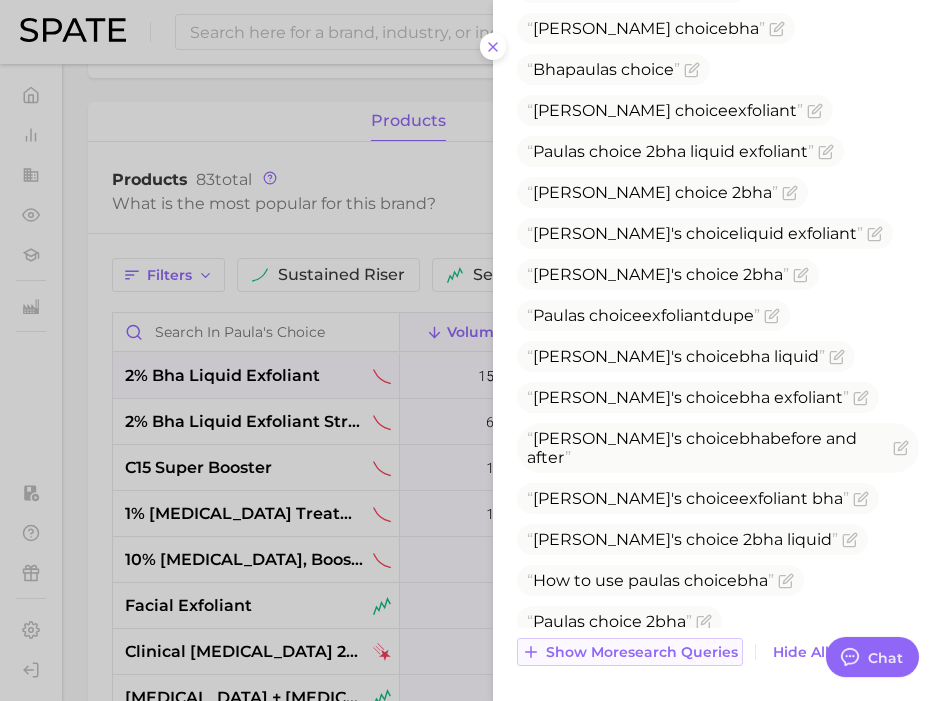 click on "Show more  search queries" at bounding box center (630, 652) 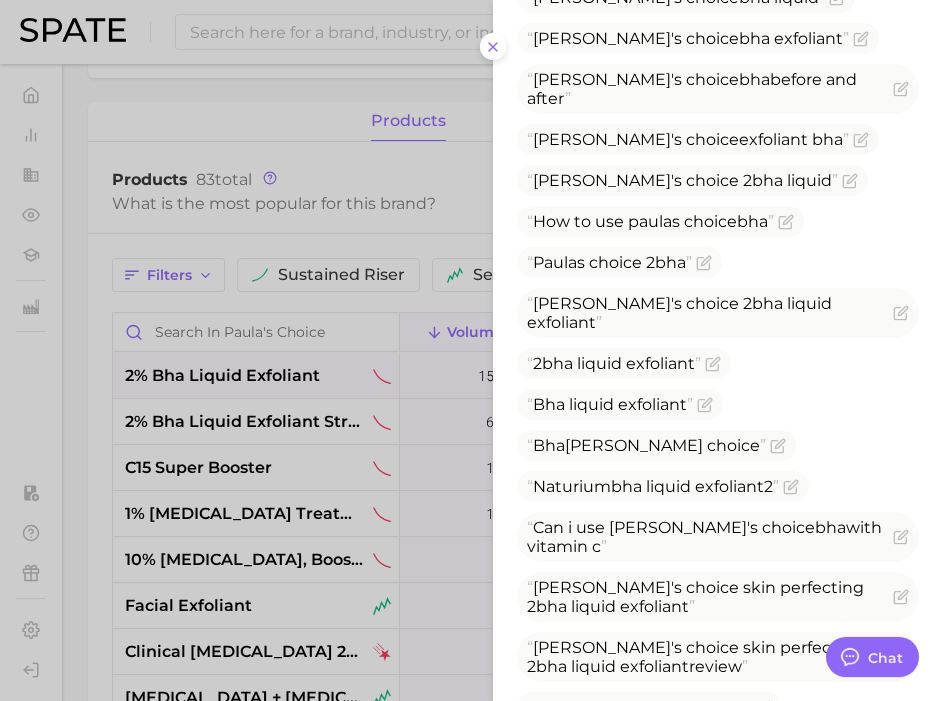 scroll, scrollTop: 1107, scrollLeft: 0, axis: vertical 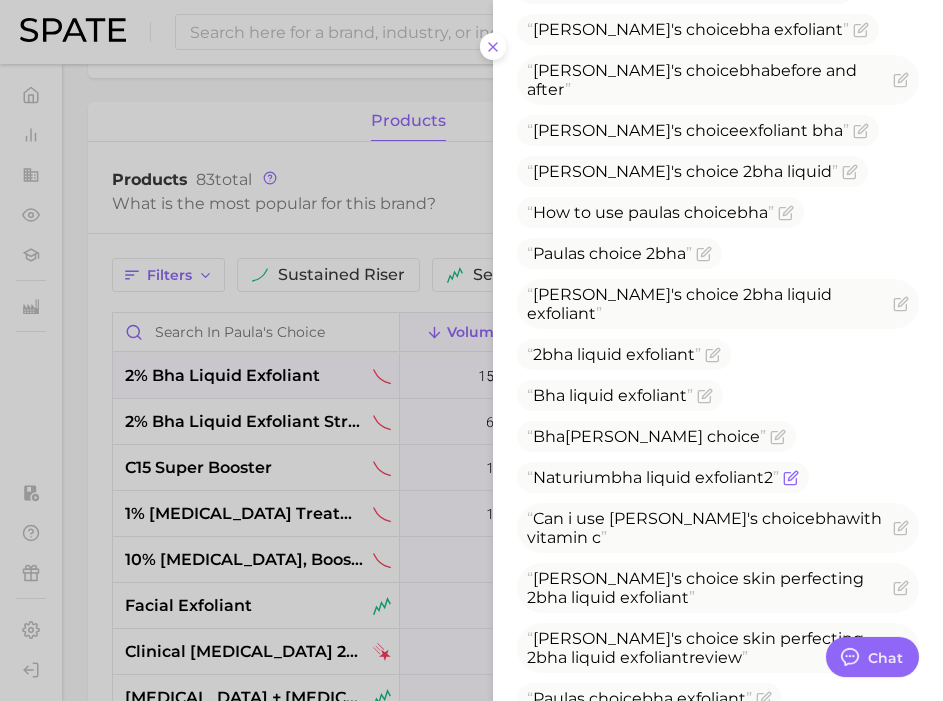 click 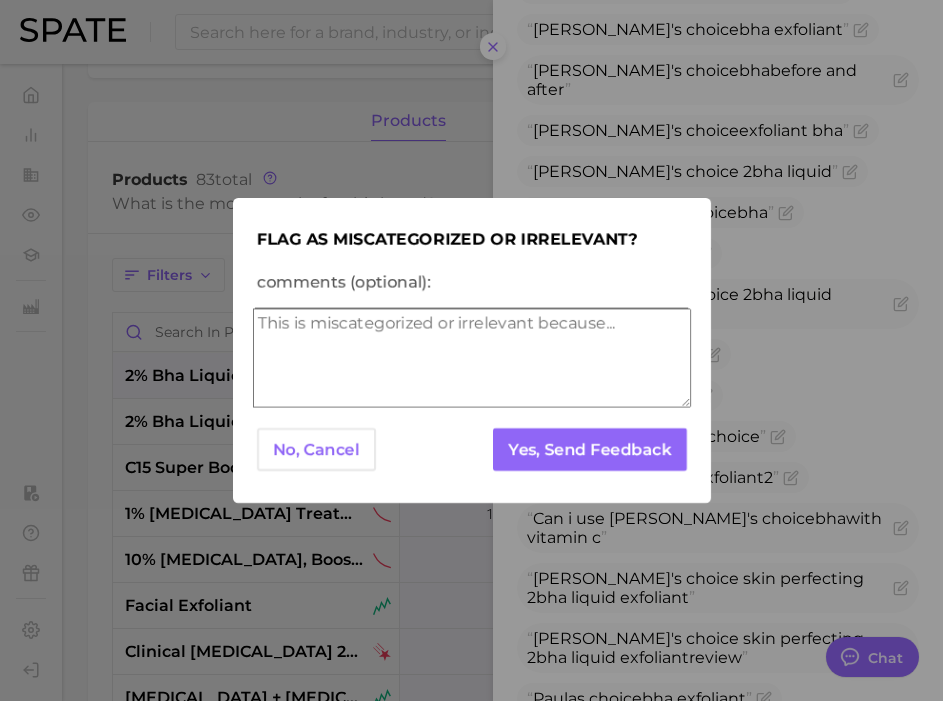 click on "comments (optional):" at bounding box center (472, 358) 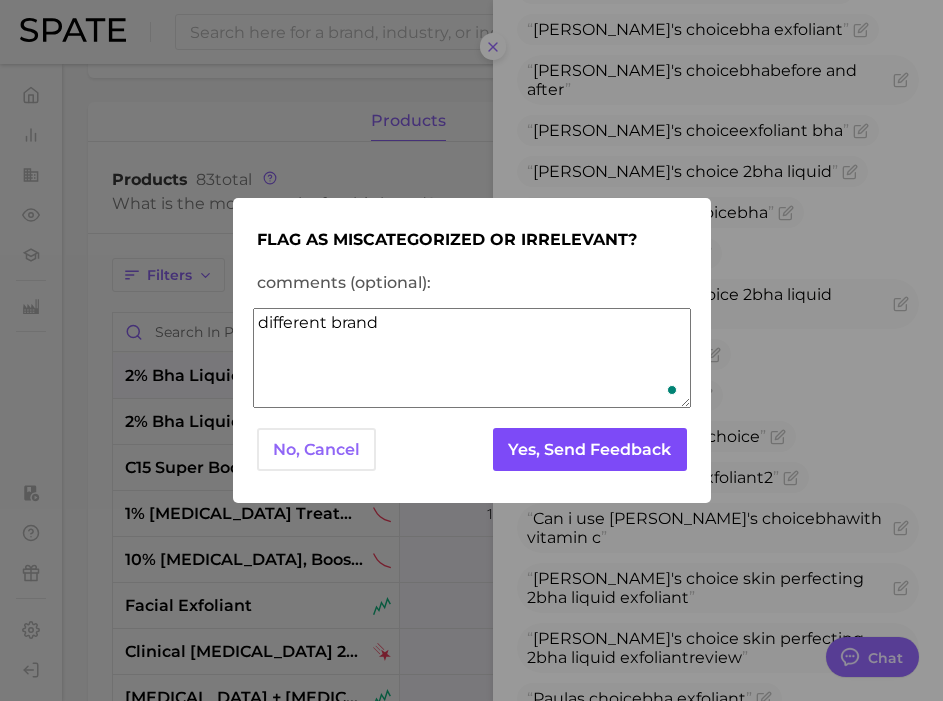 type on "different brand" 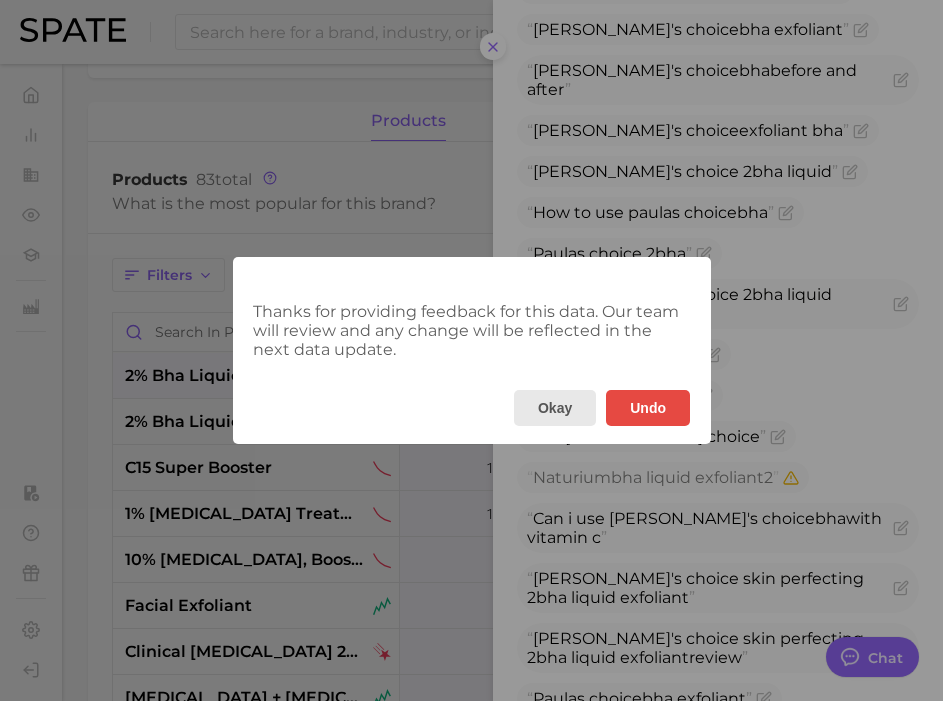 click on "Okay" at bounding box center [554, 408] 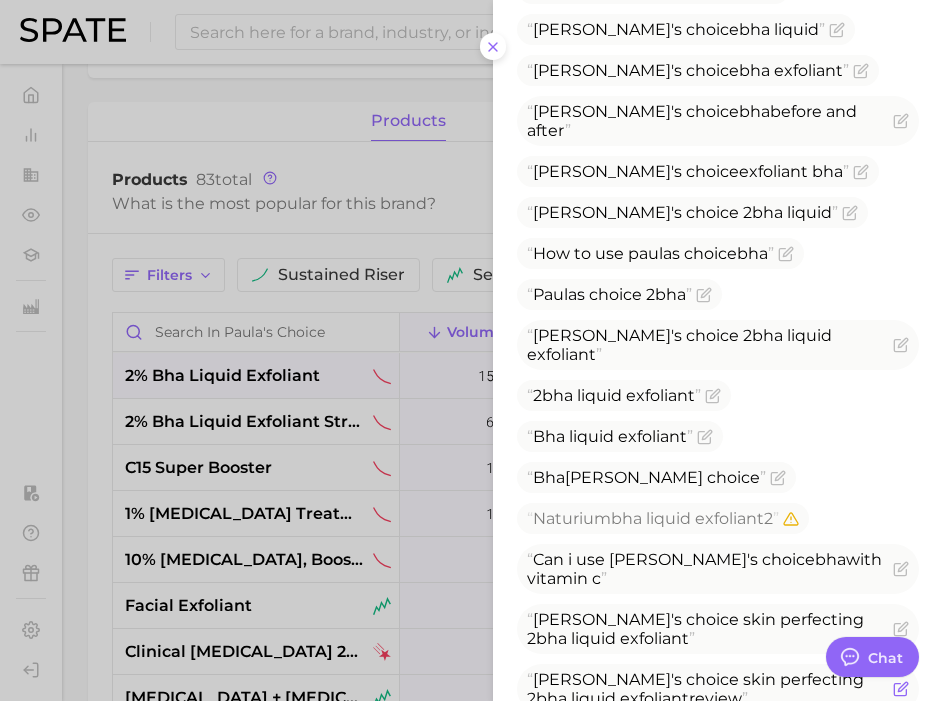 scroll, scrollTop: 1037, scrollLeft: 0, axis: vertical 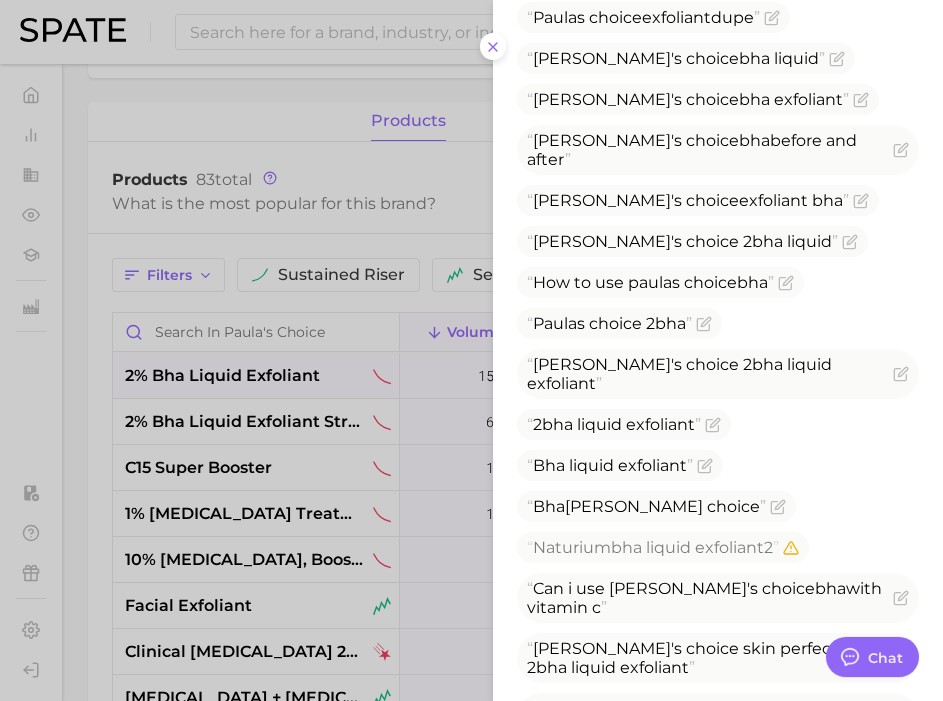 click at bounding box center [471, 350] 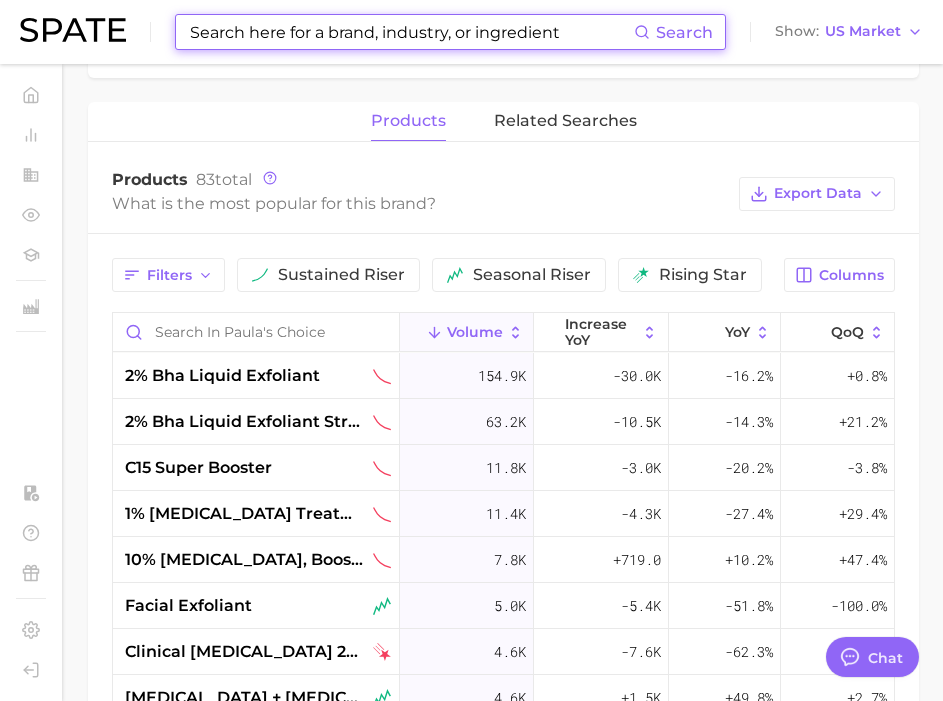 click at bounding box center (411, 32) 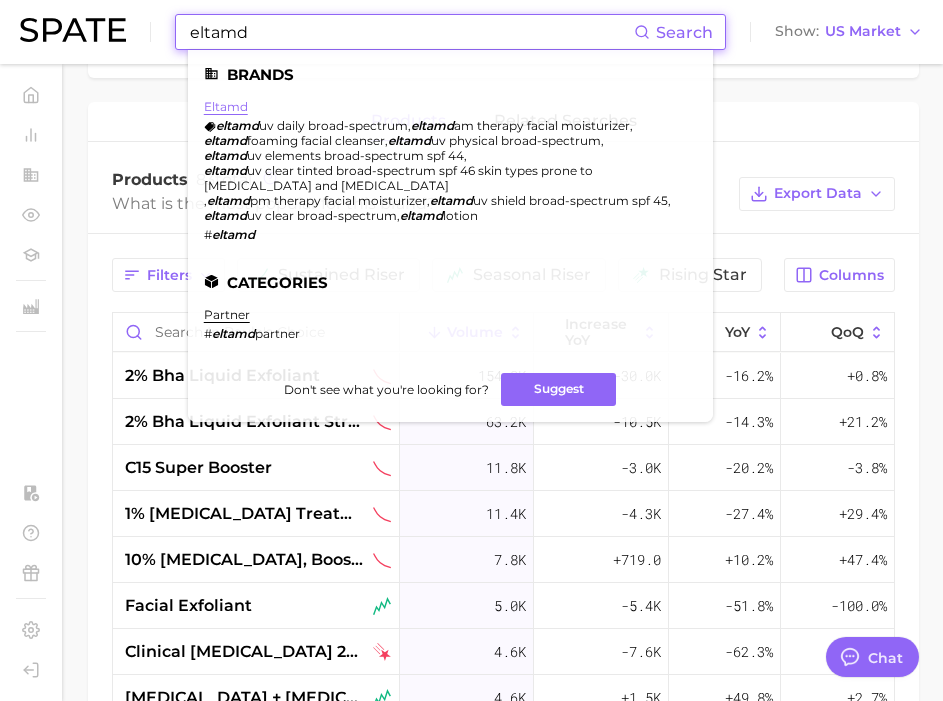 type on "eltamd" 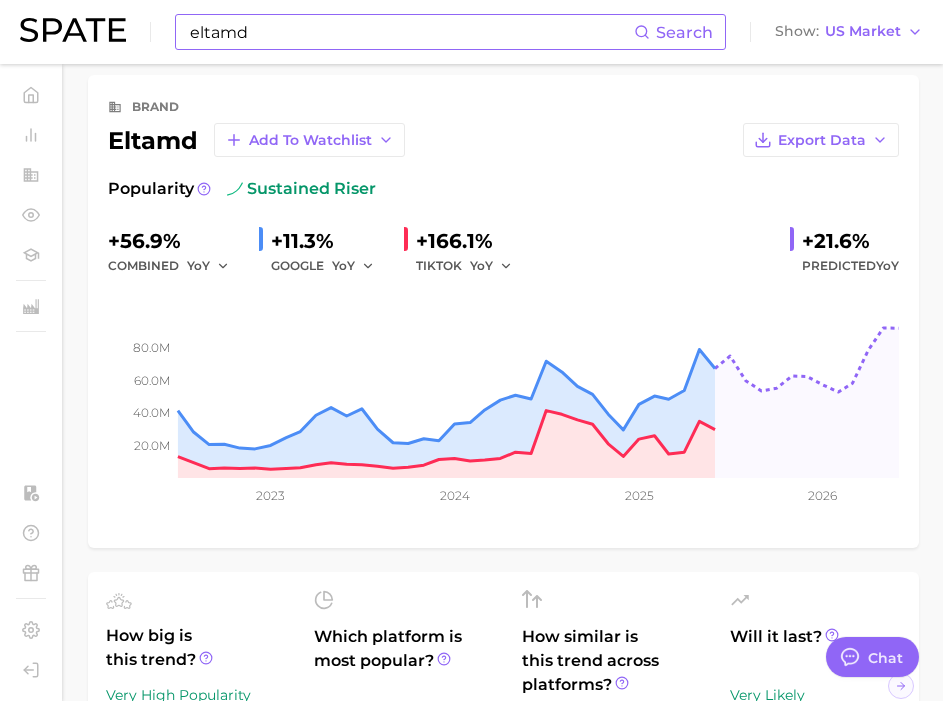 scroll, scrollTop: 0, scrollLeft: 0, axis: both 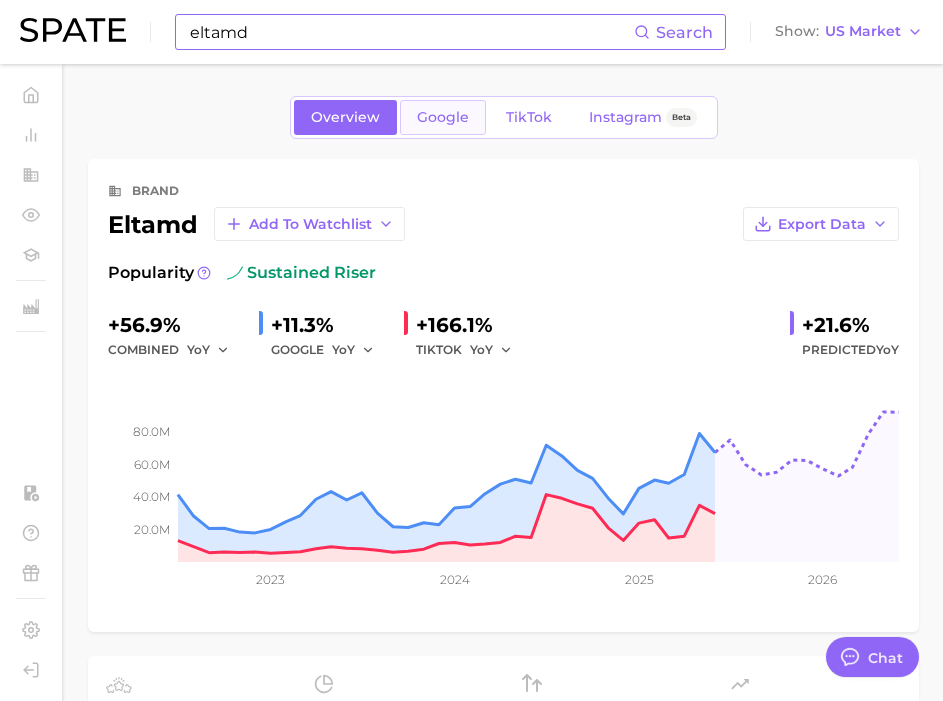 click on "Google" at bounding box center (443, 117) 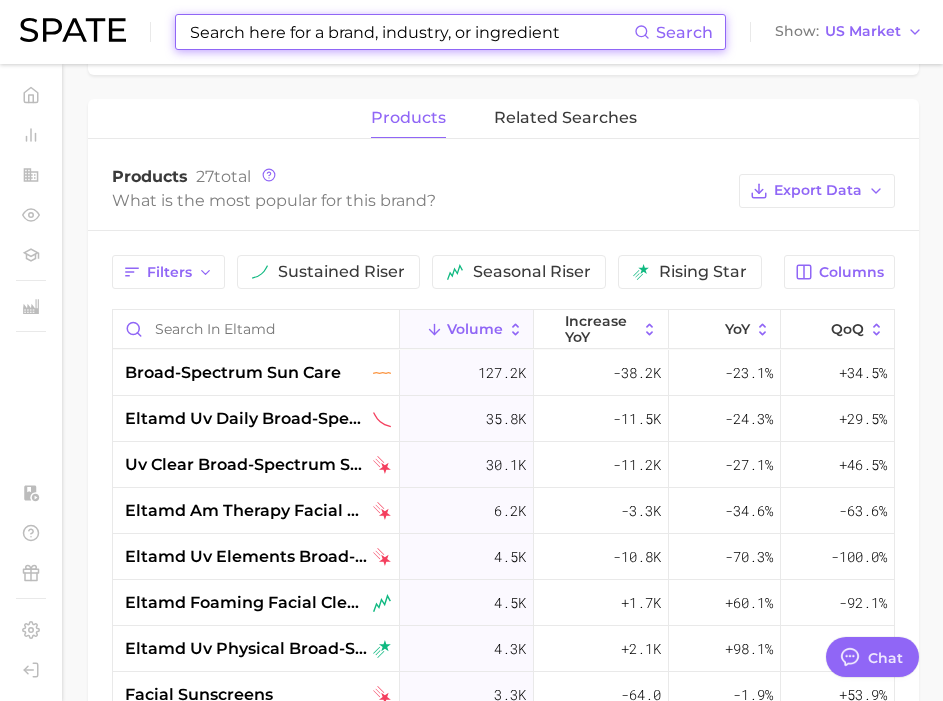 scroll, scrollTop: 890, scrollLeft: 0, axis: vertical 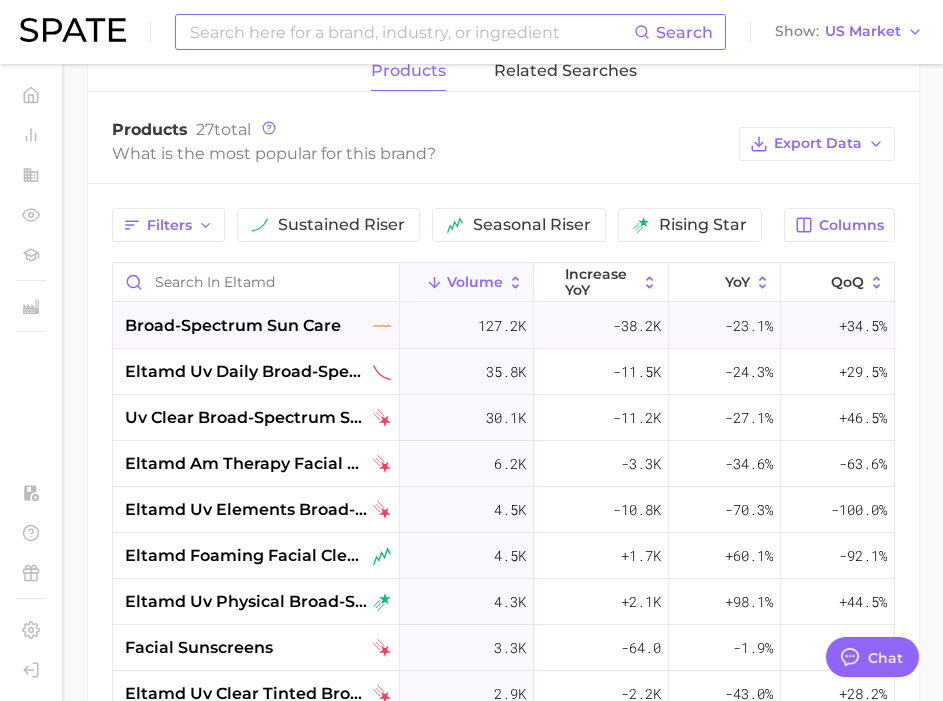 click on "broad-spectrum sun care" at bounding box center (233, 326) 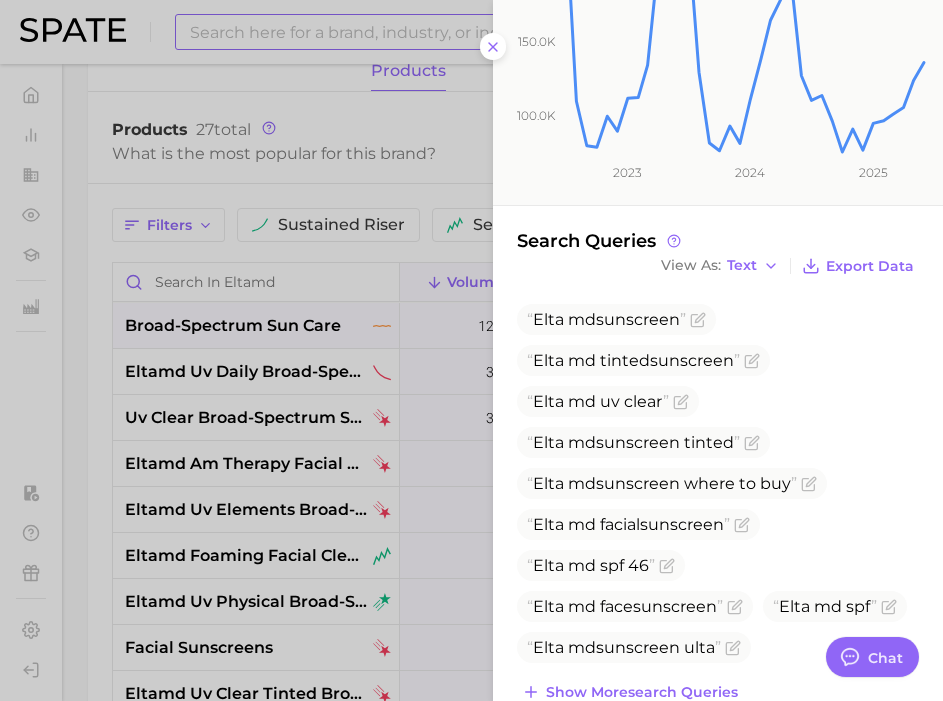 scroll, scrollTop: 324, scrollLeft: 0, axis: vertical 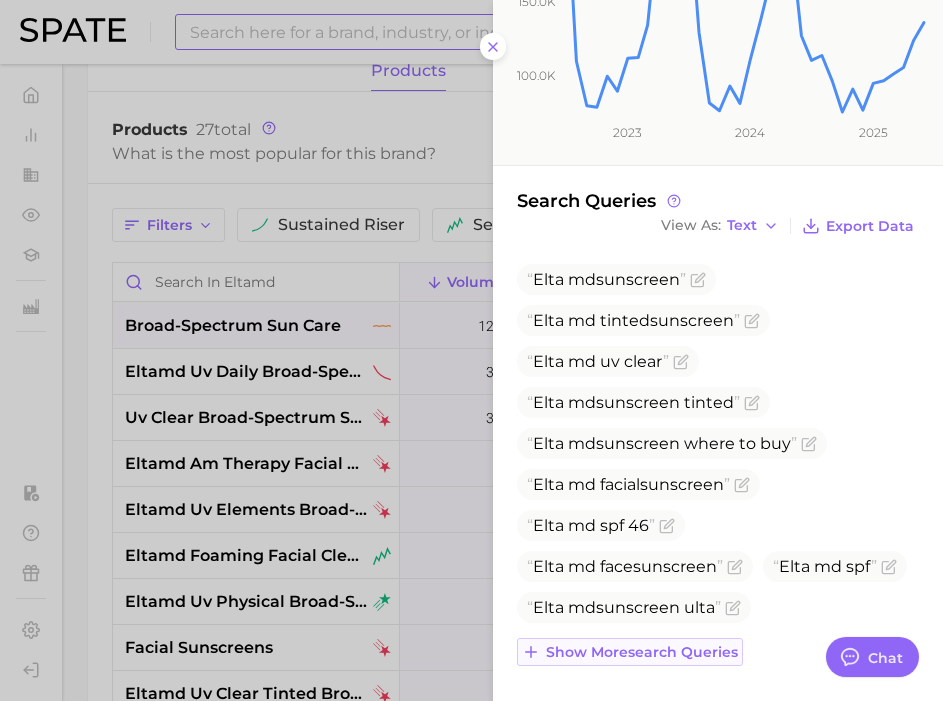 click on "Show more  search queries" at bounding box center (642, 652) 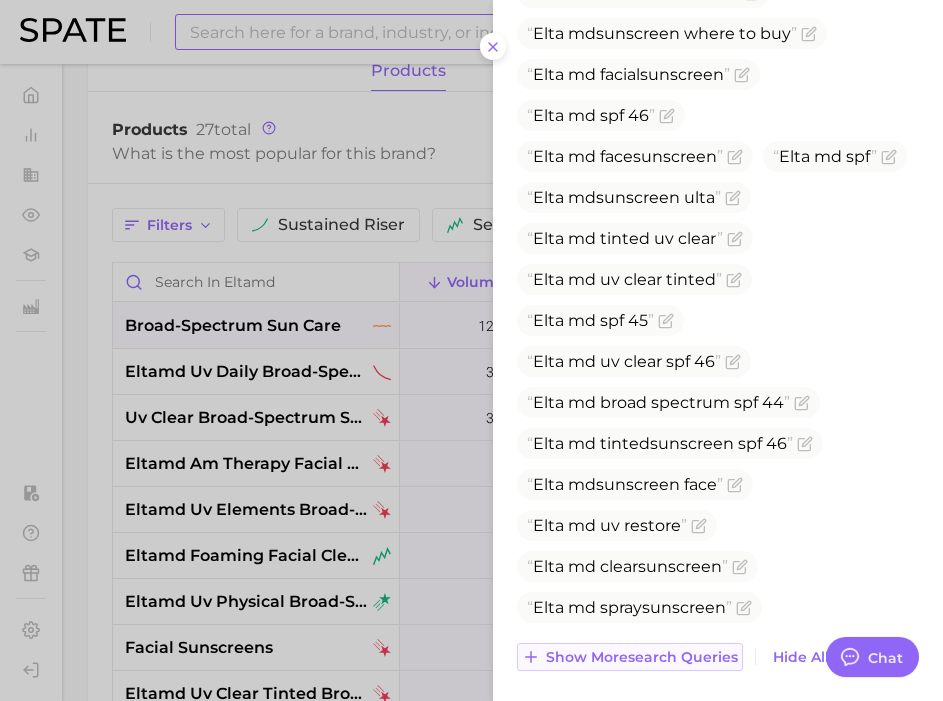scroll, scrollTop: 739, scrollLeft: 0, axis: vertical 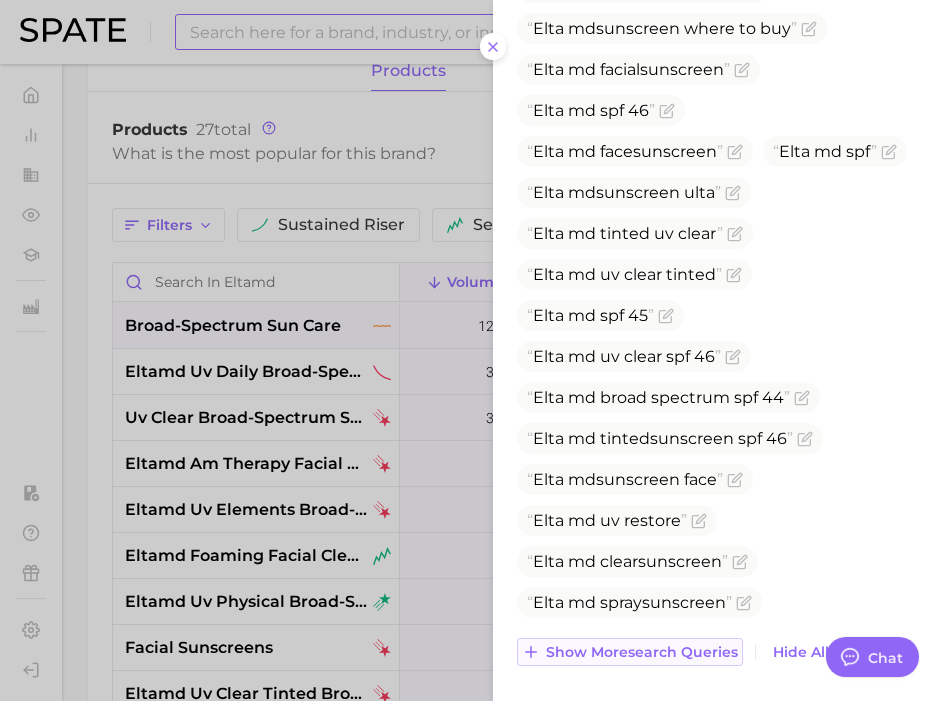 click on "Show more  search queries" at bounding box center [642, 652] 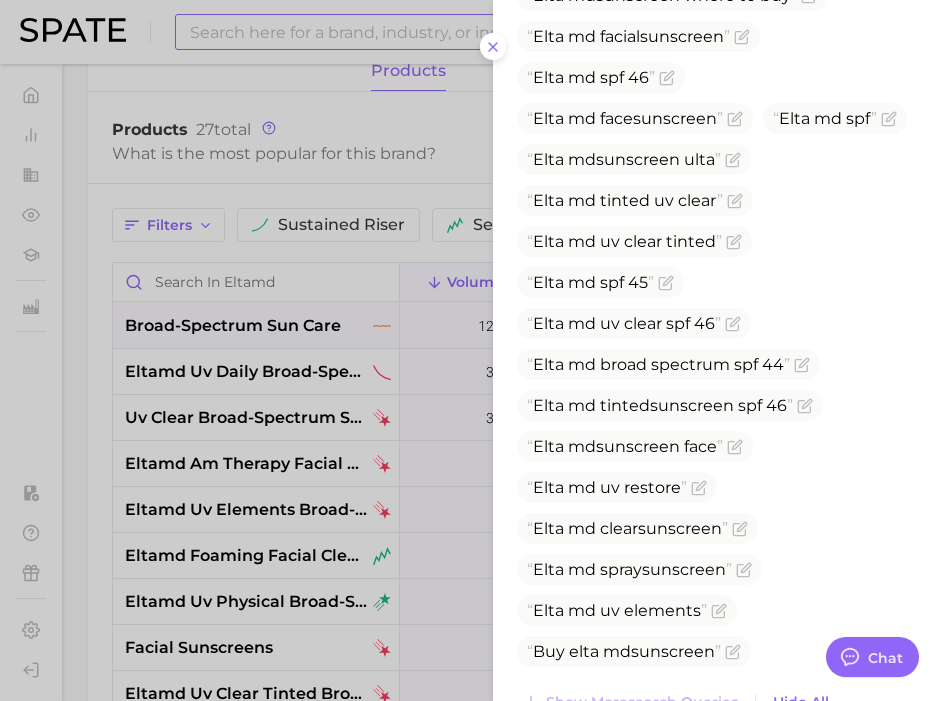 scroll, scrollTop: 822, scrollLeft: 0, axis: vertical 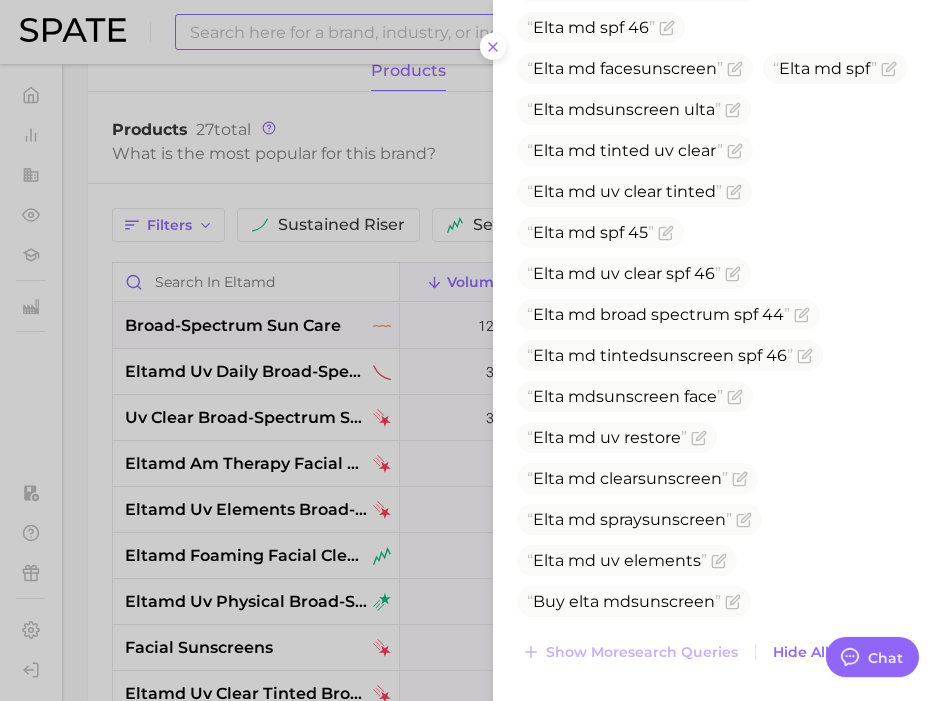 click at bounding box center [471, 350] 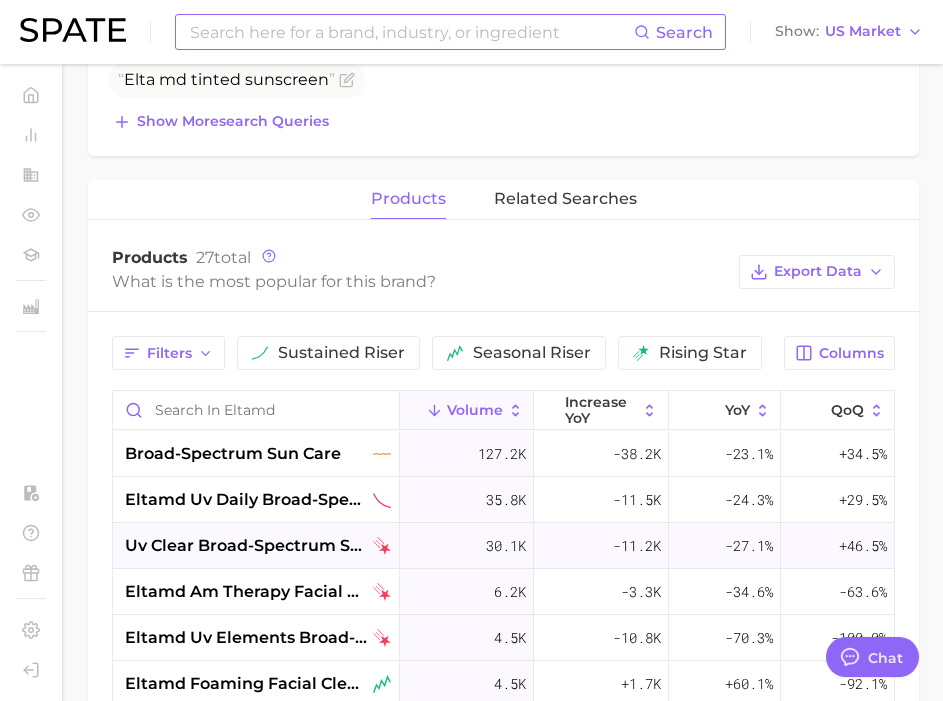scroll, scrollTop: 545, scrollLeft: 0, axis: vertical 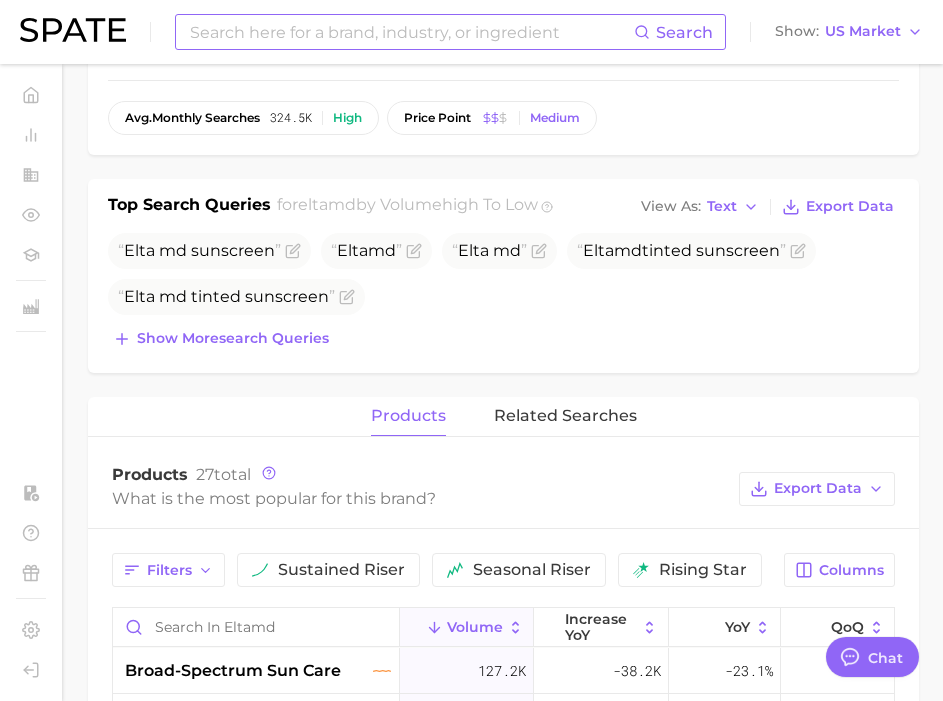 click at bounding box center [411, 32] 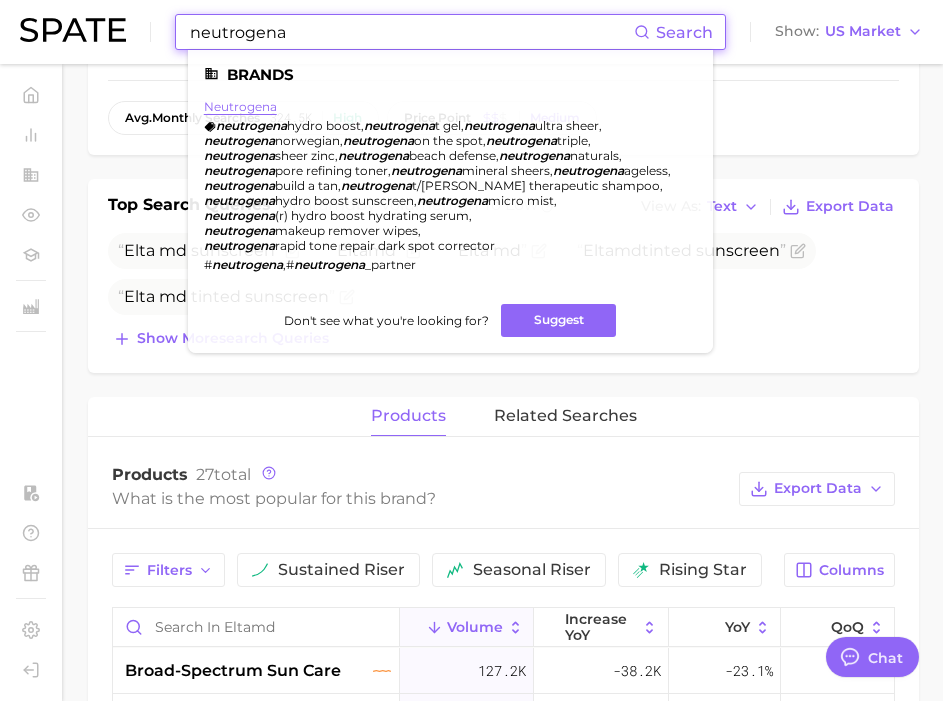 type on "neutrogena" 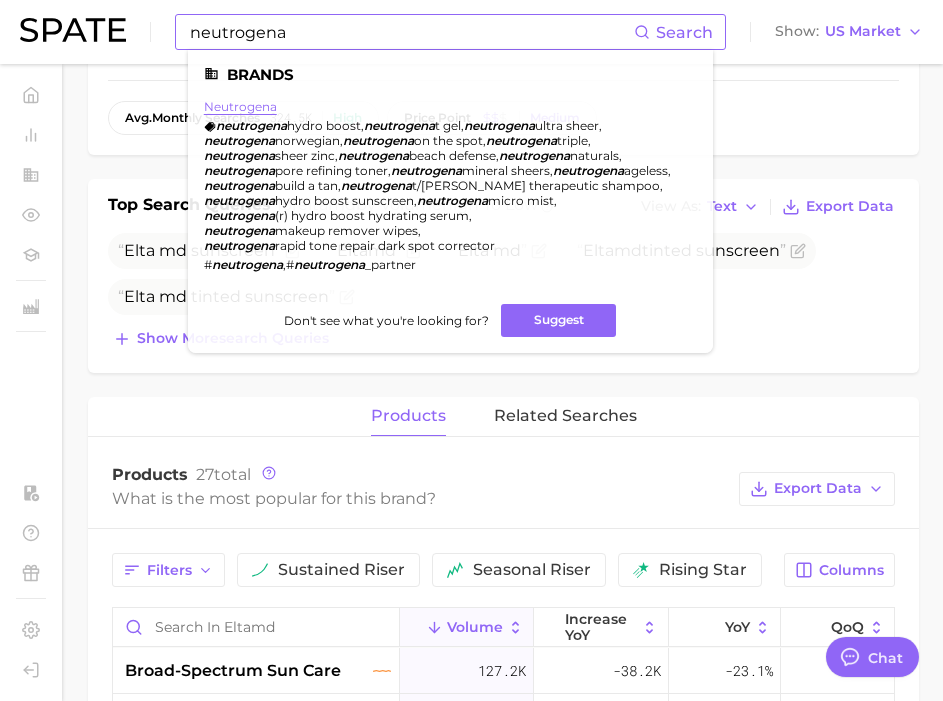 click on "neutrogena" at bounding box center [240, 106] 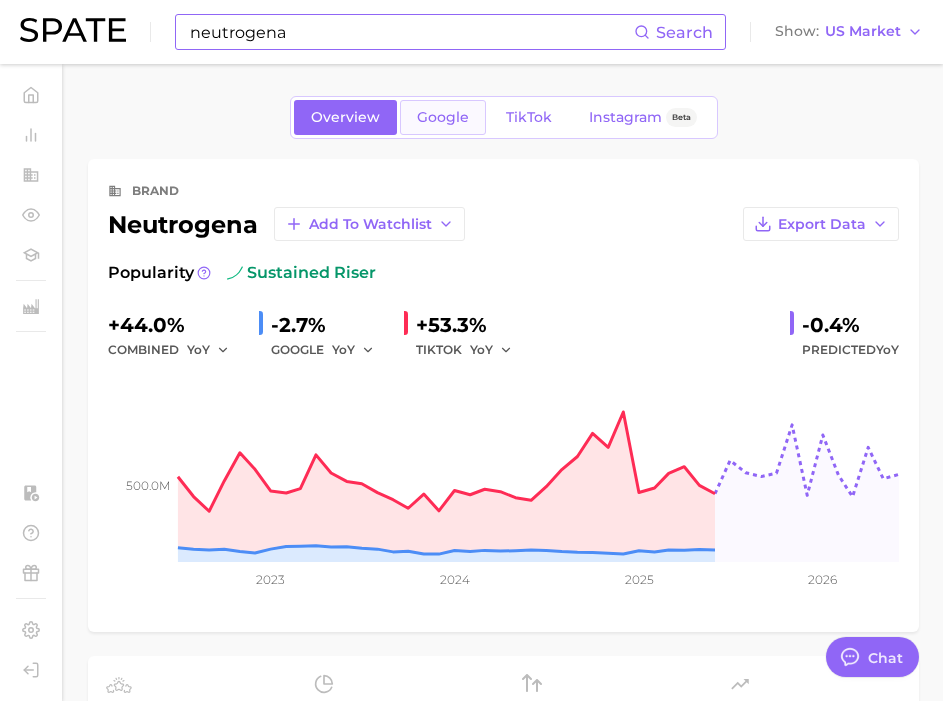 click on "Google" at bounding box center (443, 117) 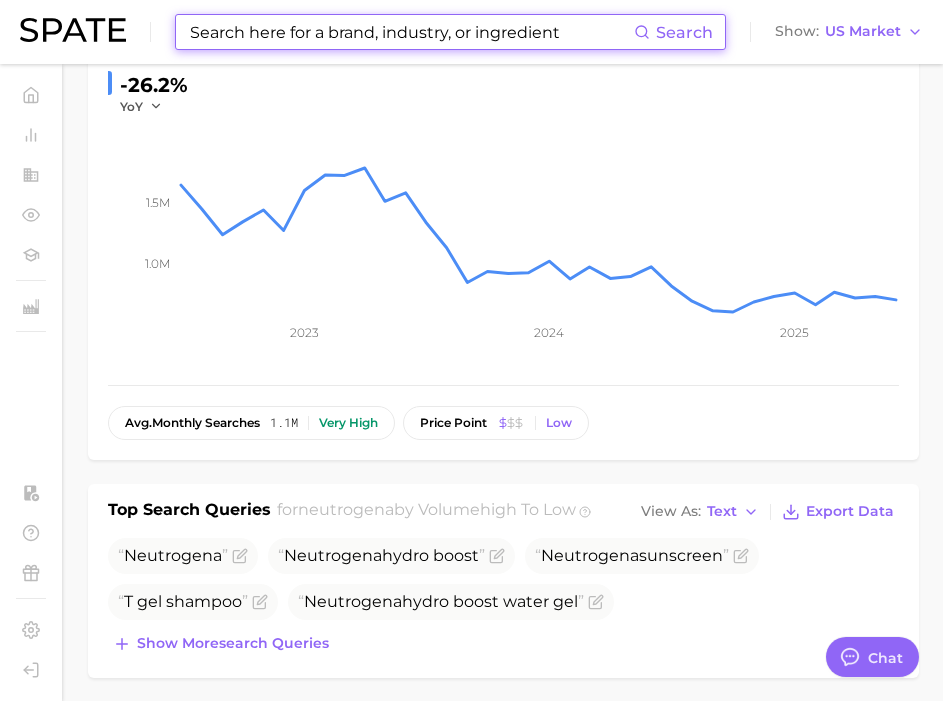 scroll, scrollTop: 248, scrollLeft: 0, axis: vertical 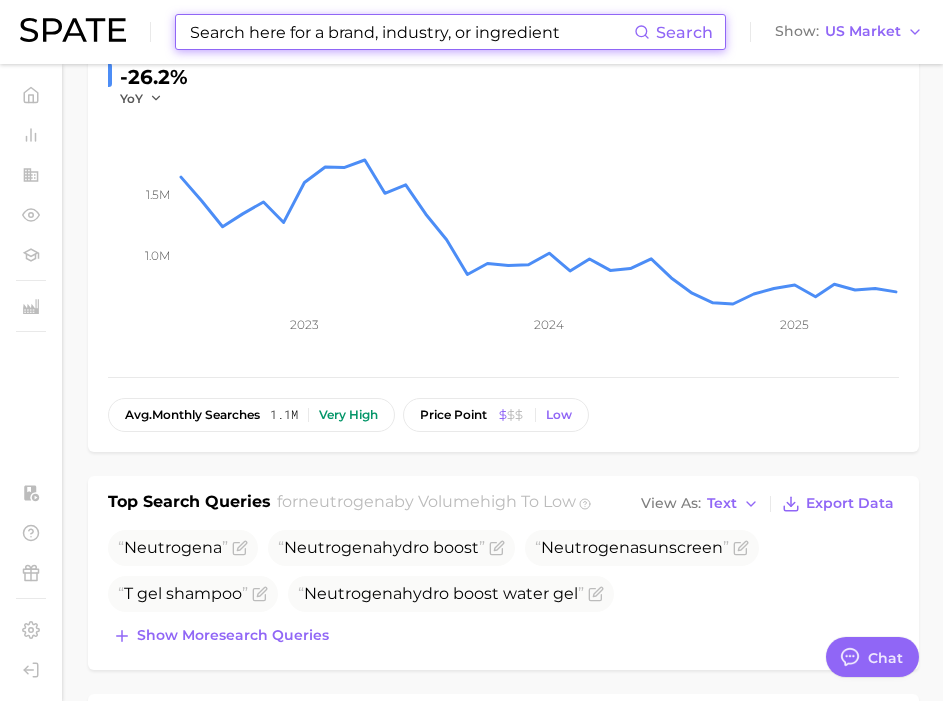 click at bounding box center (411, 32) 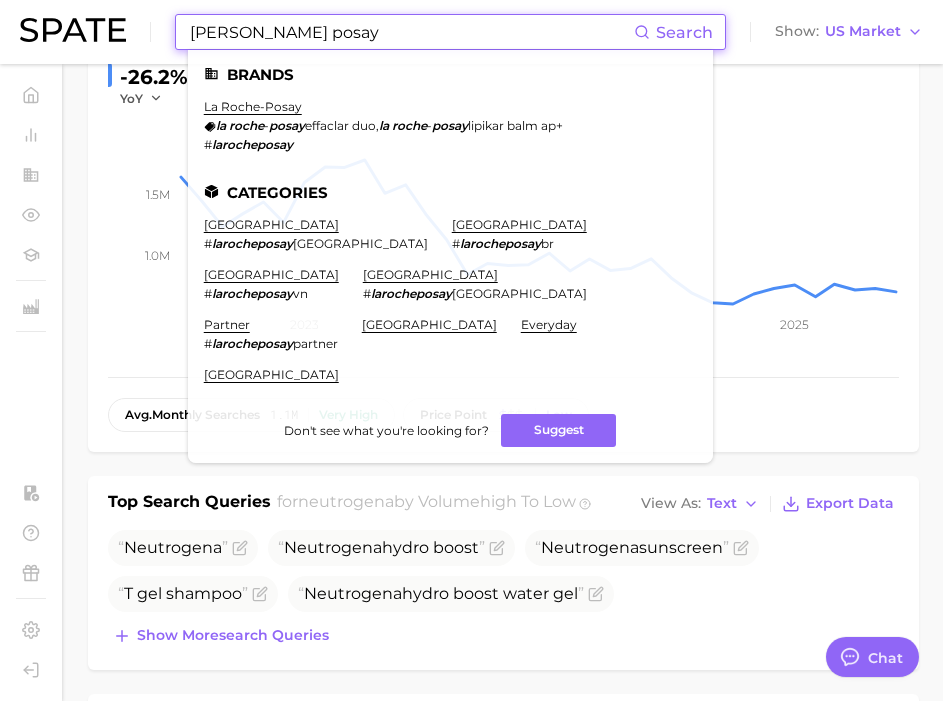 type on "[PERSON_NAME] posay" 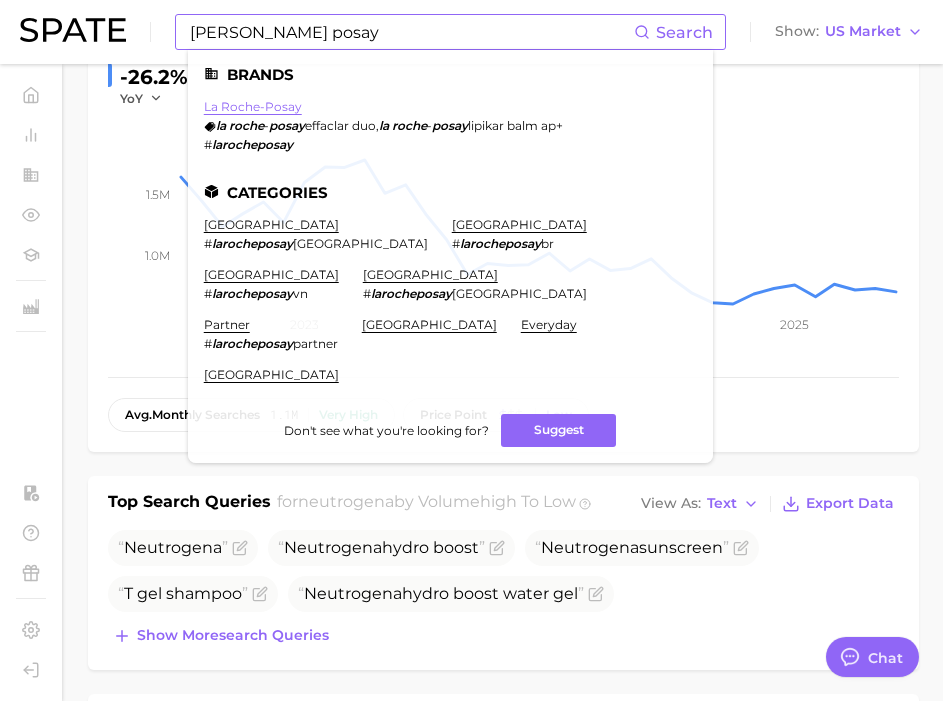 click on "la roche-posay" at bounding box center [253, 106] 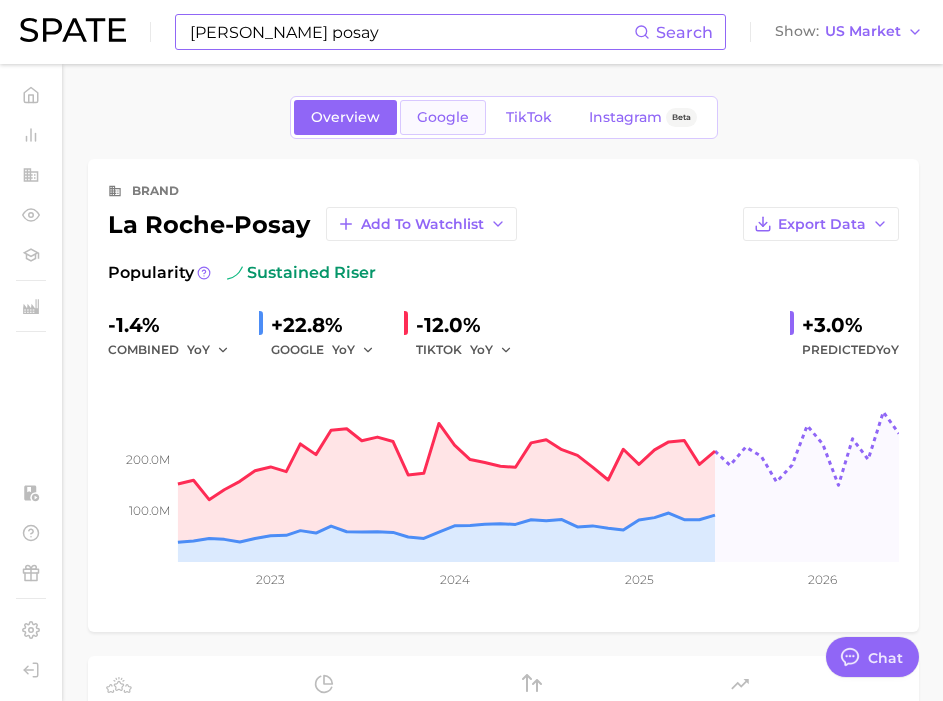 click on "Google" at bounding box center (443, 117) 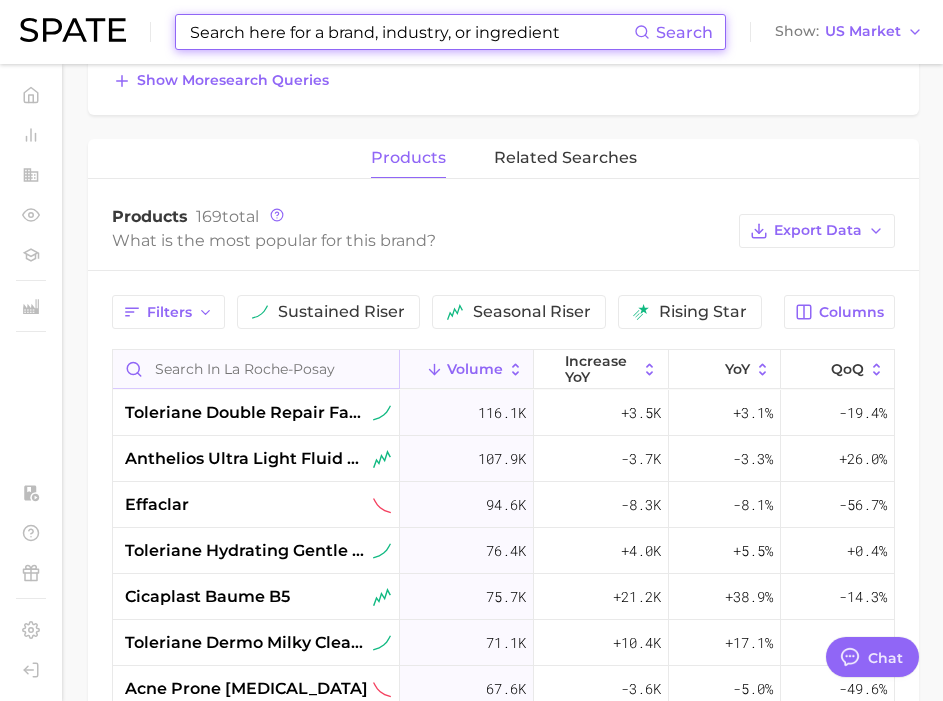 scroll, scrollTop: 818, scrollLeft: 0, axis: vertical 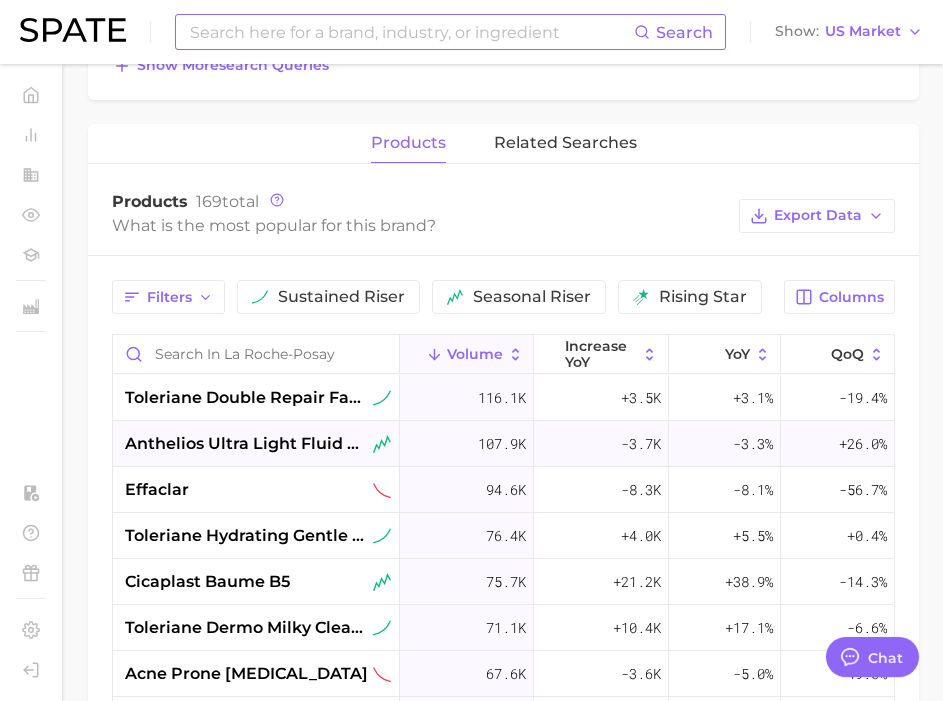 click on "anthelios ultra light fluid facial sunscreen spf 60" at bounding box center [247, 444] 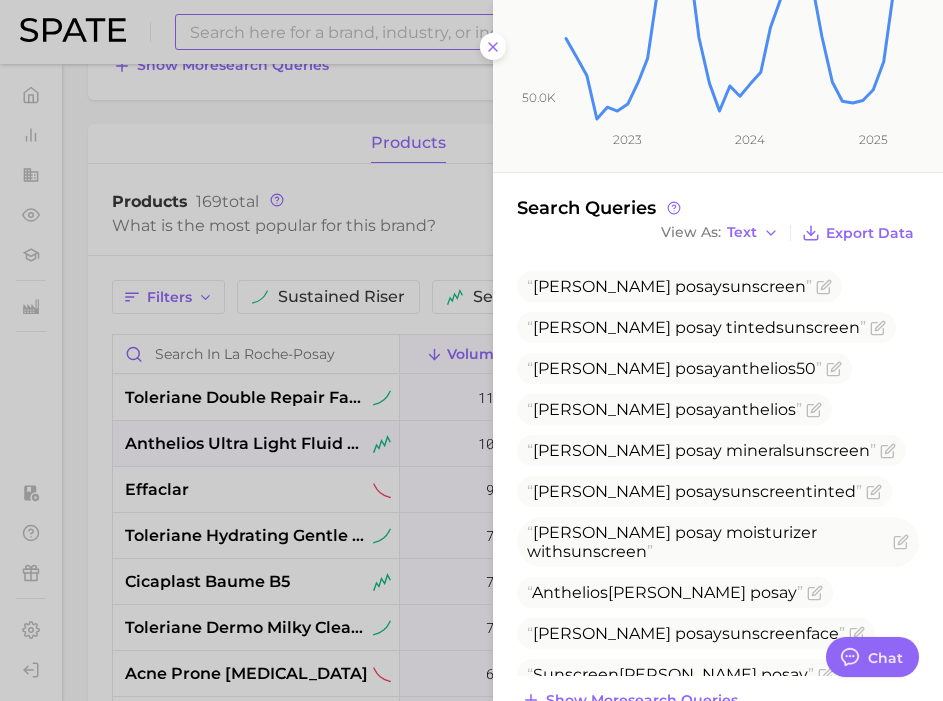 scroll, scrollTop: 390, scrollLeft: 0, axis: vertical 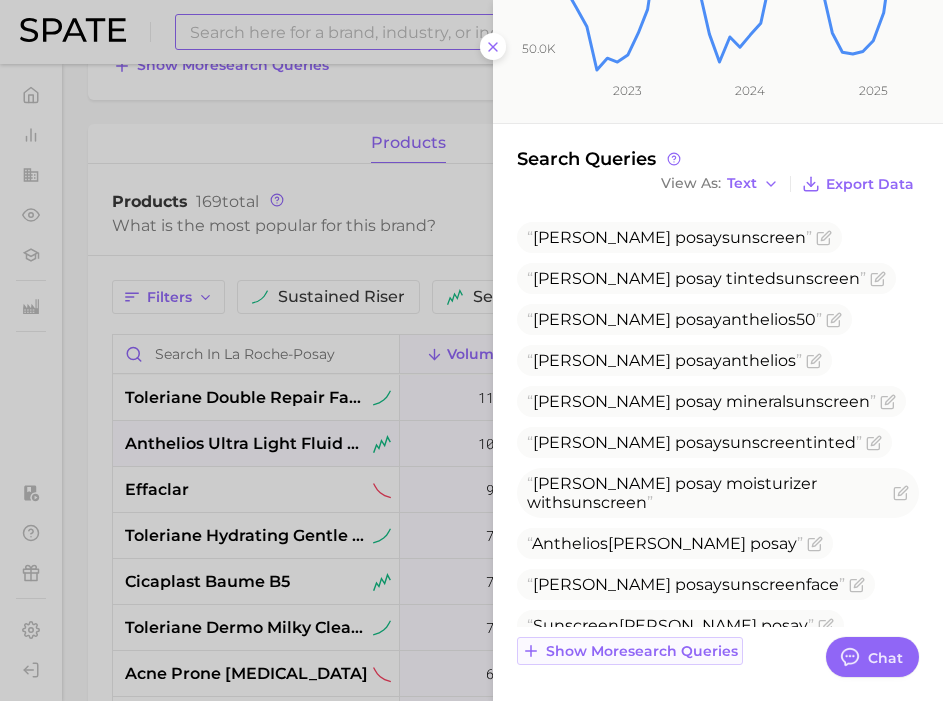 click on "Show more  search queries" at bounding box center (642, 651) 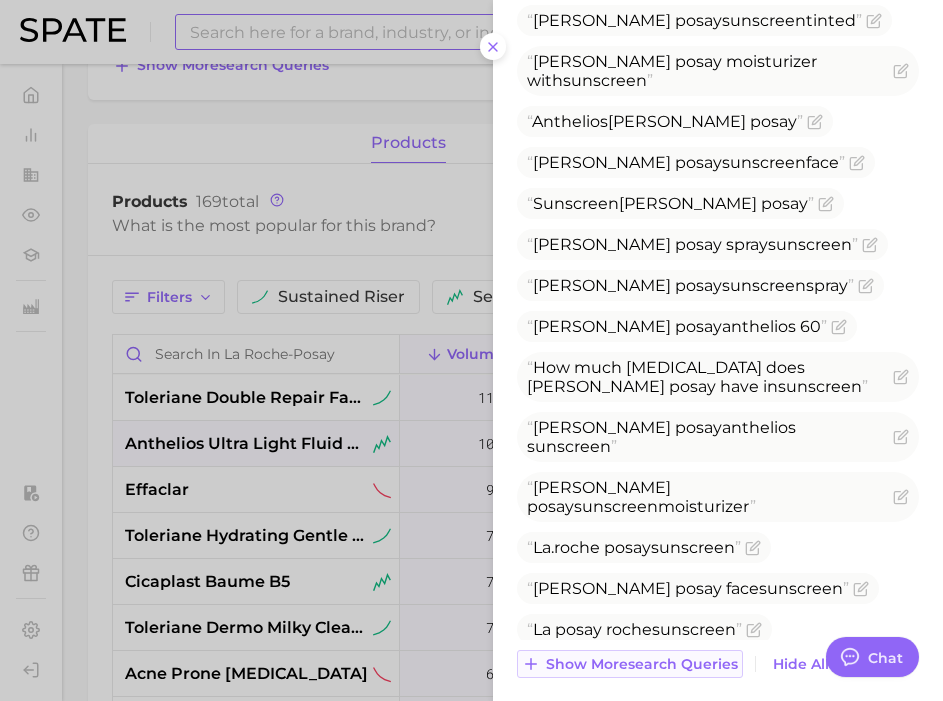 scroll, scrollTop: 825, scrollLeft: 0, axis: vertical 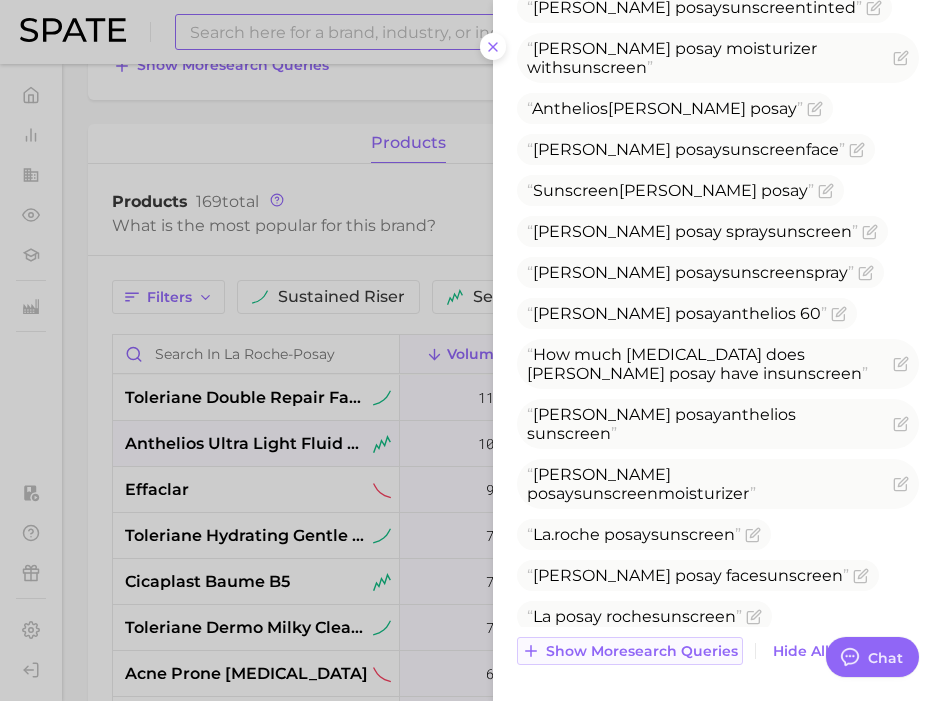 click on "Show more  search queries" at bounding box center [642, 651] 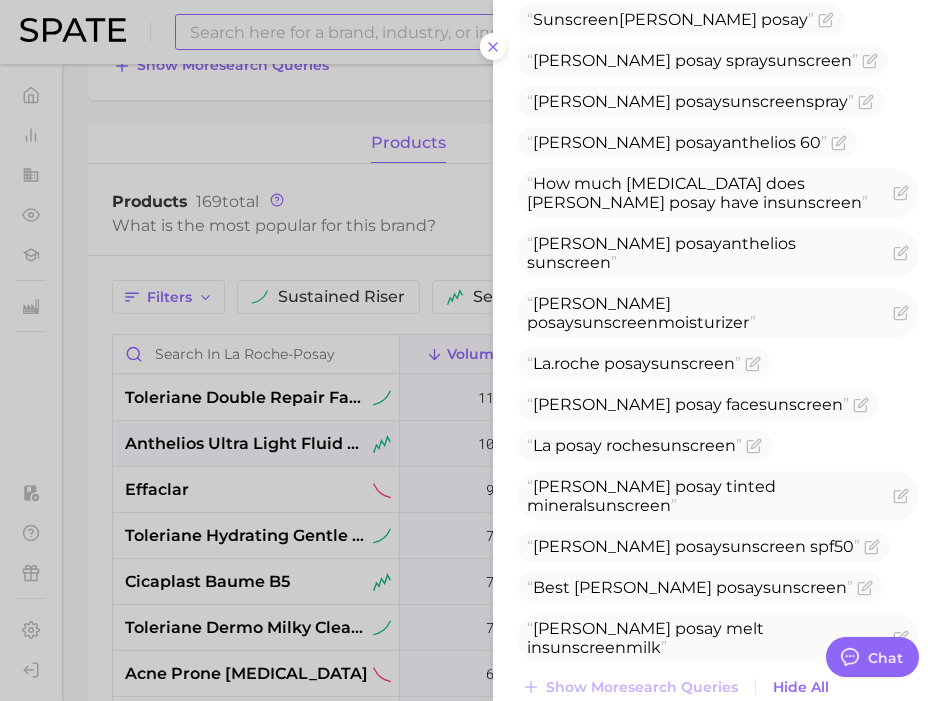 scroll, scrollTop: 1032, scrollLeft: 0, axis: vertical 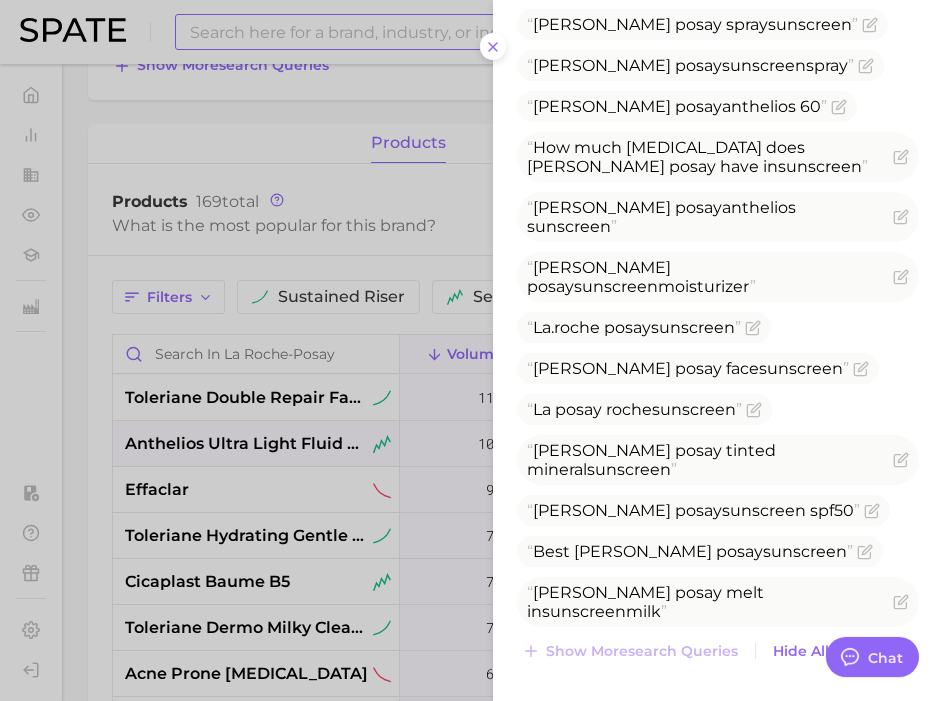click at bounding box center (471, 350) 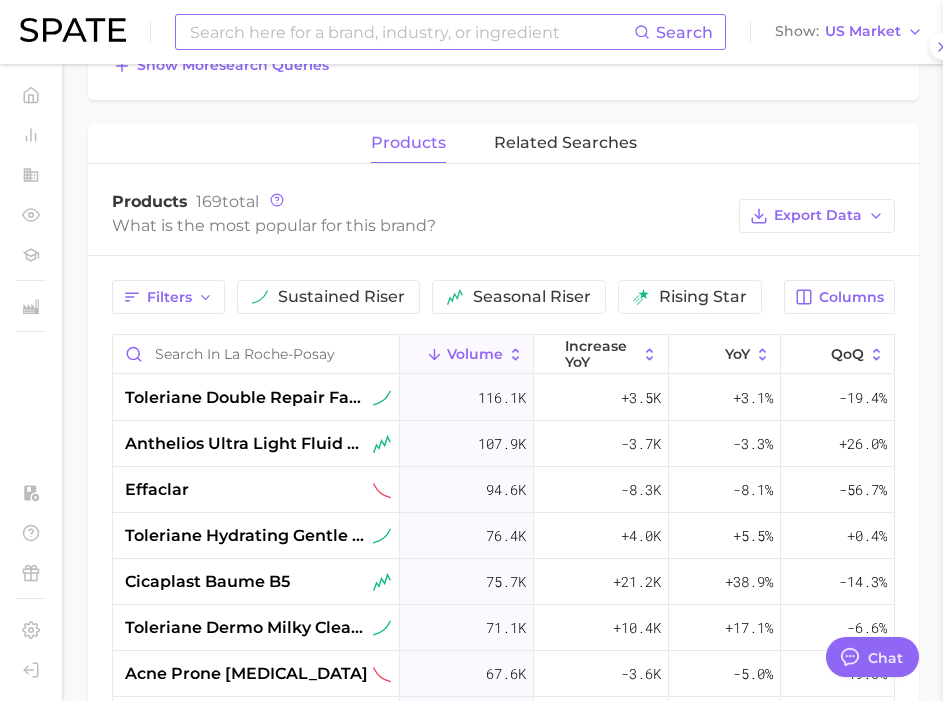 click at bounding box center [411, 32] 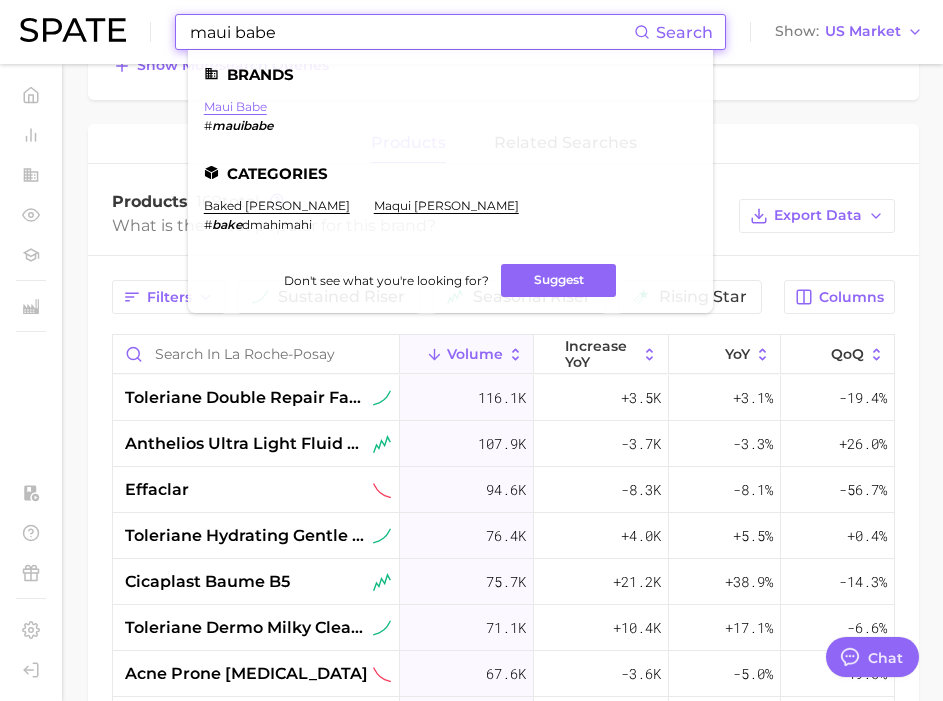 type on "maui babe" 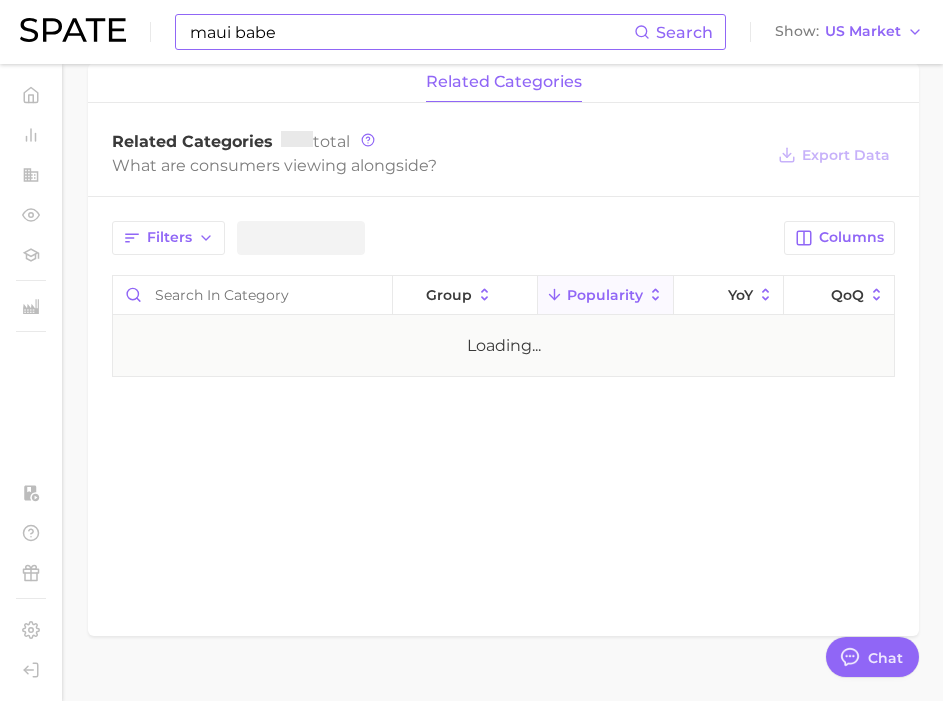 scroll, scrollTop: 0, scrollLeft: 0, axis: both 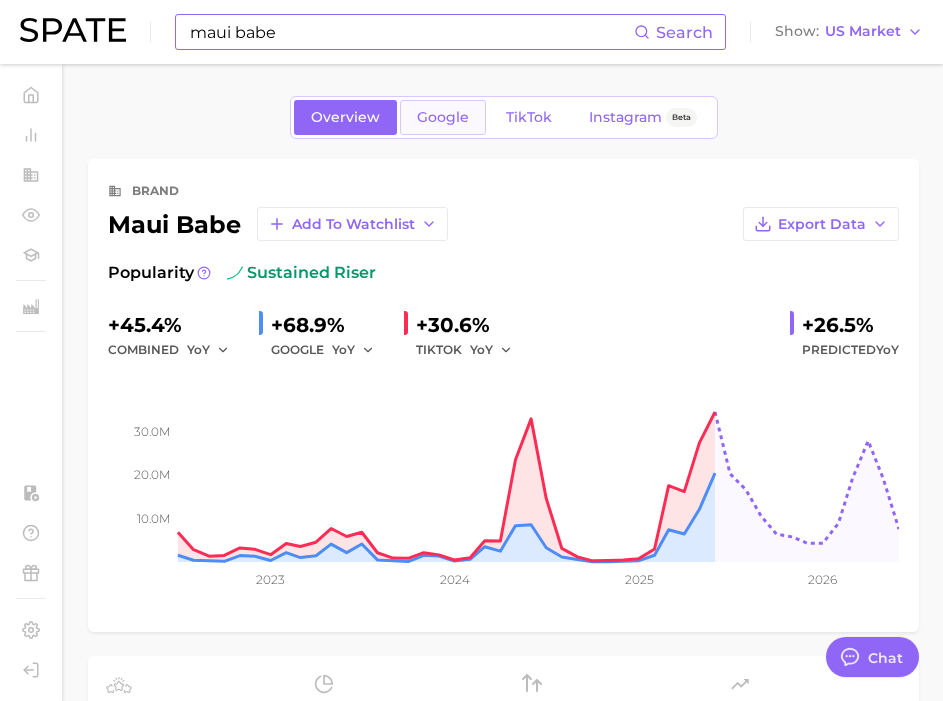 click on "Google" at bounding box center (443, 117) 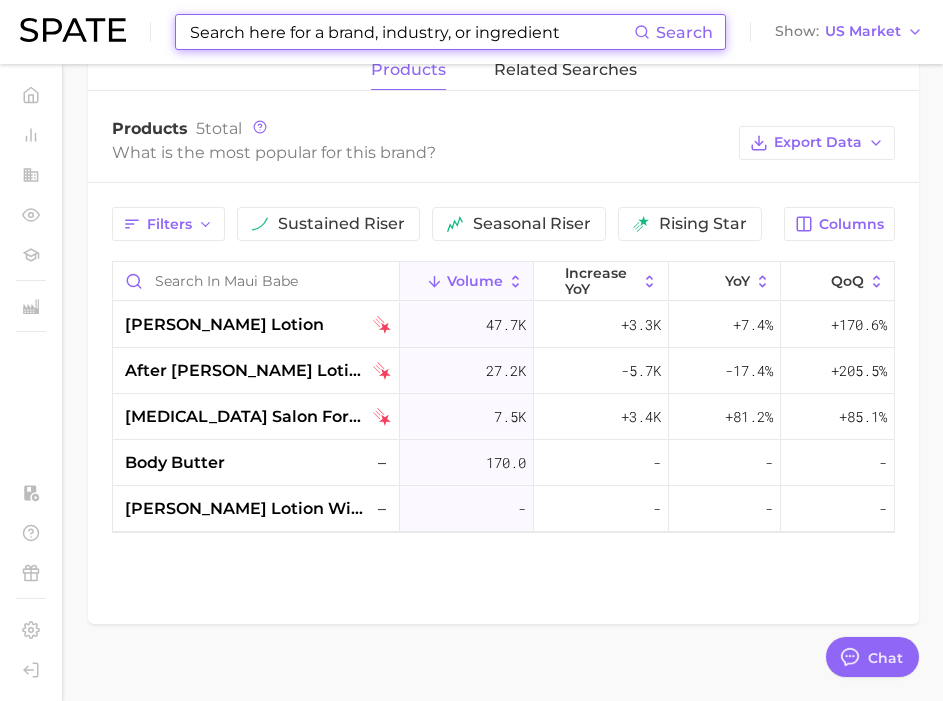 scroll, scrollTop: 894, scrollLeft: 0, axis: vertical 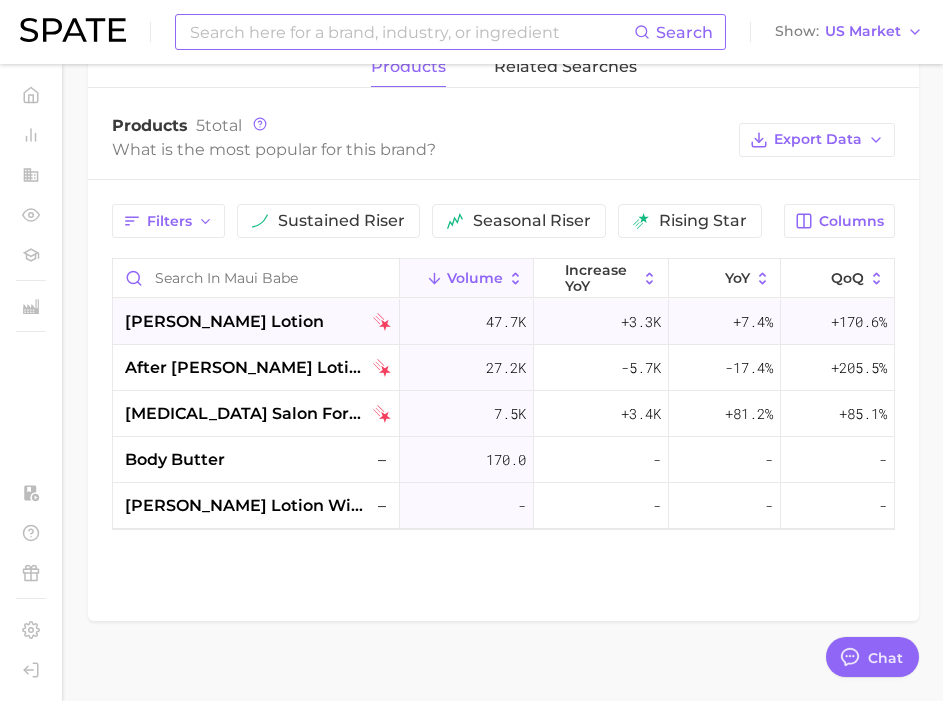 click on "[PERSON_NAME] lotion" at bounding box center [258, 322] 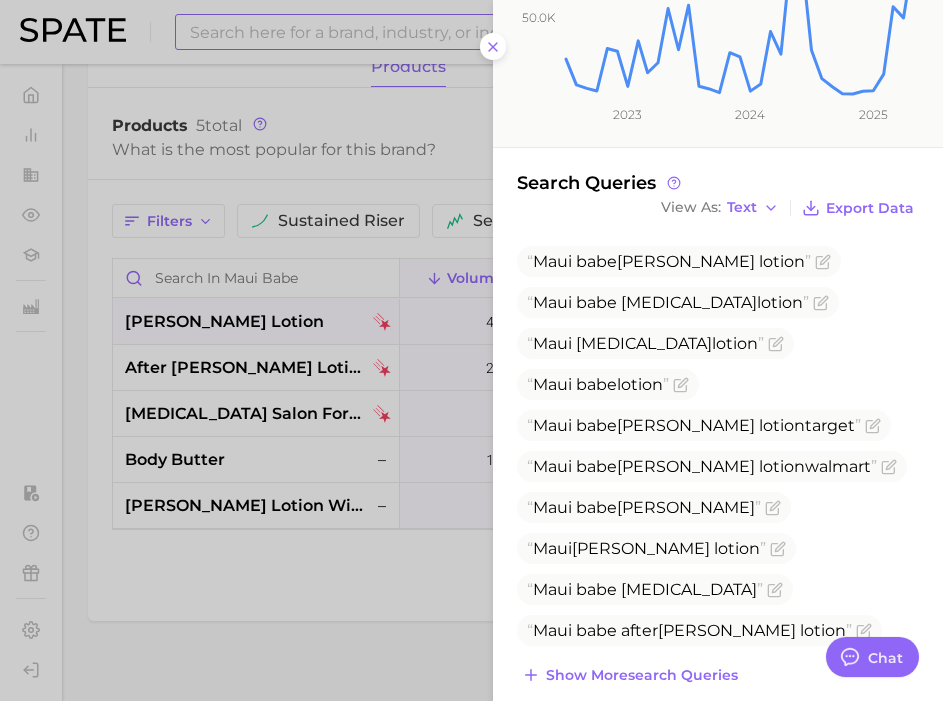scroll, scrollTop: 344, scrollLeft: 0, axis: vertical 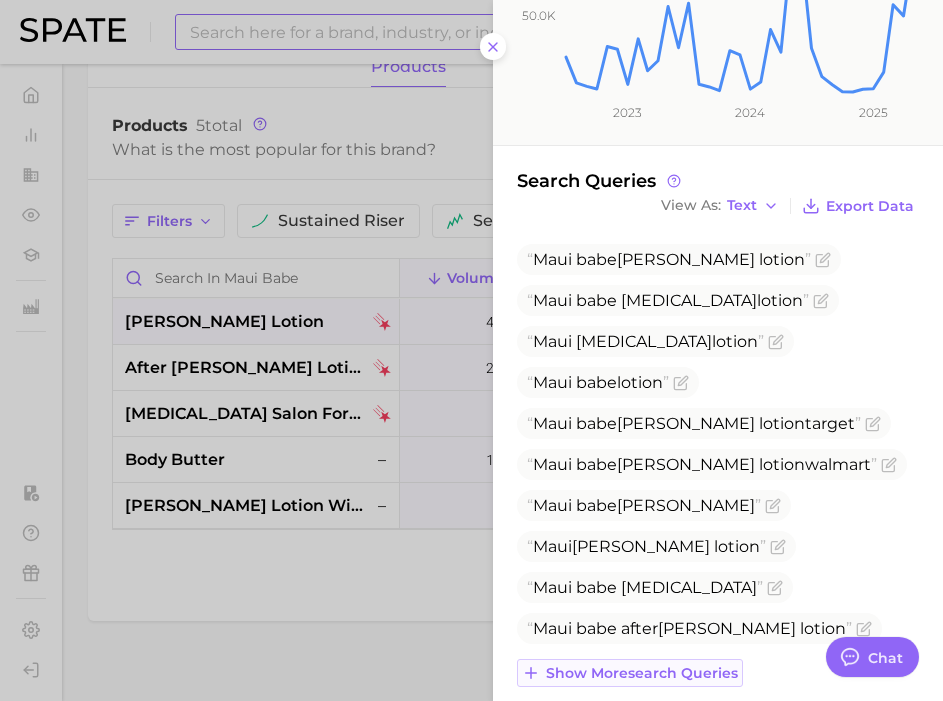 click on "Show more  search queries" at bounding box center [642, 673] 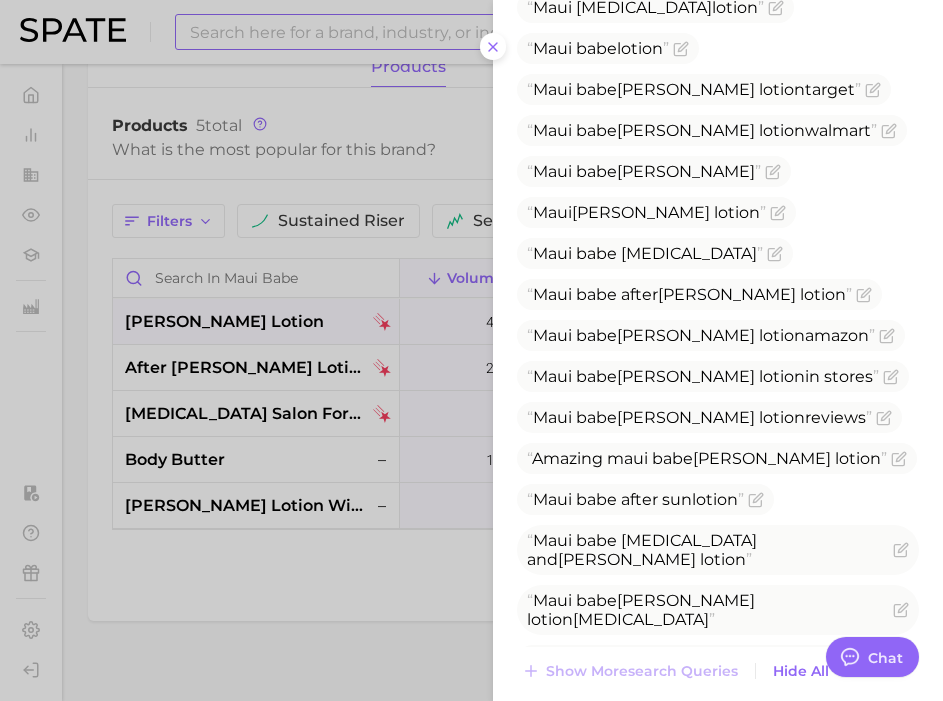 scroll, scrollTop: 697, scrollLeft: 0, axis: vertical 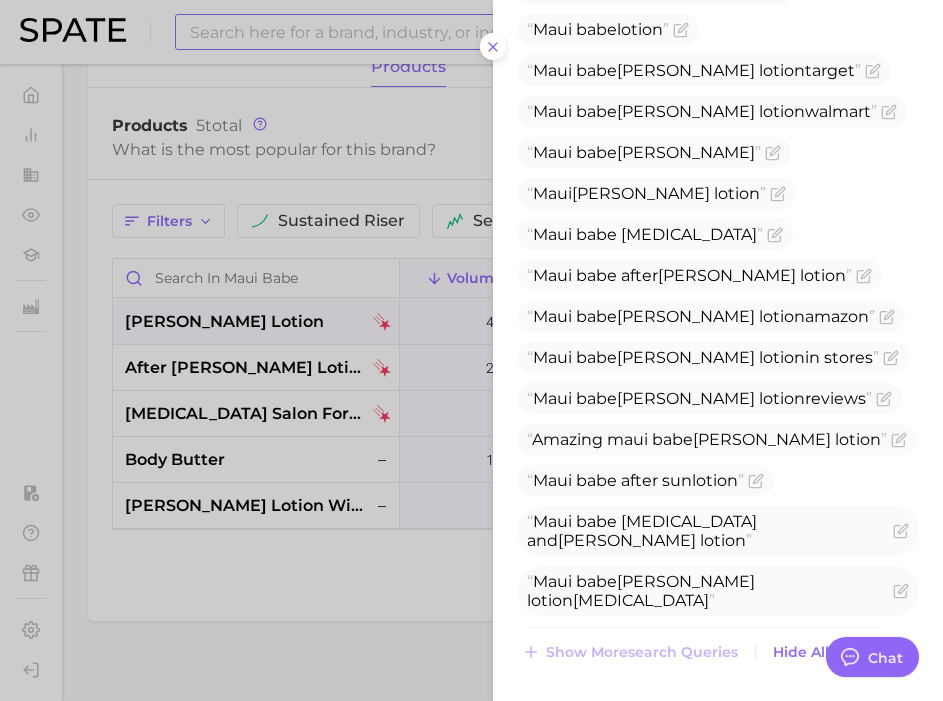 click at bounding box center (471, 350) 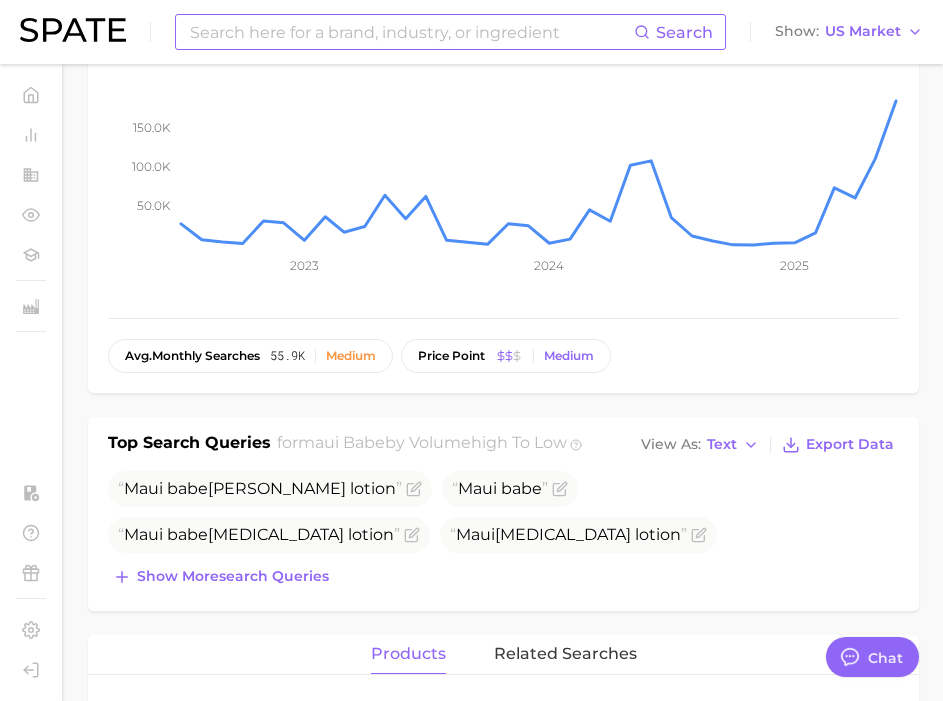 scroll, scrollTop: 290, scrollLeft: 0, axis: vertical 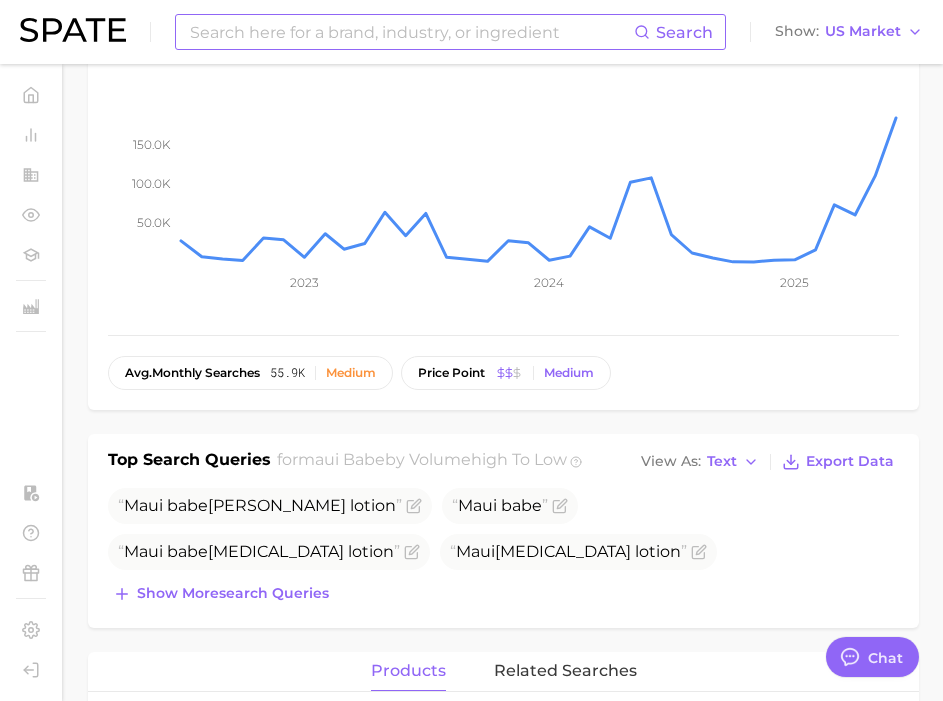 click at bounding box center [411, 32] 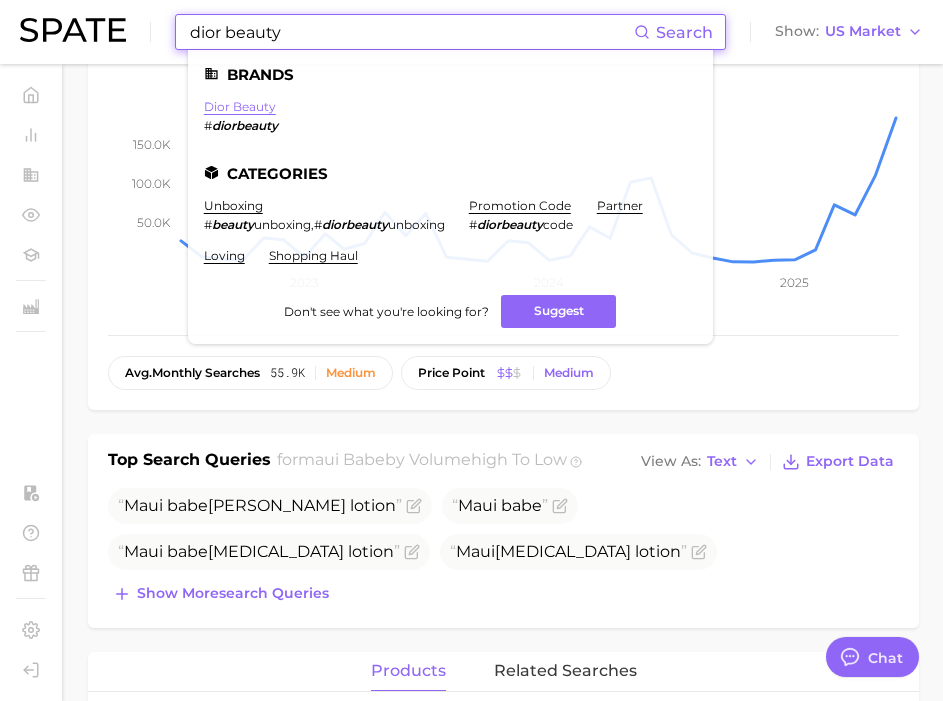 type on "dior beauty" 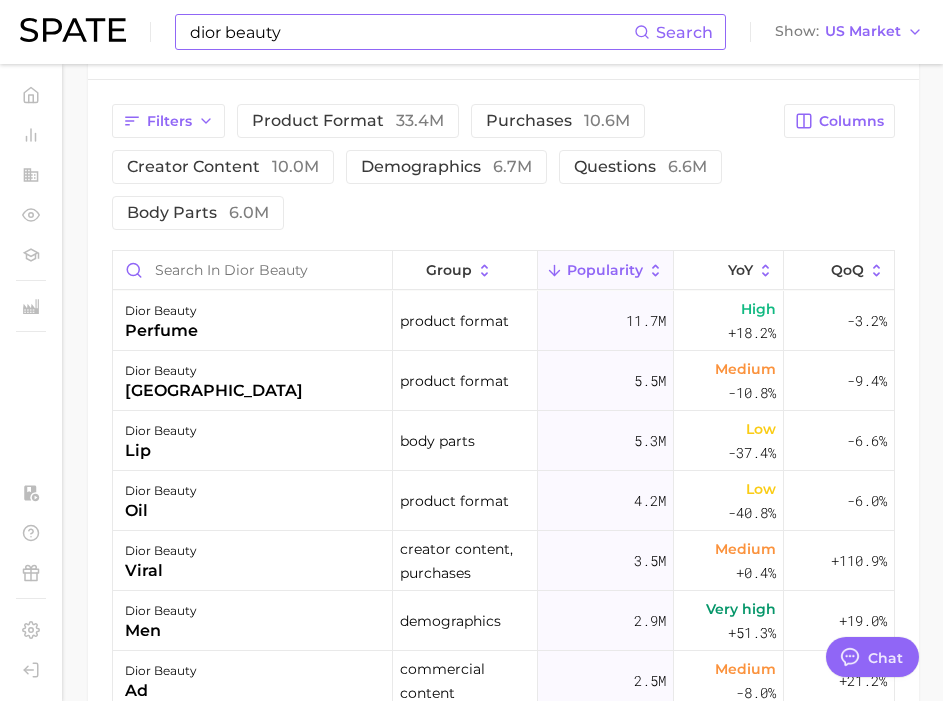 scroll, scrollTop: 966, scrollLeft: 0, axis: vertical 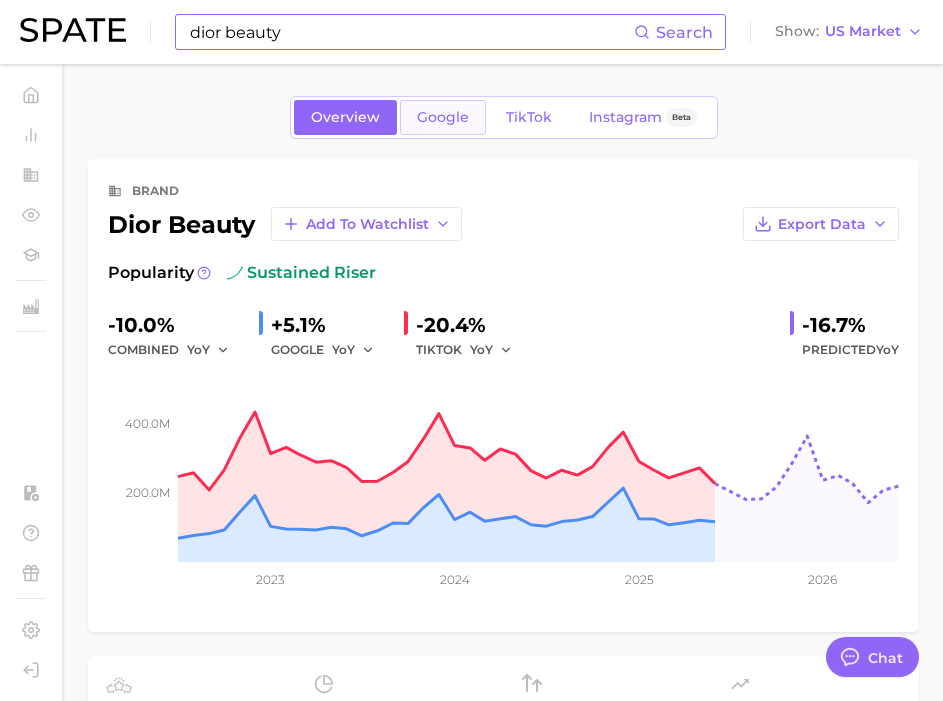 click on "Google" at bounding box center [443, 117] 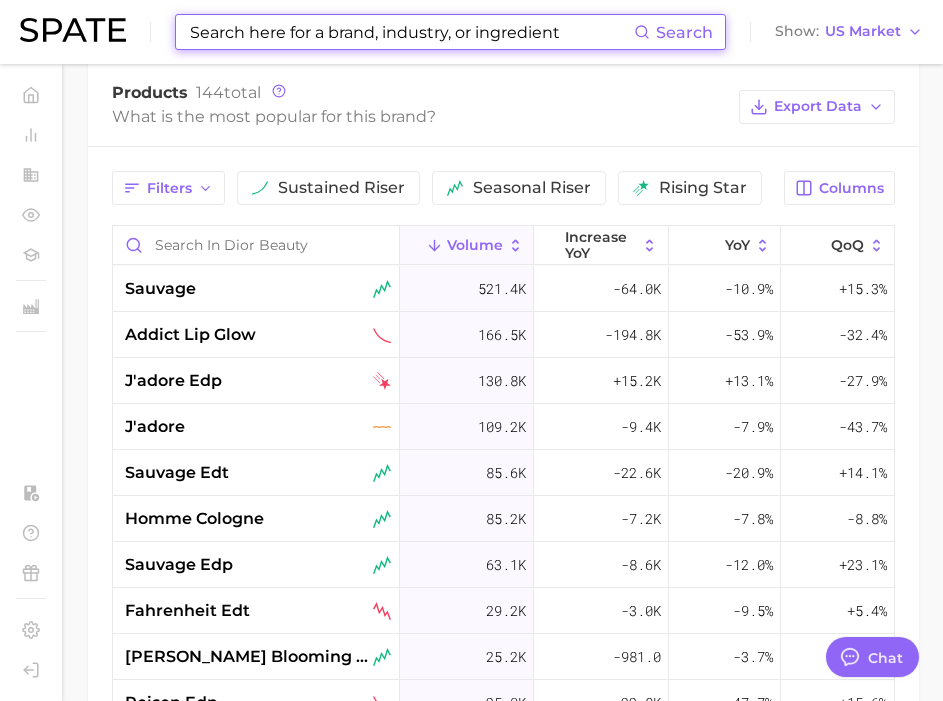 scroll, scrollTop: 943, scrollLeft: 0, axis: vertical 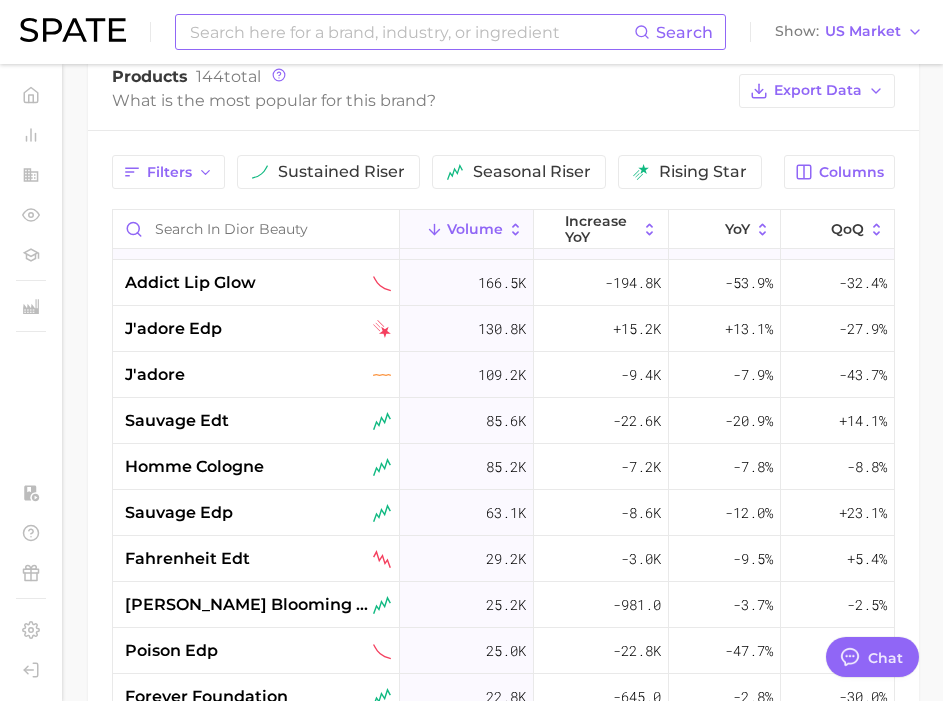 click on "sauvage" at bounding box center [256, 237] 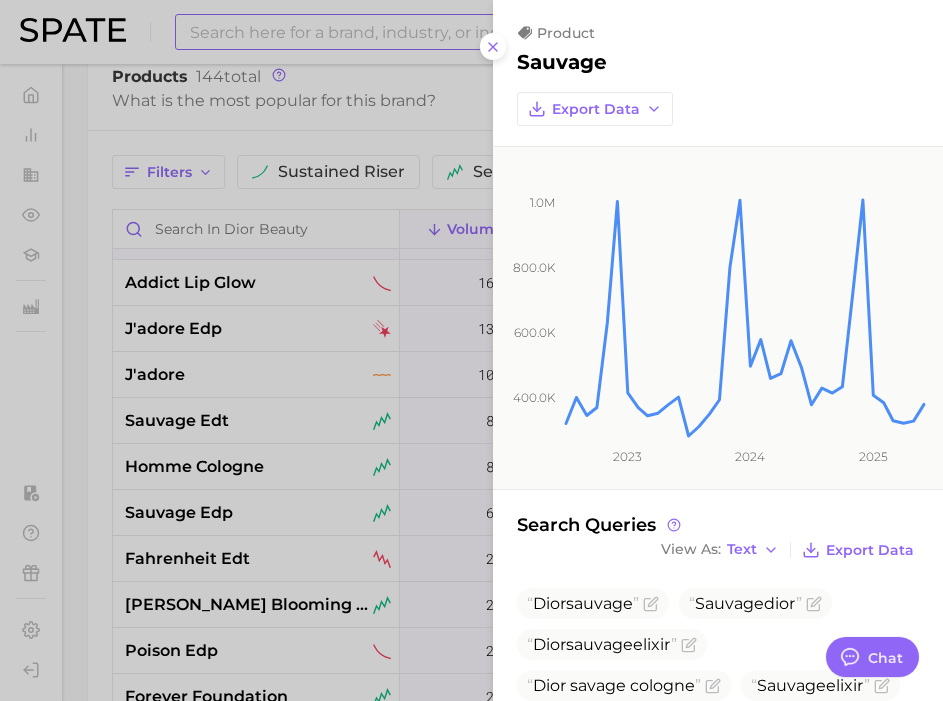 click at bounding box center [471, 350] 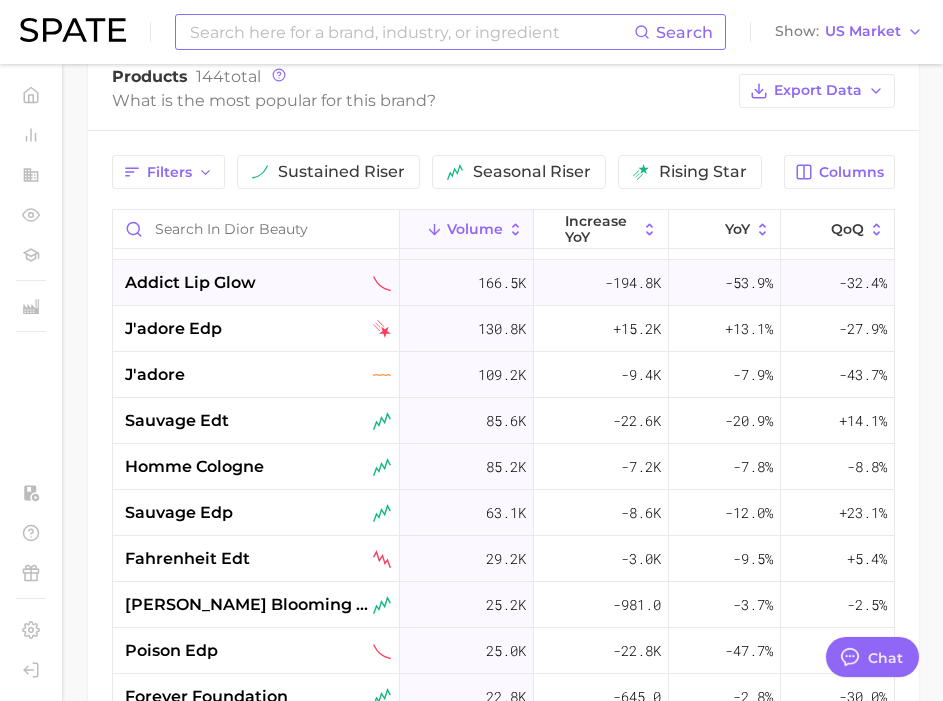 click on "addict lip glow" at bounding box center (258, 283) 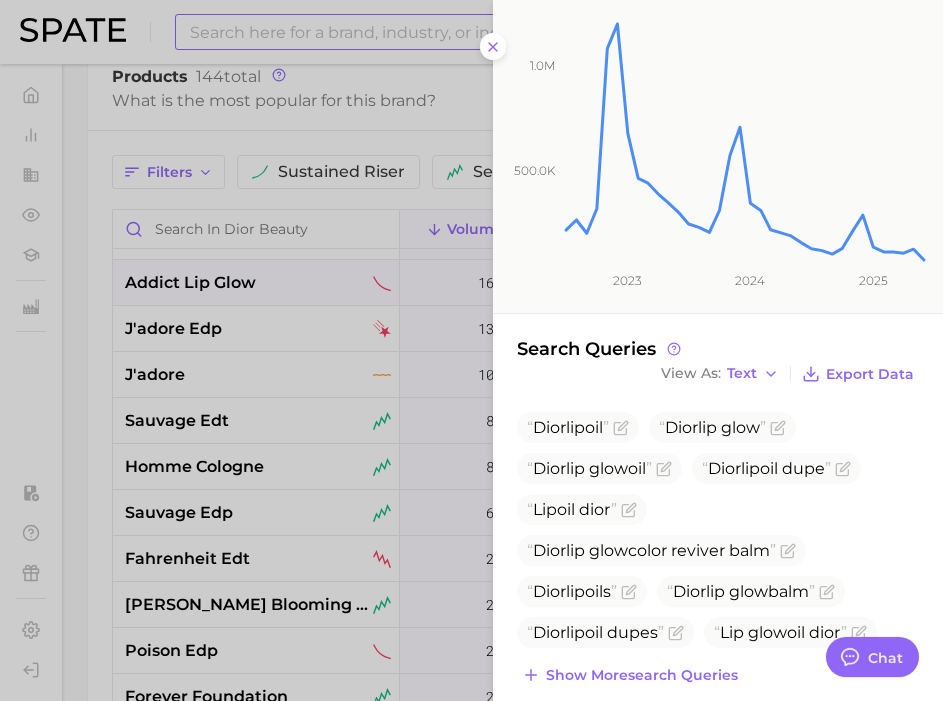 scroll, scrollTop: 199, scrollLeft: 0, axis: vertical 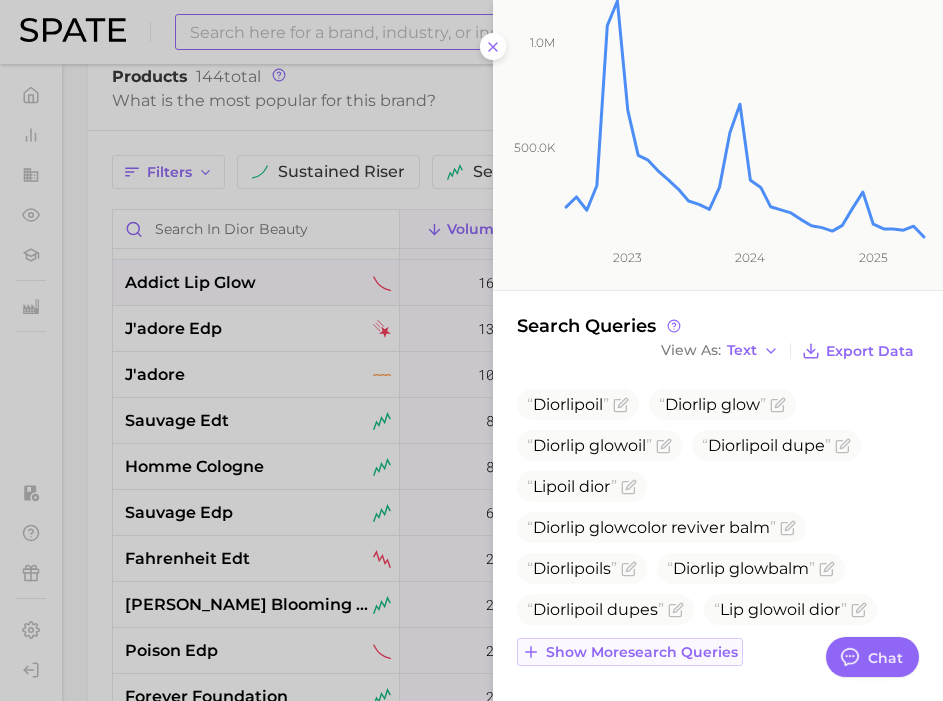 click on "Show more  search queries" at bounding box center (630, 652) 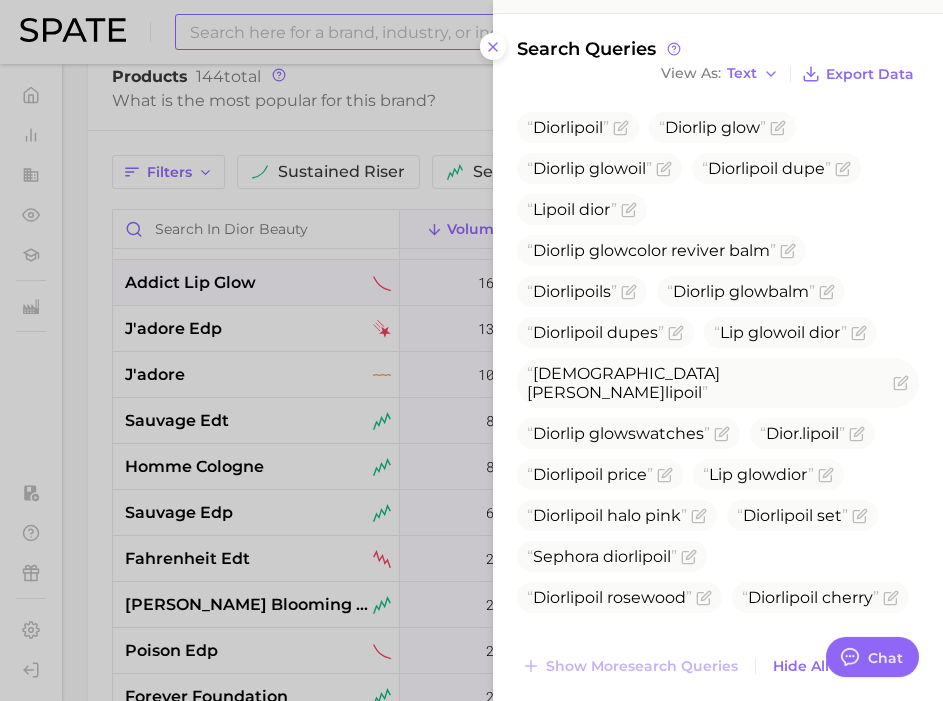 scroll, scrollTop: 490, scrollLeft: 0, axis: vertical 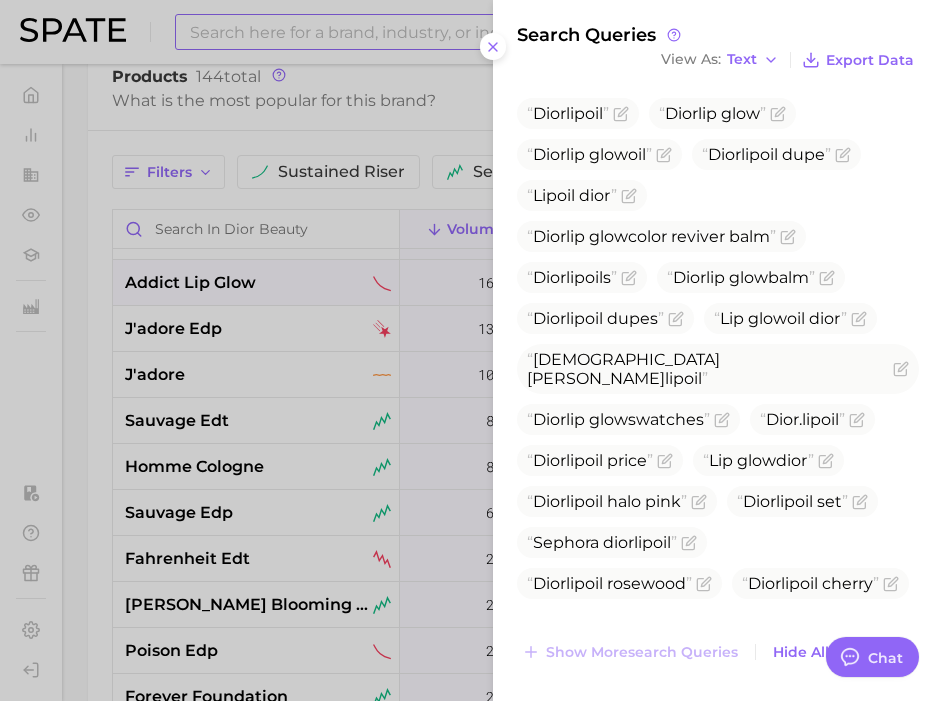 click at bounding box center [471, 350] 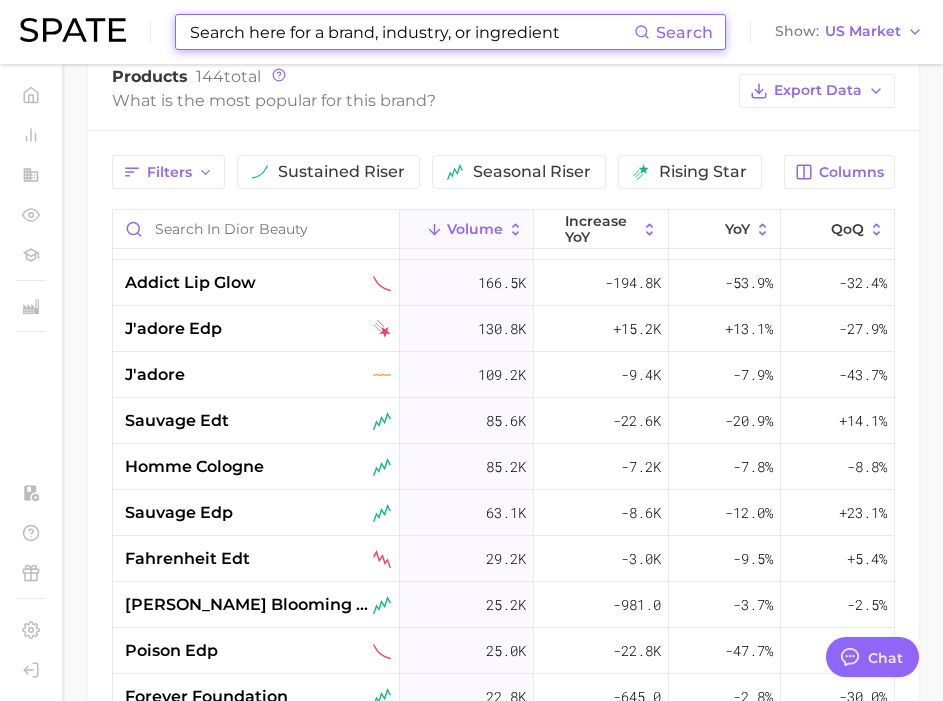 click at bounding box center (411, 32) 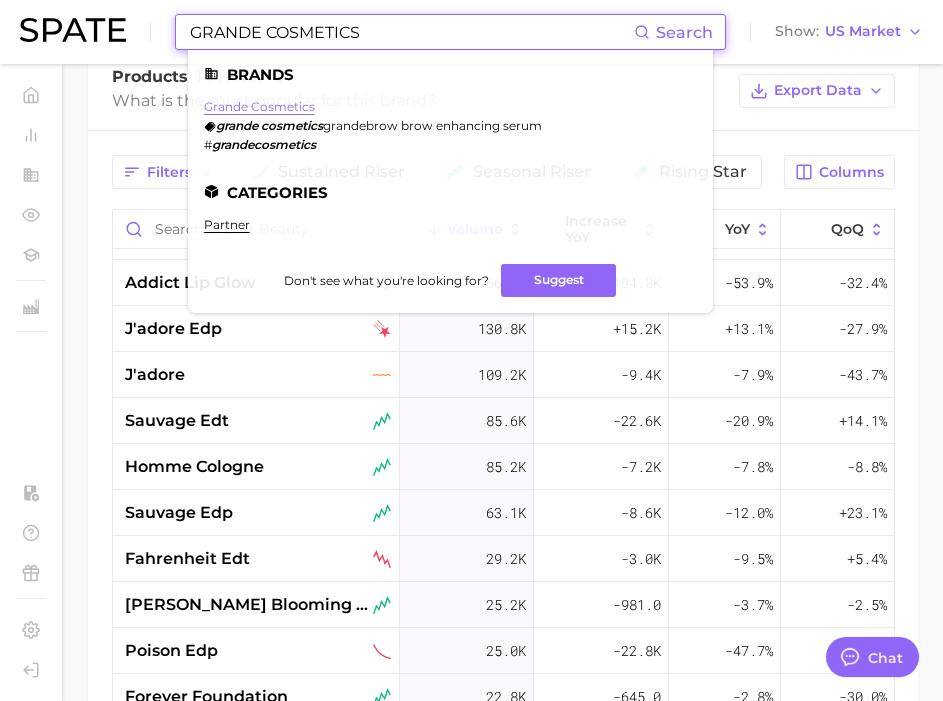 type on "GRANDE COSMETICS" 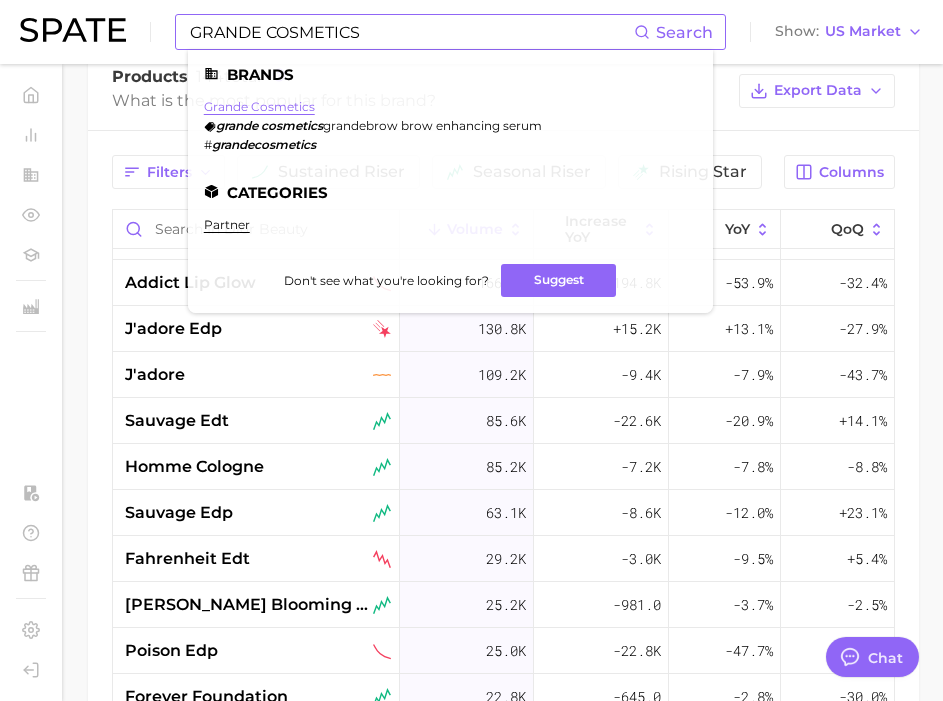 click on "grande cosmetics" at bounding box center [259, 106] 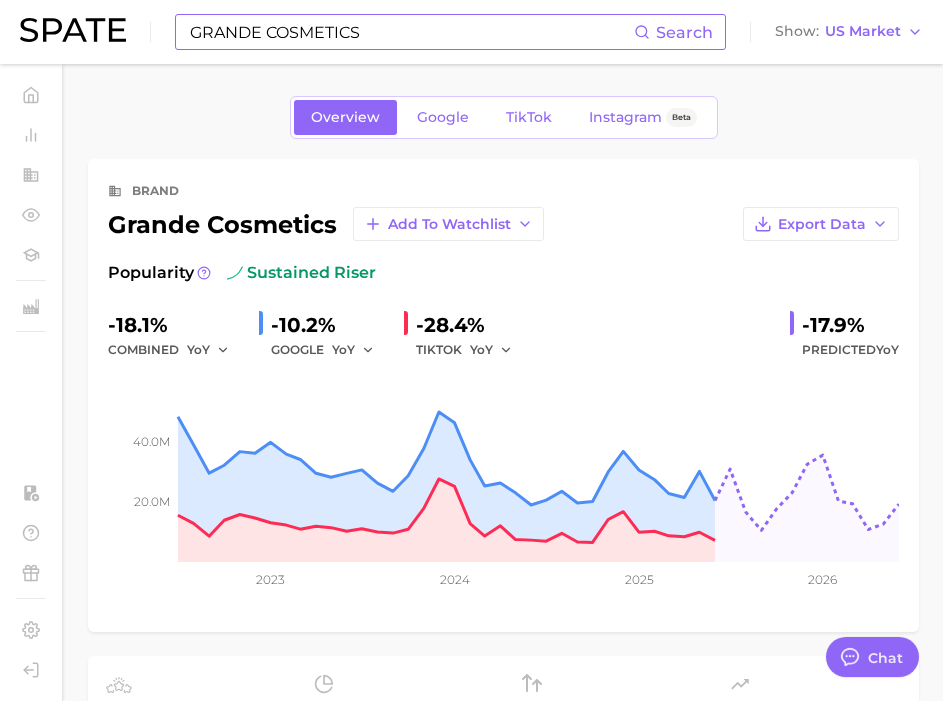 scroll, scrollTop: 15, scrollLeft: 0, axis: vertical 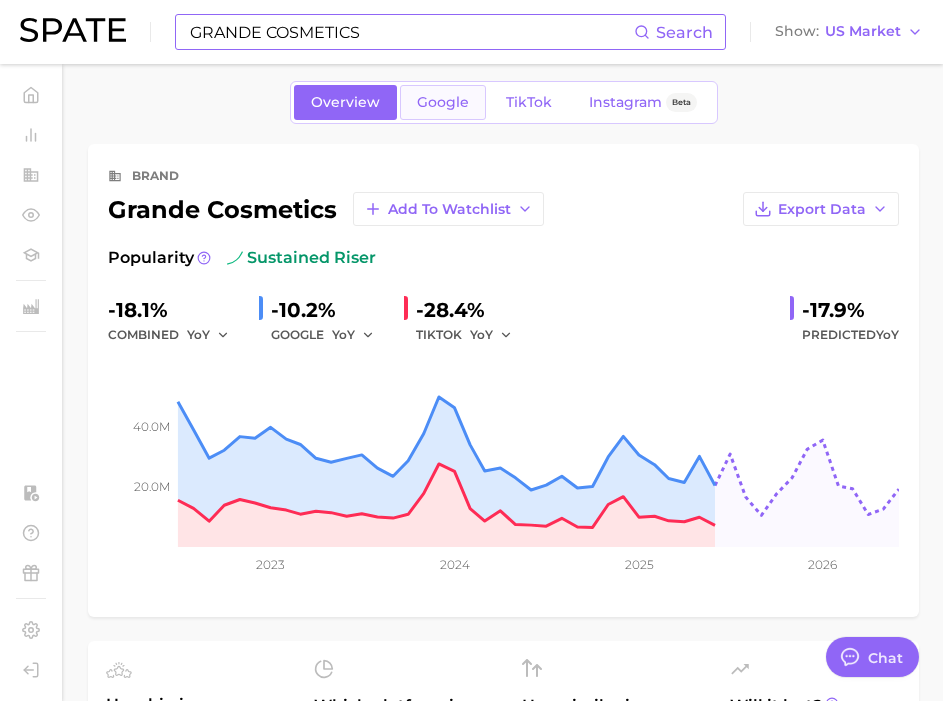 click on "Google" at bounding box center [443, 102] 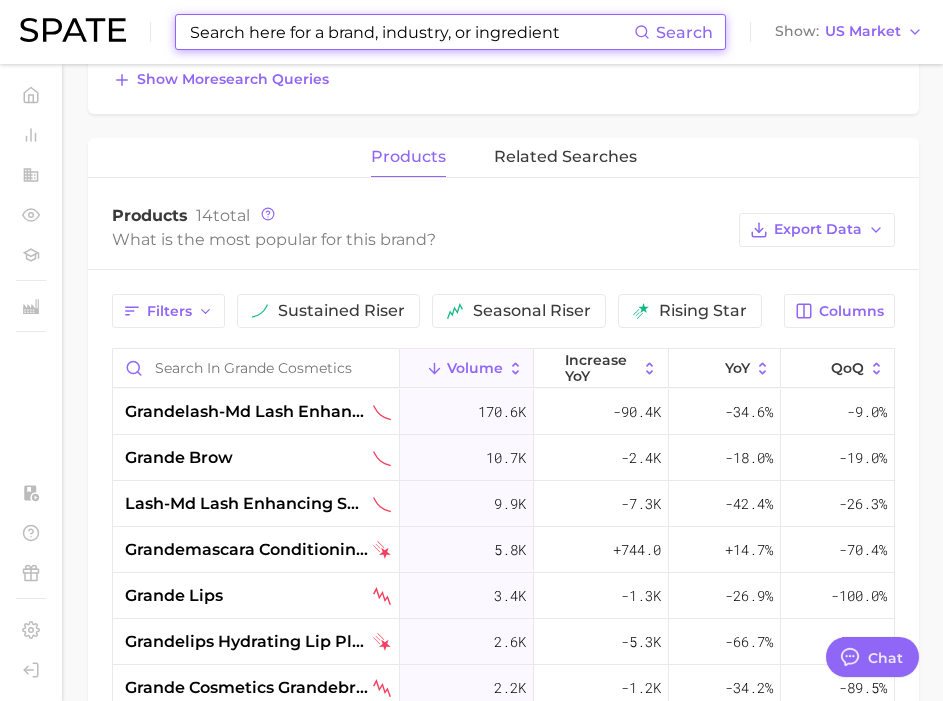 scroll, scrollTop: 842, scrollLeft: 0, axis: vertical 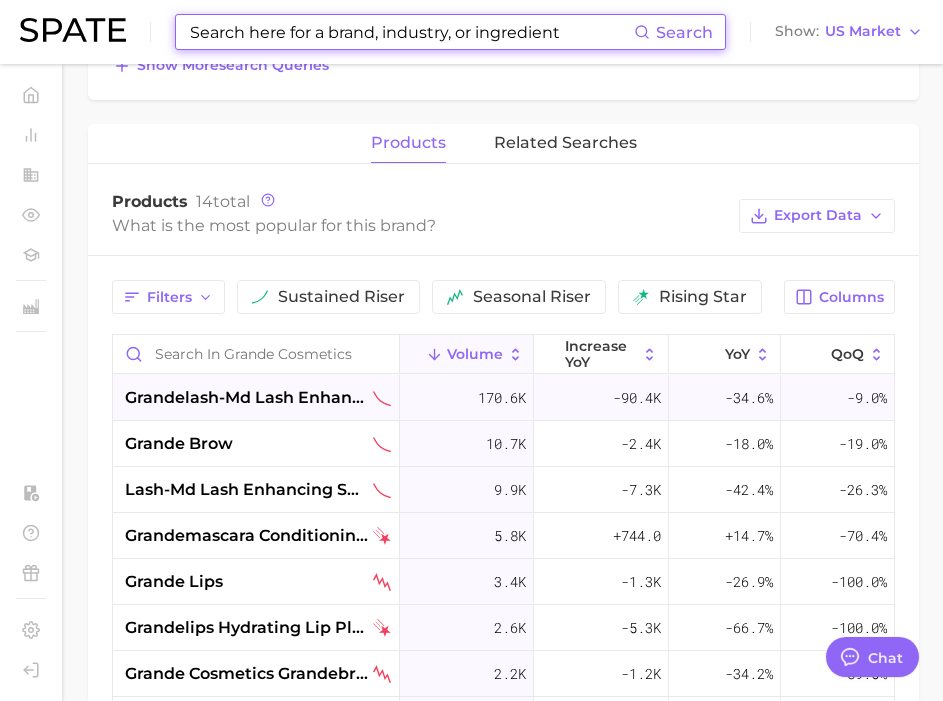 click on "grandelash-md lash enhancing serum" at bounding box center [247, 398] 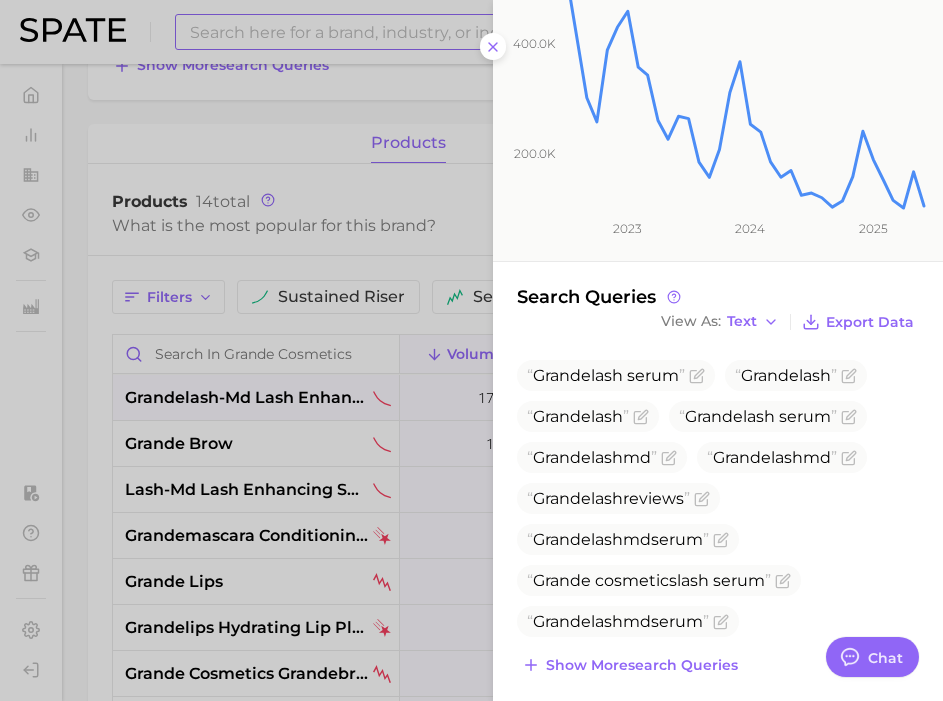 scroll, scrollTop: 266, scrollLeft: 0, axis: vertical 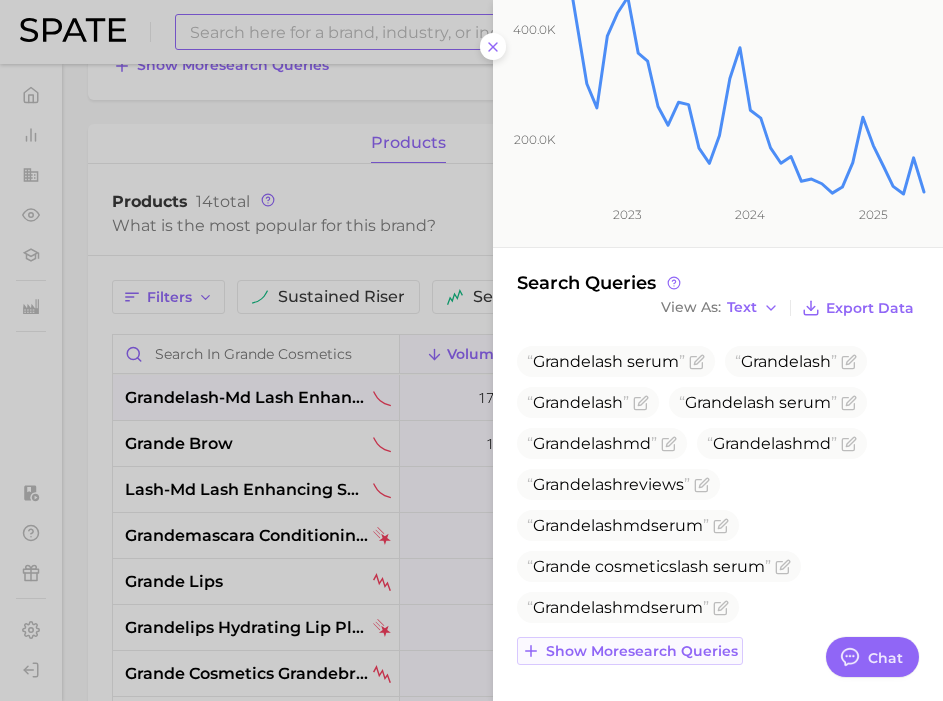 click on "Show more  search queries" at bounding box center (642, 651) 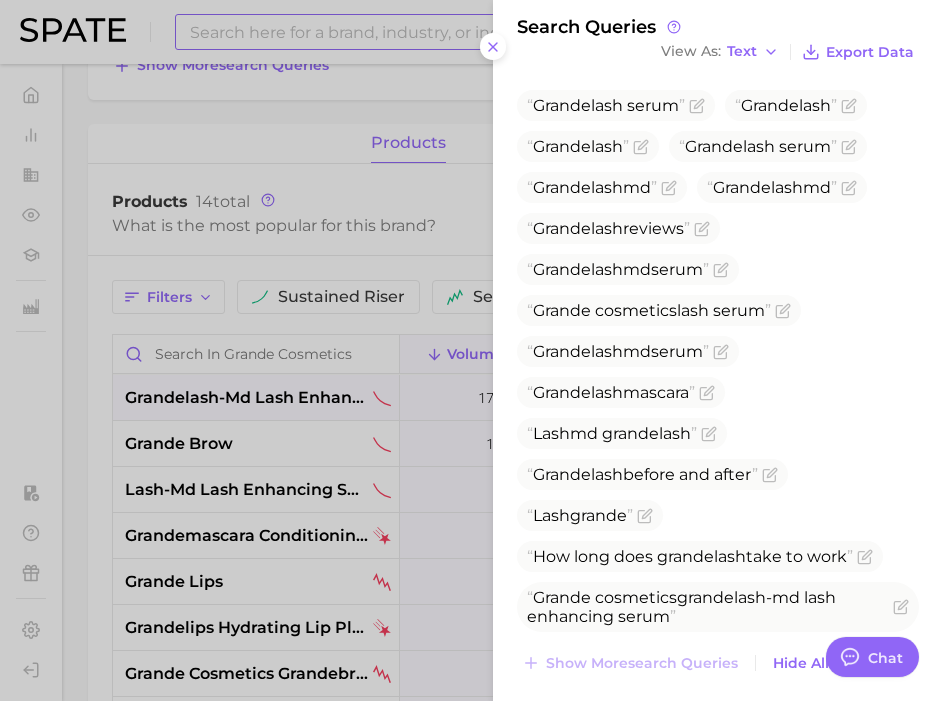 scroll, scrollTop: 534, scrollLeft: 0, axis: vertical 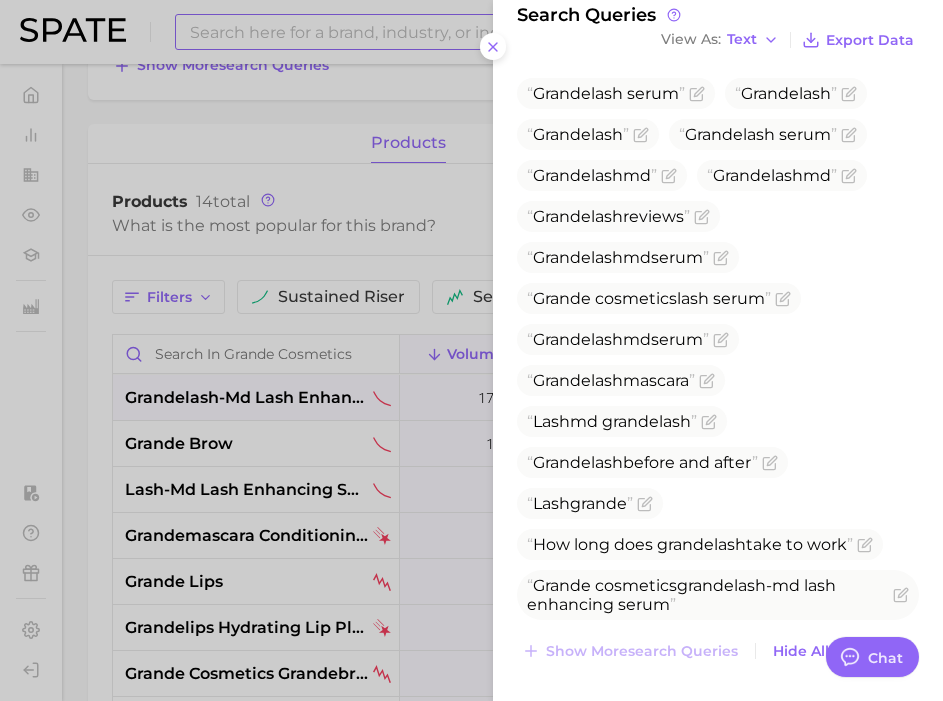 click at bounding box center [471, 350] 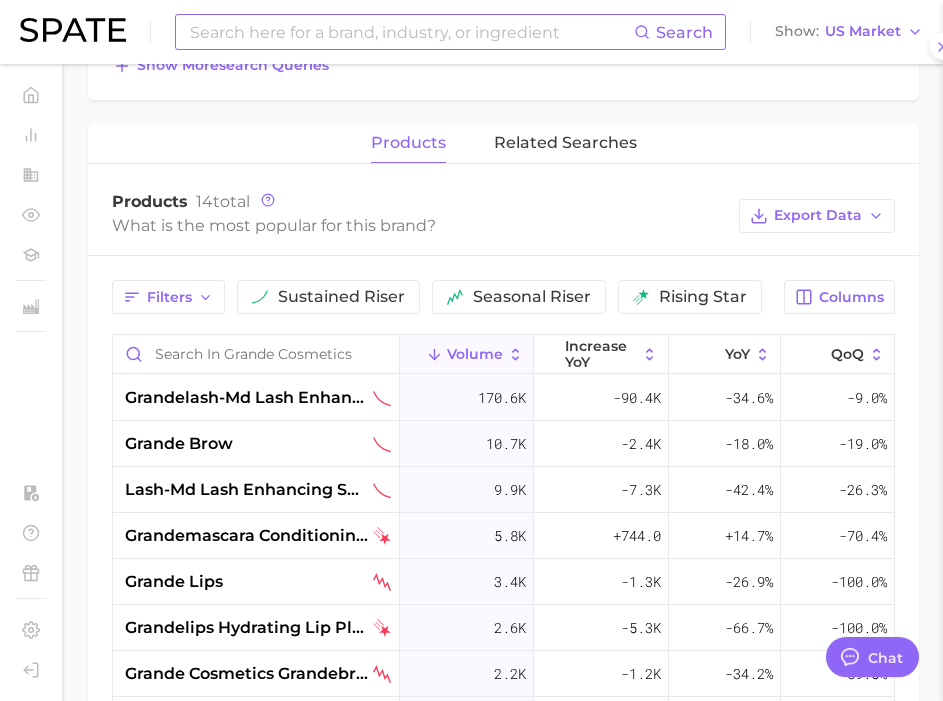 click at bounding box center (471, 350) 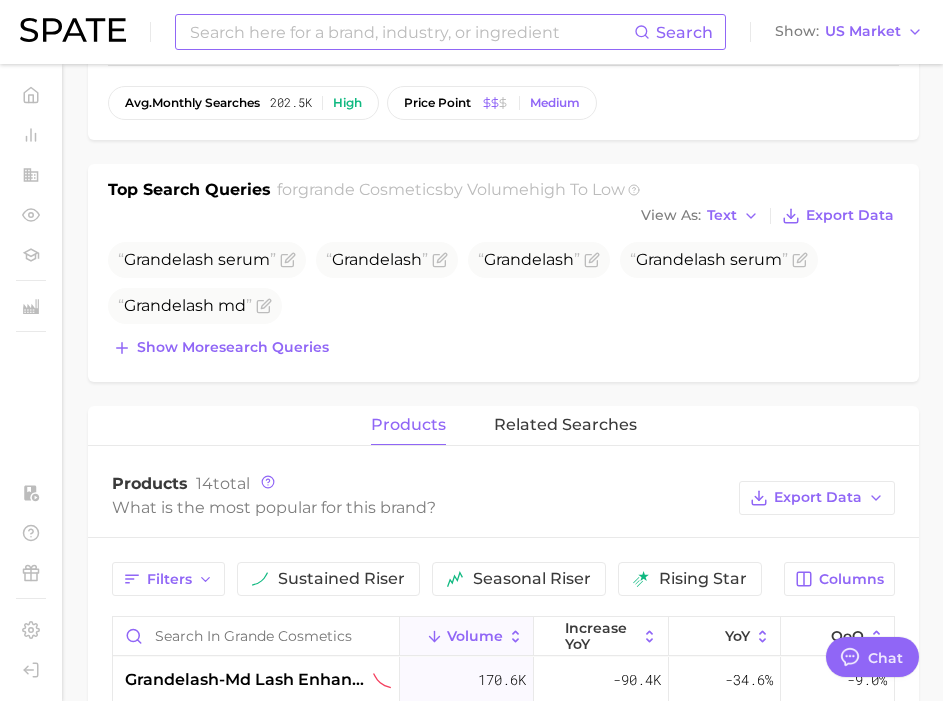 scroll, scrollTop: 550, scrollLeft: 0, axis: vertical 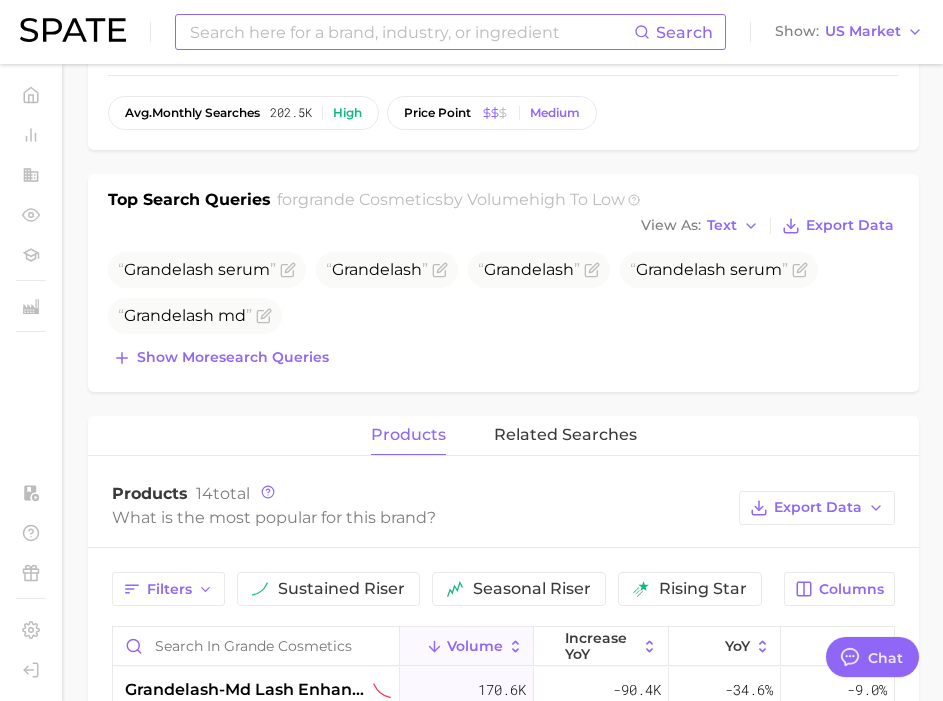 click at bounding box center (411, 32) 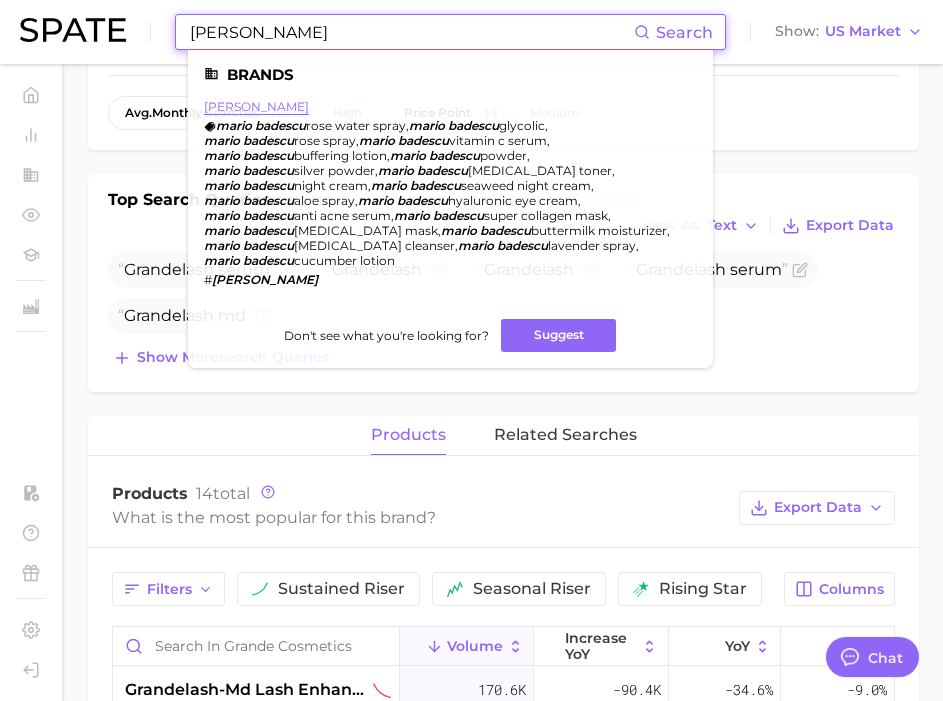 type on "[PERSON_NAME]" 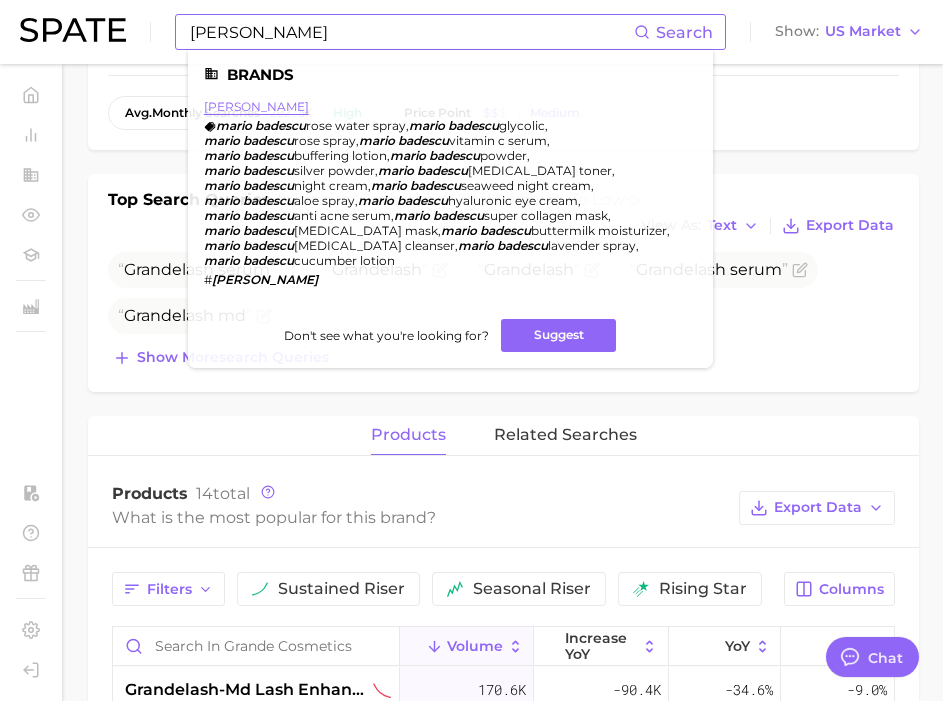click on "[PERSON_NAME]" at bounding box center [256, 106] 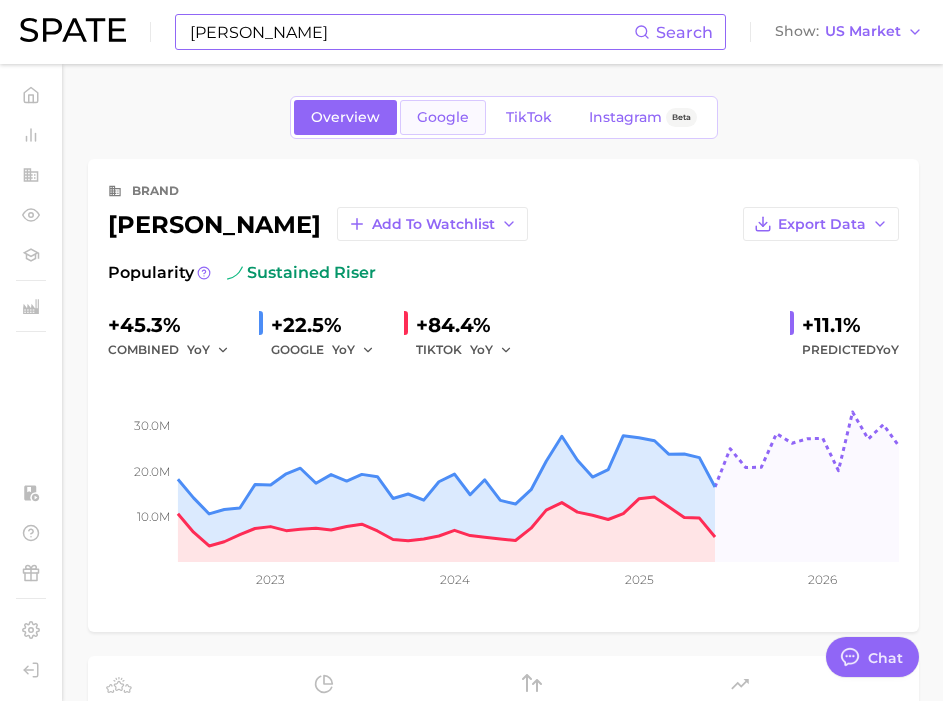 click on "Google" at bounding box center (443, 117) 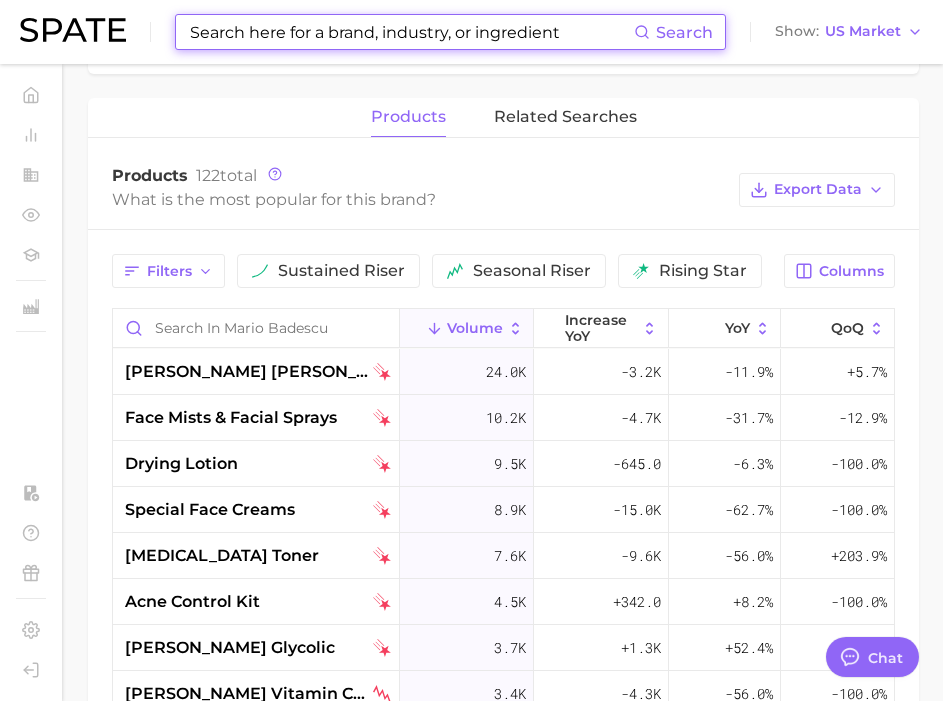 scroll, scrollTop: 847, scrollLeft: 0, axis: vertical 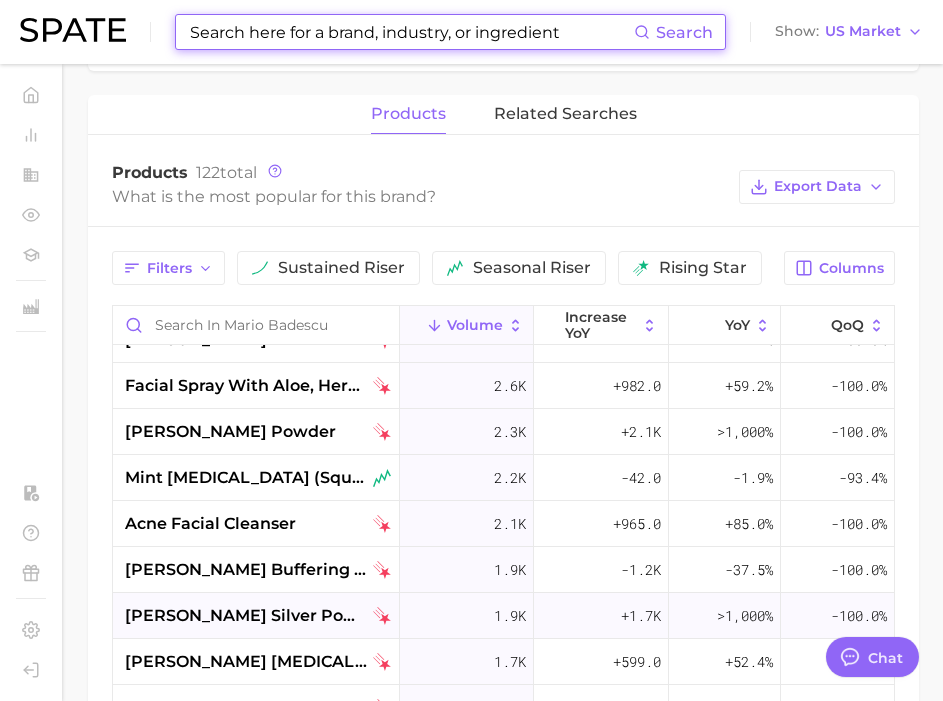 click on "[PERSON_NAME] silver powder" at bounding box center (256, 616) 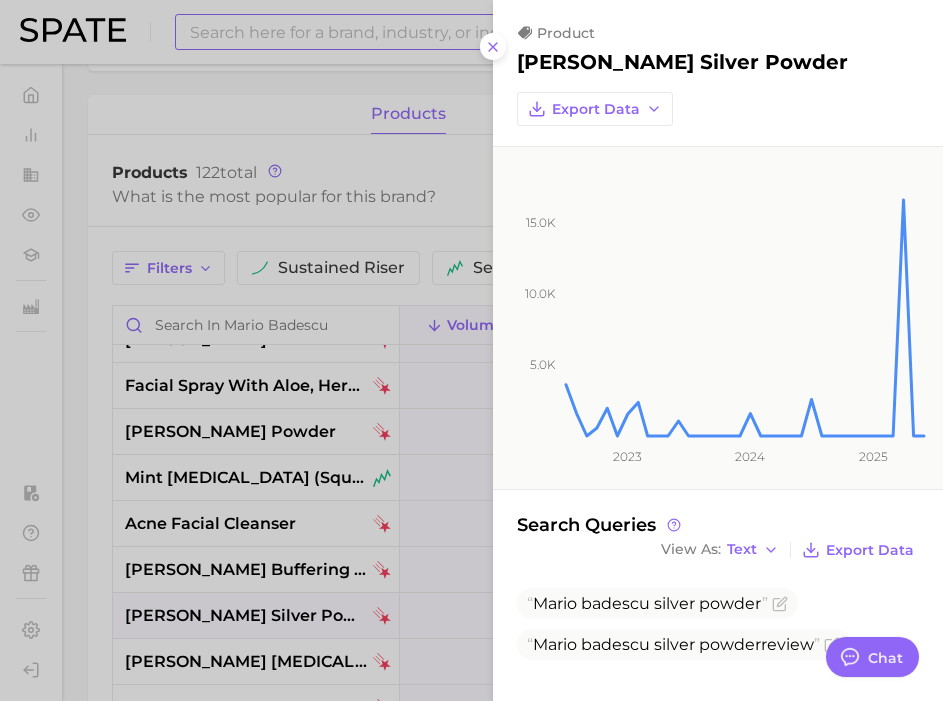 scroll, scrollTop: 5, scrollLeft: 0, axis: vertical 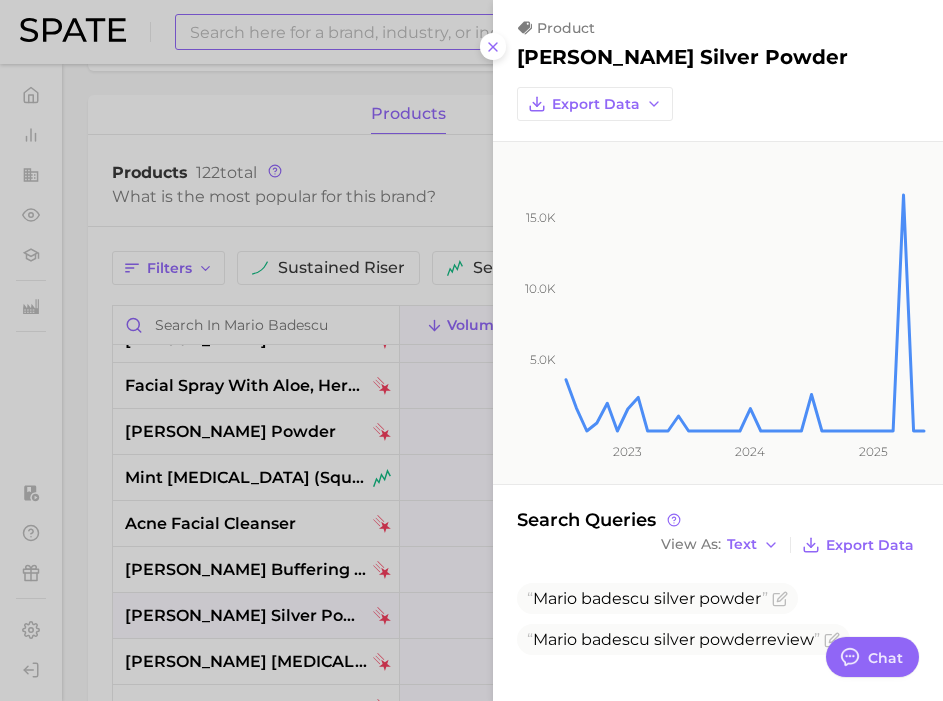 click at bounding box center (471, 350) 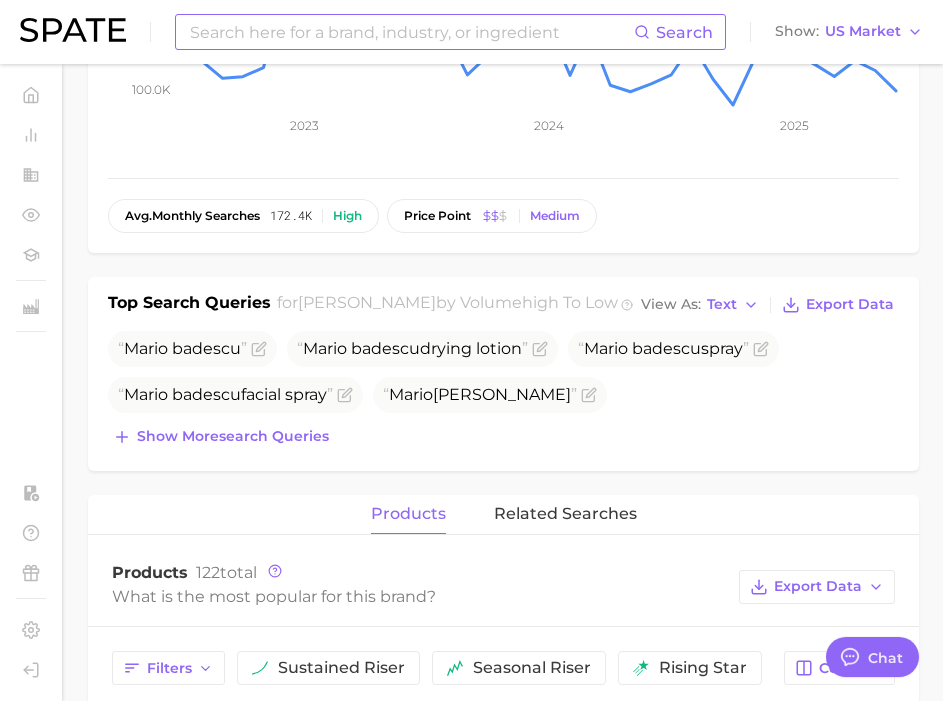 scroll, scrollTop: 448, scrollLeft: 0, axis: vertical 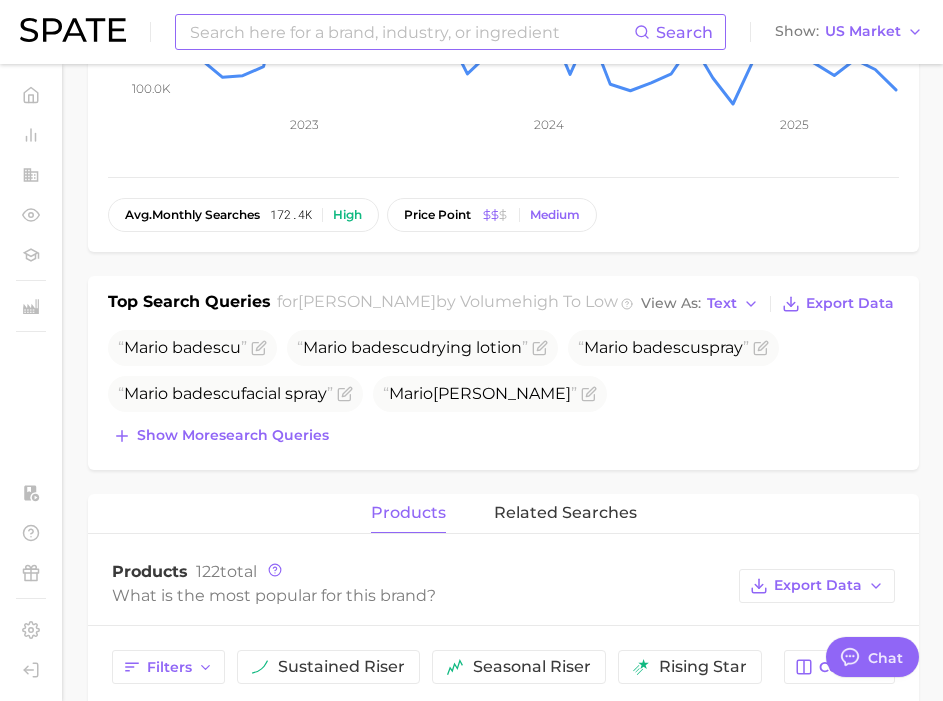 click at bounding box center [411, 32] 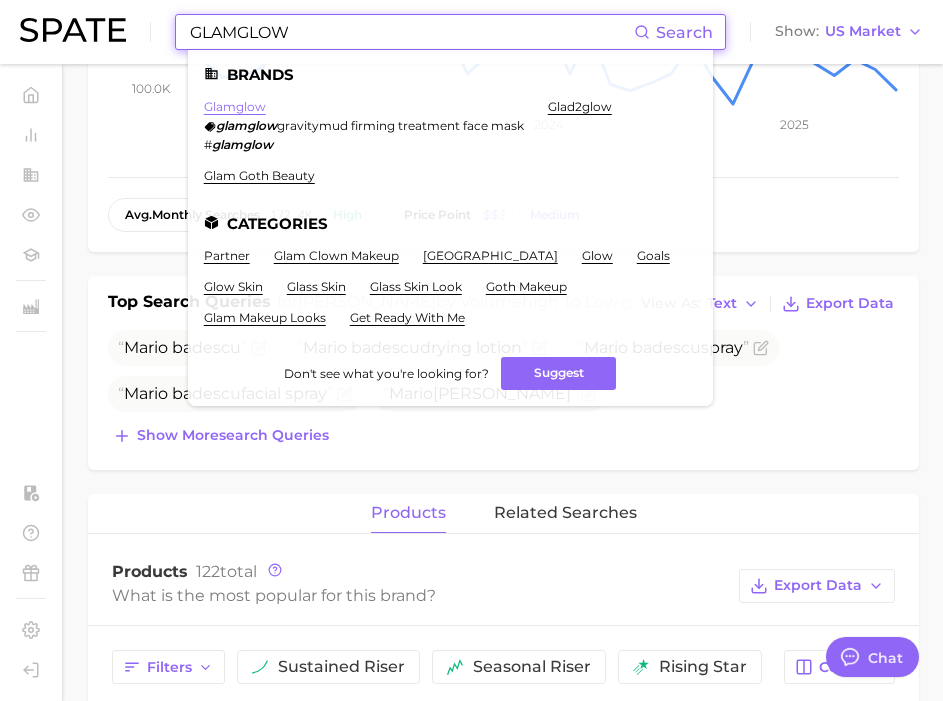 type on "GLAMGLOW" 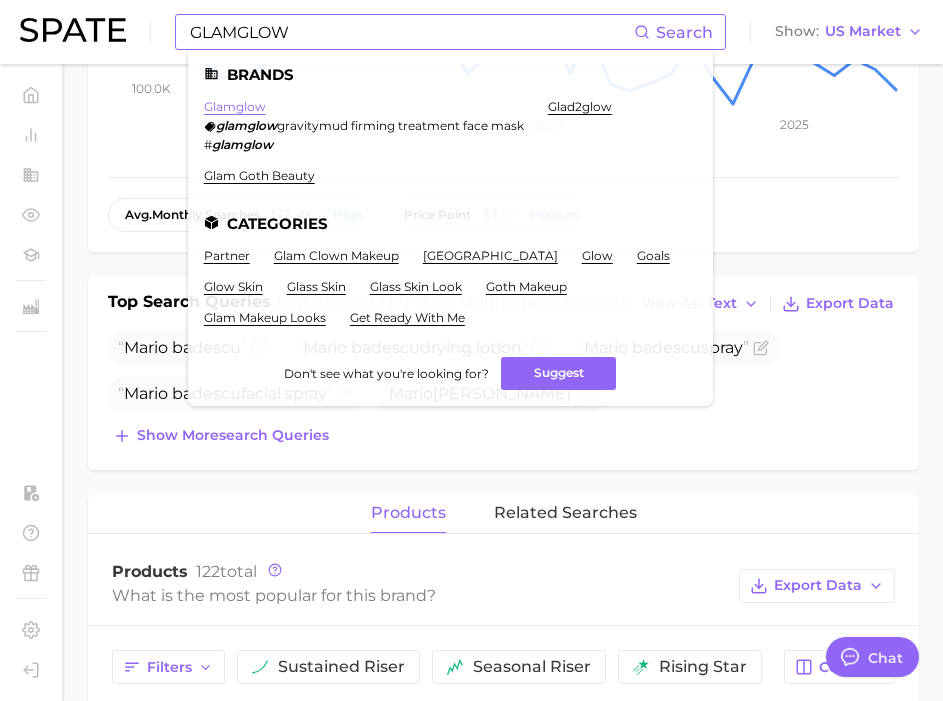 click on "glamglow" at bounding box center (235, 106) 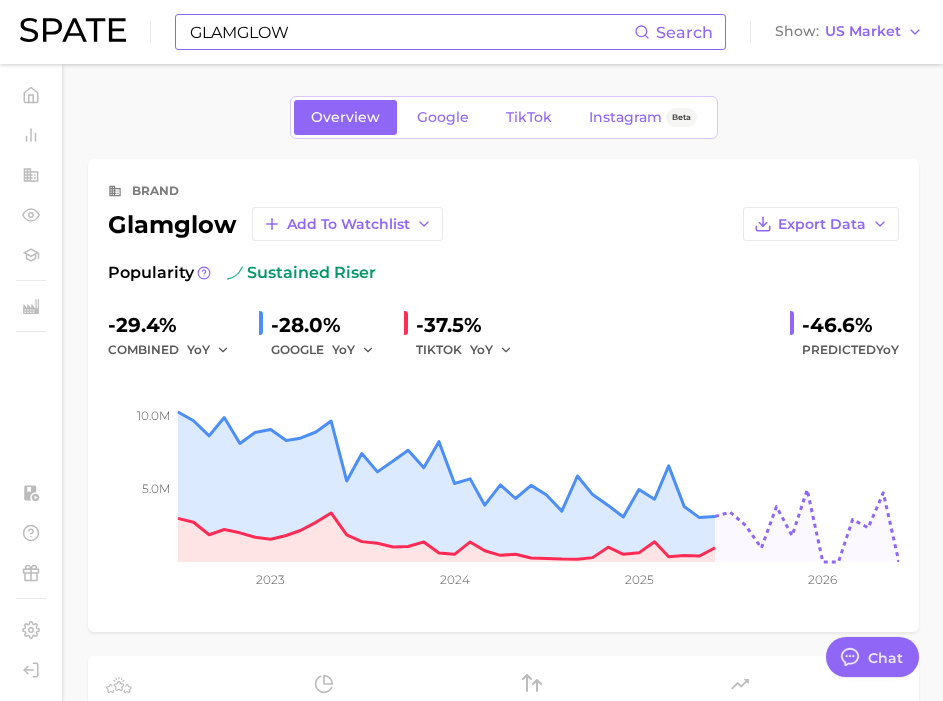 click on "brand glamglow Add to Watchlist Export Data Popularity sustained riser -29.4% combined YoY -28.0% GOOGLE YoY -37.5% TIKTOK YoY -46.6% Predicted  YoY 5.0m 10.0m 2023 2024 2025 2026" at bounding box center [503, 395] 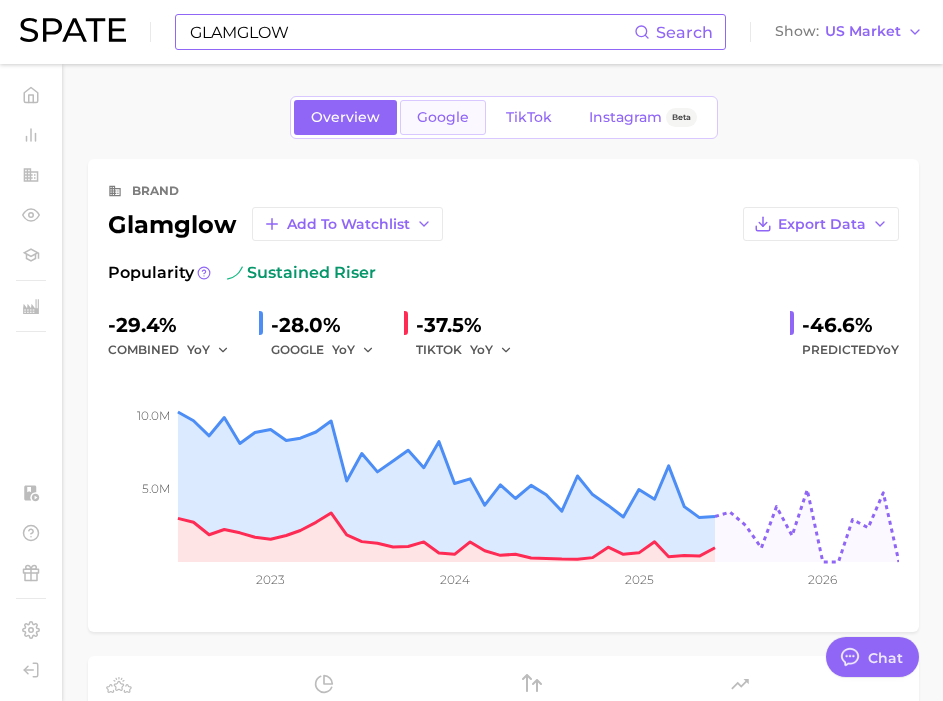click on "Google" at bounding box center [443, 117] 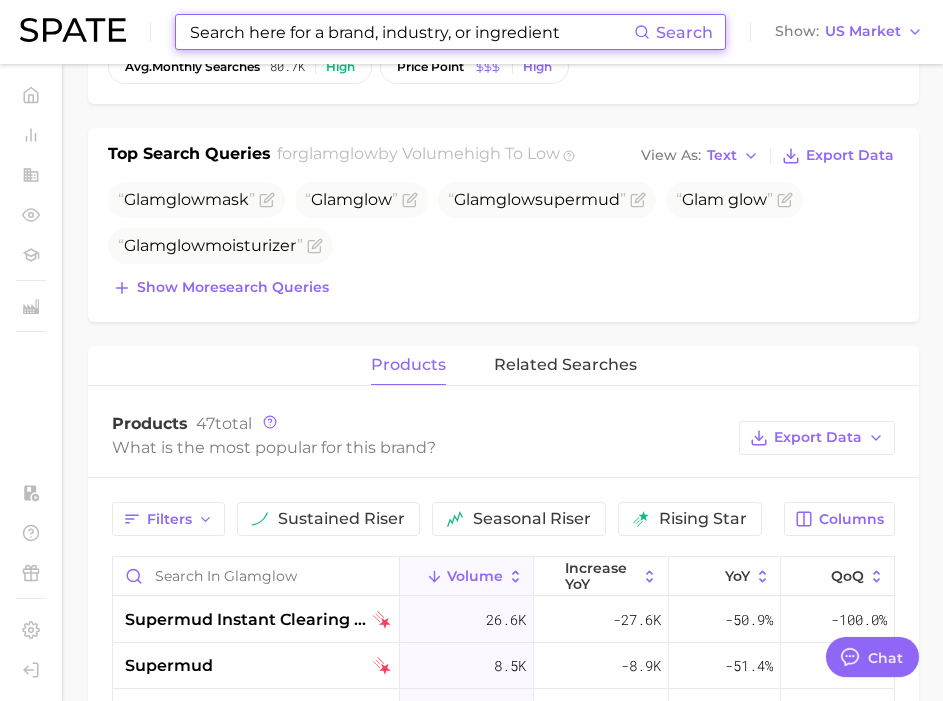 scroll, scrollTop: 849, scrollLeft: 0, axis: vertical 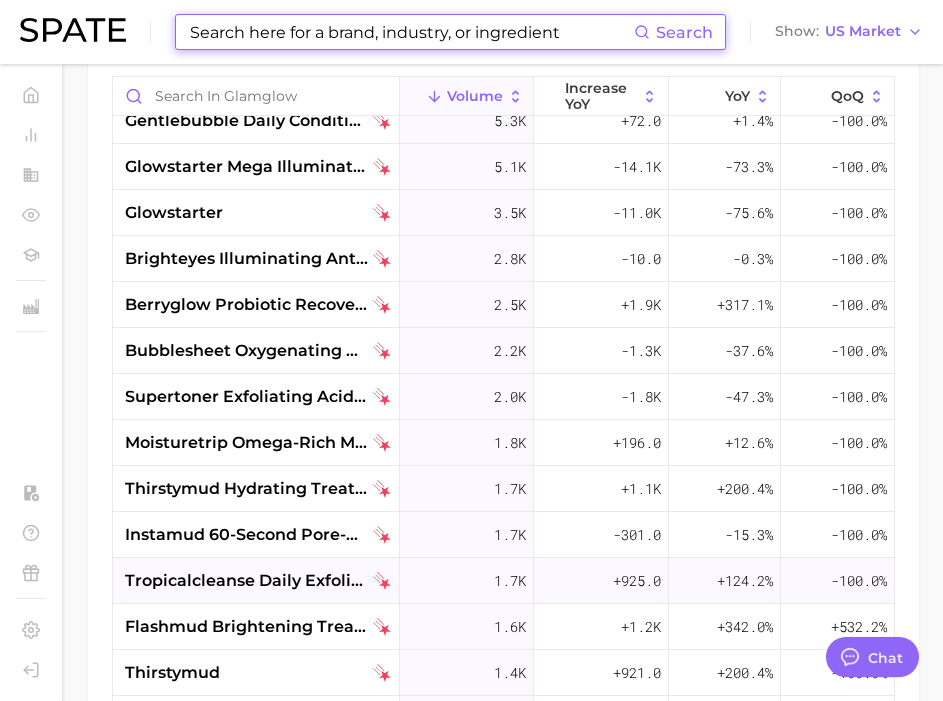click on "tropicalcleanse daily exfoliating cleanser" at bounding box center (247, 581) 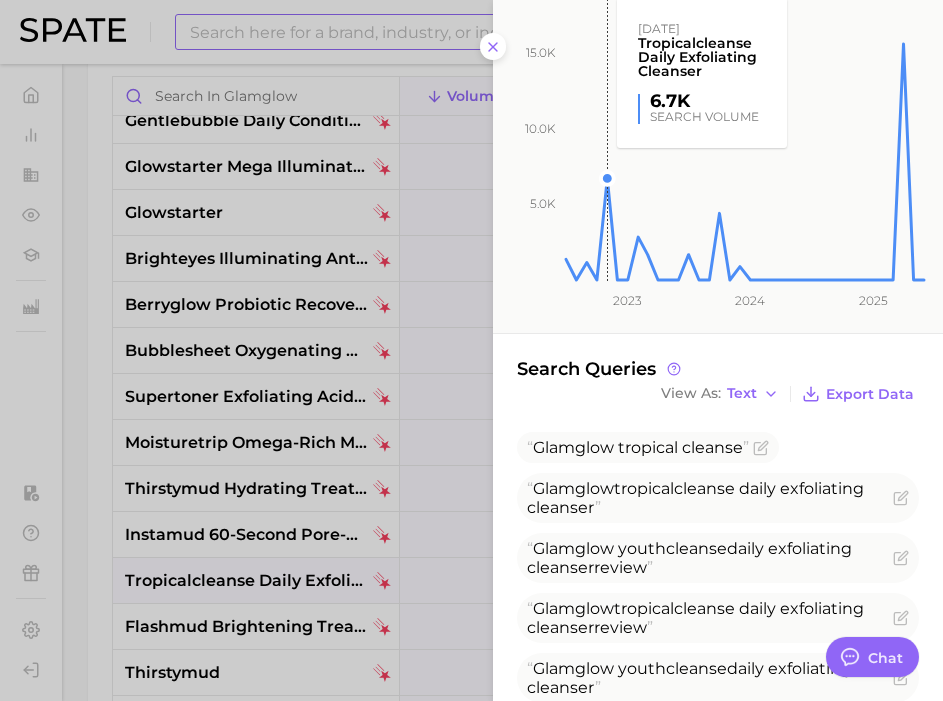 scroll, scrollTop: 233, scrollLeft: 0, axis: vertical 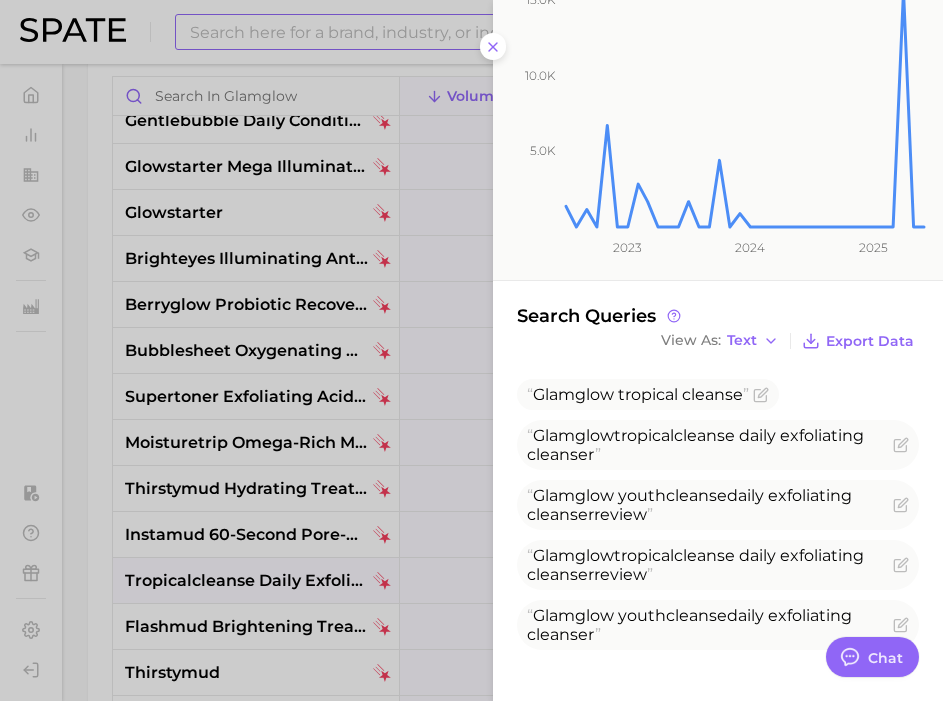 click at bounding box center [471, 350] 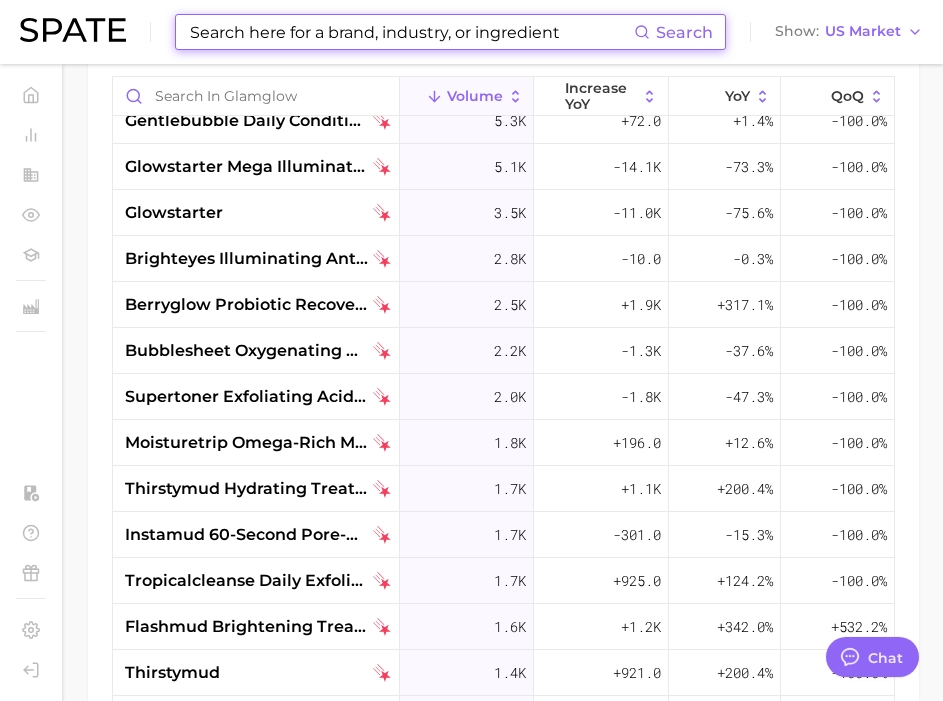 click at bounding box center (411, 32) 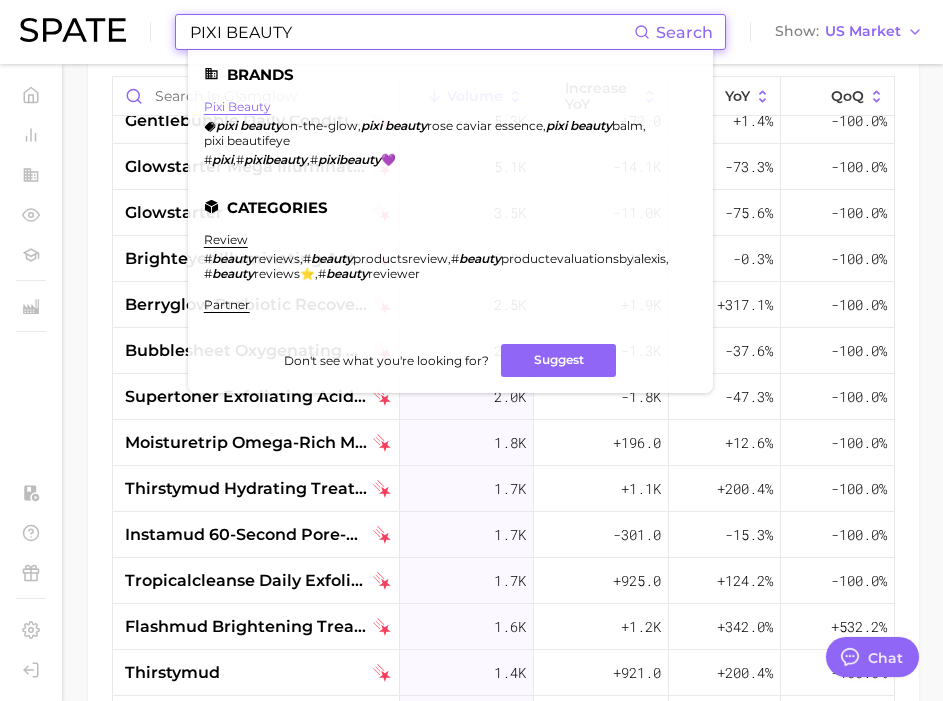 type on "PIXI BEAUTY" 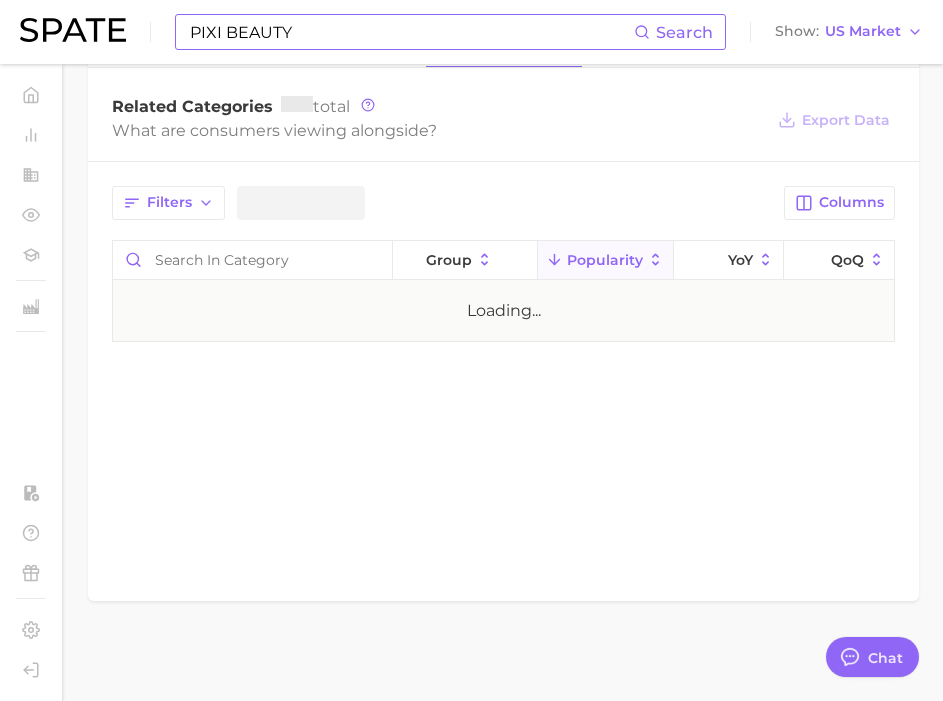 scroll, scrollTop: 0, scrollLeft: 0, axis: both 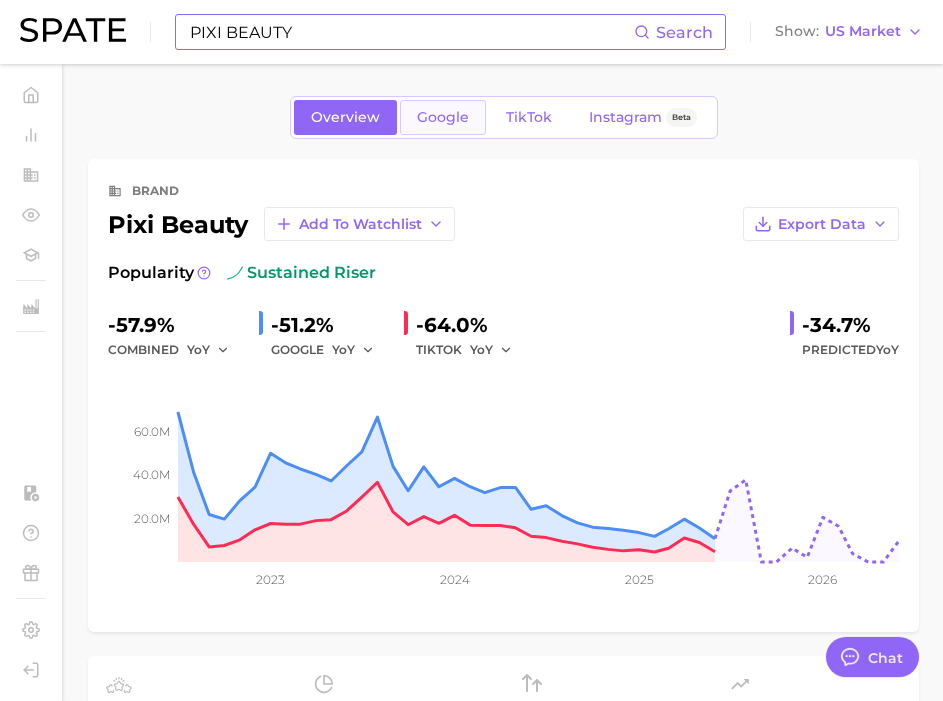 click on "Google" at bounding box center [443, 117] 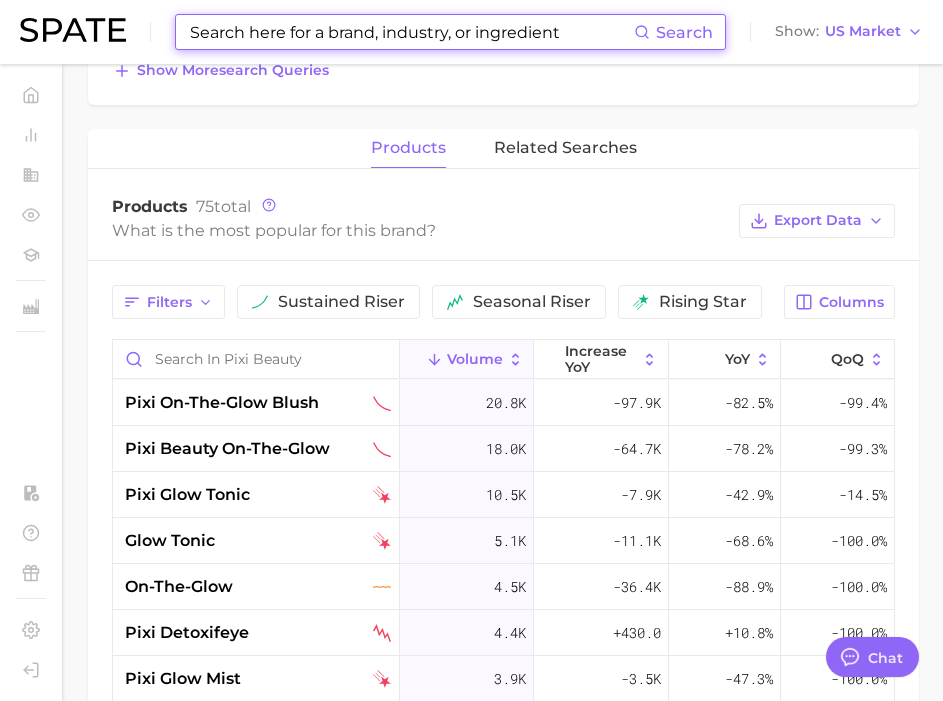 scroll, scrollTop: 803, scrollLeft: 0, axis: vertical 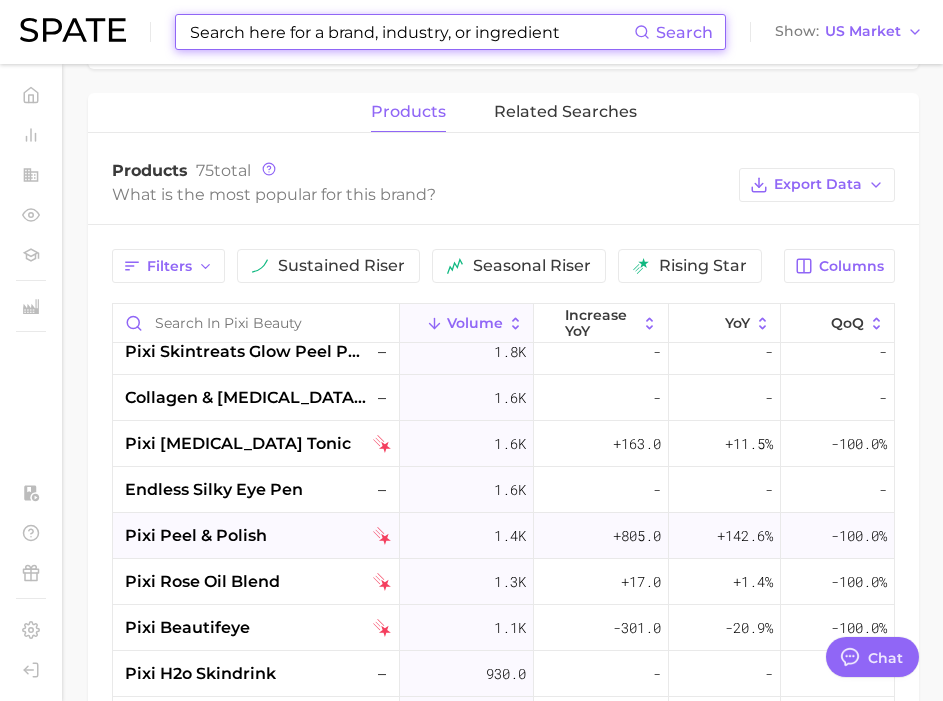 click on "pixi peel & polish" at bounding box center [258, 536] 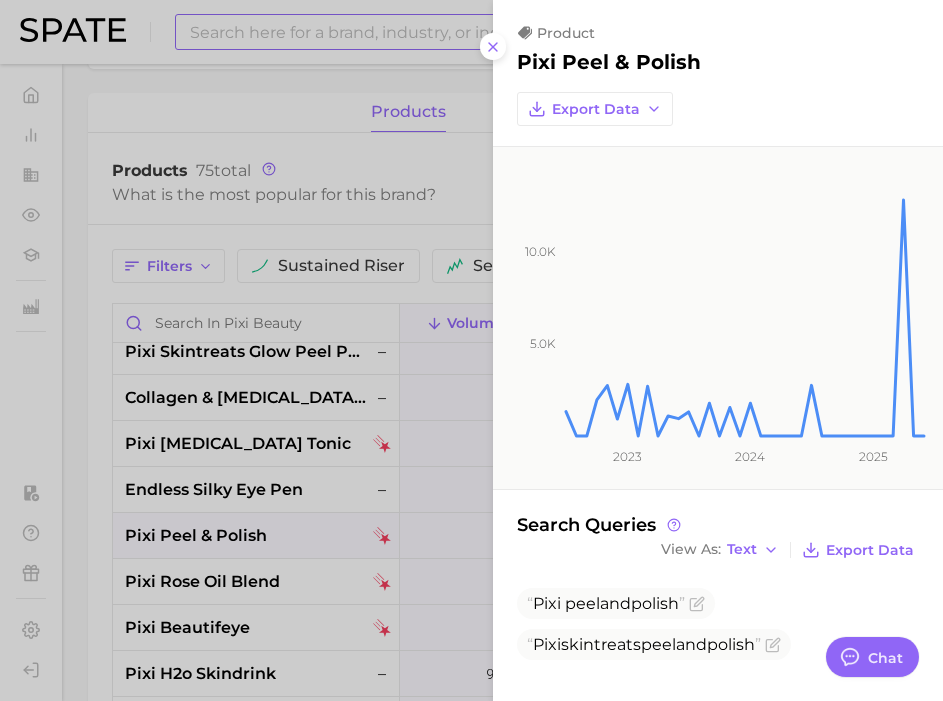 scroll, scrollTop: 5, scrollLeft: 0, axis: vertical 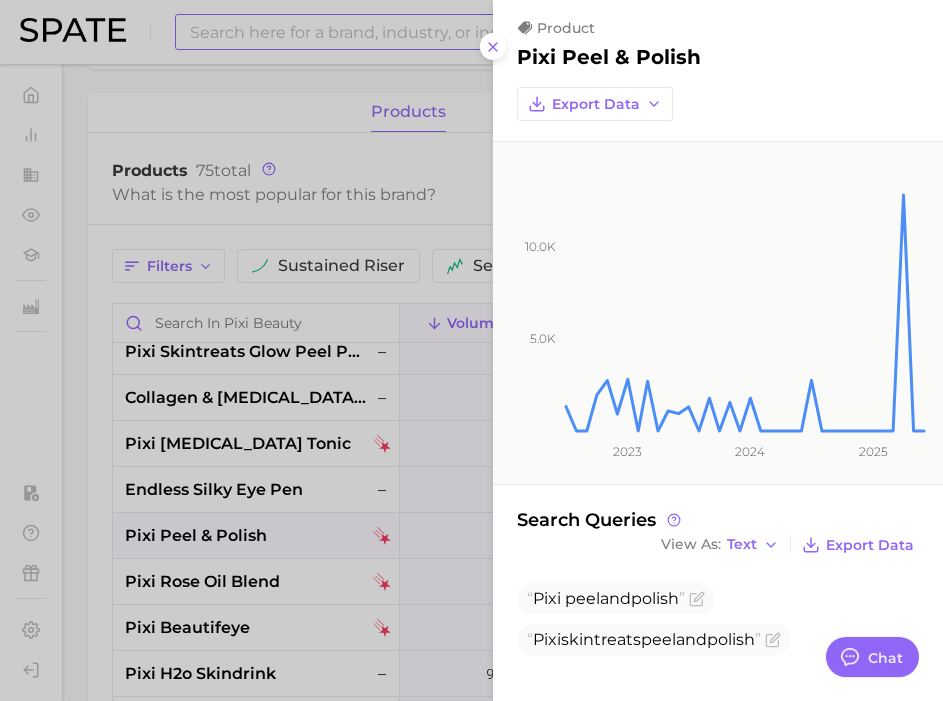 click at bounding box center (471, 350) 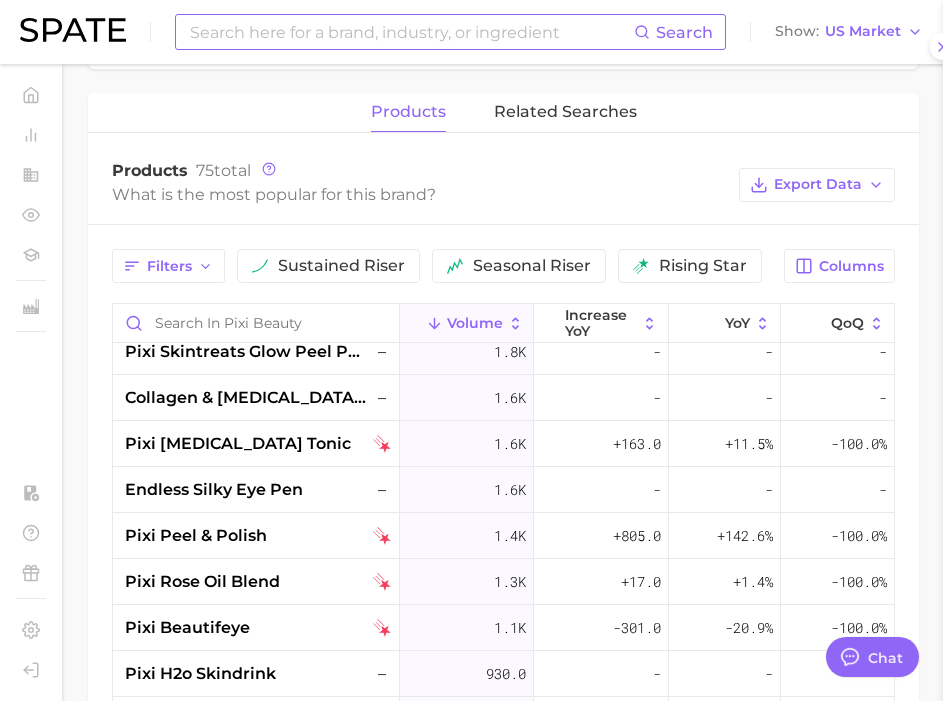 click at bounding box center (471, 350) 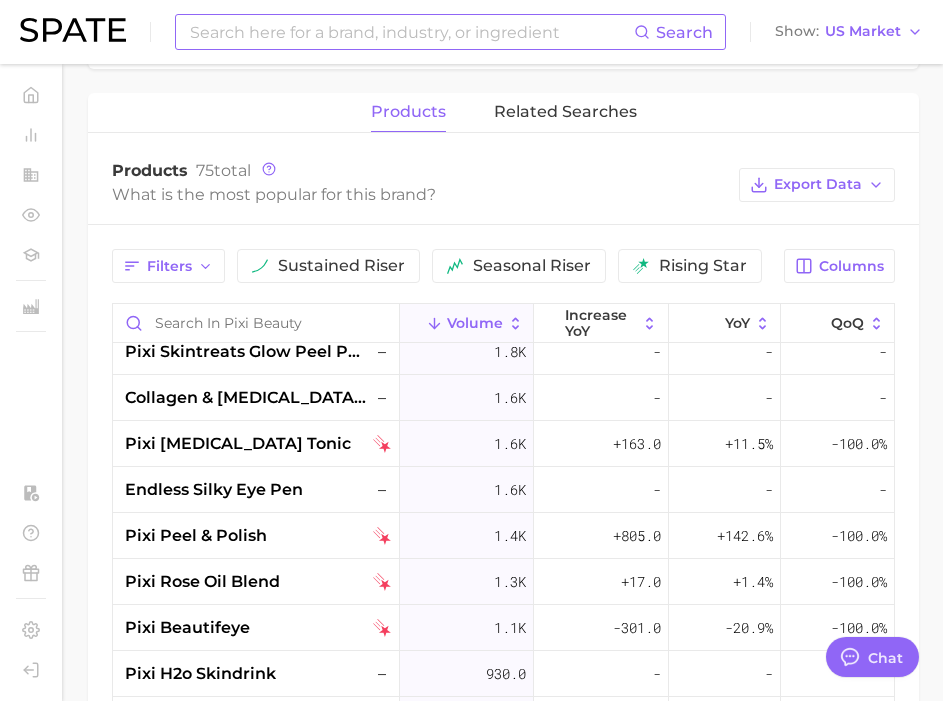 click at bounding box center (411, 32) 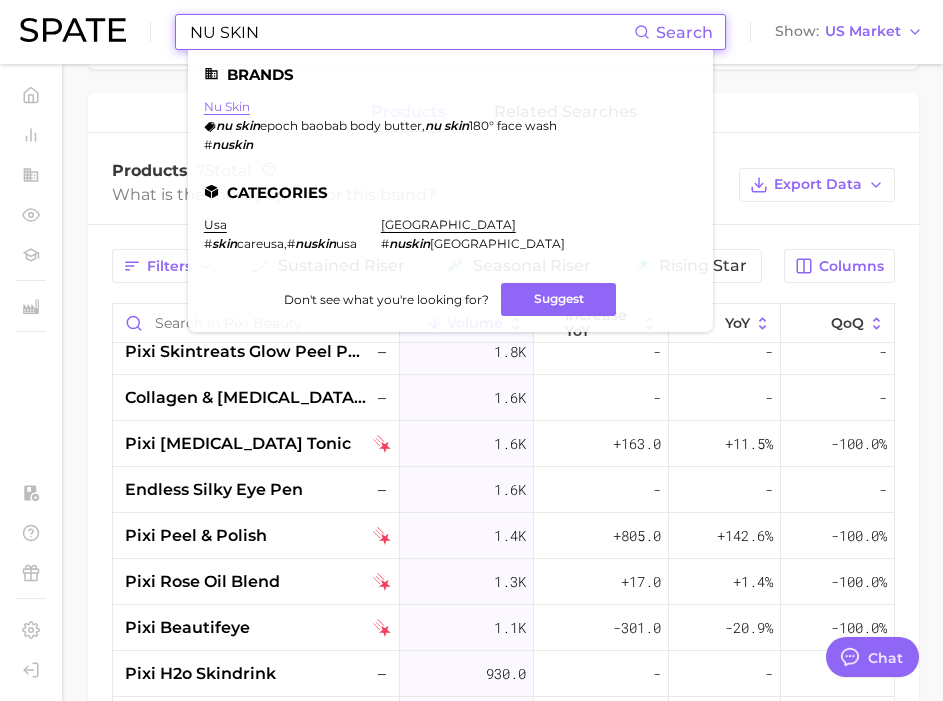 type on "NU SKIN" 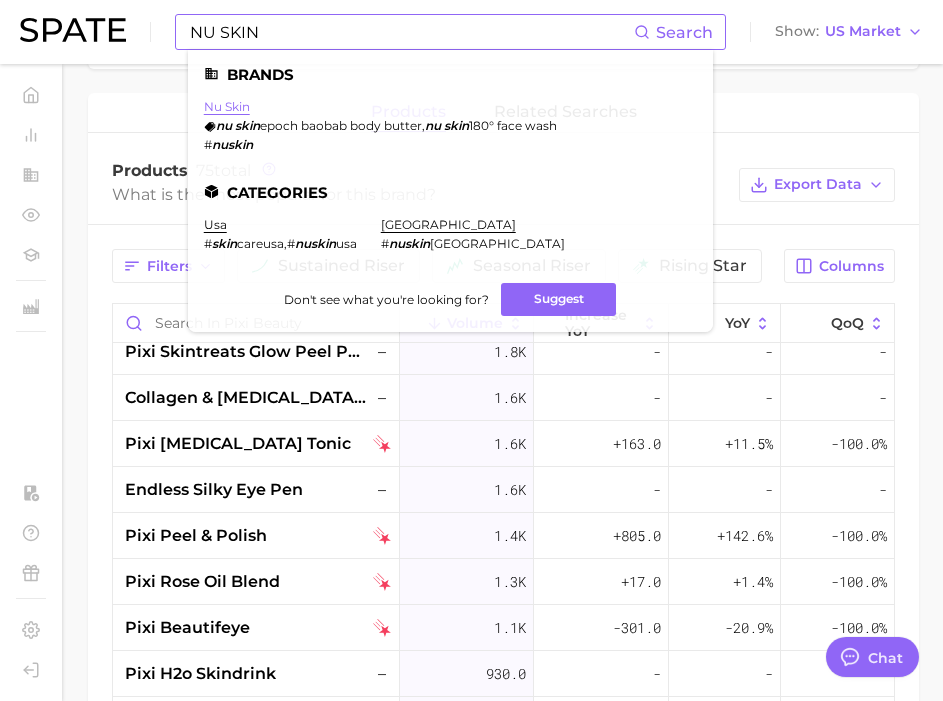 click on "nu skin" at bounding box center [227, 106] 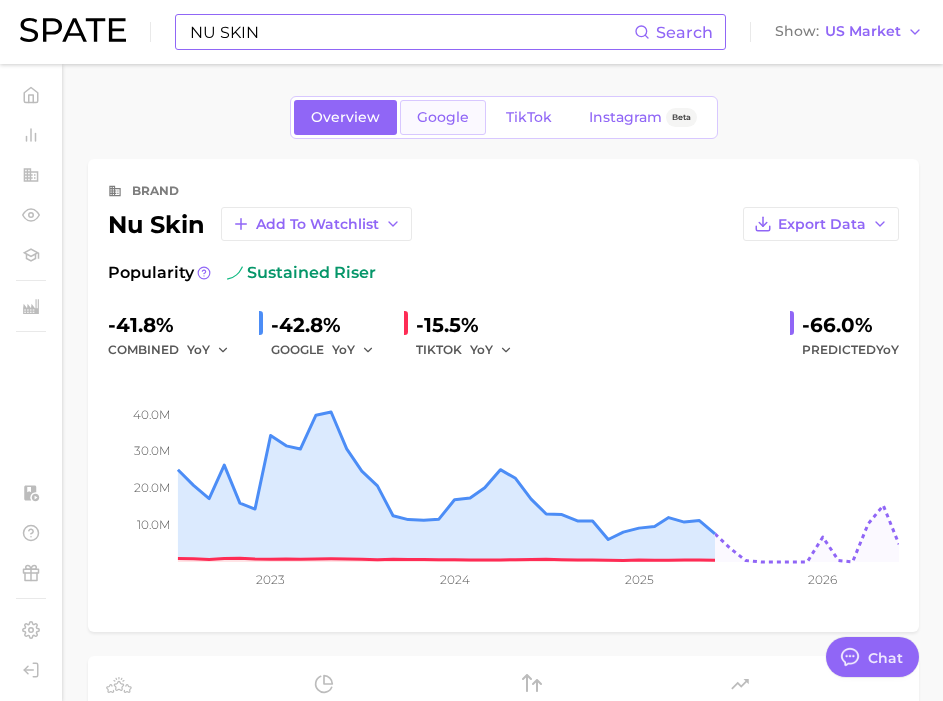 click on "Google" at bounding box center (443, 117) 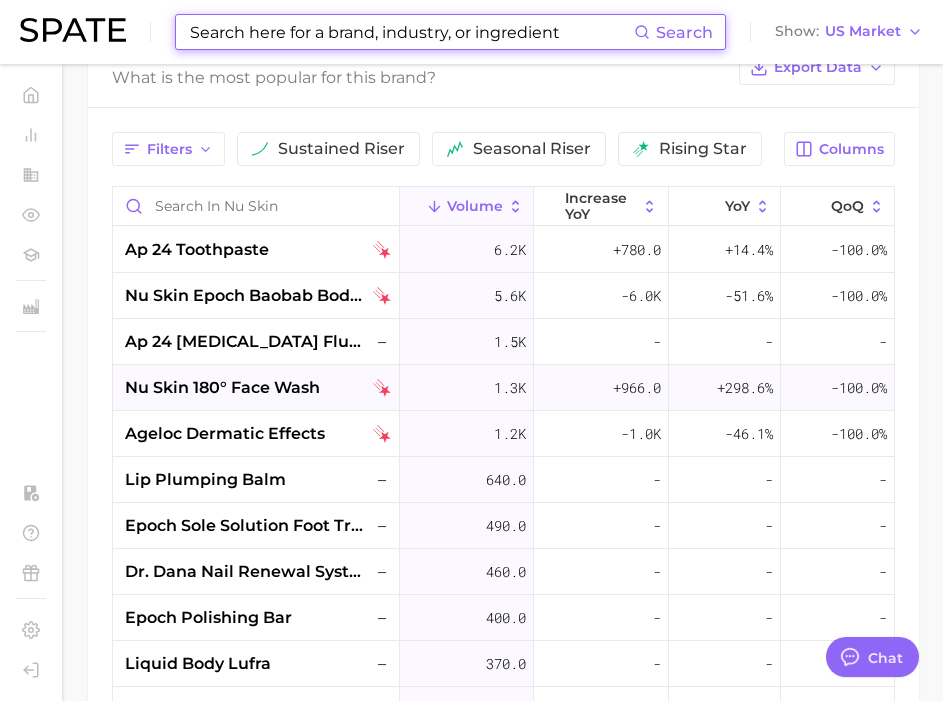scroll, scrollTop: 967, scrollLeft: 0, axis: vertical 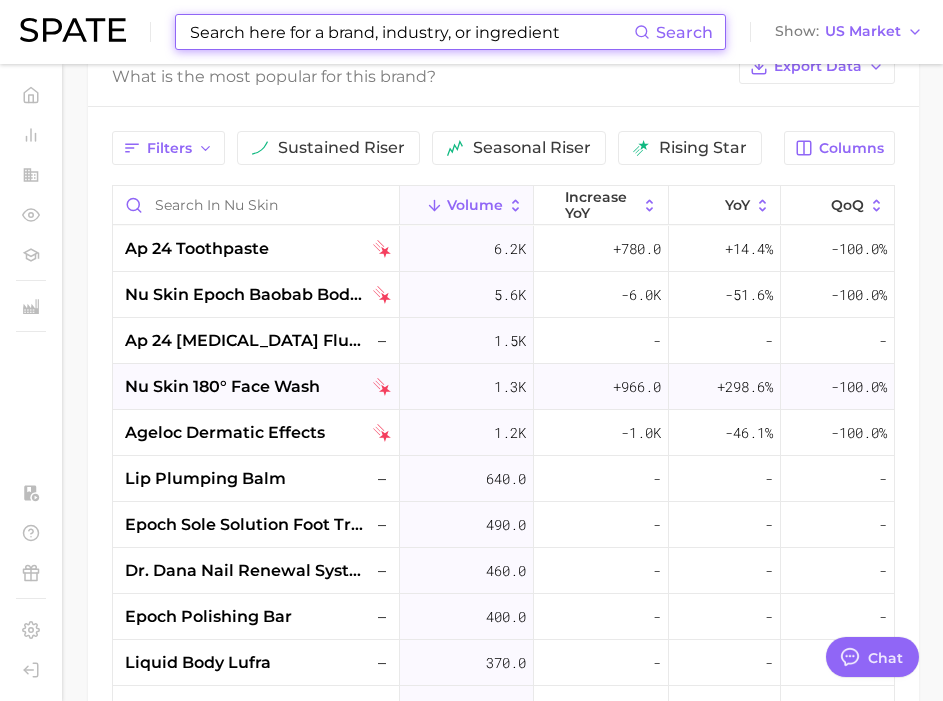 click on "nu skin 180° face wash" at bounding box center [222, 387] 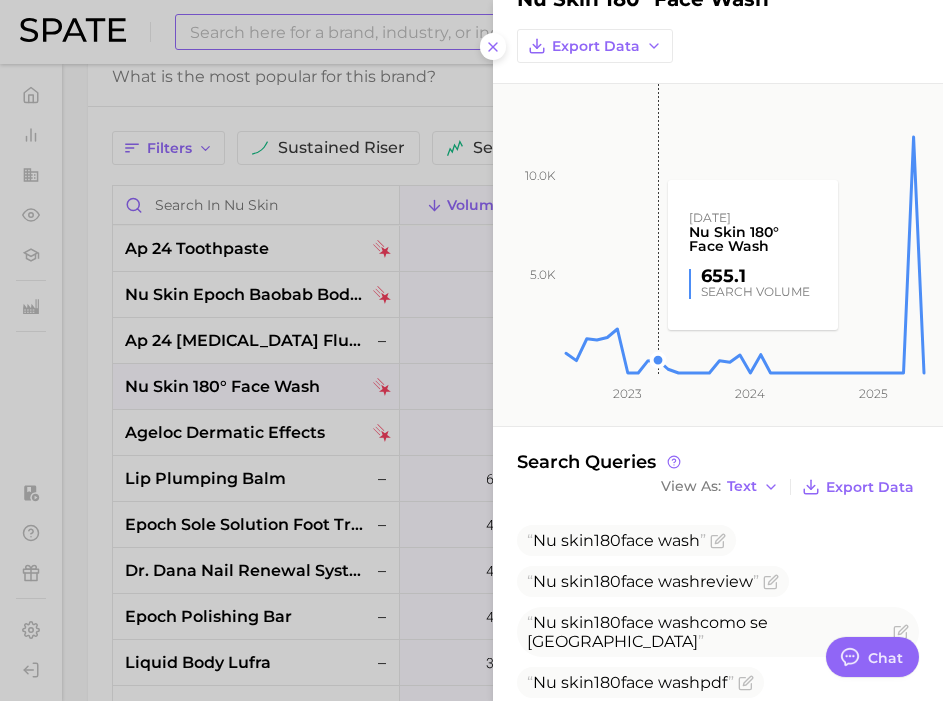 scroll, scrollTop: 130, scrollLeft: 0, axis: vertical 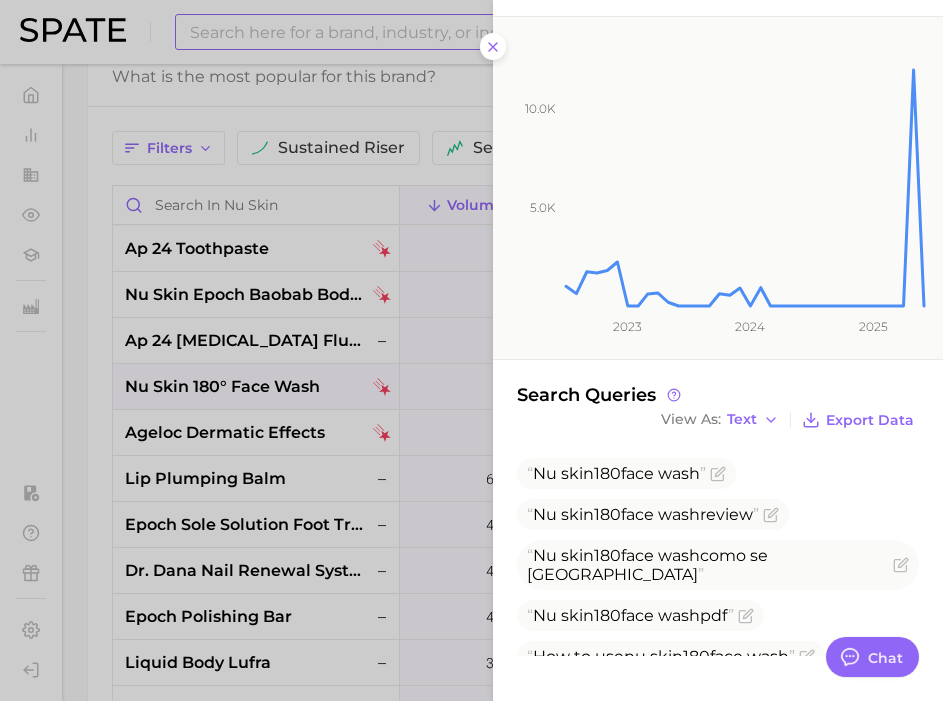 click at bounding box center [471, 350] 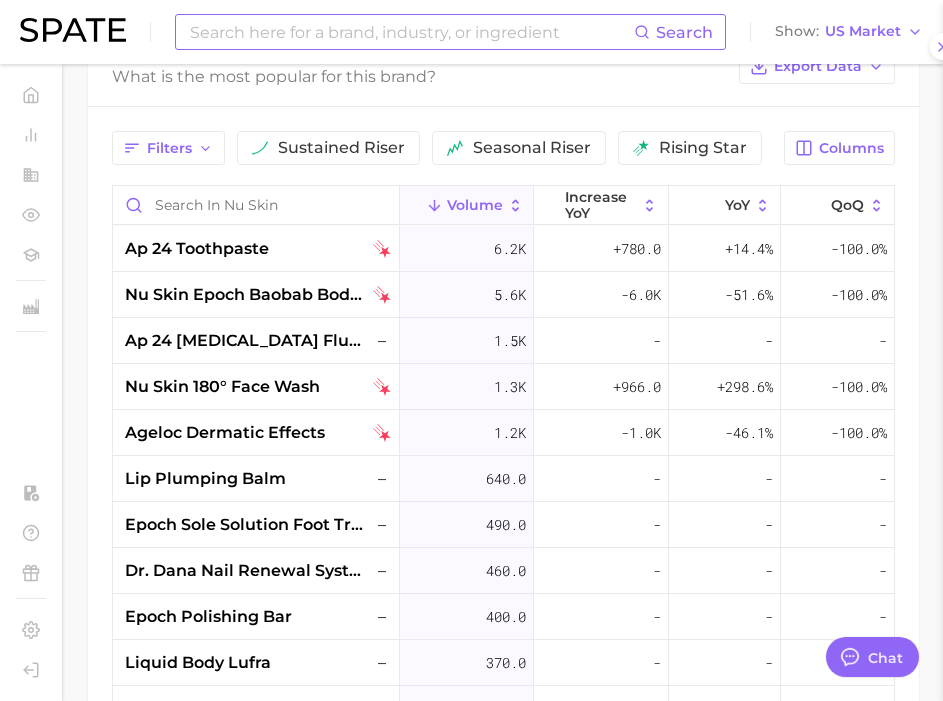click at bounding box center (411, 32) 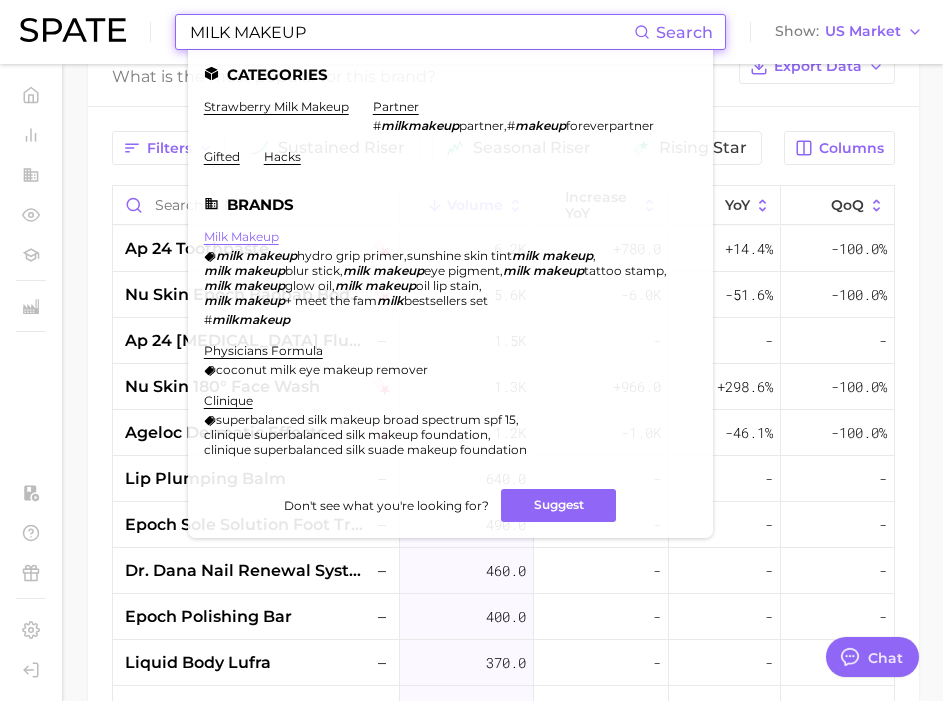 type on "MILK MAKEUP" 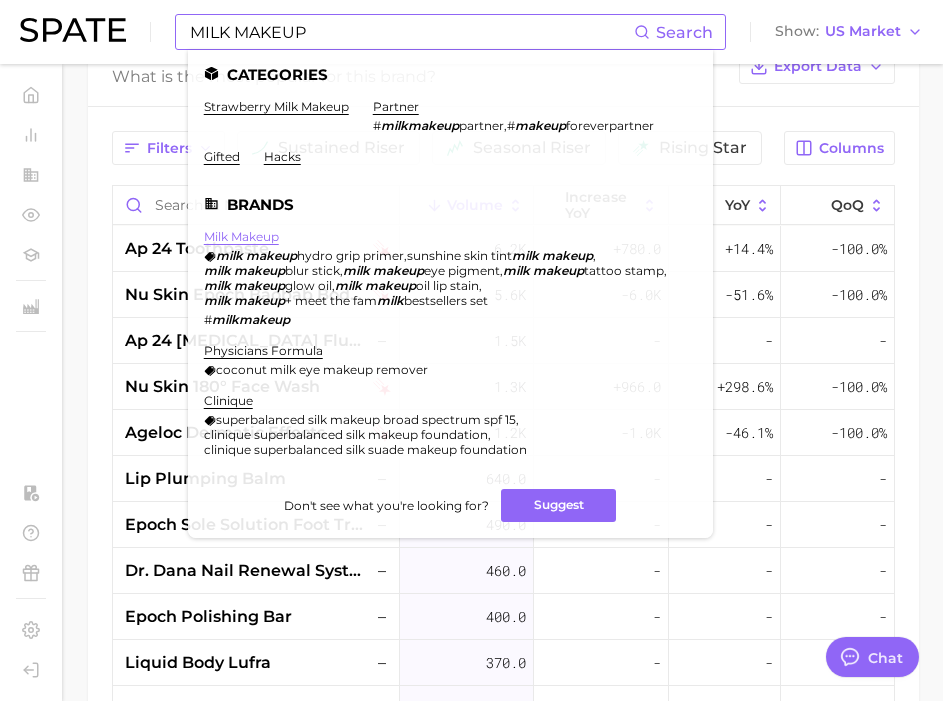 click on "milk makeup" at bounding box center [241, 236] 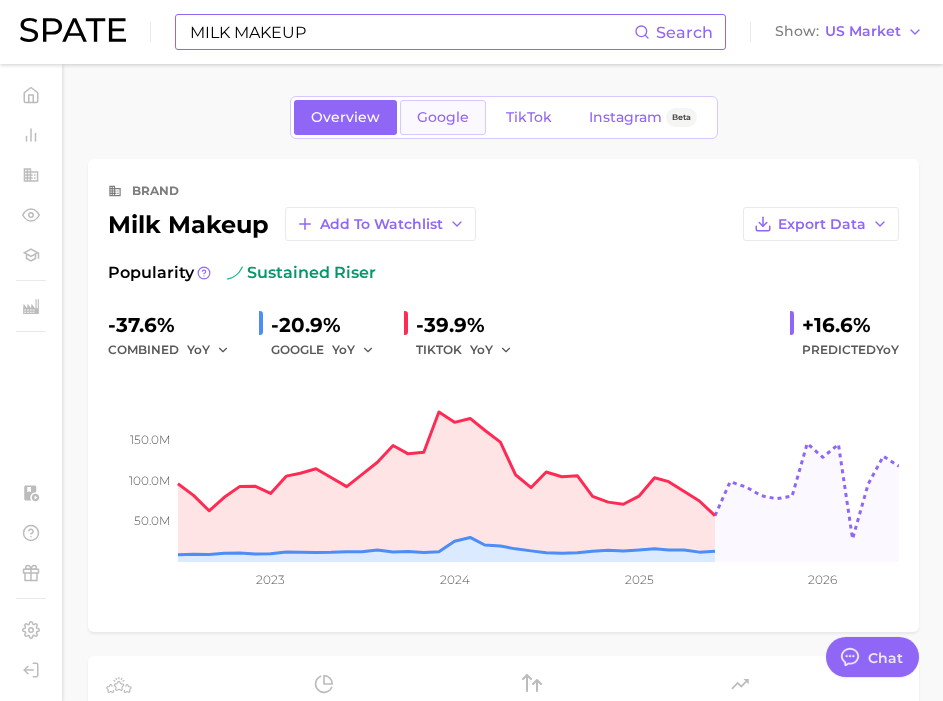 click on "Google" at bounding box center (443, 117) 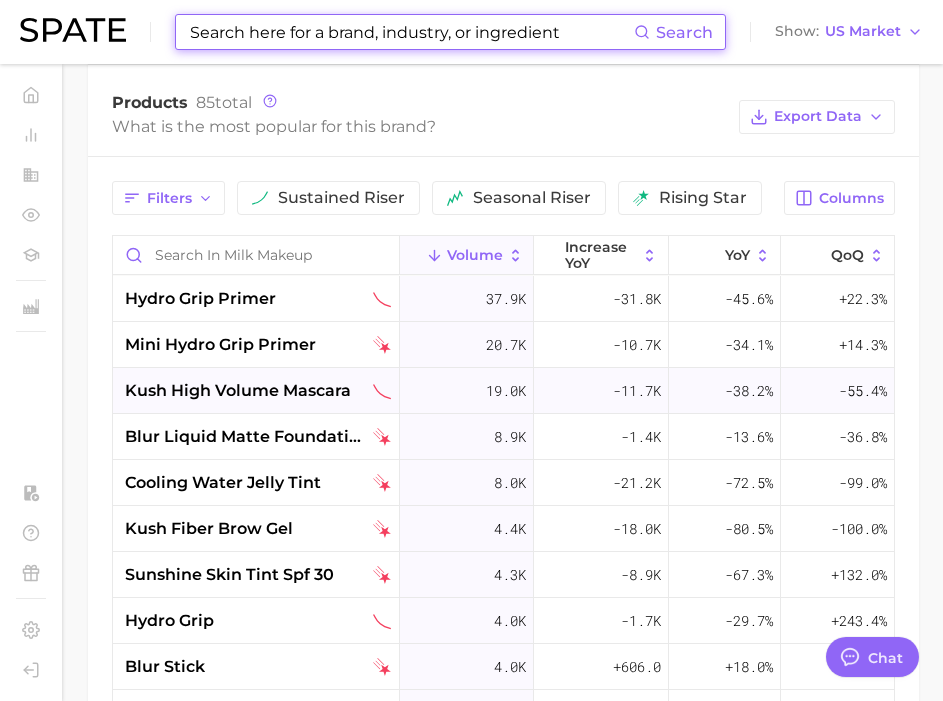 scroll, scrollTop: 939, scrollLeft: 0, axis: vertical 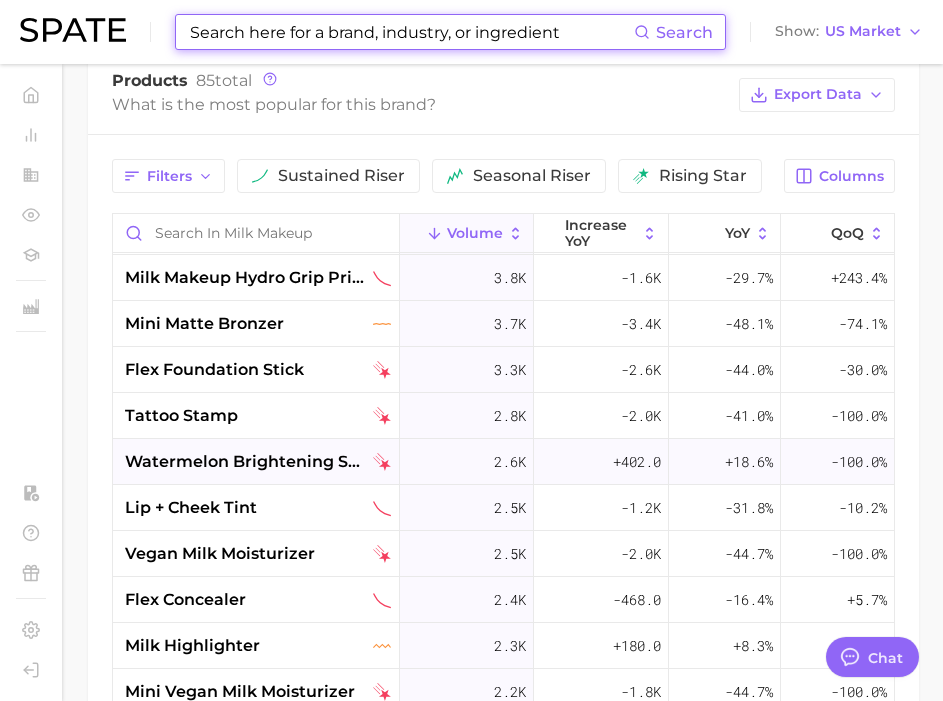 click on "watermelon brightening serum" at bounding box center [247, 462] 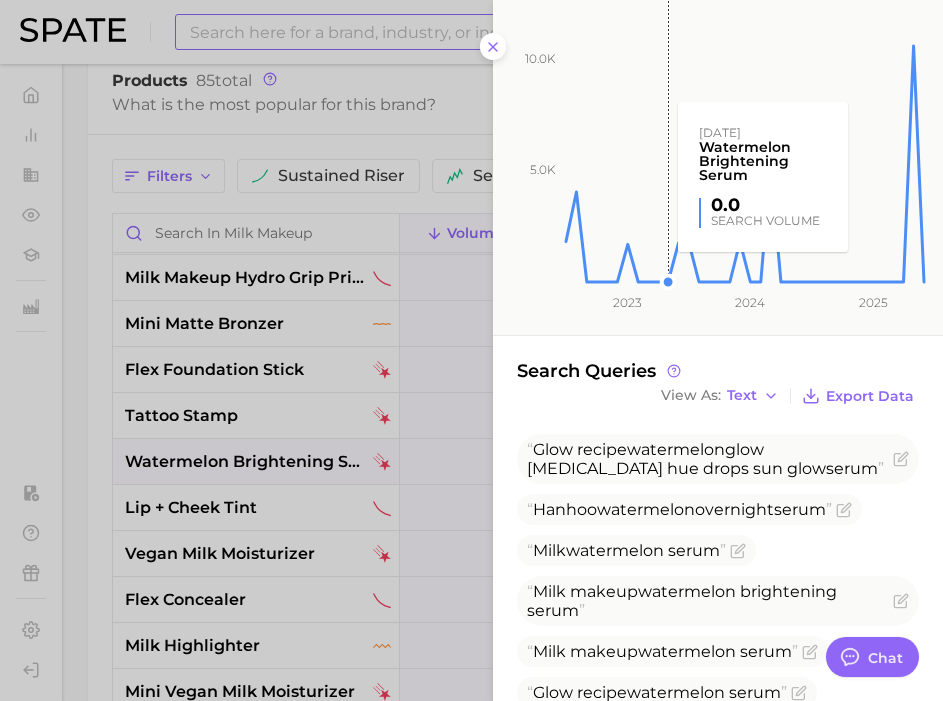 scroll, scrollTop: 443, scrollLeft: 0, axis: vertical 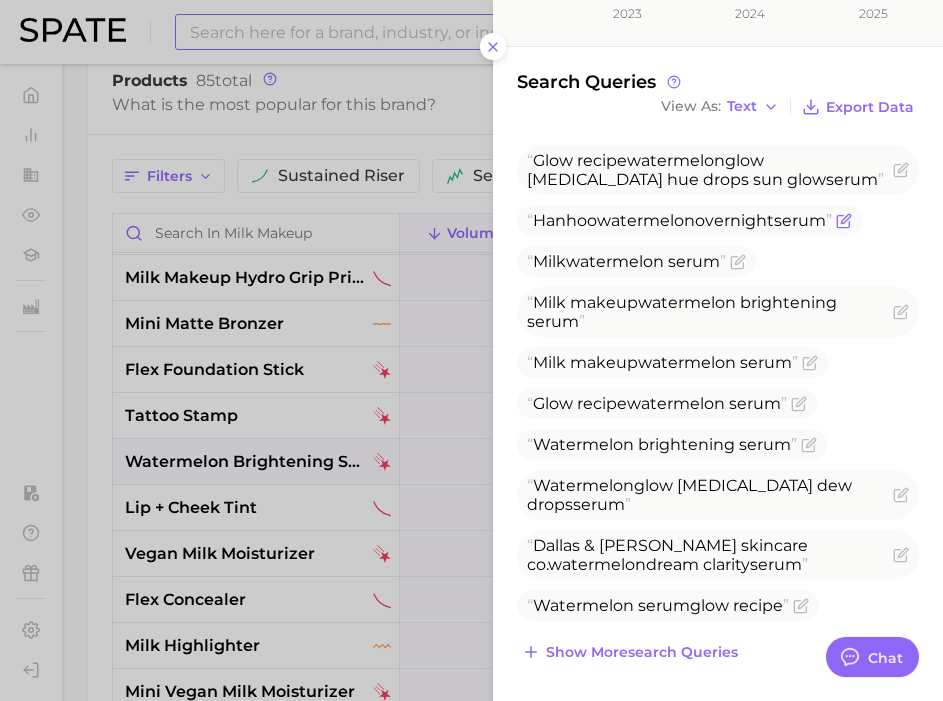 click 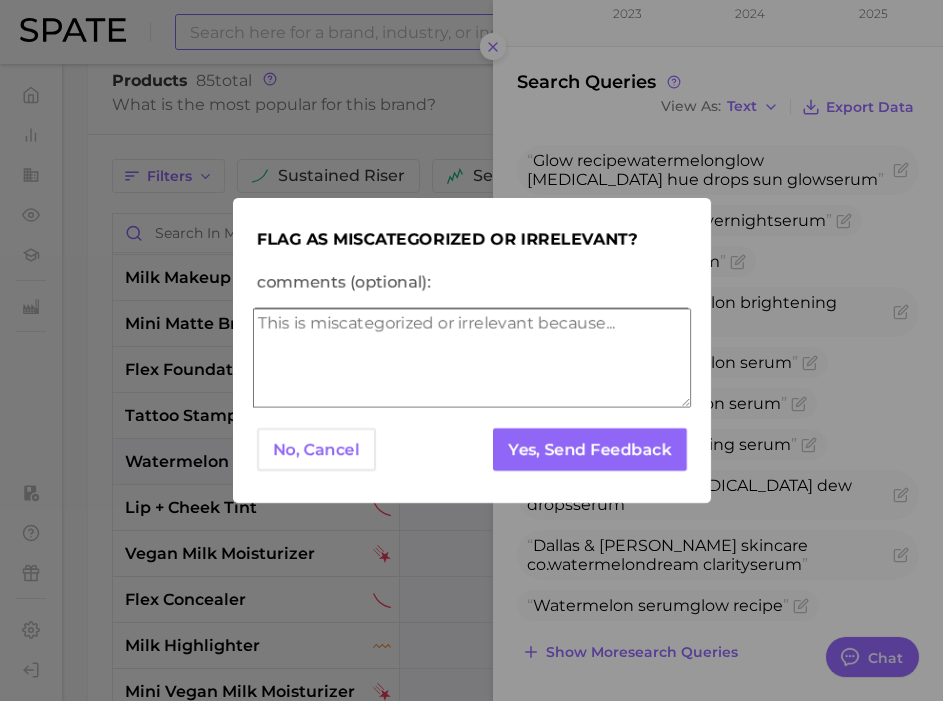 click on "comments (optional):" at bounding box center [472, 358] 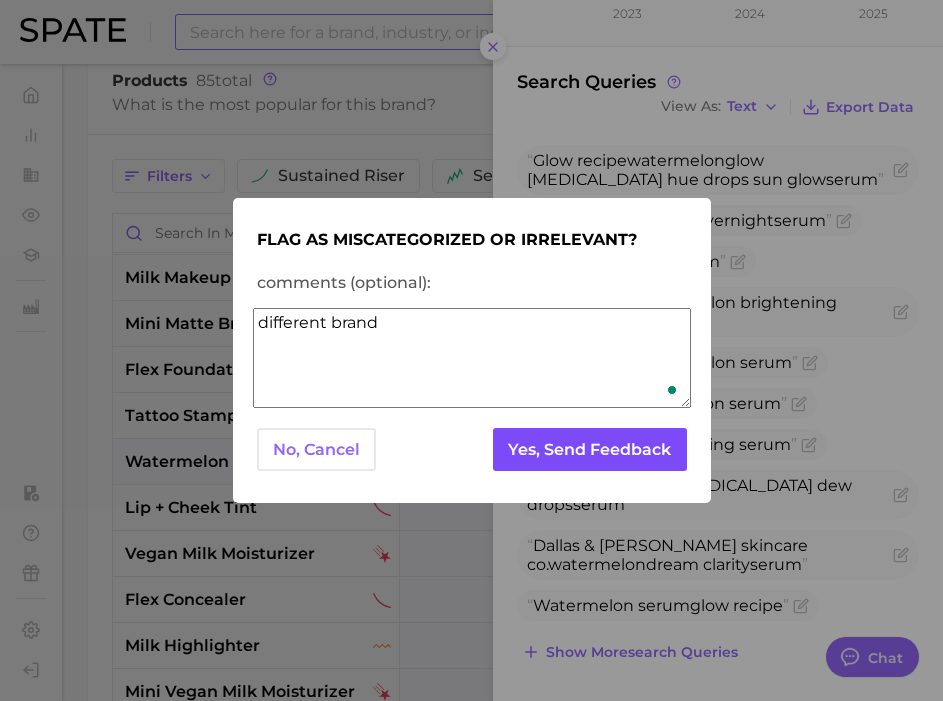 type on "different brand" 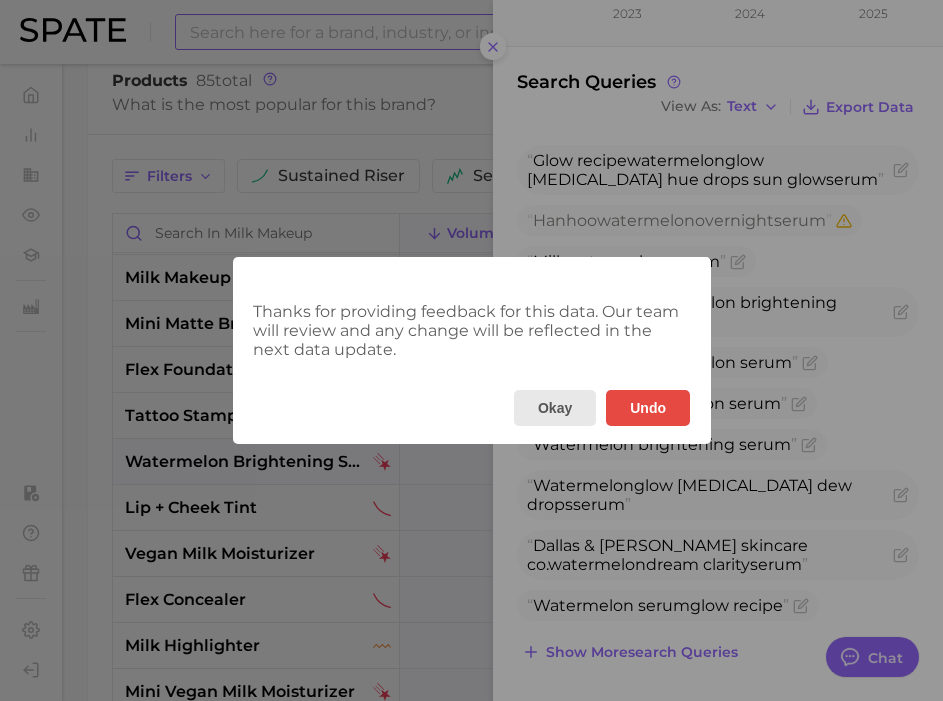 click on "Okay" at bounding box center [554, 408] 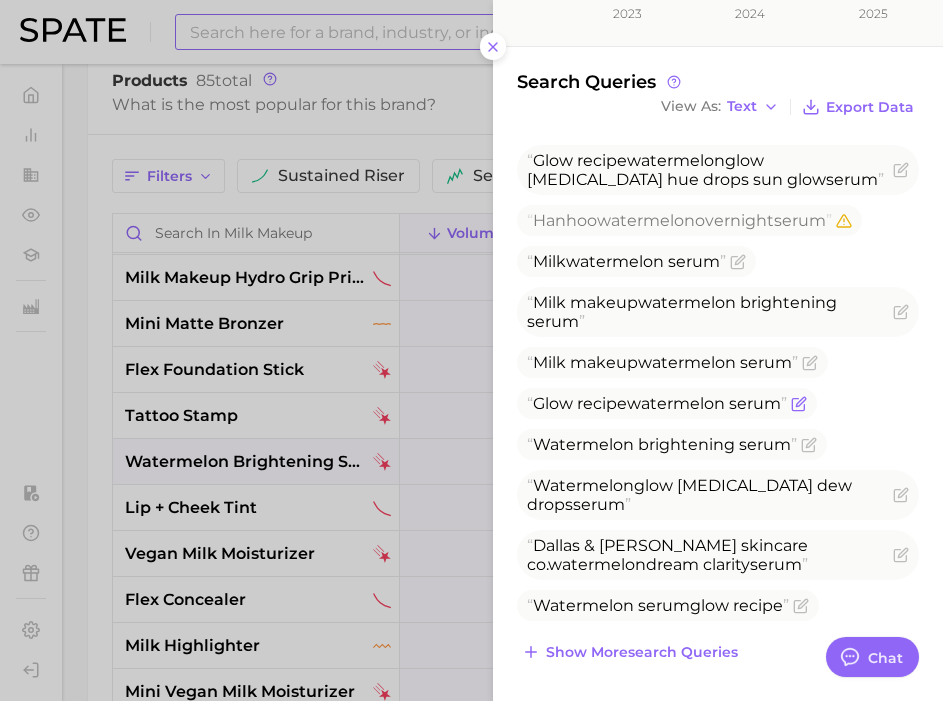 click 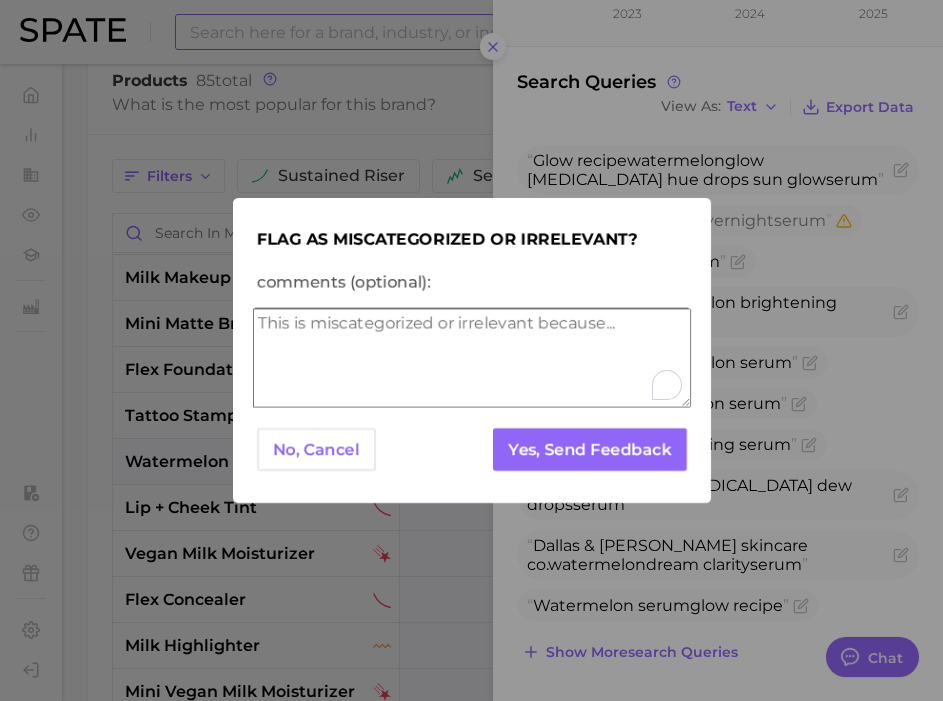 click on "comments (optional):" at bounding box center (472, 358) 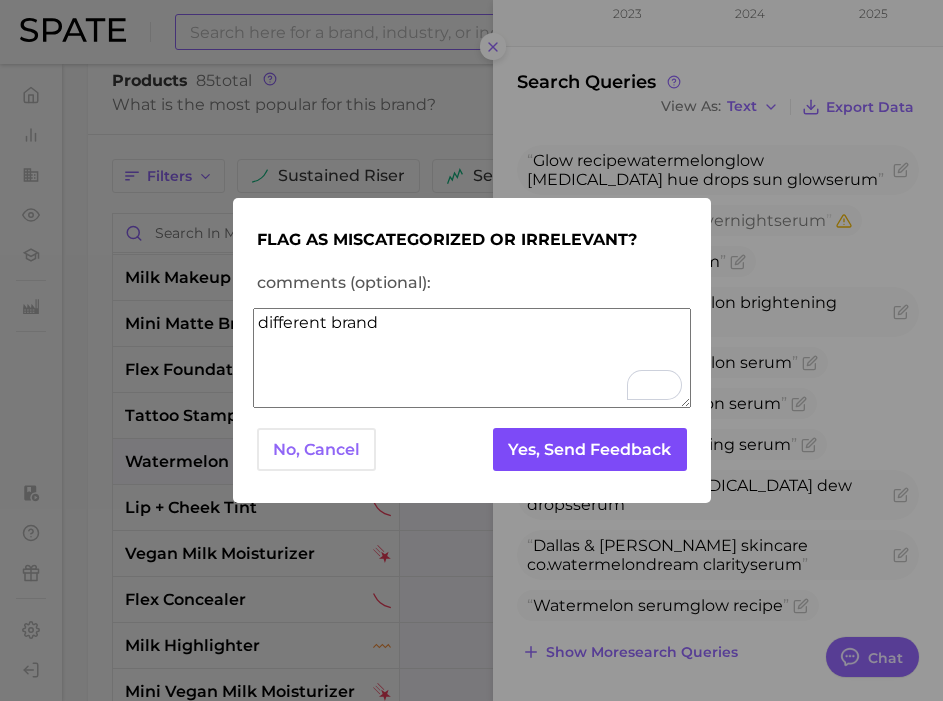 type on "different brand" 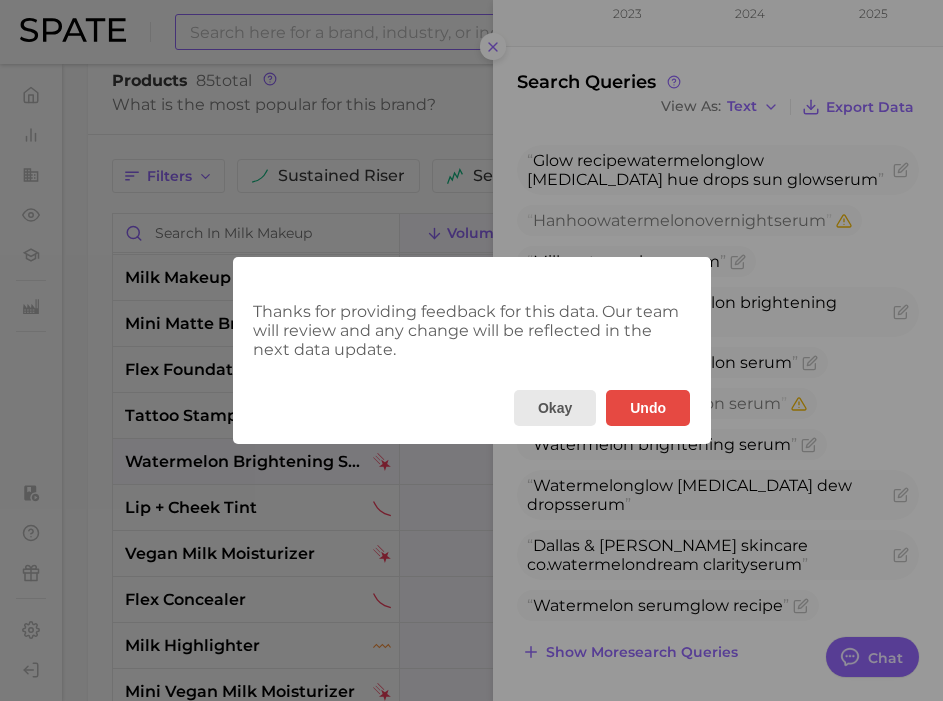 click on "Okay" at bounding box center [554, 408] 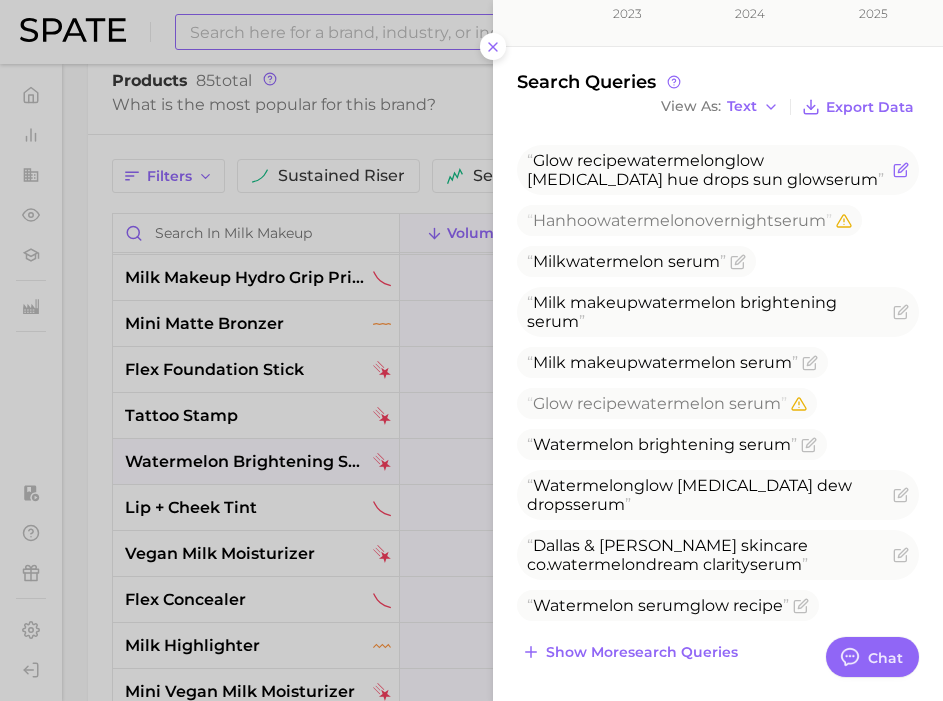 click 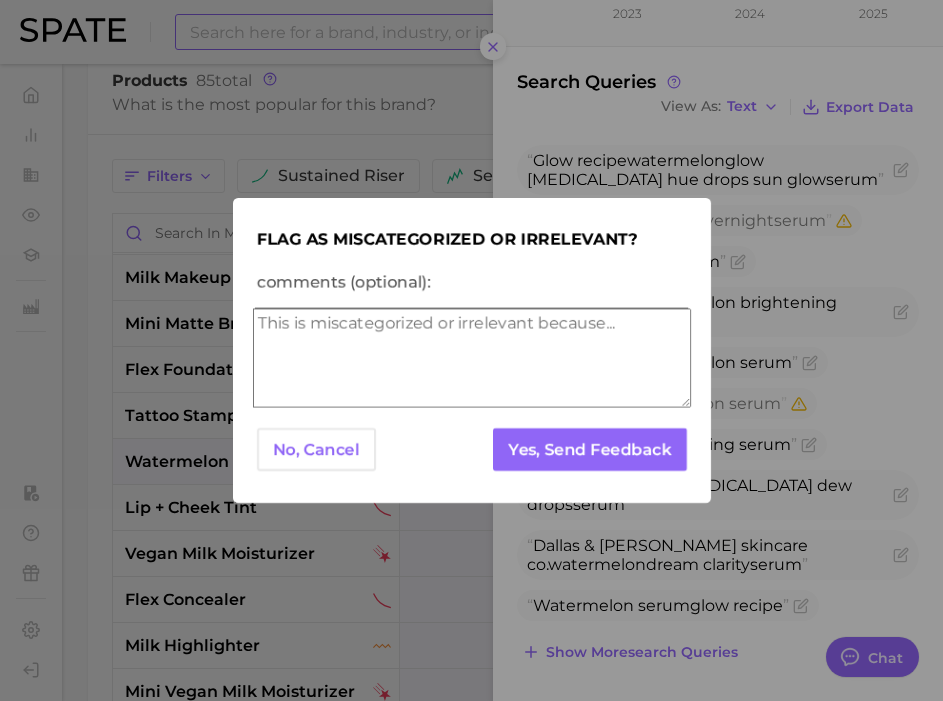 click on "comments (optional):" at bounding box center [472, 358] 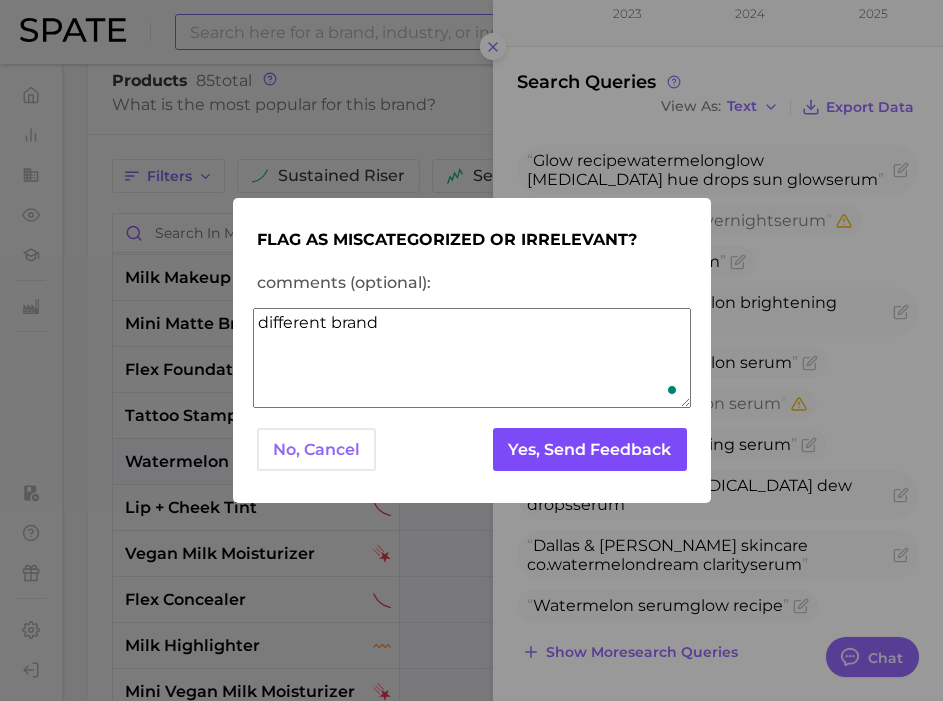 type on "different brand" 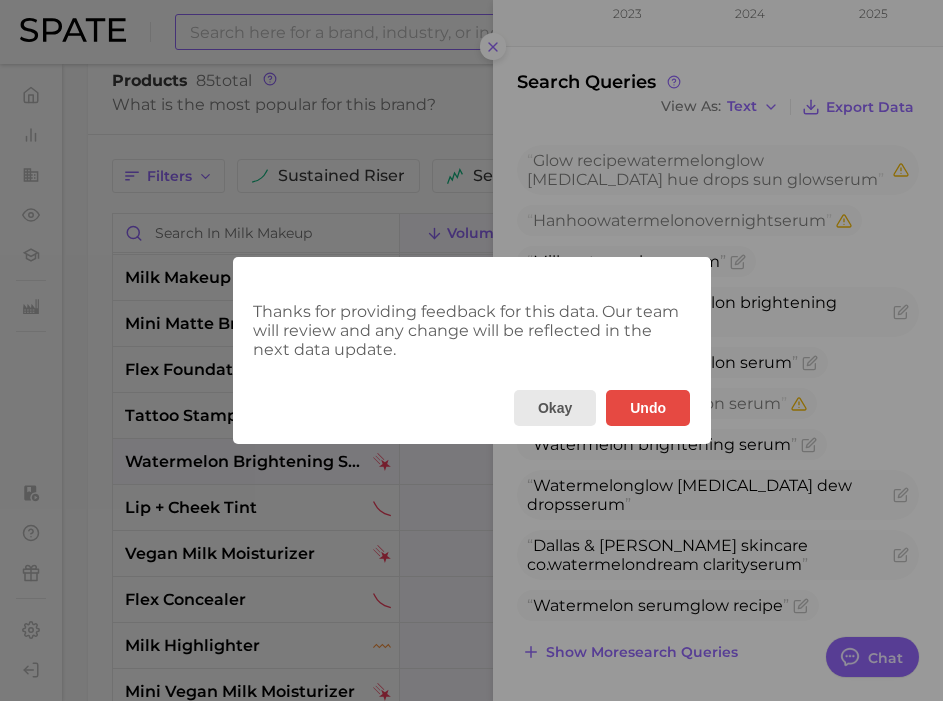 click on "Okay" at bounding box center (554, 408) 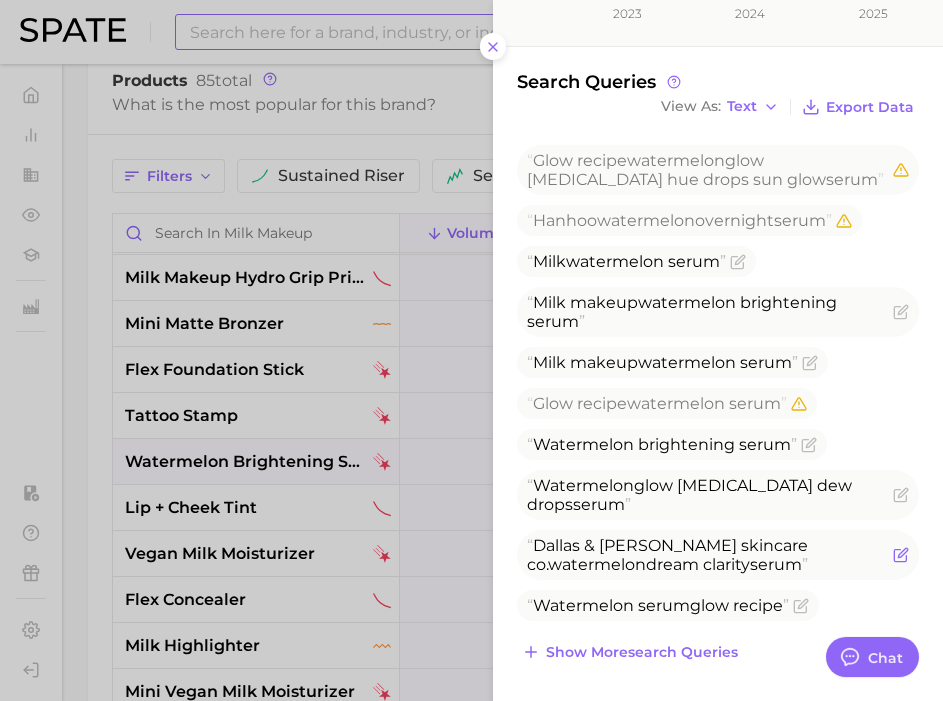 click 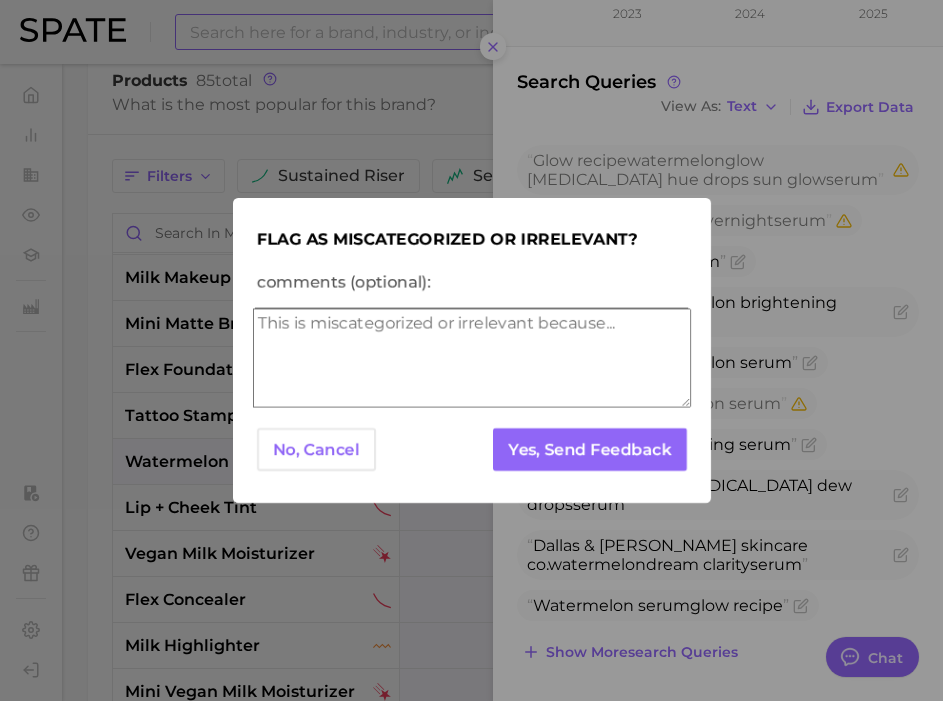 click on "comments (optional):" at bounding box center (472, 358) 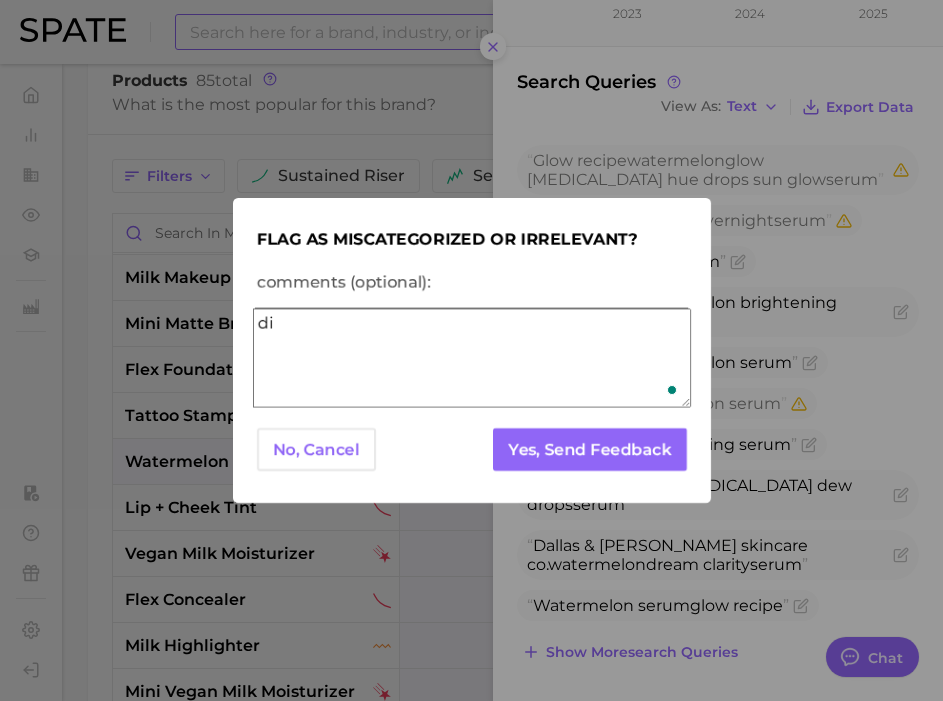 type on "d" 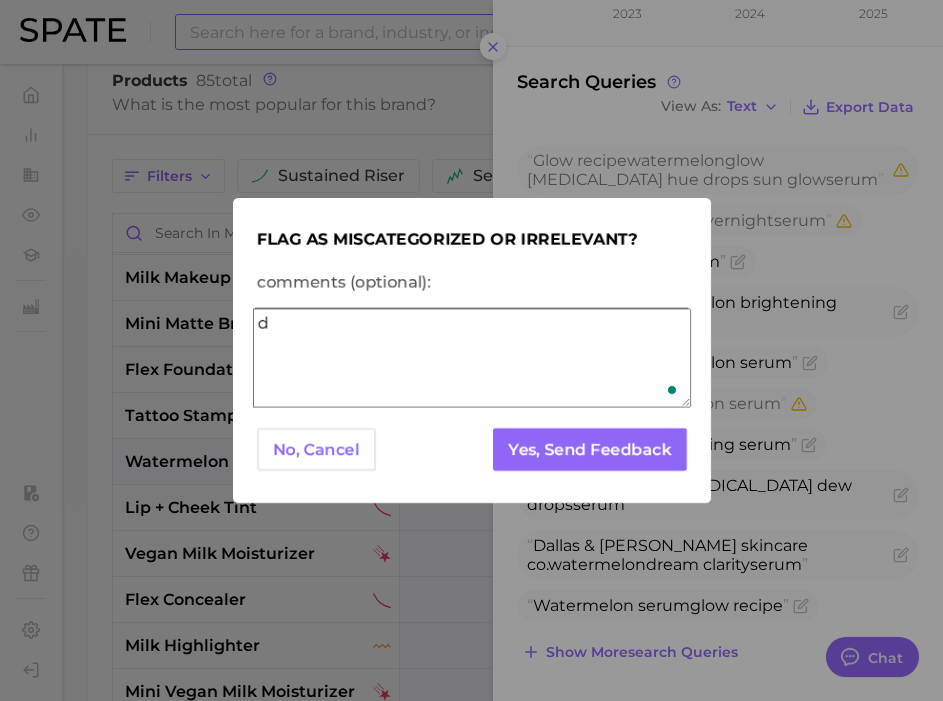 type 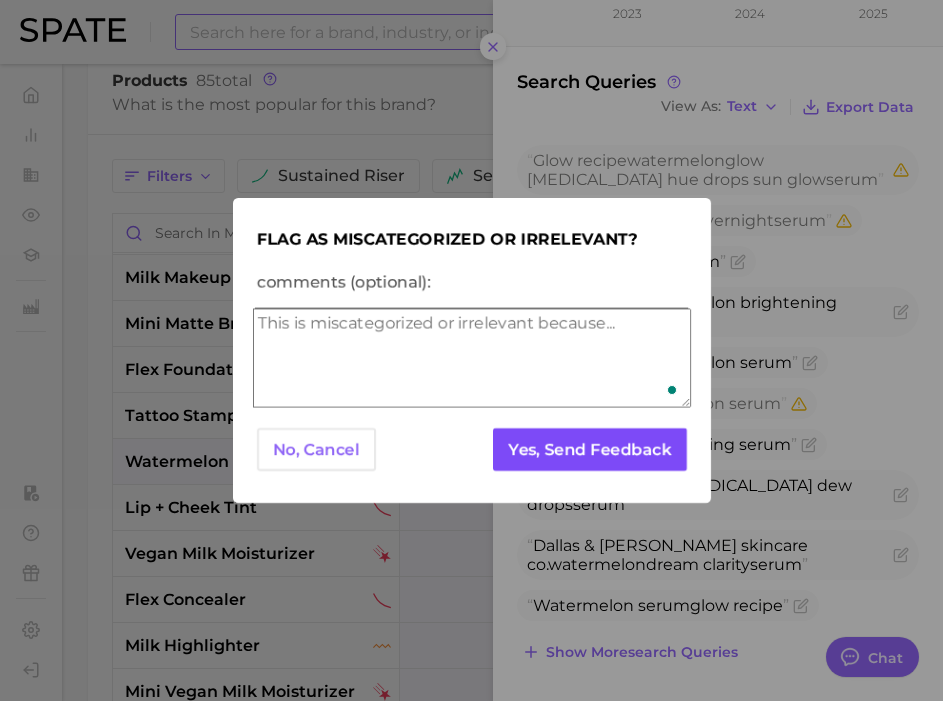 click on "Yes, Send Feedback" at bounding box center [589, 449] 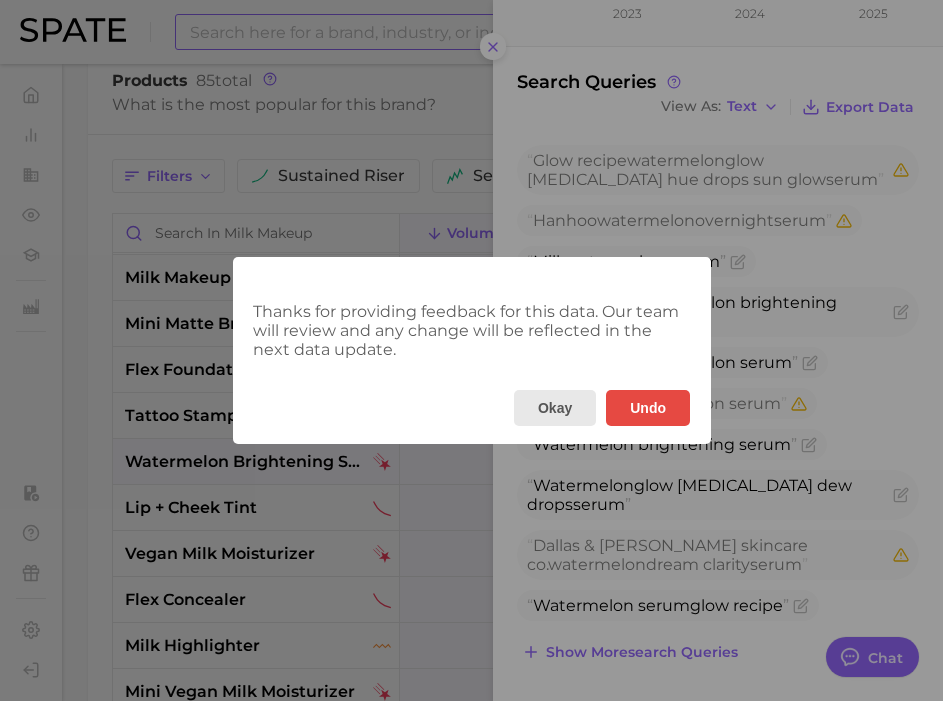click on "Okay" at bounding box center [554, 408] 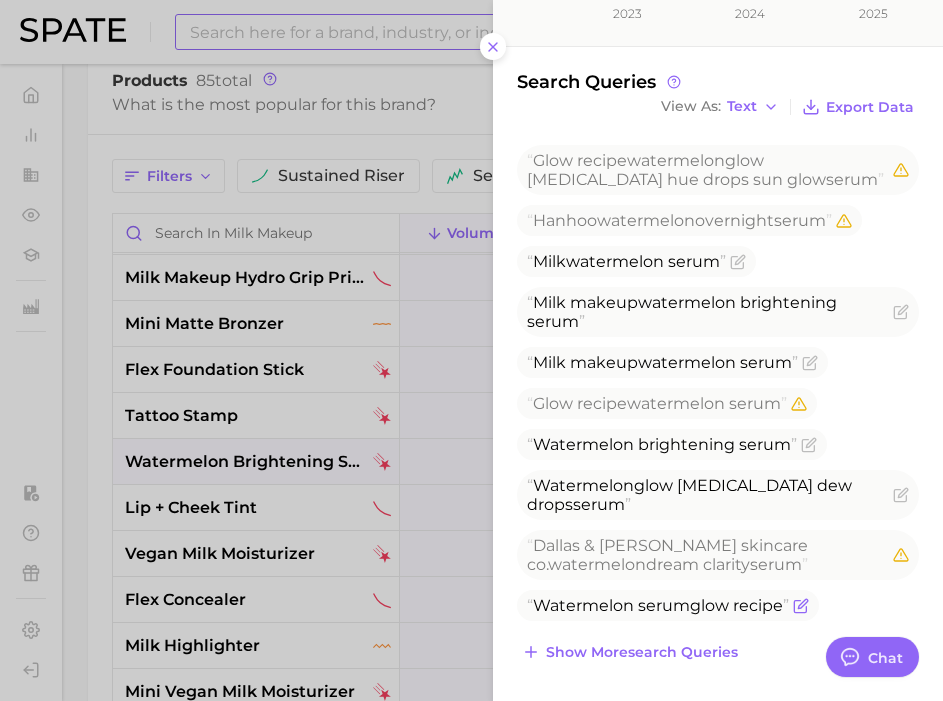 click 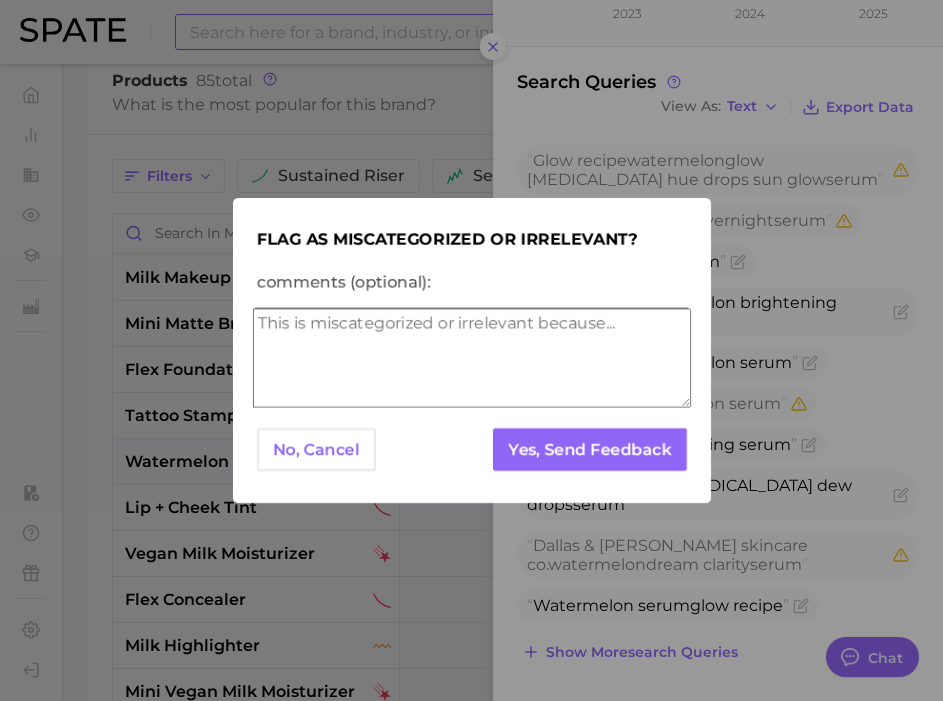 click on "comments (optional):" at bounding box center [472, 358] 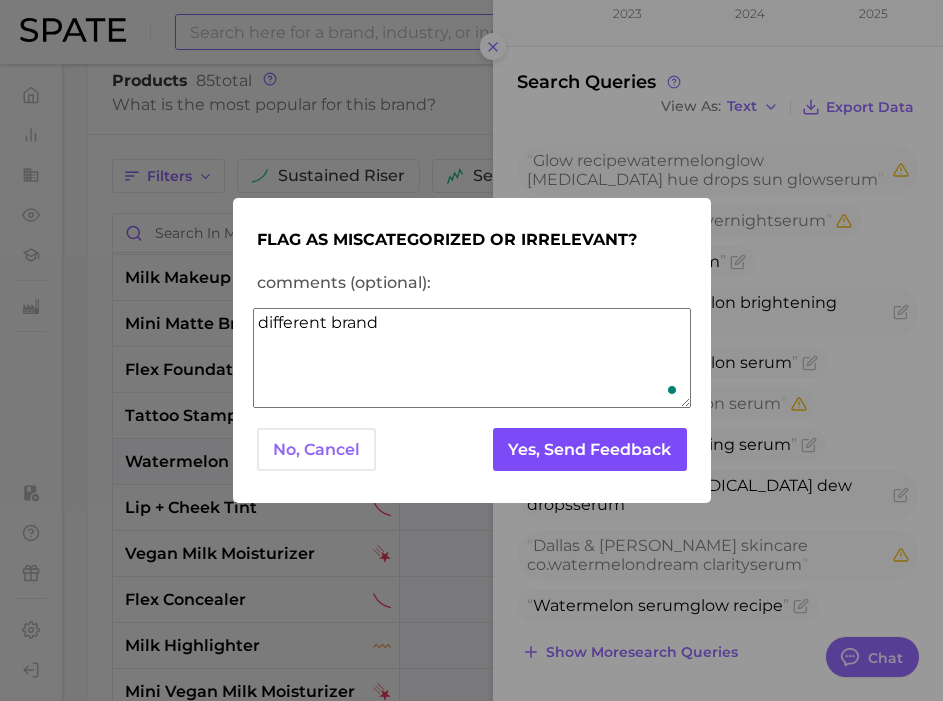 type on "different brand" 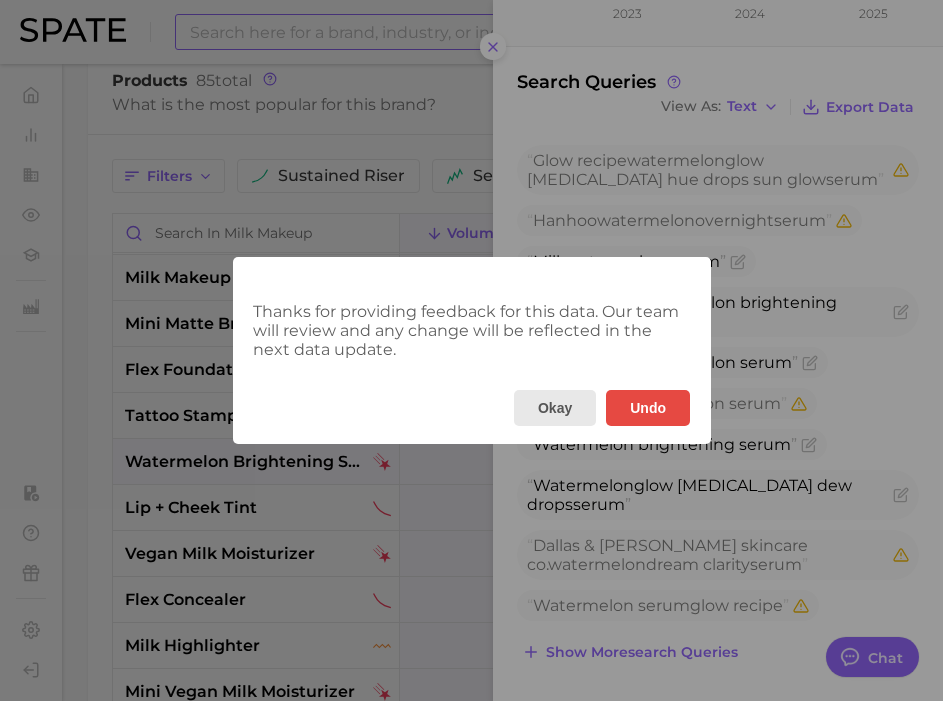 click on "Okay" at bounding box center (554, 408) 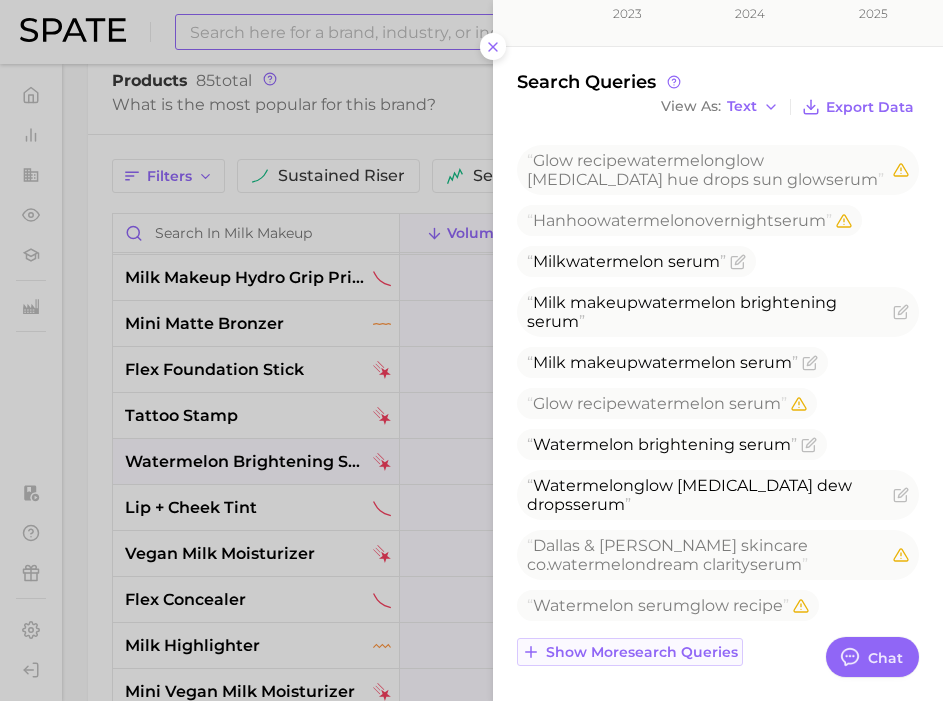 click on "Show more  search queries" at bounding box center [642, 652] 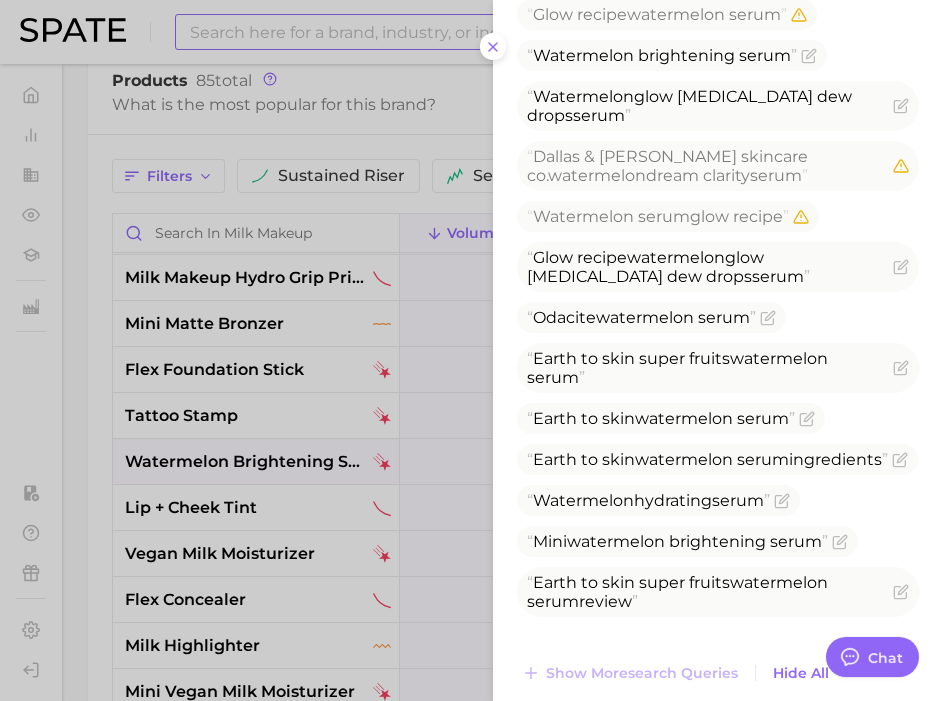 scroll, scrollTop: 853, scrollLeft: 0, axis: vertical 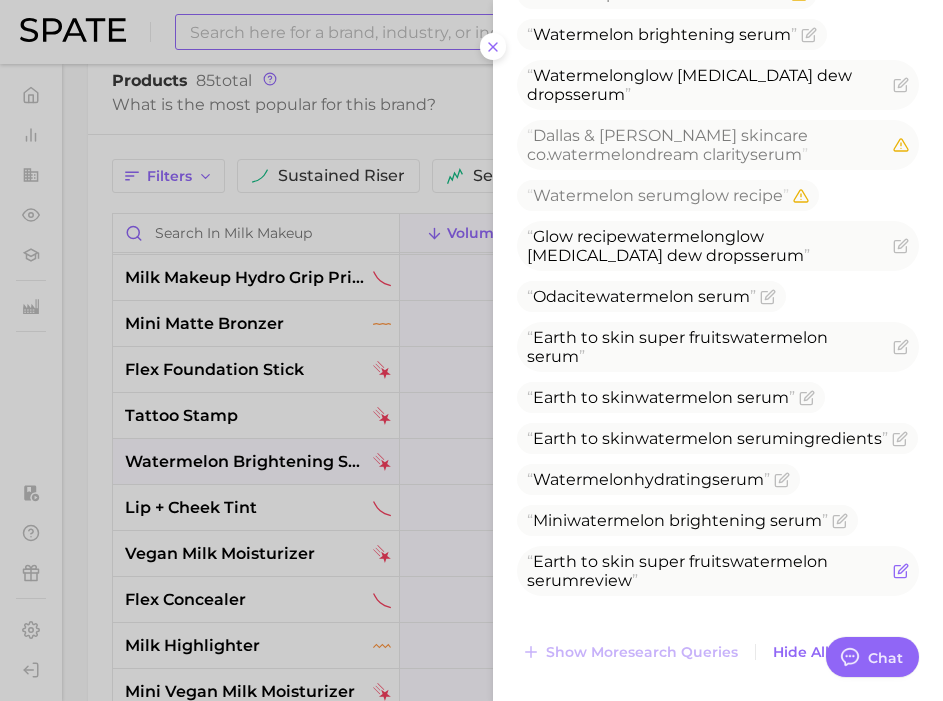 click 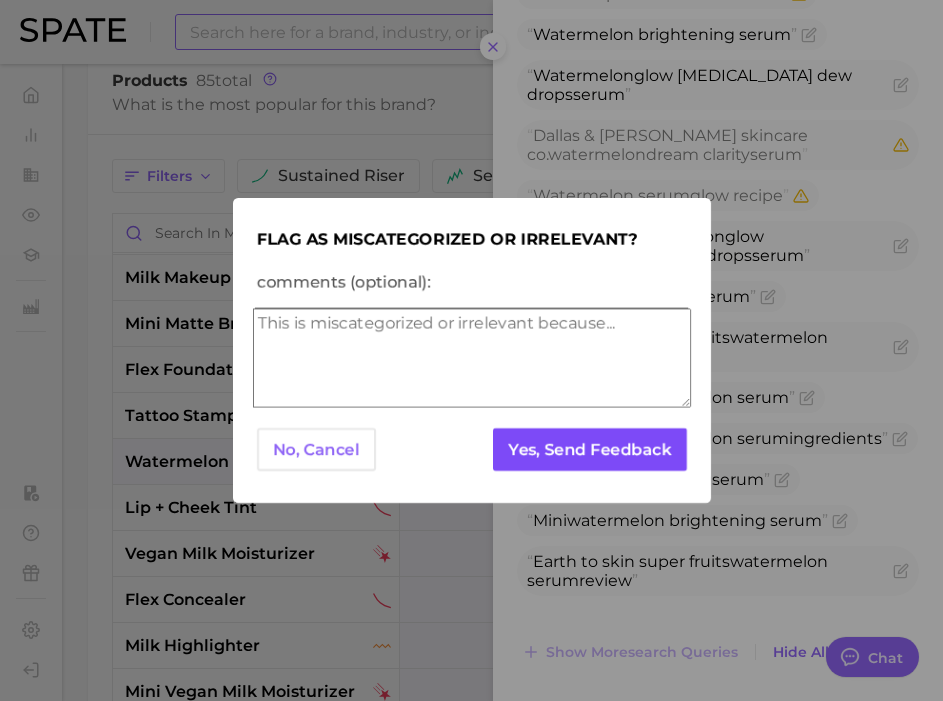 click on "Yes, Send Feedback" at bounding box center [589, 449] 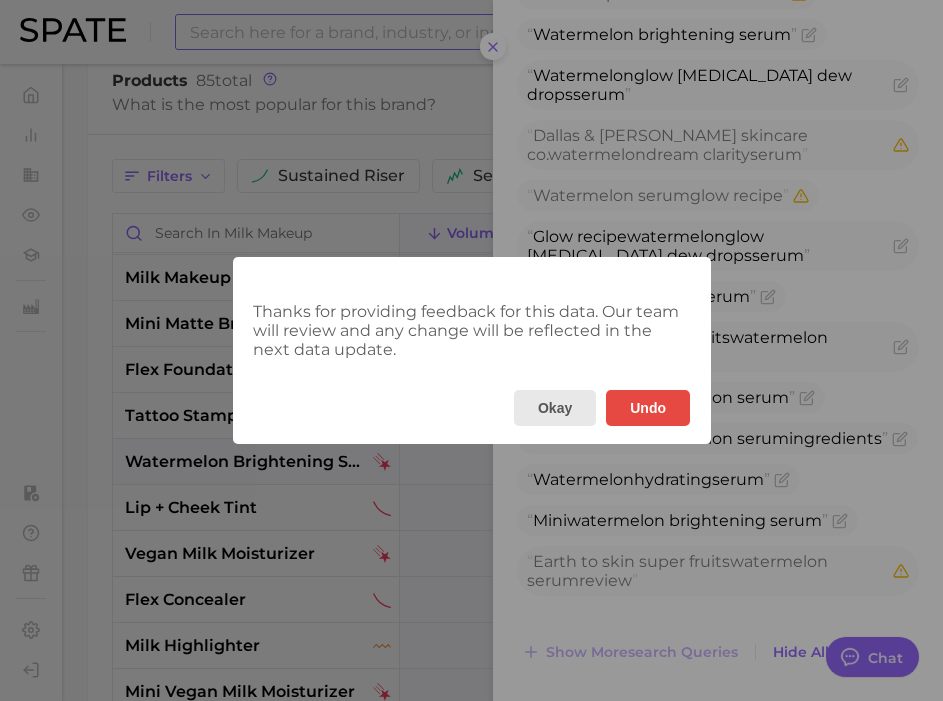 click on "Okay" at bounding box center (554, 408) 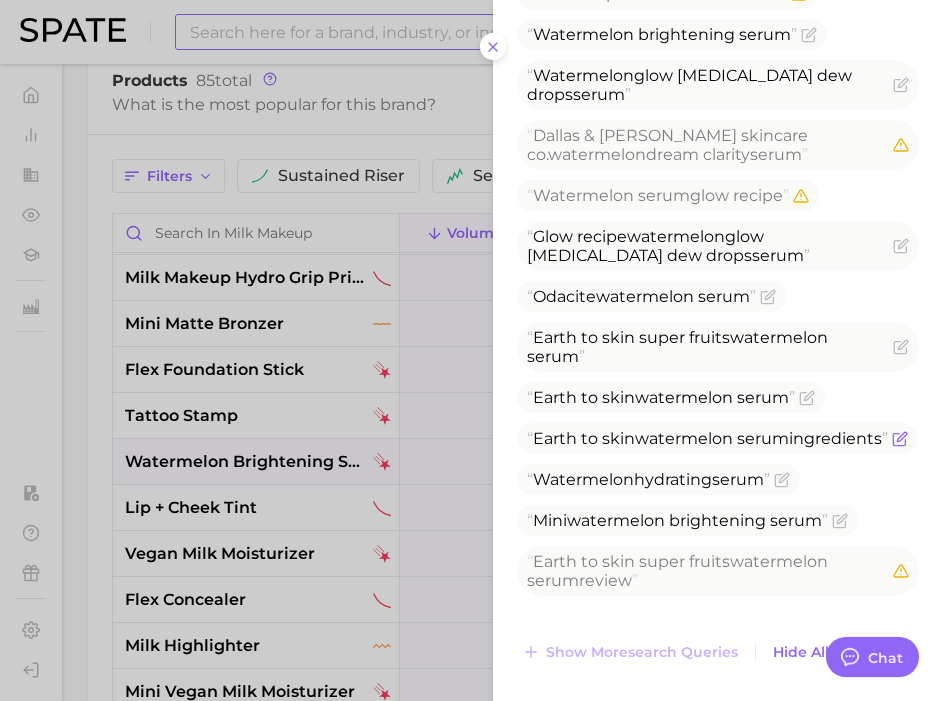 click 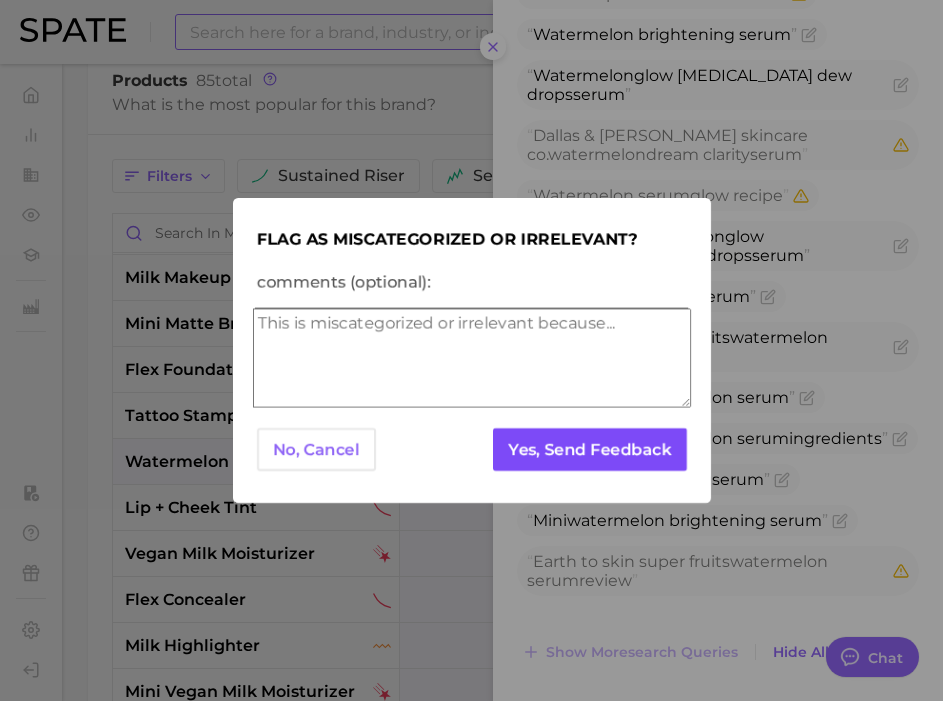click on "Yes, Send Feedback" at bounding box center (589, 449) 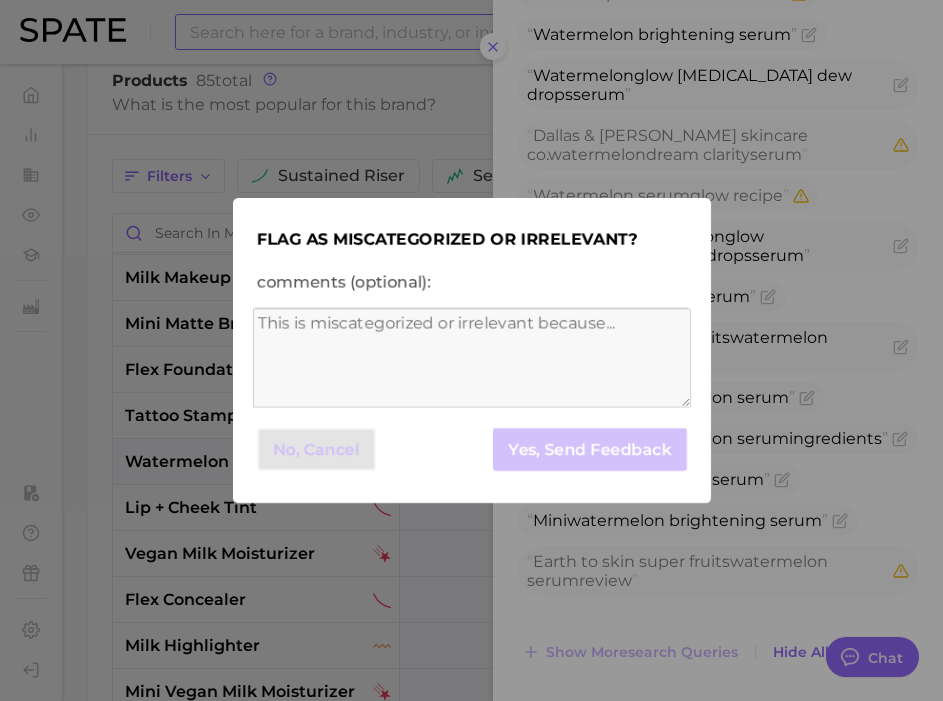 click on "Flag as miscategorized or irrelevant? comments (optional): No, Cancel Yes, Send Feedback" at bounding box center (471, 350) 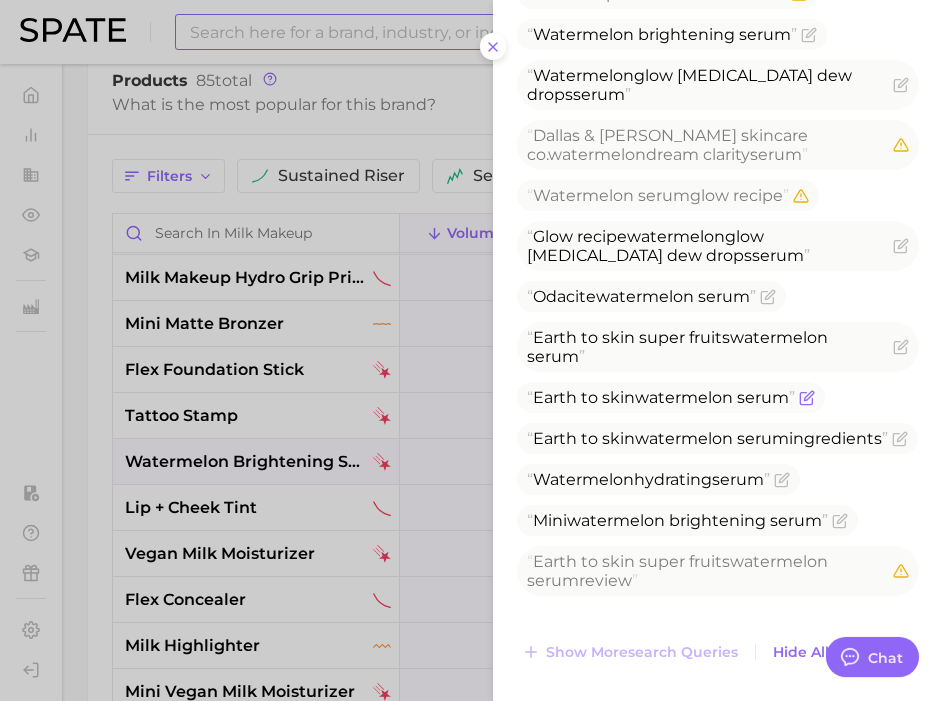 click 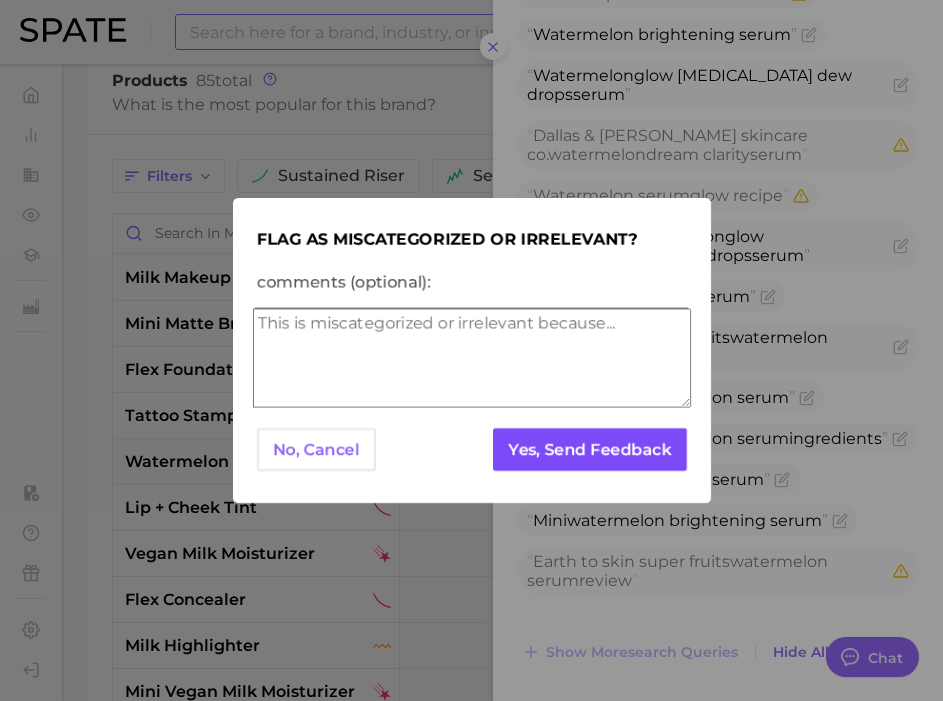 click on "Yes, Send Feedback" at bounding box center [589, 449] 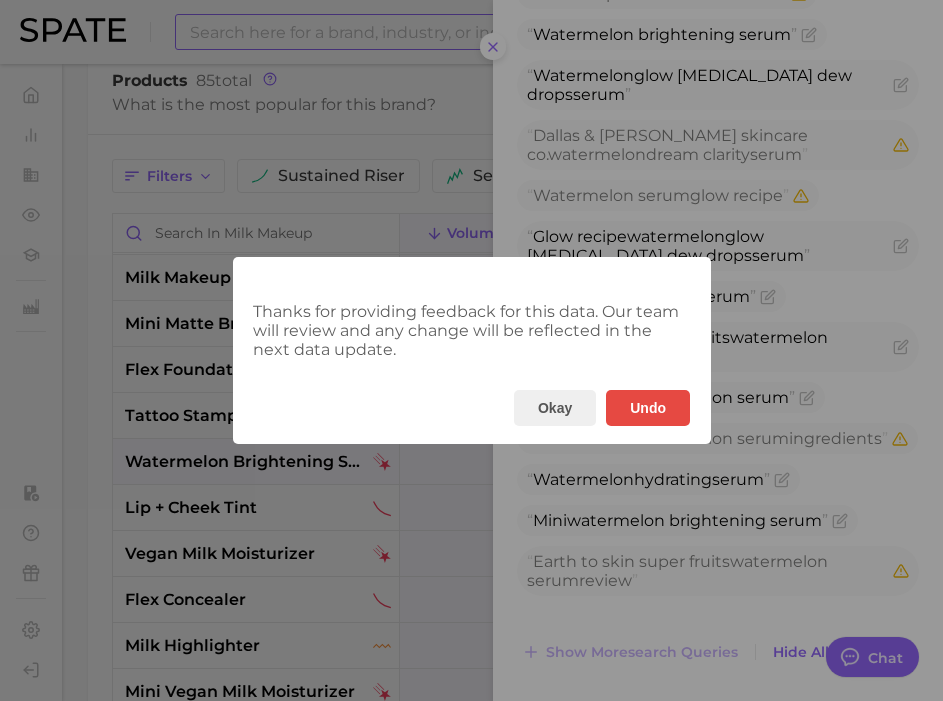 click on "Thanks for providing feedback for this data. Our team will review and any change will be reflected in the next data update.
Okay
Undo" at bounding box center (471, 350) 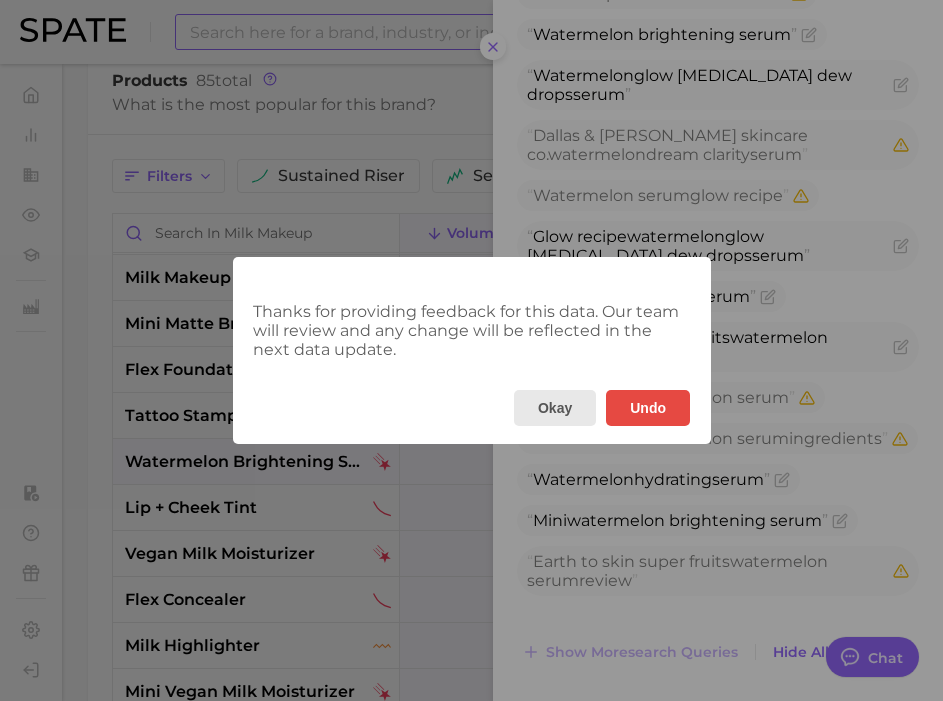 click on "Okay" at bounding box center [554, 408] 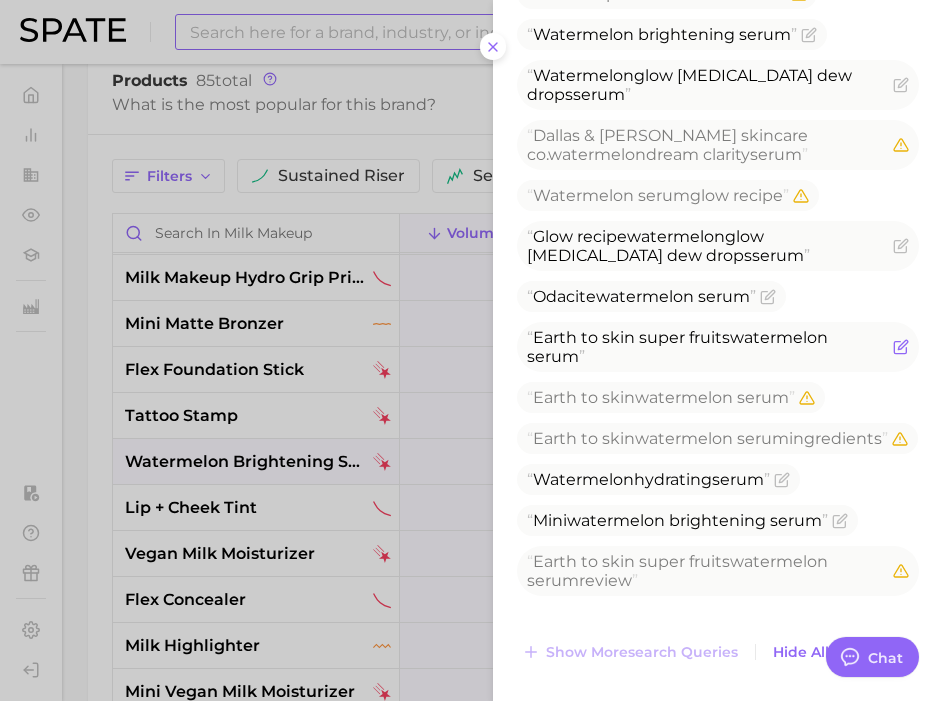 click 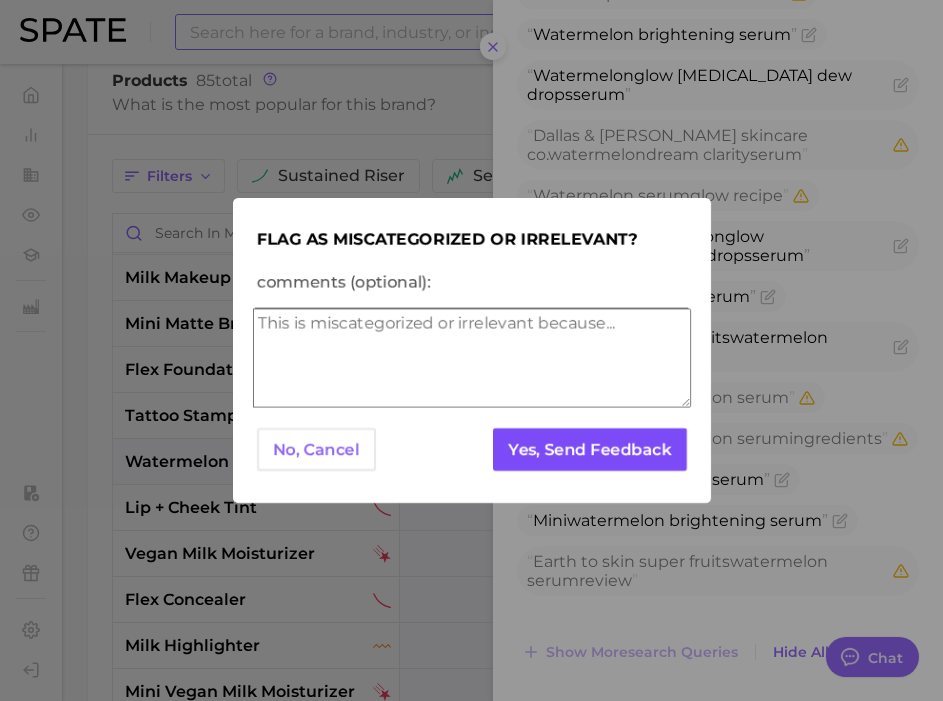 click on "Yes, Send Feedback" at bounding box center (589, 449) 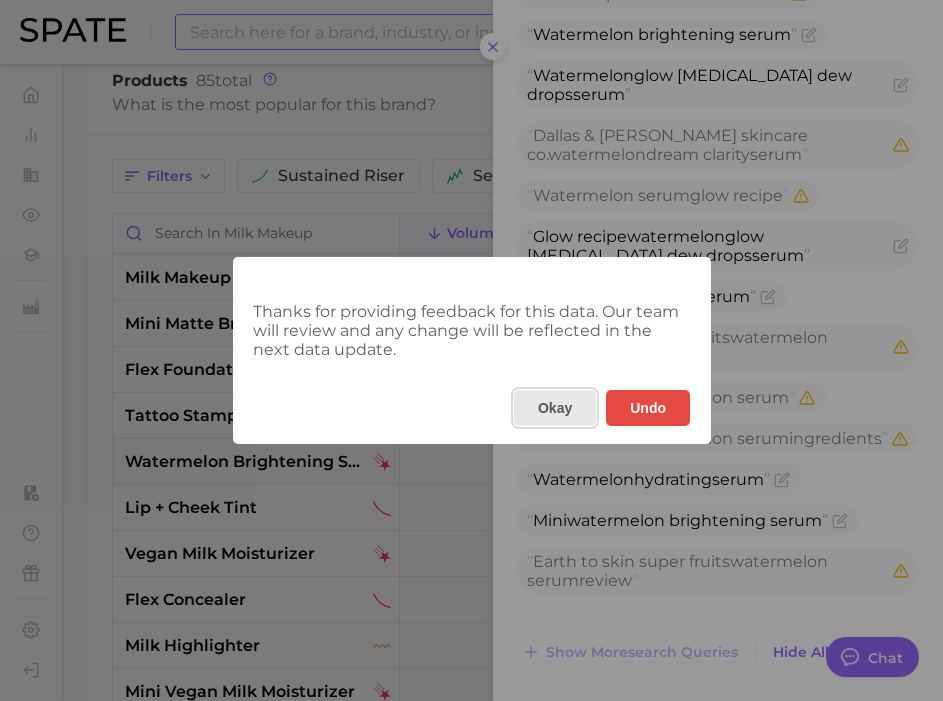 click on "Okay" at bounding box center [554, 408] 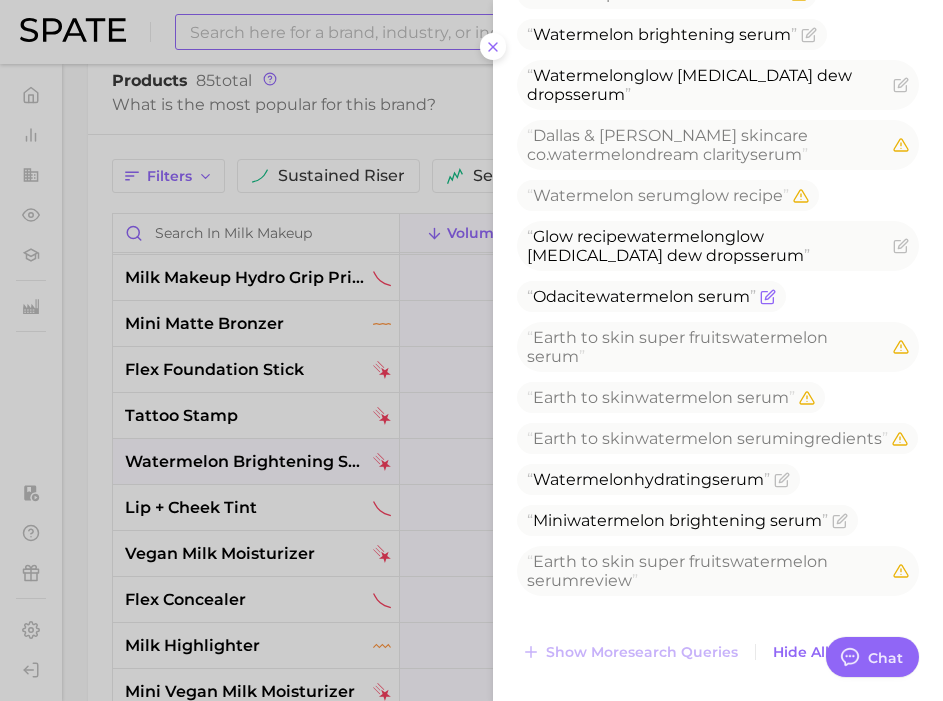 click 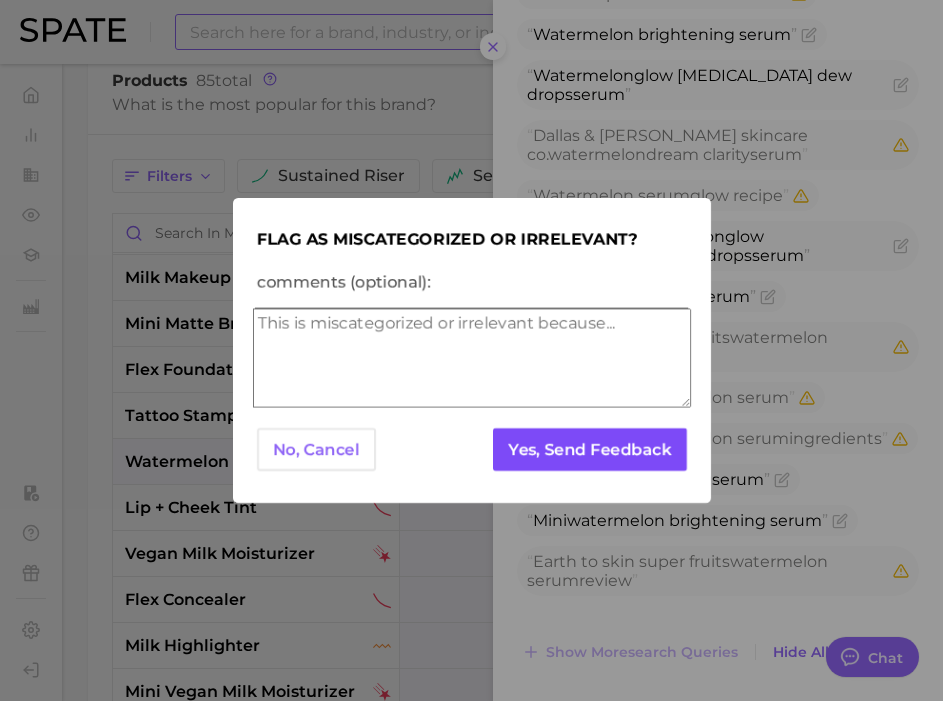 click on "Yes, Send Feedback" at bounding box center (589, 449) 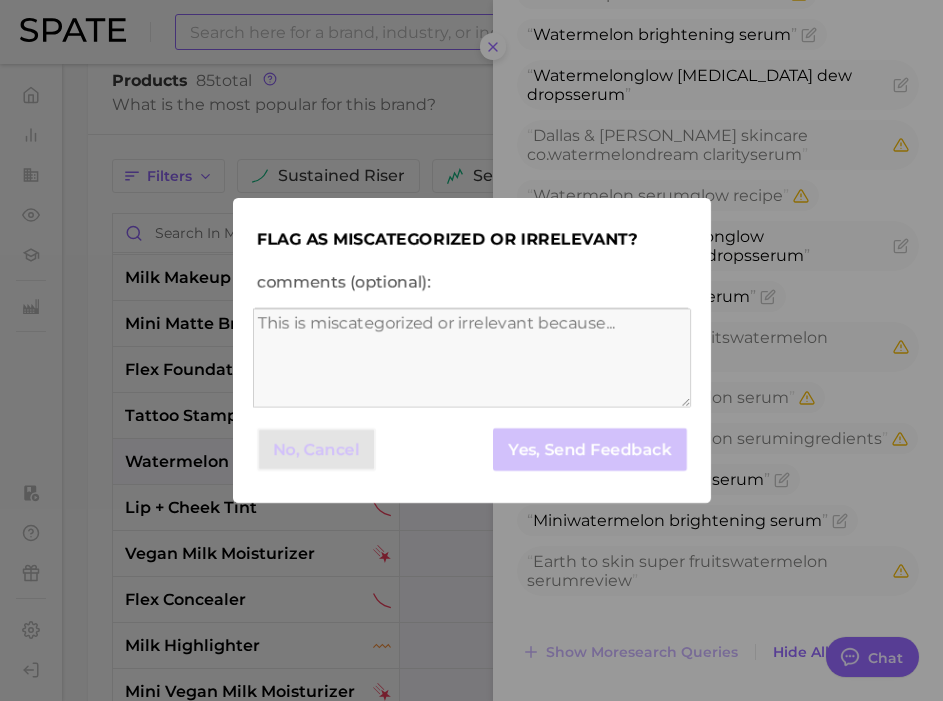 click on "Flag as miscategorized or irrelevant? comments (optional): No, Cancel Yes, Send Feedback" at bounding box center (471, 350) 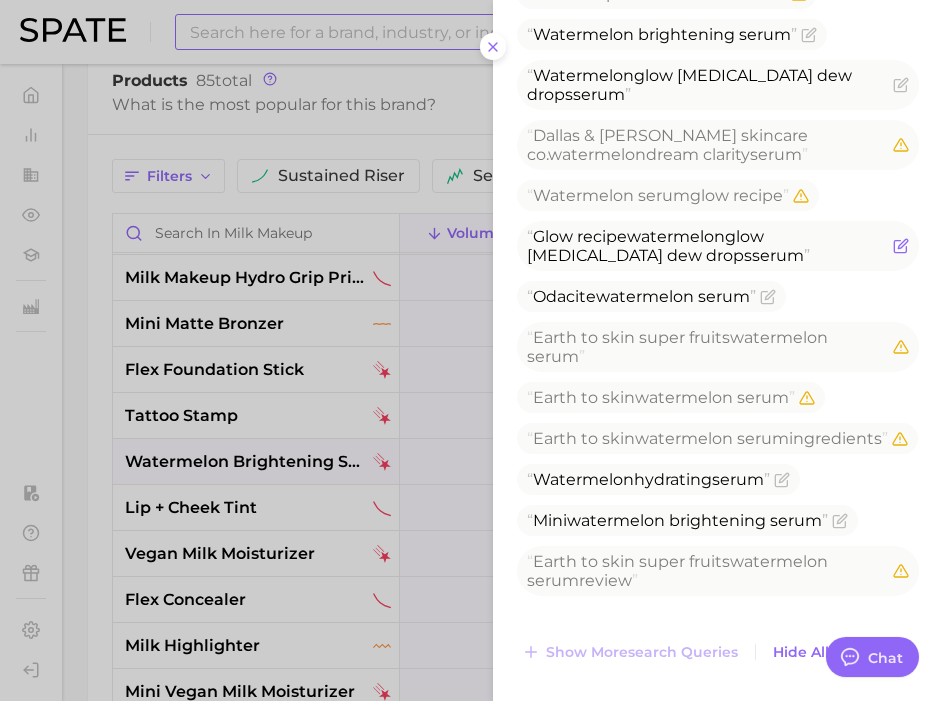 click on "Glow recipe  watermelon  glow [MEDICAL_DATA] dew drops  serum" at bounding box center [718, 246] 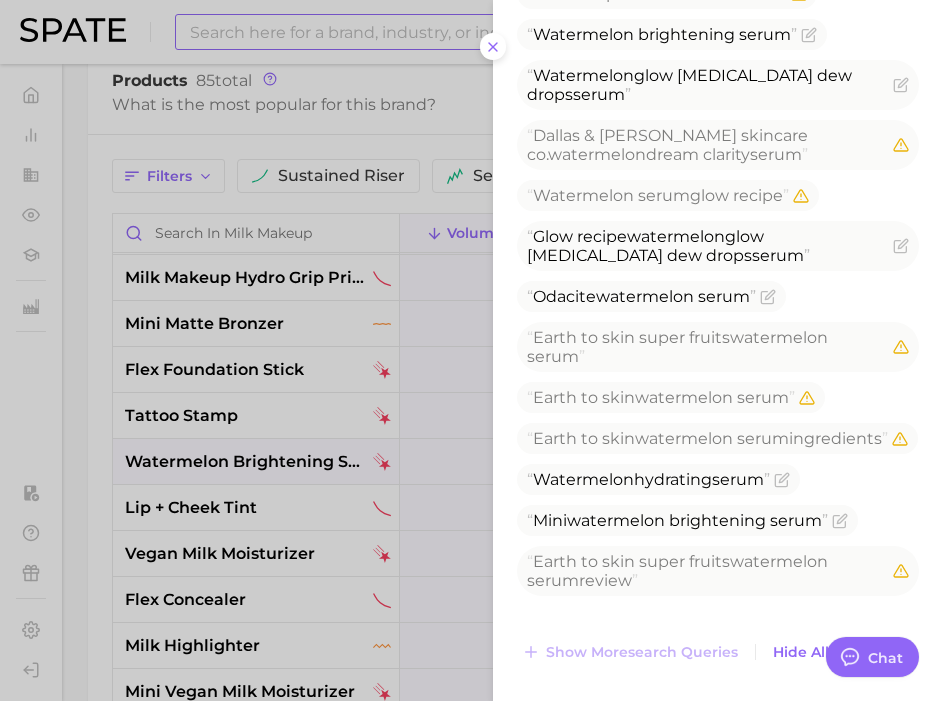 click on "Search Queries View As Text Export Data Glow recipe  watermelon  glow [MEDICAL_DATA] hue drops sun glow  serum Hanhoo  watermelon  overnight  serum Milk  watermelon   serum Milk makeup  watermelon   brightening   serum Milk makeup  watermelon   serum Glow recipe  watermelon   serum Watermelon   brightening   serum Watermelon  glow [MEDICAL_DATA] dew drops  serum Dallas & [PERSON_NAME] skincare co.  watermelon  dream clarity  serum Watermelon   serum  glow recipe Glow recipe  watermelon  glow [MEDICAL_DATA] dew drops  serum Odacite  watermelon   serum Earth to skin super fruits  watermelon   serum Earth to skin  watermelon   serum Earth to skin  watermelon   serum  ingredients Watermelon  hydrating  serum Mini  watermelon   brightening   serum Earth to skin super fruits  watermelon   serum  review Show more  search queries Hide All" at bounding box center (718, 163) 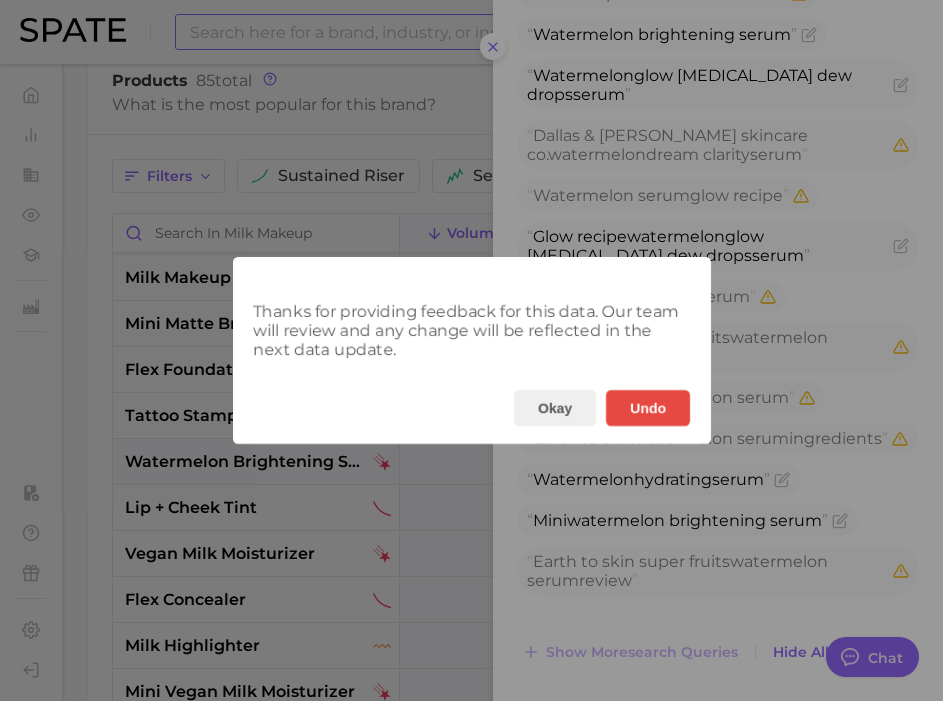 click on "Thanks for providing feedback for this data. Our team will review and any change will be reflected in the next data update.
Okay
Undo" at bounding box center (471, 350) 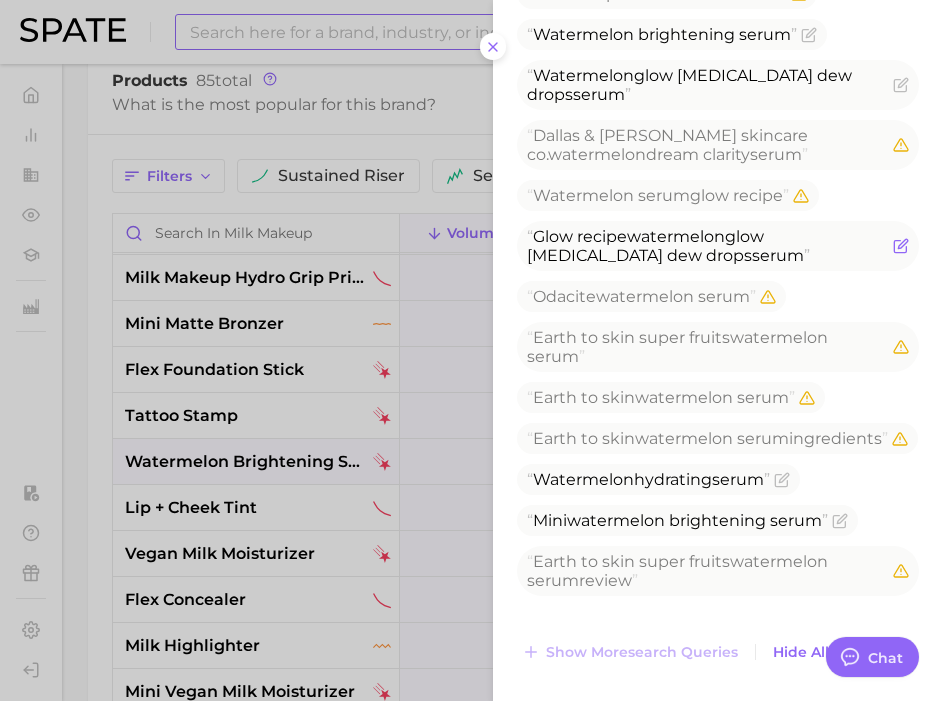 click 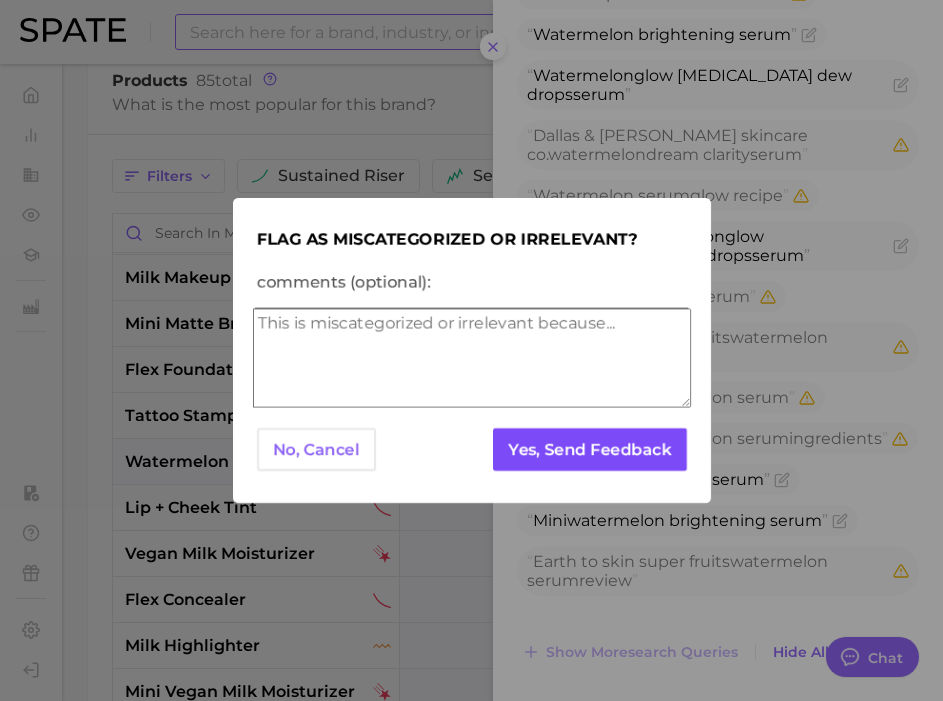 click on "Yes, Send Feedback" at bounding box center (589, 449) 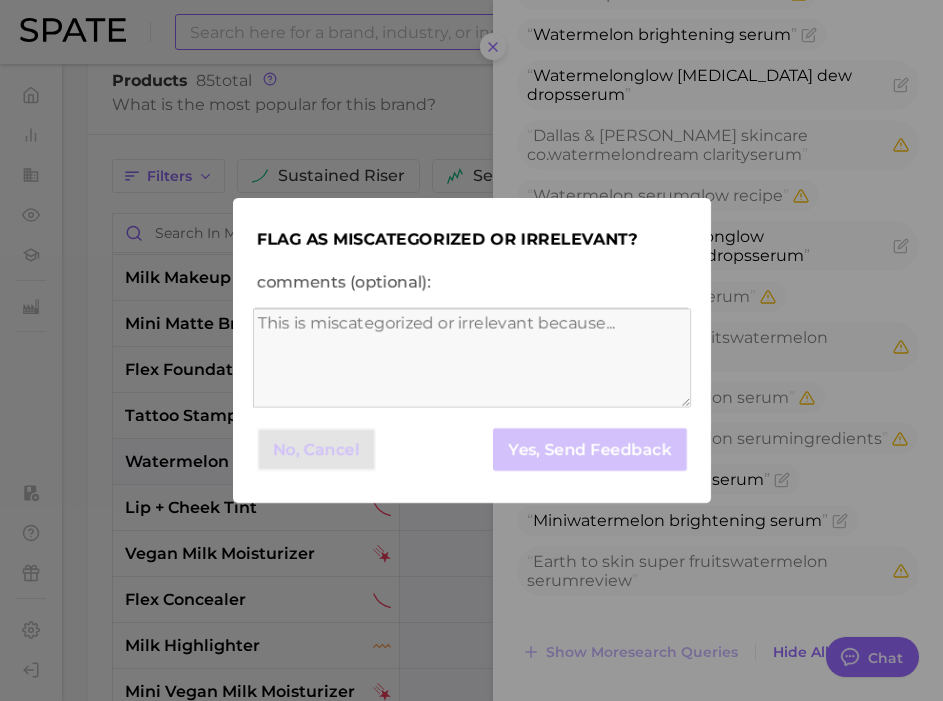 click on "Flag as miscategorized or irrelevant? comments (optional): No, Cancel Yes, Send Feedback" at bounding box center [471, 350] 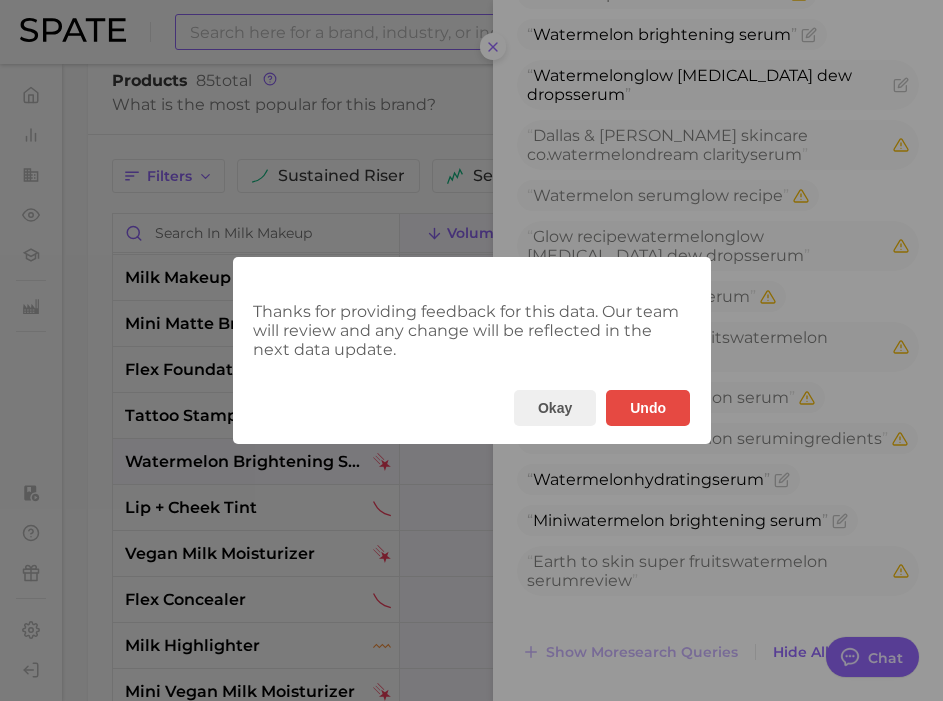 click on "Thanks for providing feedback for this data. Our team will review and any change will be reflected in the next data update.
Okay
Undo" at bounding box center (471, 350) 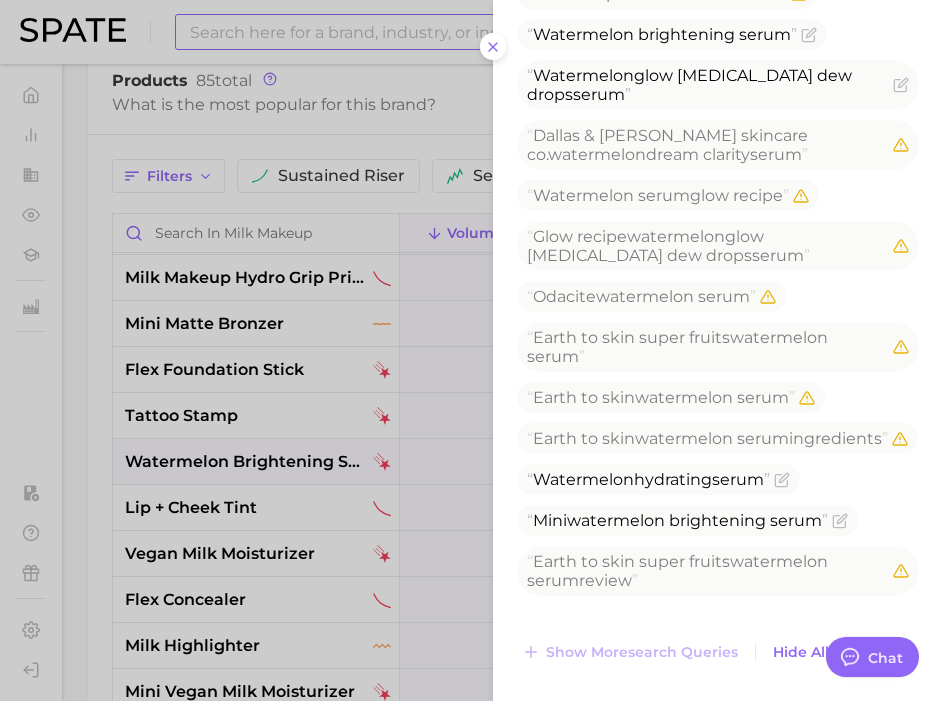 click at bounding box center [471, 350] 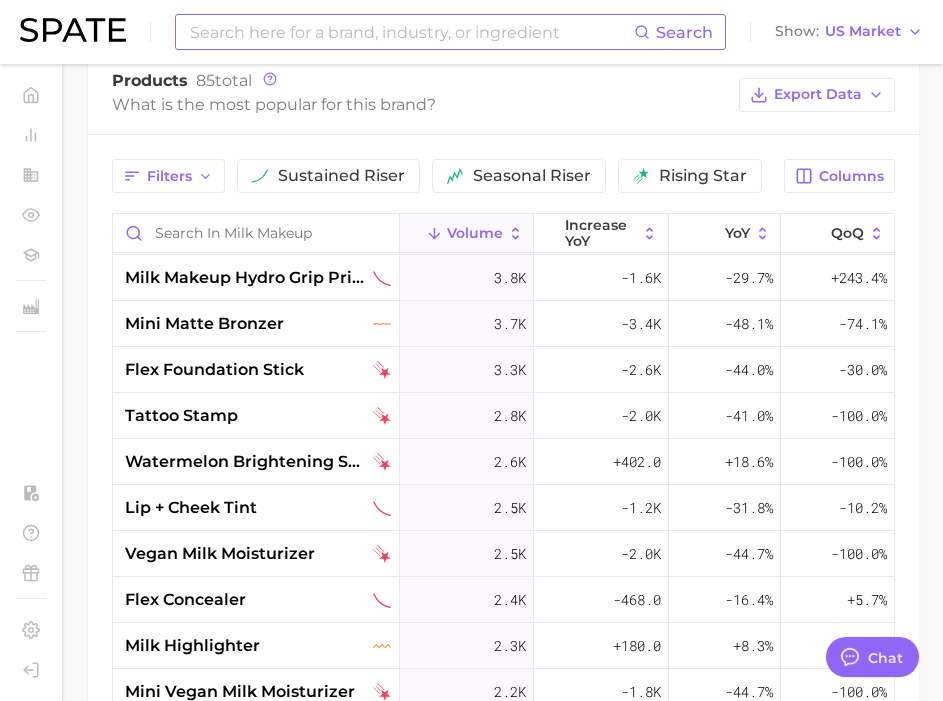 click at bounding box center [411, 32] 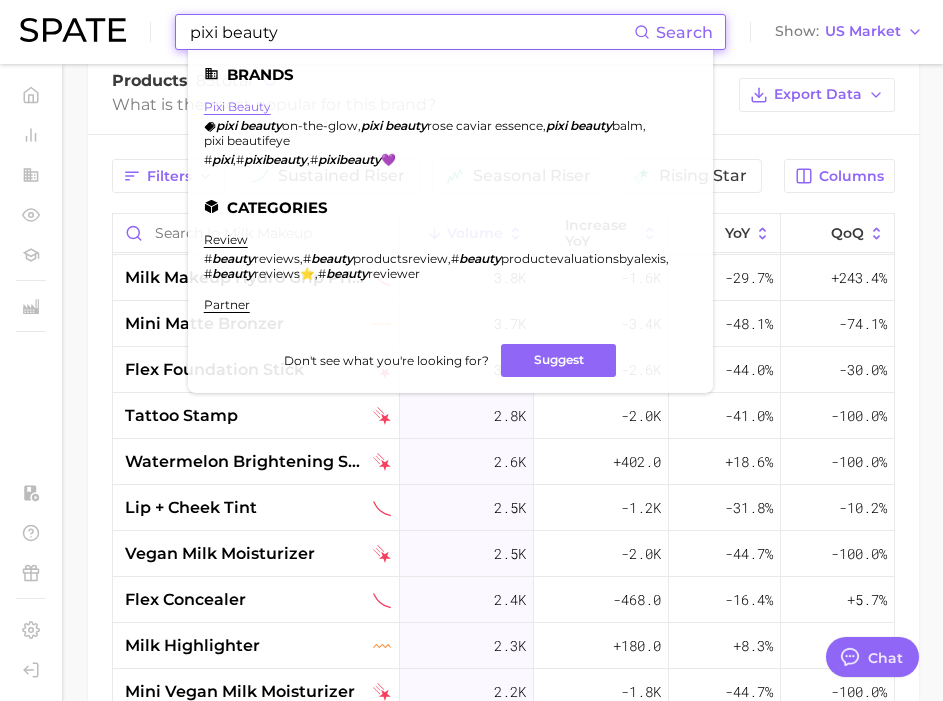 type on "pixi beauty" 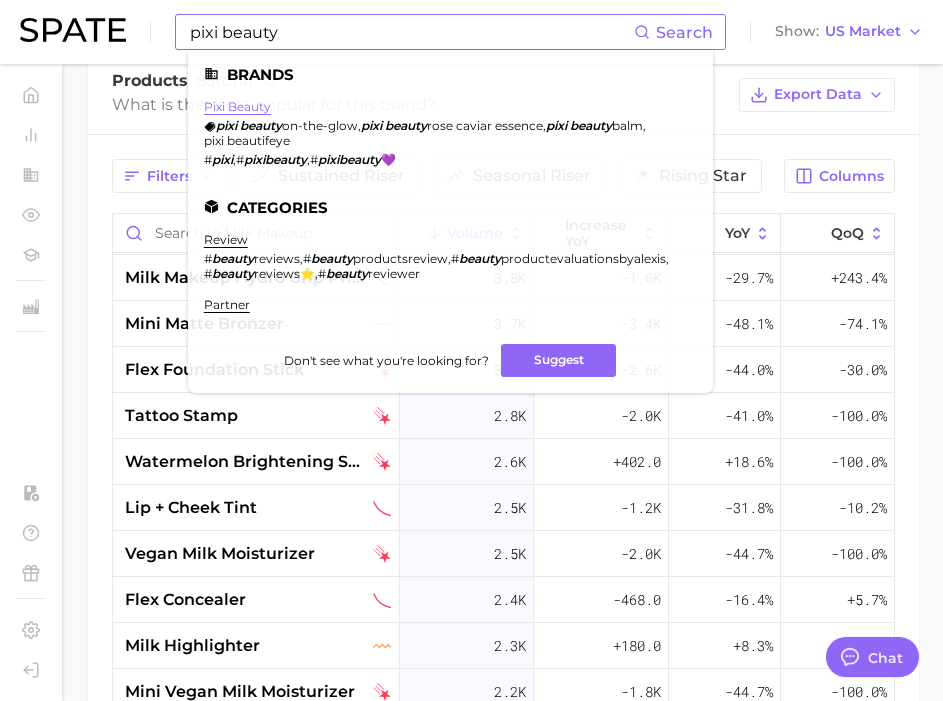 click on "pixi beauty" at bounding box center (237, 106) 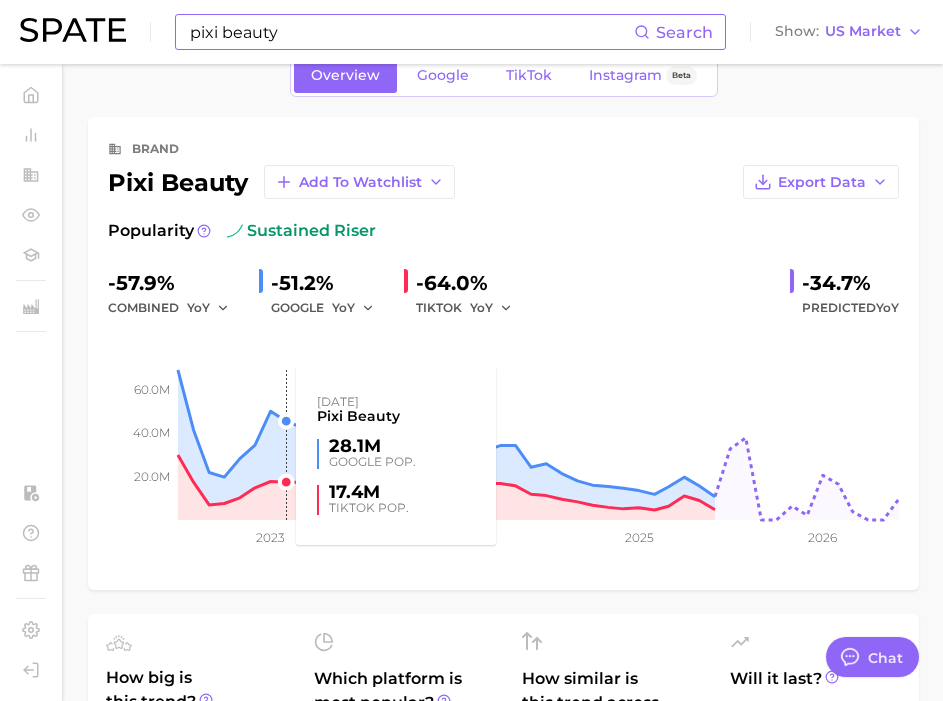 scroll, scrollTop: 43, scrollLeft: 0, axis: vertical 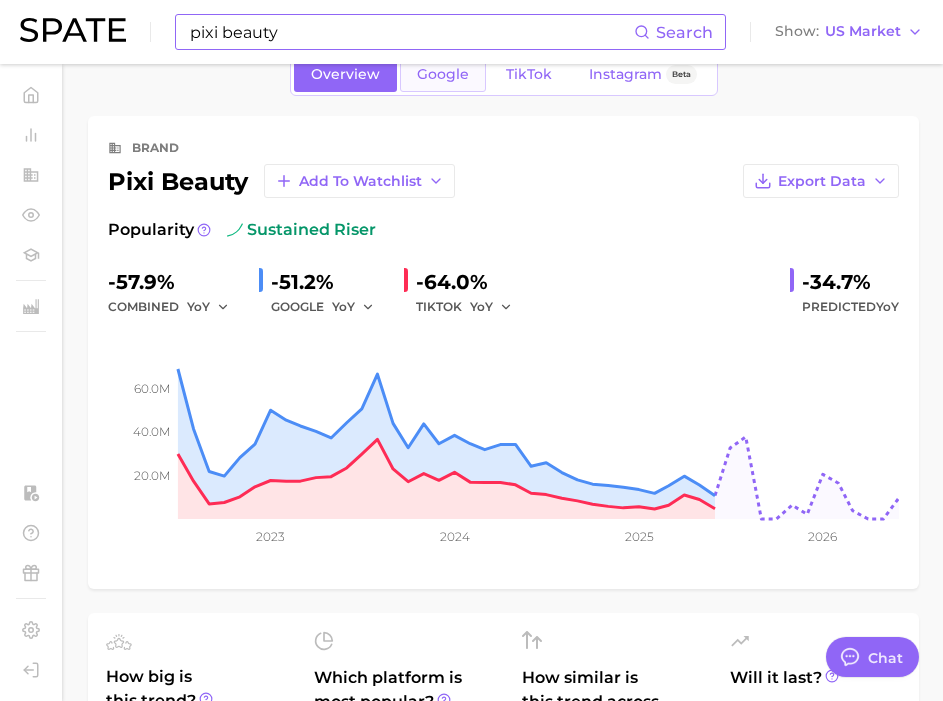 click on "Google" at bounding box center [443, 74] 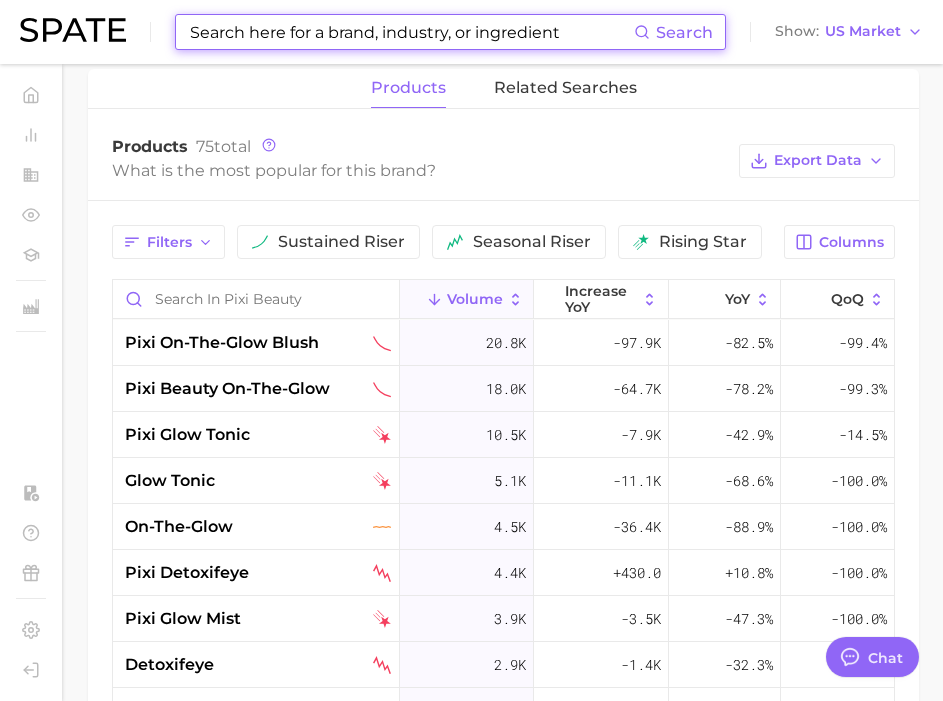 scroll, scrollTop: 859, scrollLeft: 0, axis: vertical 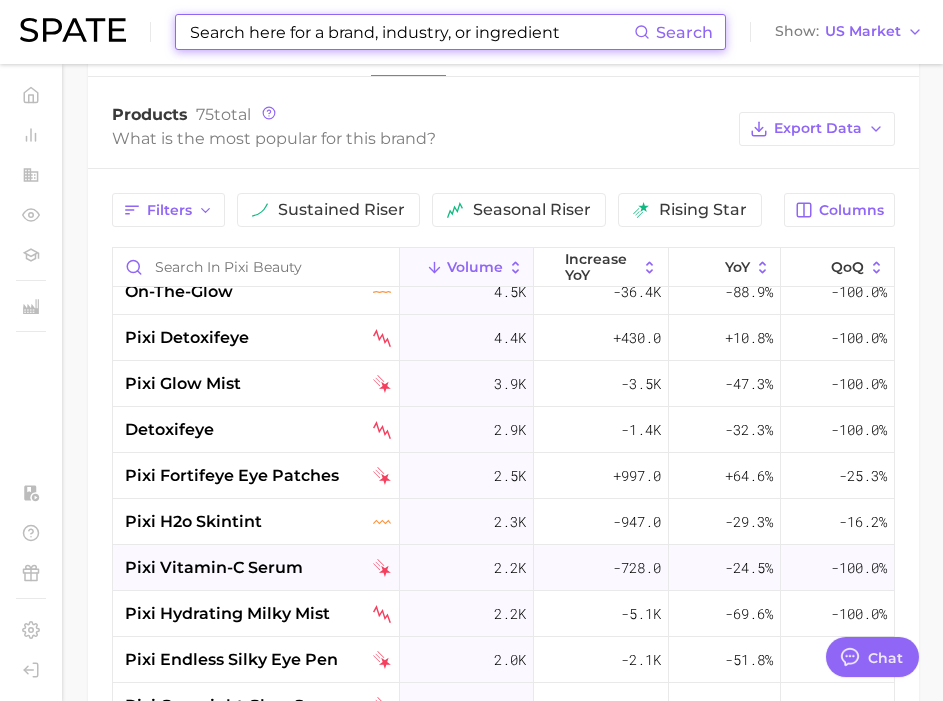 click on "pixi vitamin-c serum" at bounding box center [214, 568] 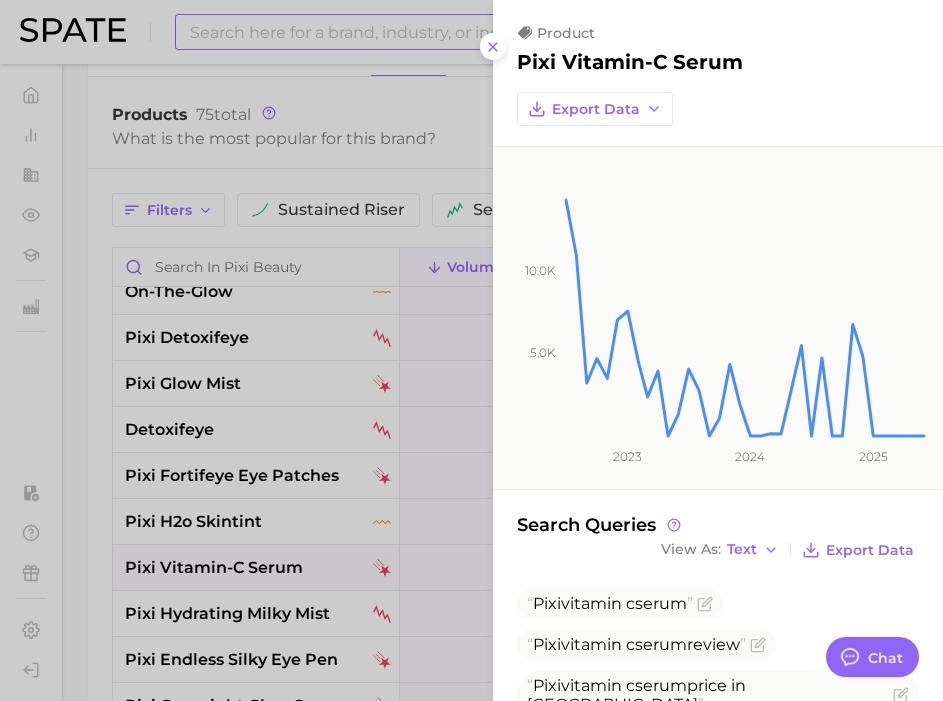 click at bounding box center [471, 350] 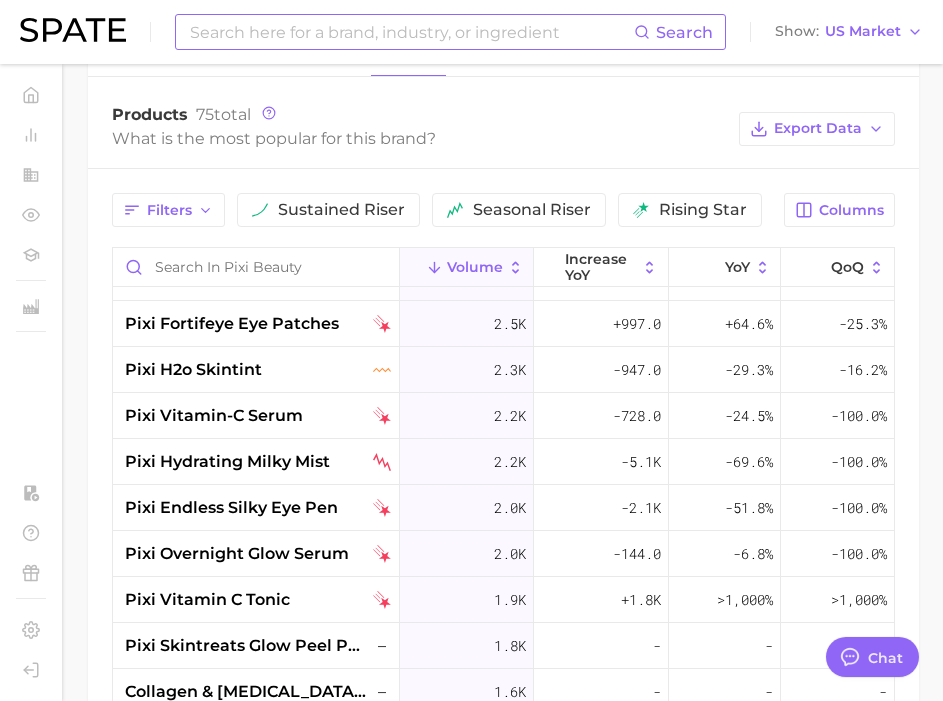 scroll, scrollTop: 376, scrollLeft: 0, axis: vertical 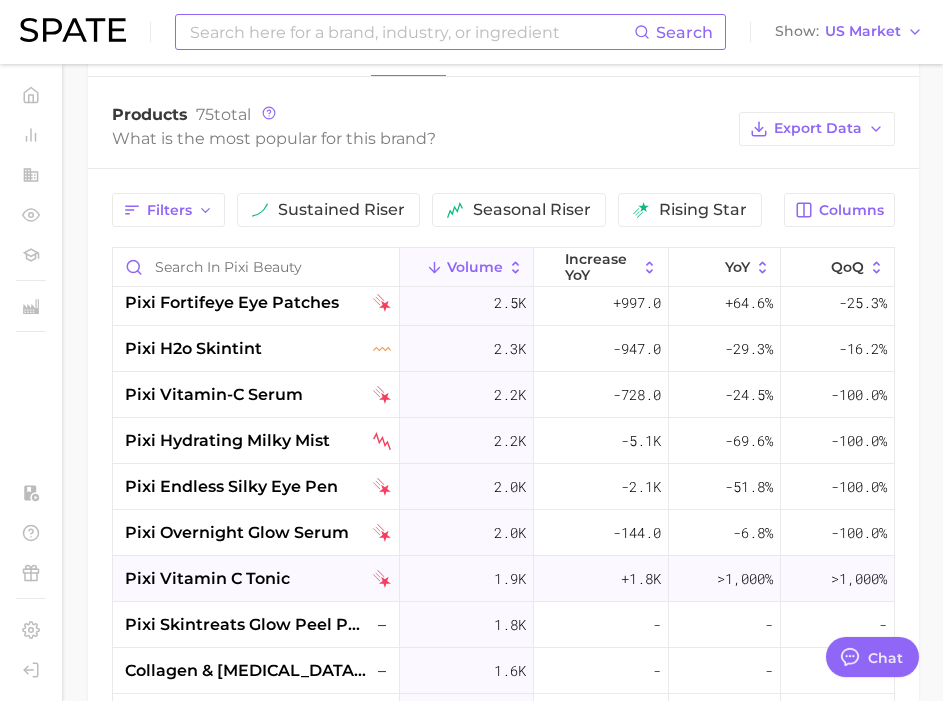 click on "pixi vitamin c tonic" at bounding box center (207, 579) 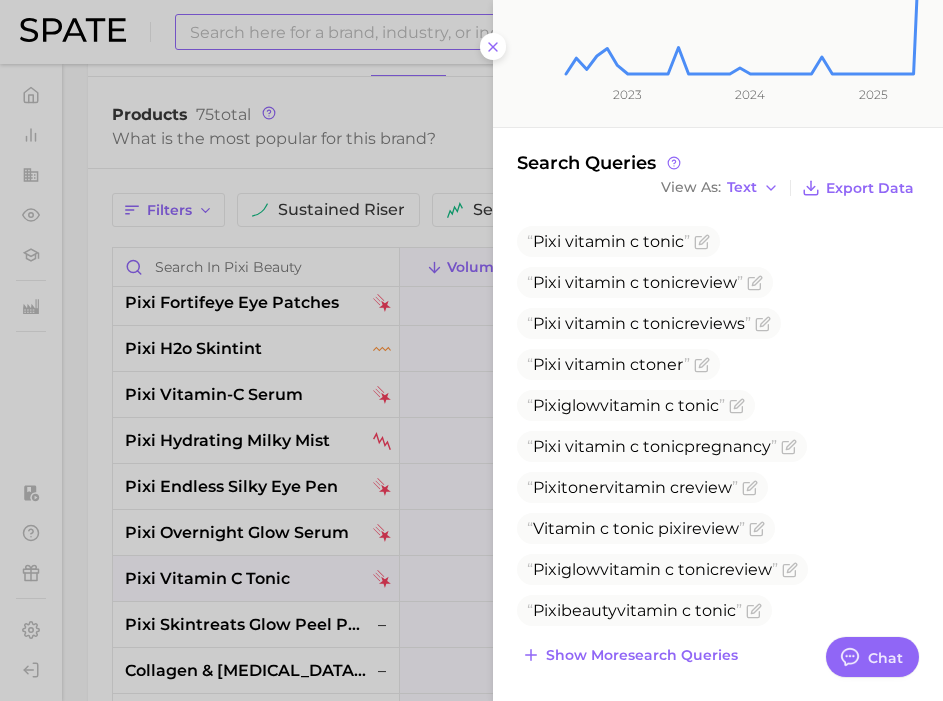 scroll, scrollTop: 365, scrollLeft: 0, axis: vertical 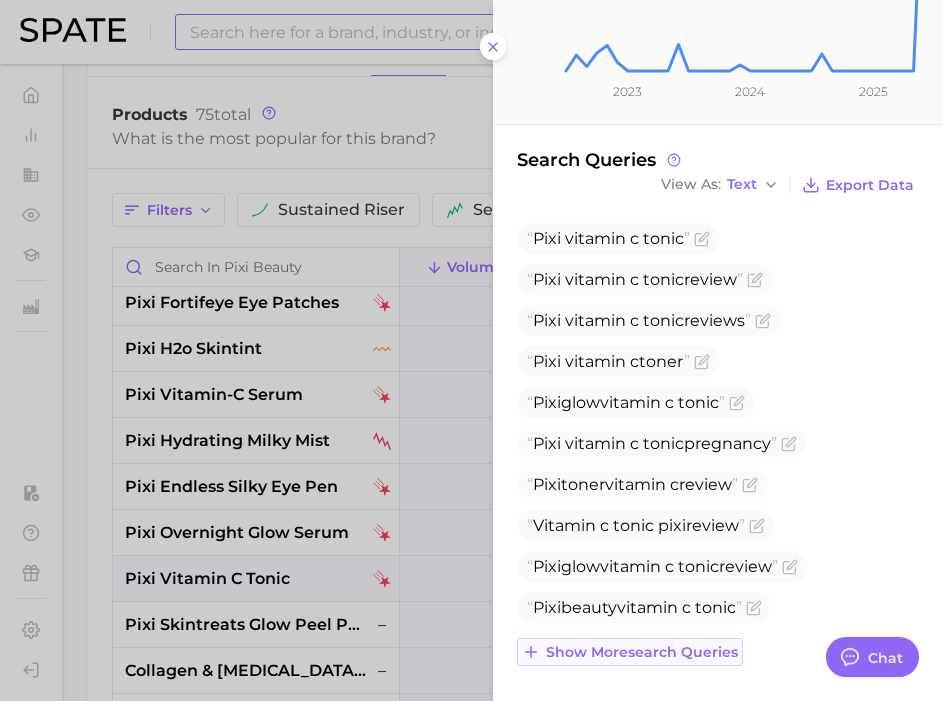 click on "Show more  search queries" at bounding box center [642, 652] 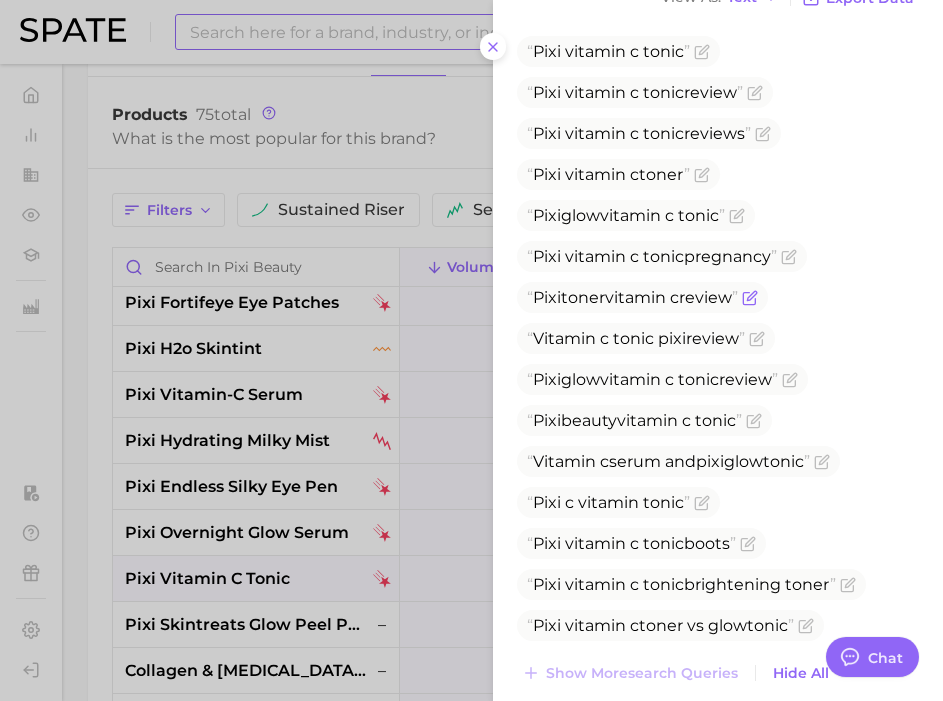 scroll, scrollTop: 573, scrollLeft: 0, axis: vertical 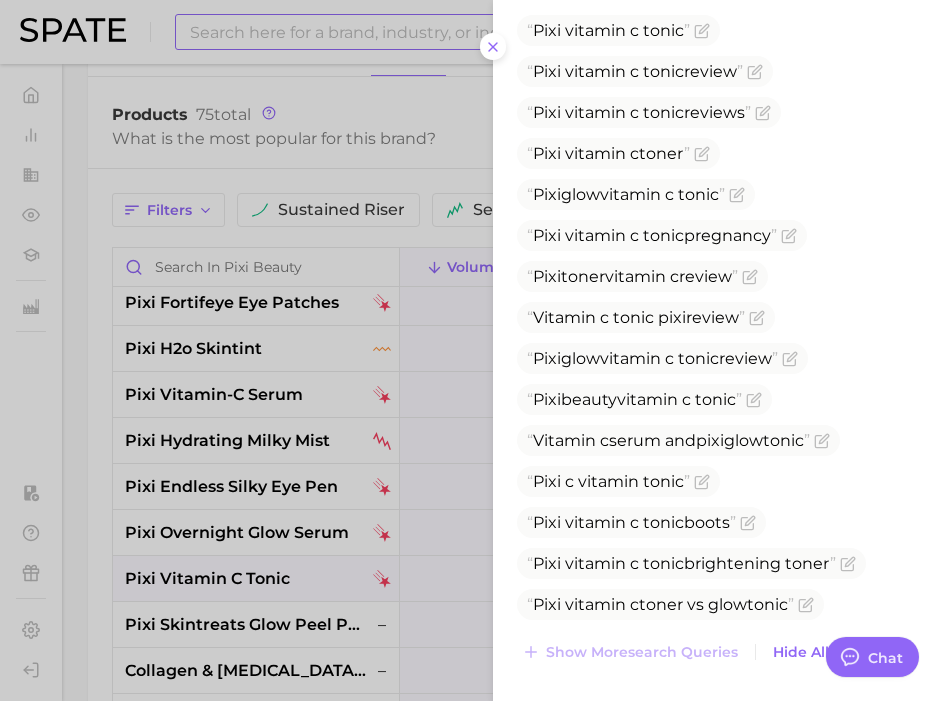 click at bounding box center (471, 350) 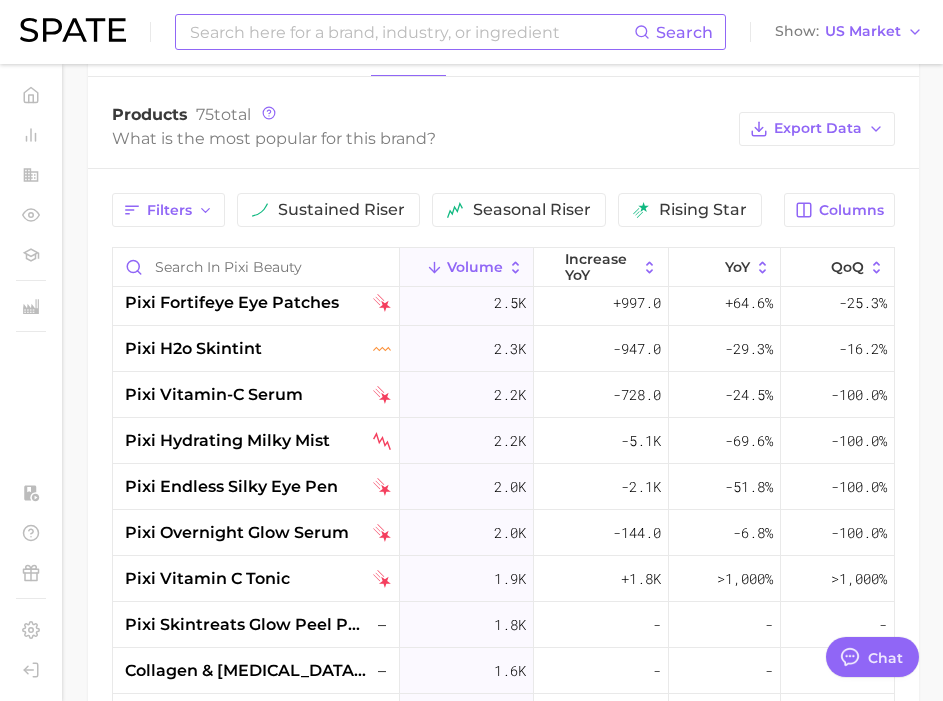 click on "What is the most popular for this brand?" at bounding box center (420, 138) 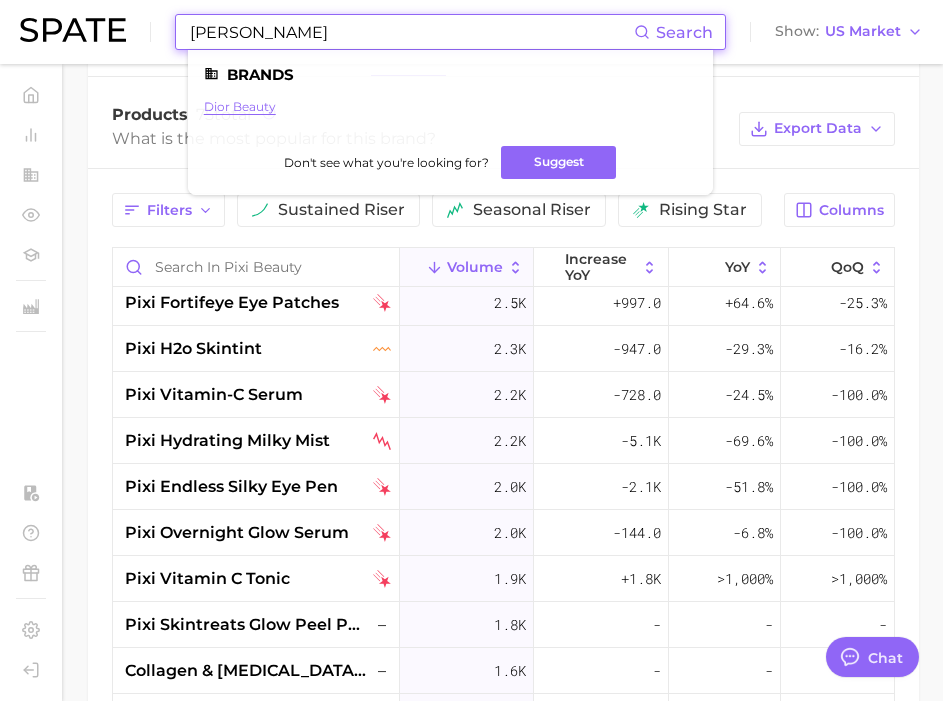 type on "[PERSON_NAME]" 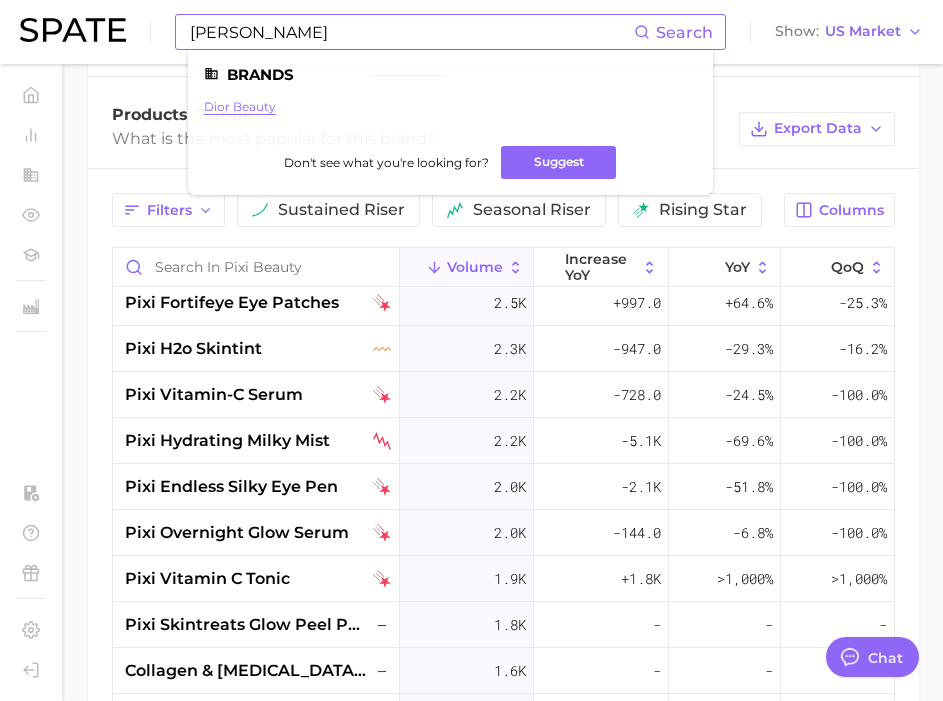 click on "dior beauty" at bounding box center (240, 106) 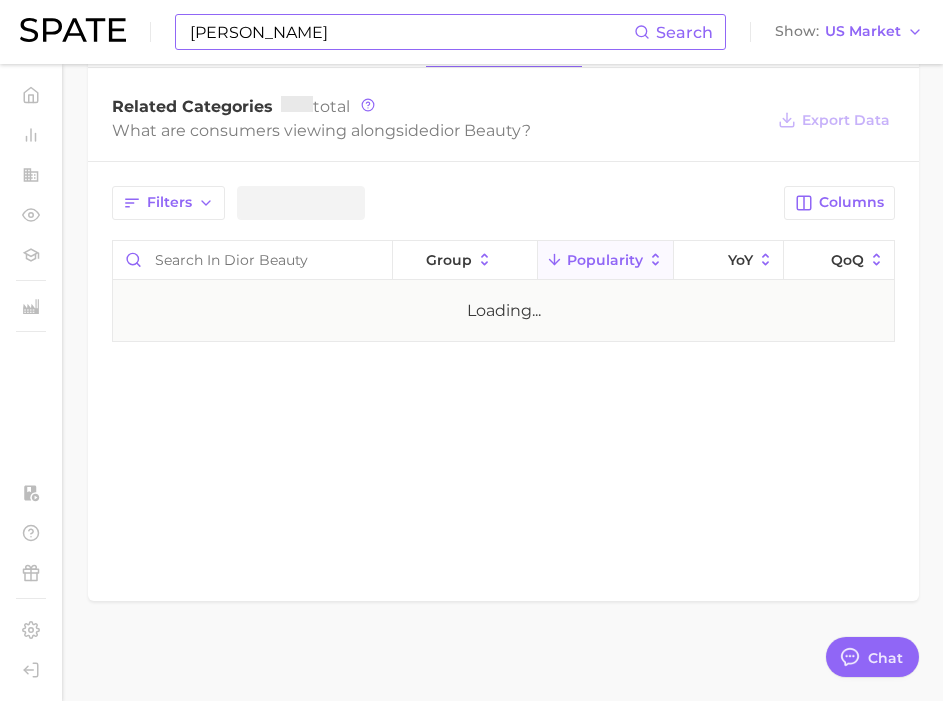 scroll, scrollTop: 0, scrollLeft: 0, axis: both 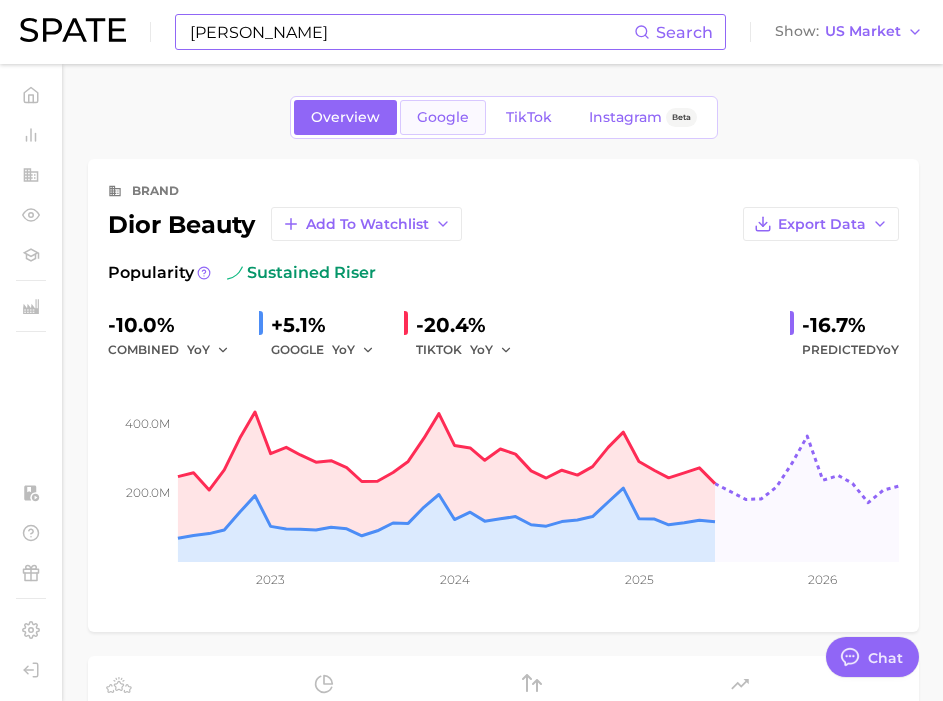 click on "Google" at bounding box center (443, 117) 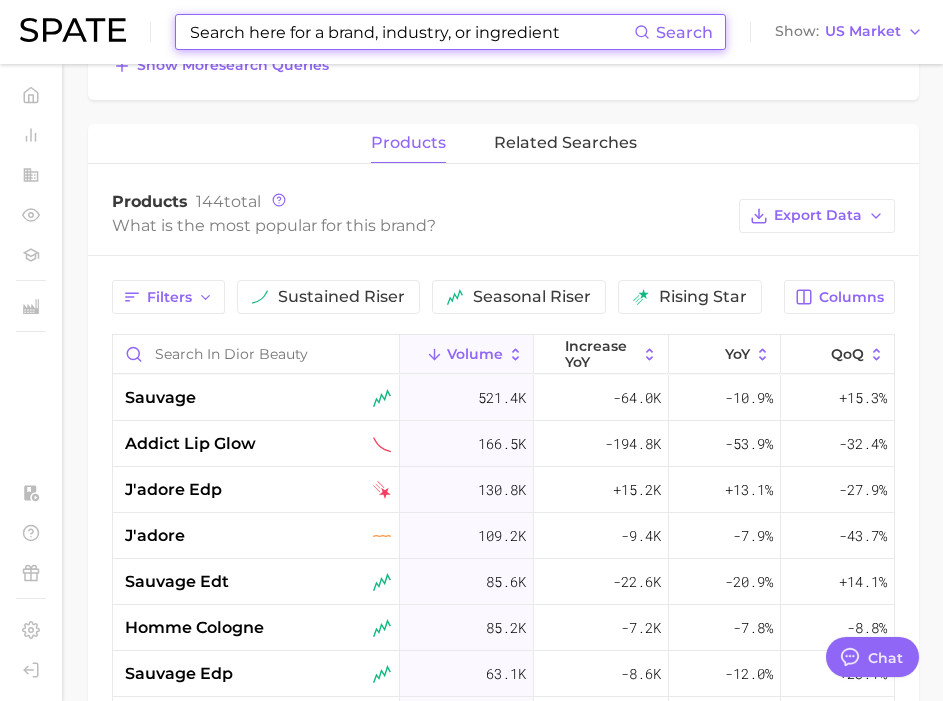 scroll, scrollTop: 819, scrollLeft: 0, axis: vertical 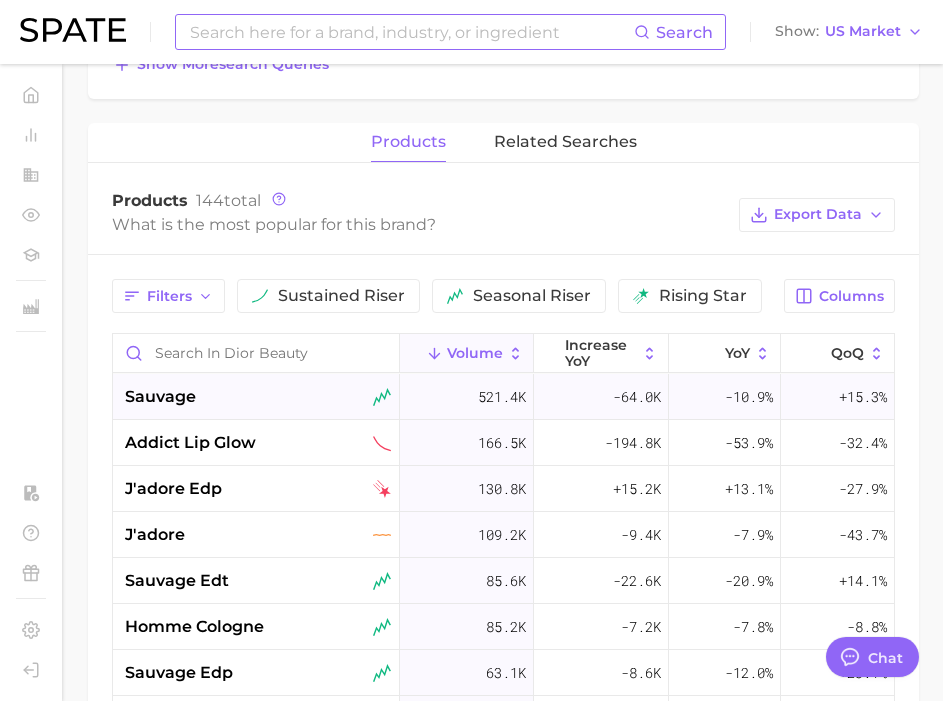 click on "sauvage" at bounding box center [258, 397] 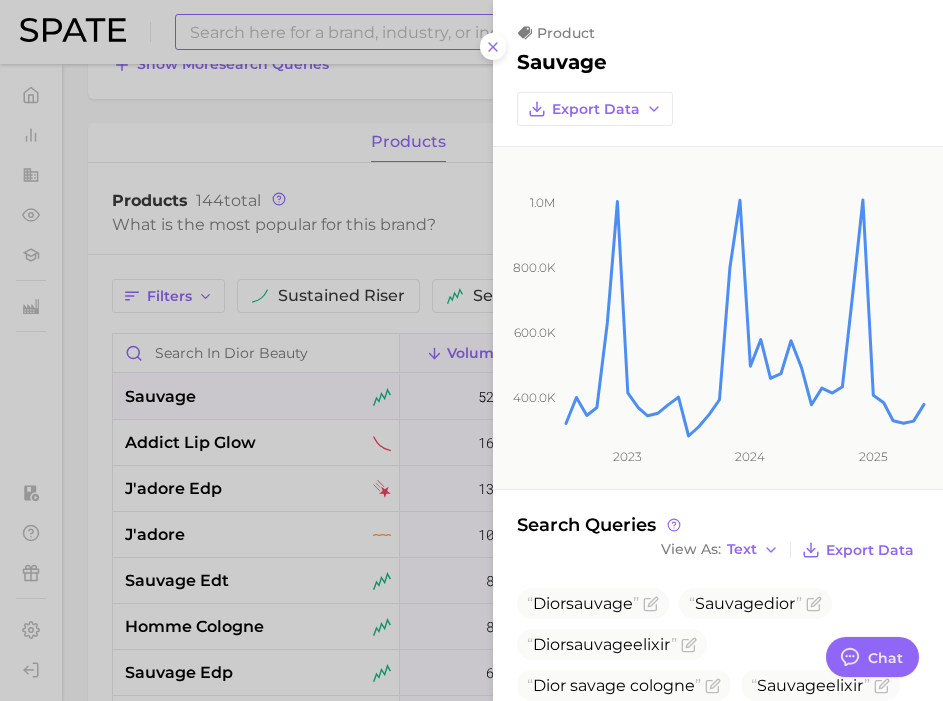 scroll, scrollTop: 241, scrollLeft: 0, axis: vertical 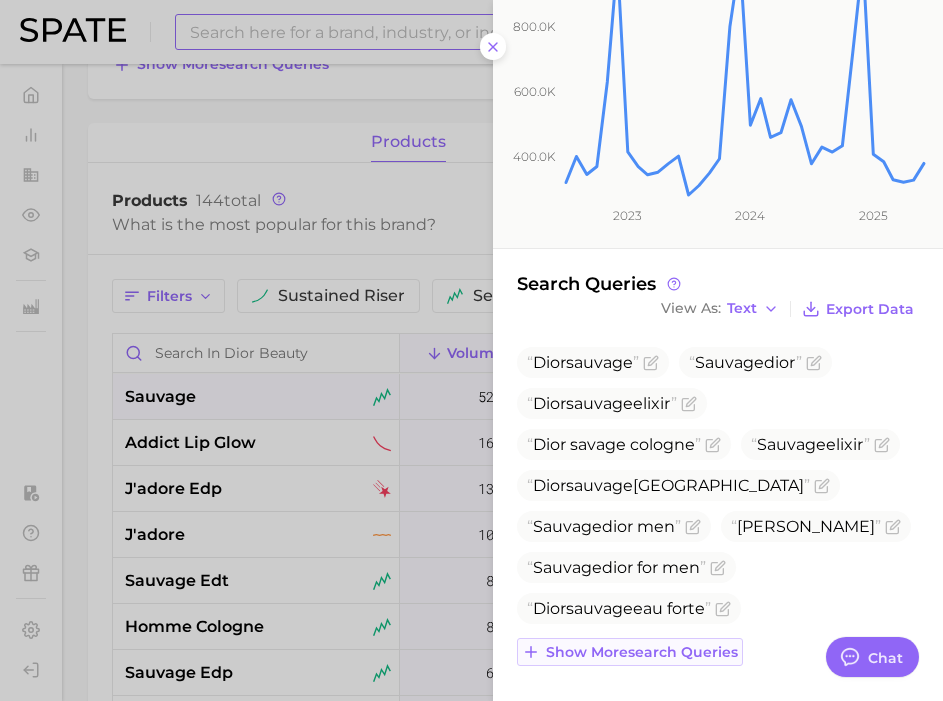 click on "Show more  search queries" at bounding box center [642, 652] 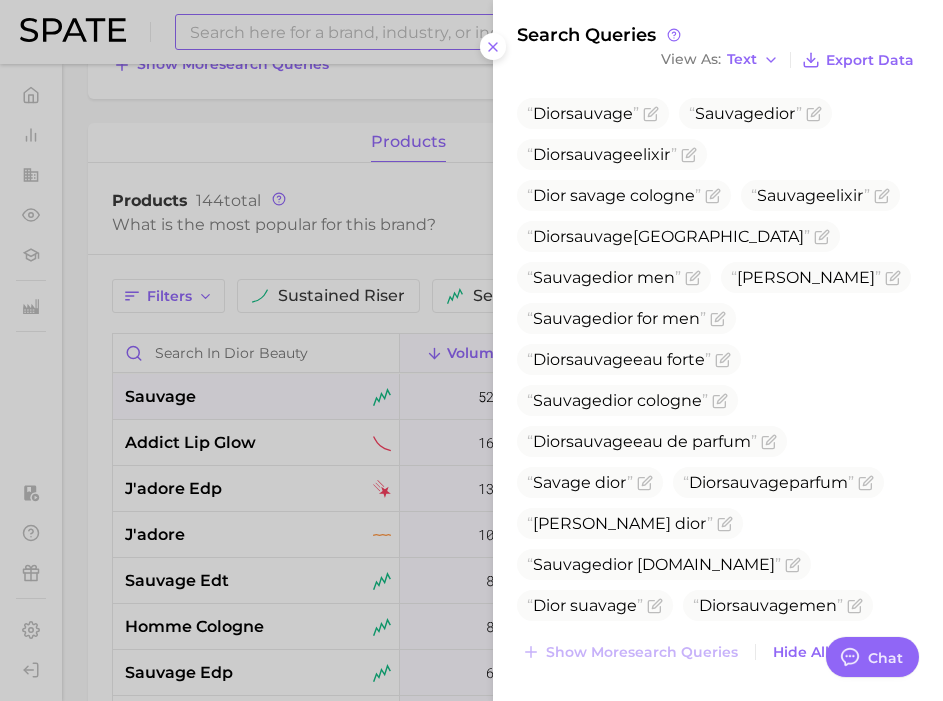 scroll, scrollTop: 470, scrollLeft: 0, axis: vertical 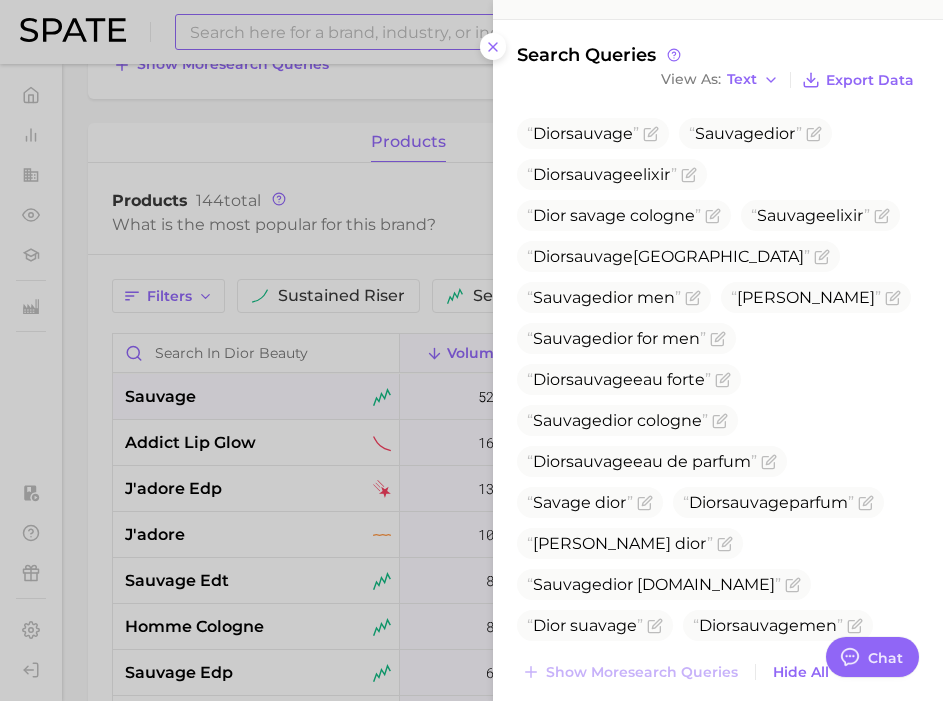 click at bounding box center [471, 350] 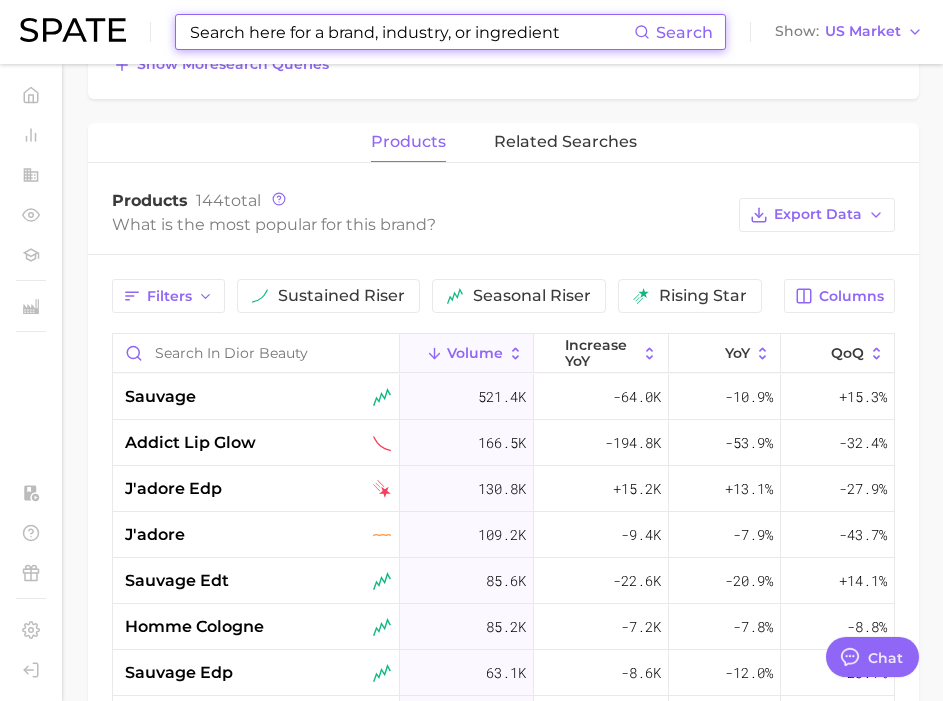 click at bounding box center (411, 32) 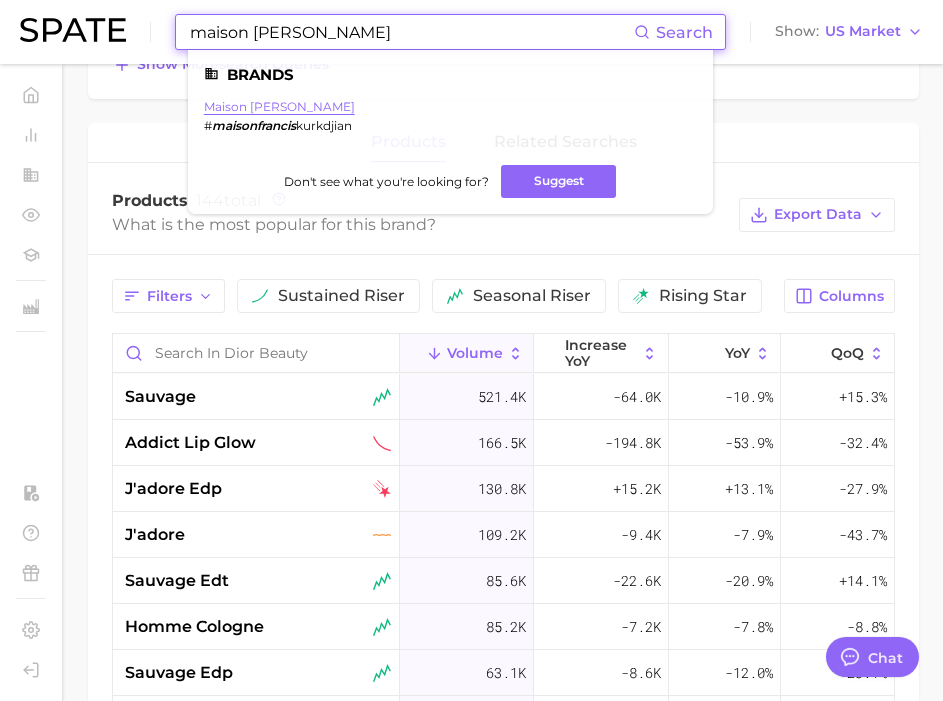 type on "maison [PERSON_NAME]" 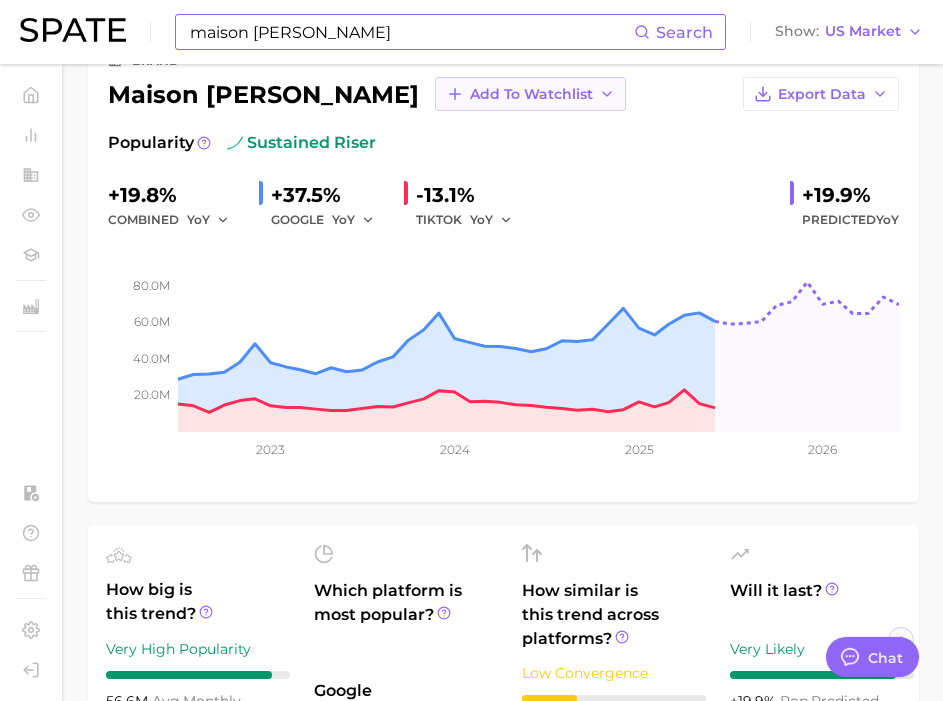 scroll, scrollTop: 0, scrollLeft: 0, axis: both 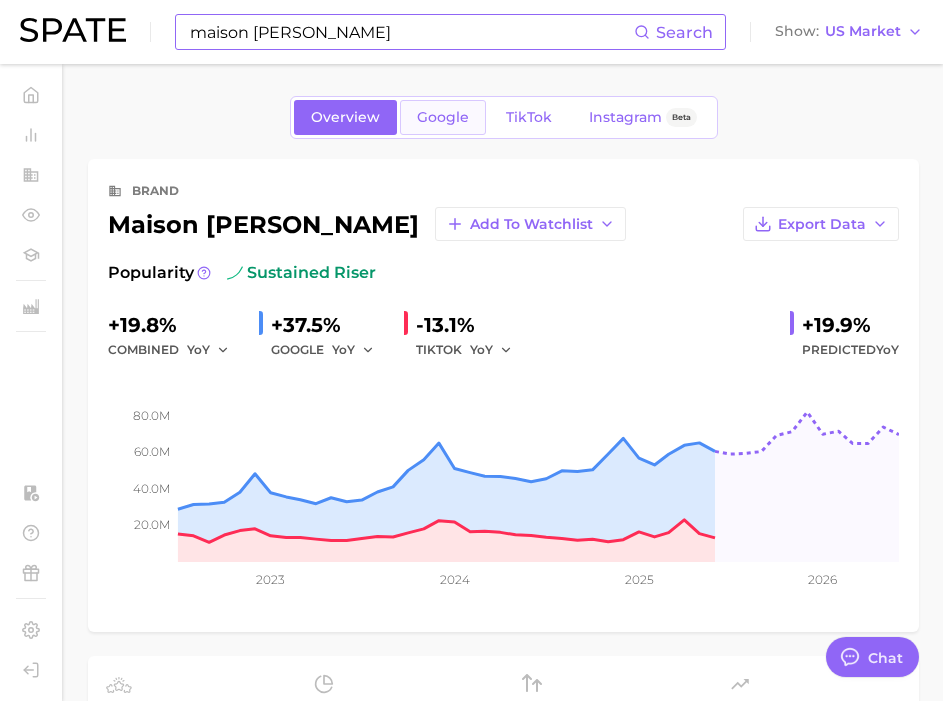 click on "Google" at bounding box center [443, 117] 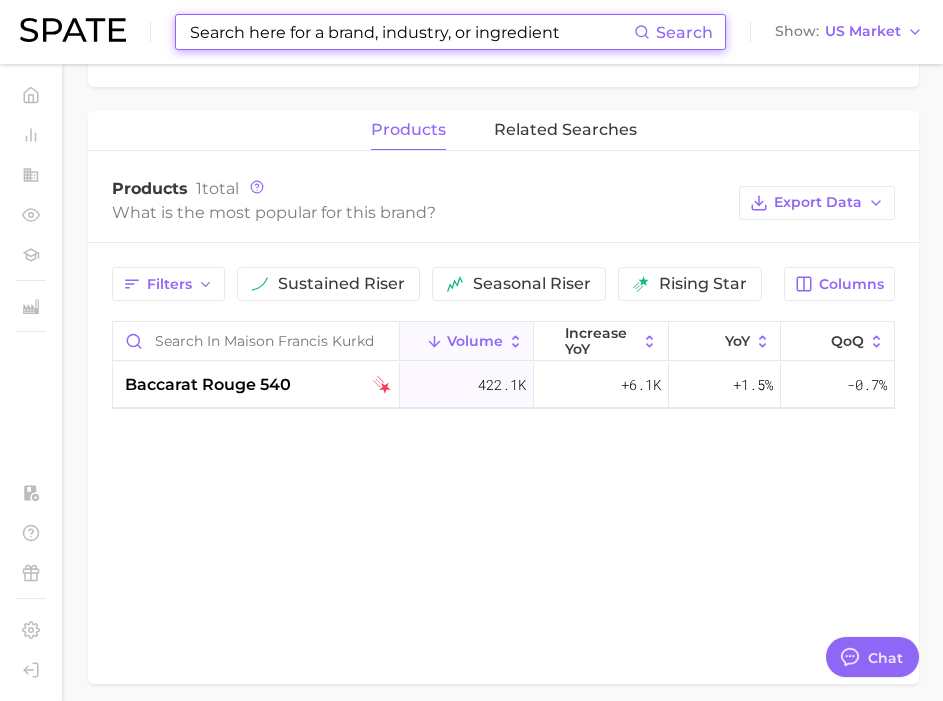 scroll, scrollTop: 938, scrollLeft: 0, axis: vertical 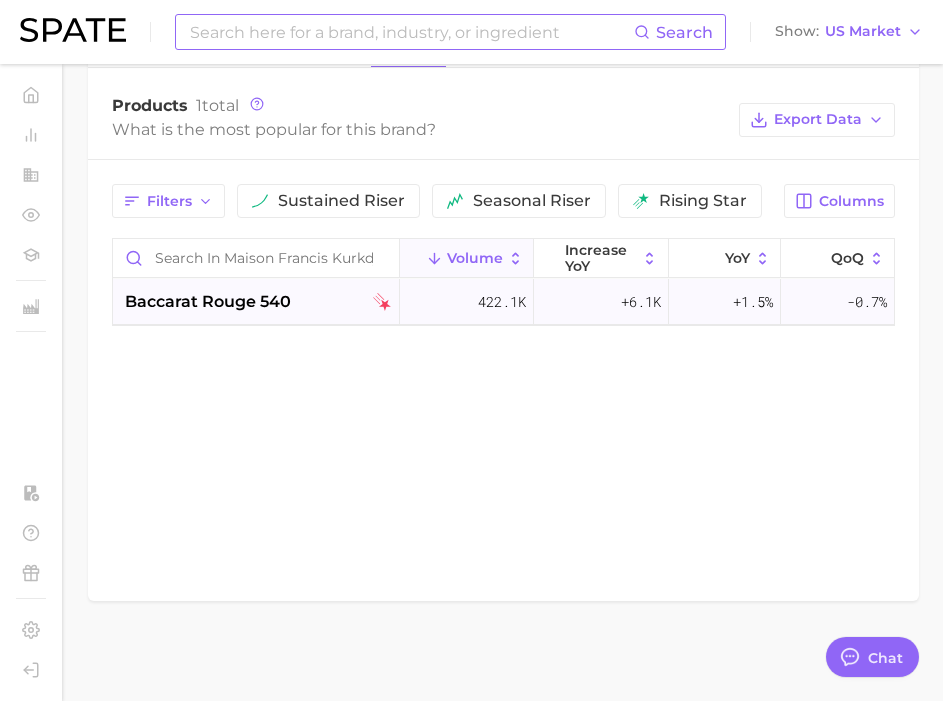 click on "baccarat rouge 540" at bounding box center (208, 302) 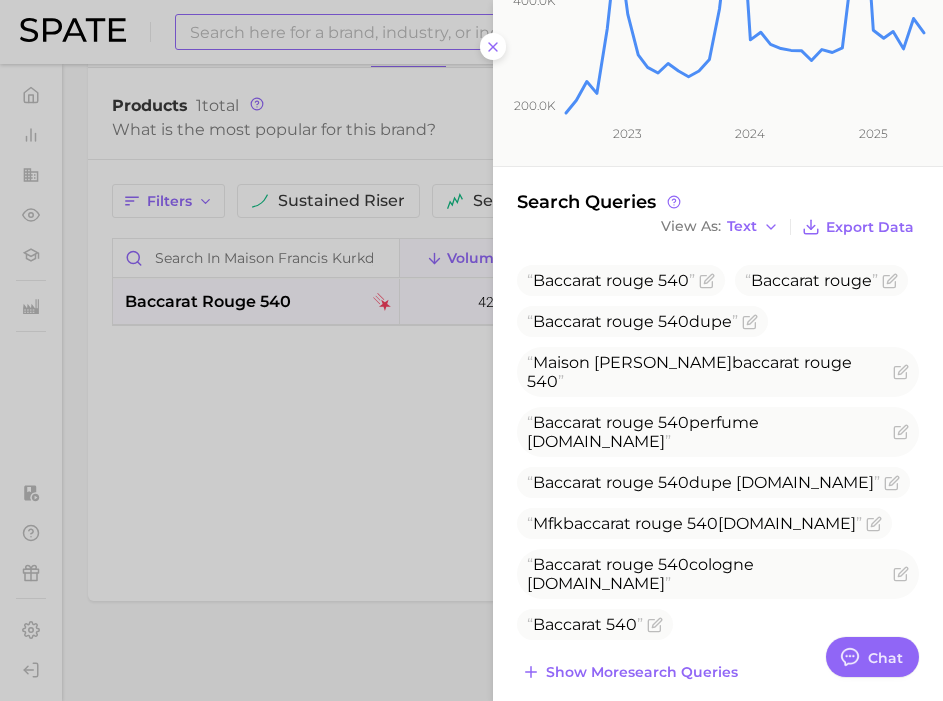 scroll, scrollTop: 332, scrollLeft: 0, axis: vertical 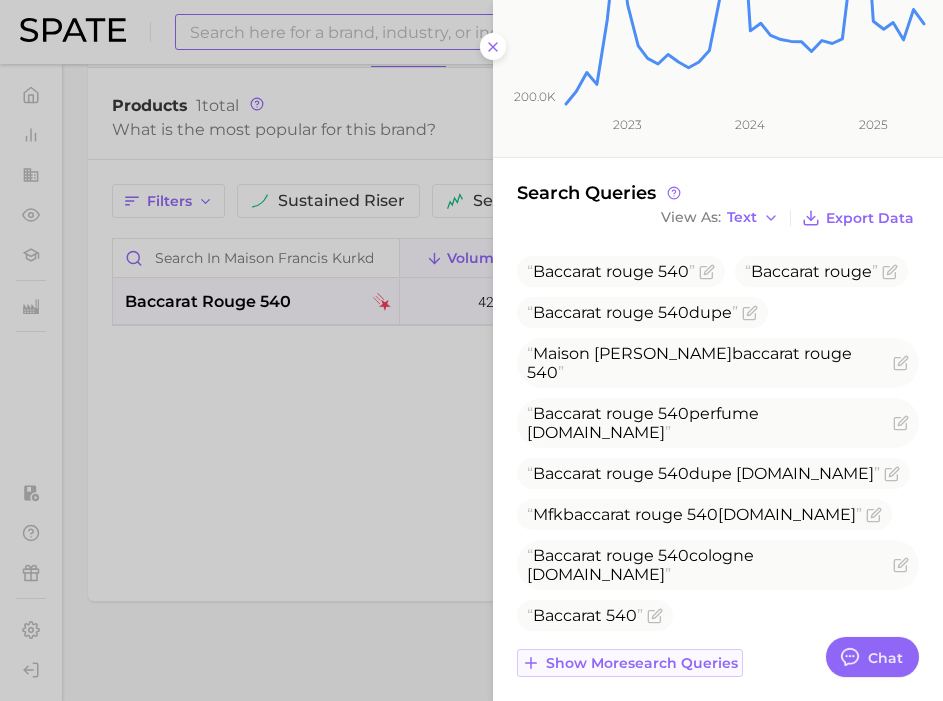 click on "Show more  search queries" at bounding box center (630, 663) 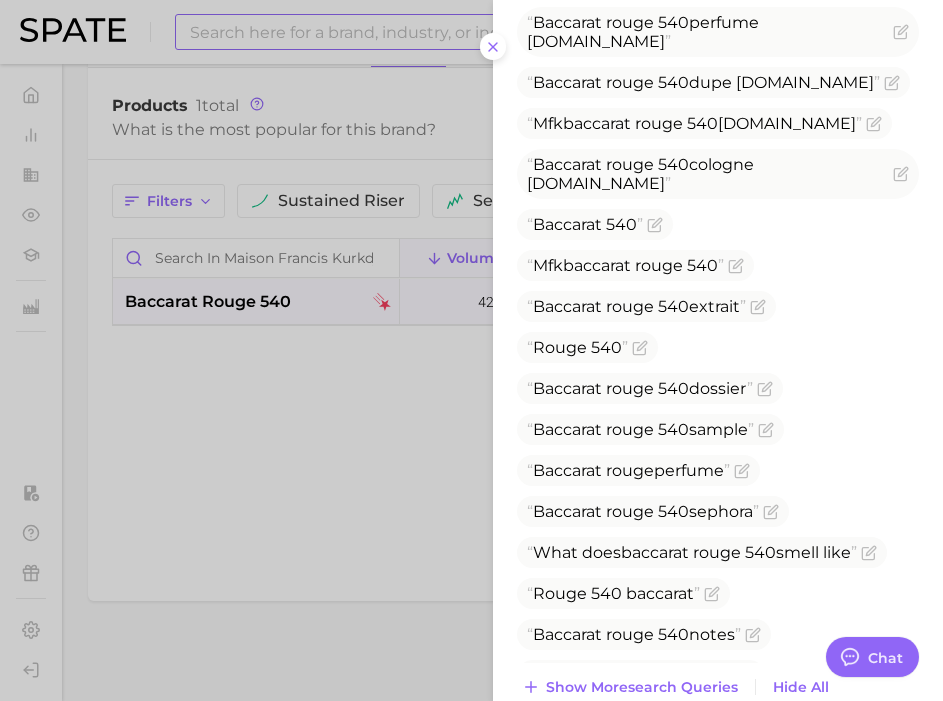 scroll, scrollTop: 758, scrollLeft: 0, axis: vertical 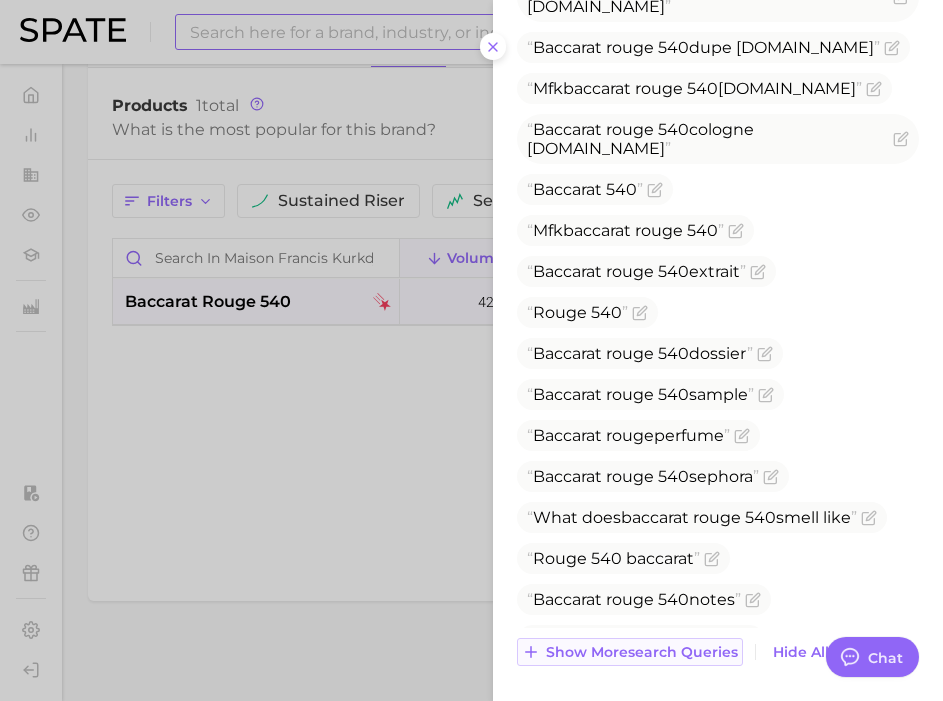 click on "Show more  search queries" at bounding box center (642, 652) 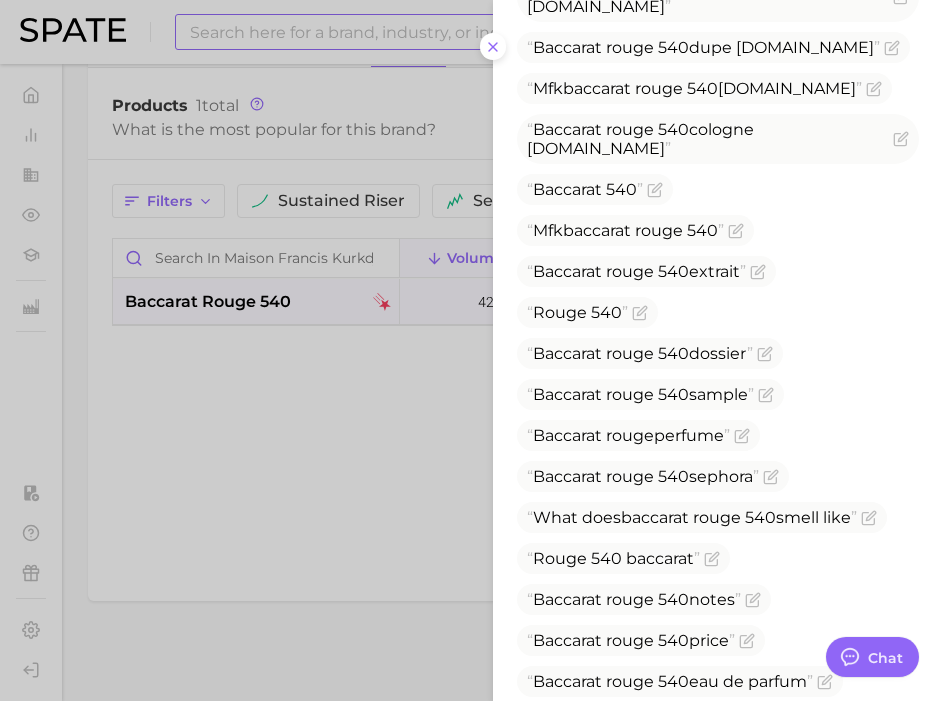 scroll, scrollTop: 883, scrollLeft: 0, axis: vertical 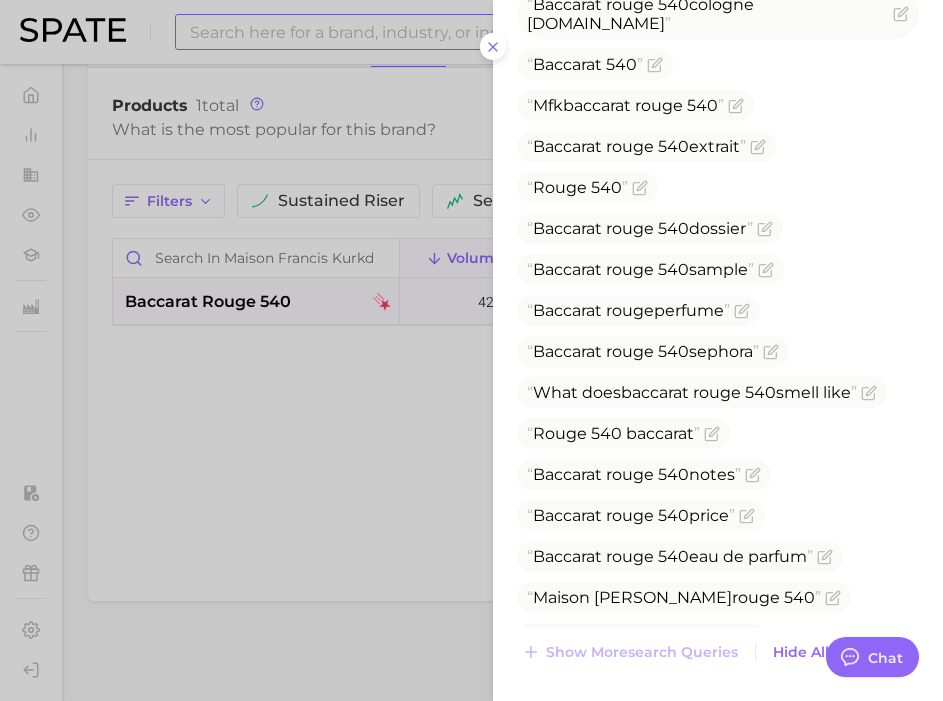 click at bounding box center (471, 350) 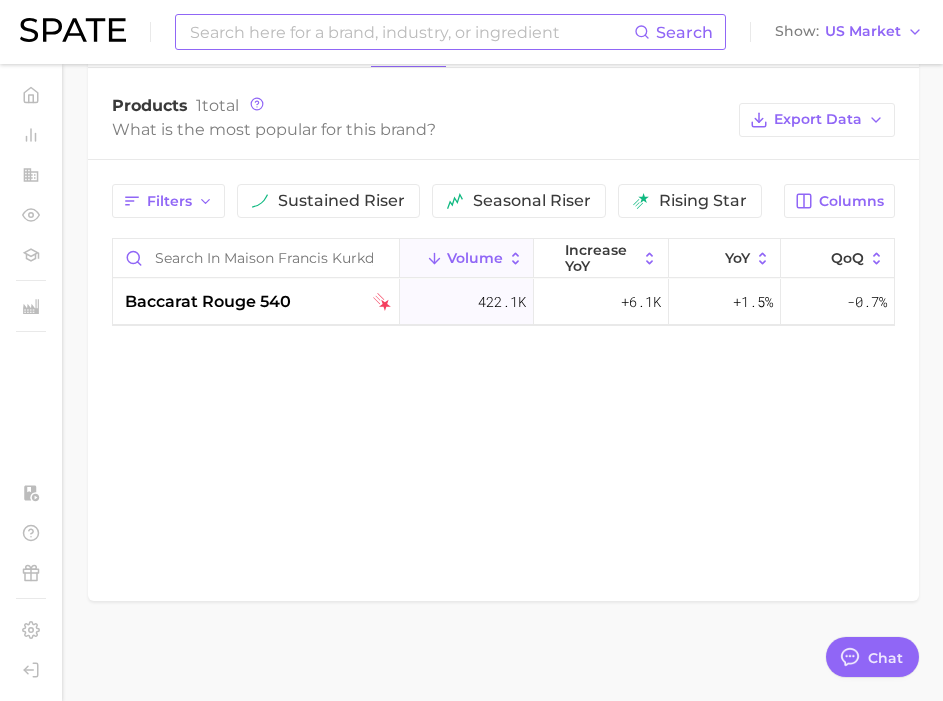click at bounding box center [411, 32] 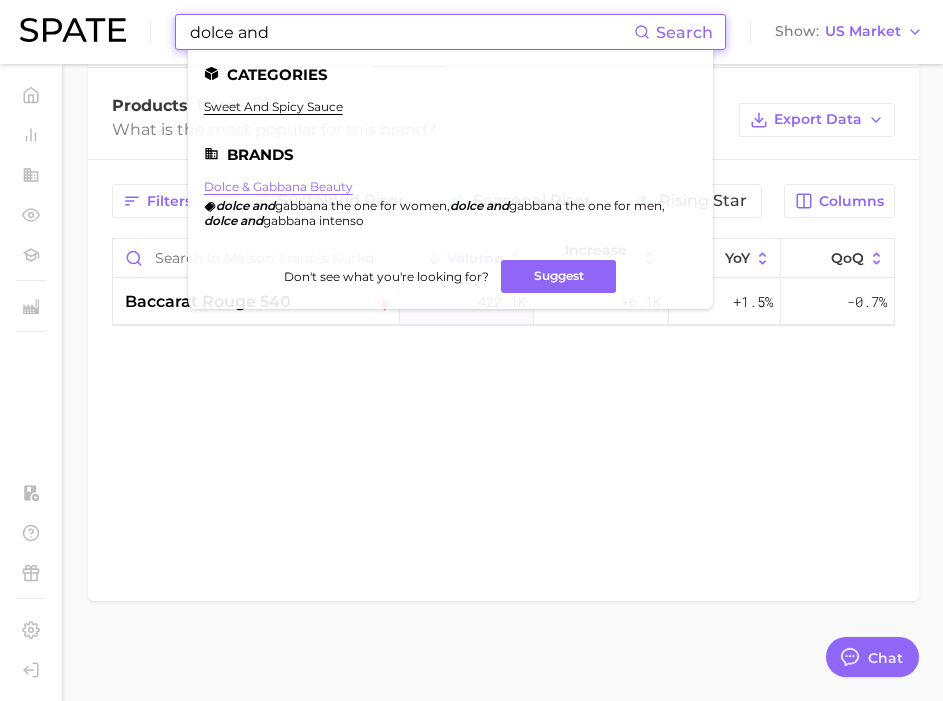 type on "dolce and" 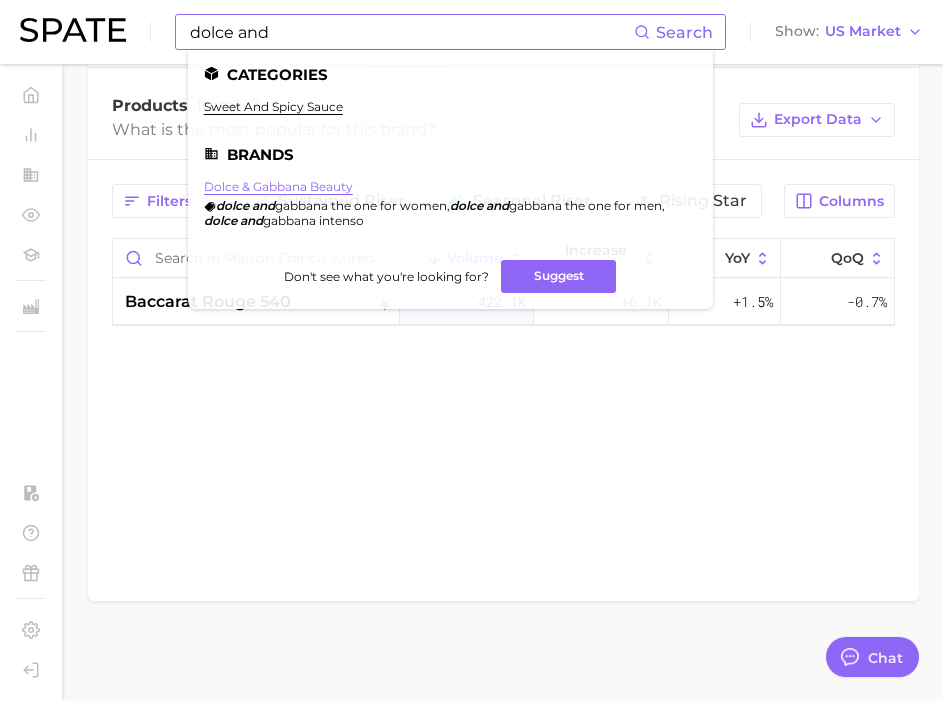 click on "dolce & gabbana beauty" at bounding box center (278, 186) 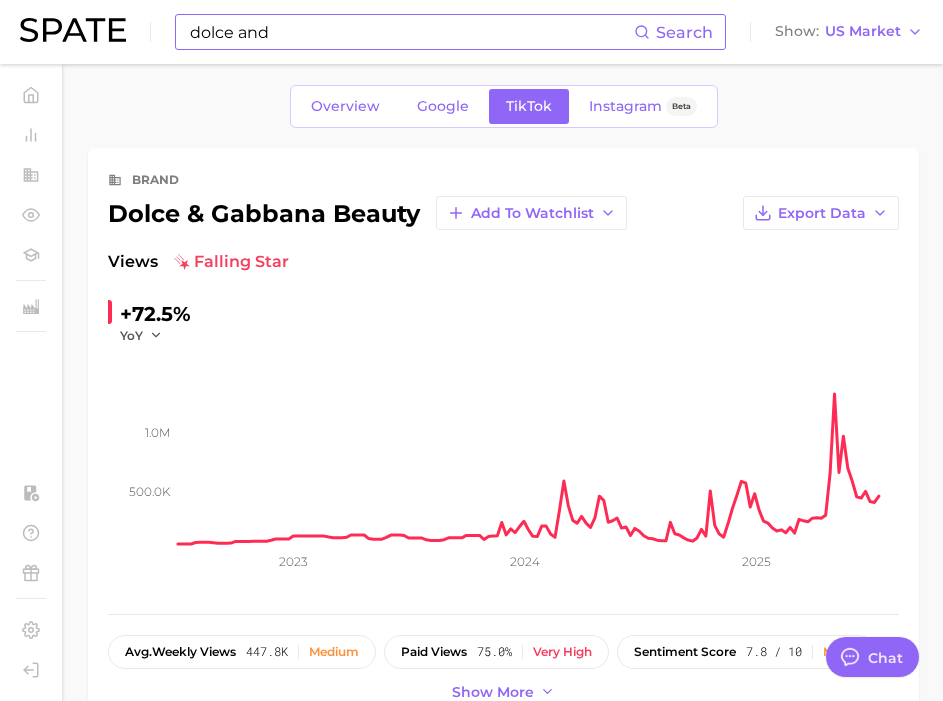 scroll, scrollTop: 0, scrollLeft: 0, axis: both 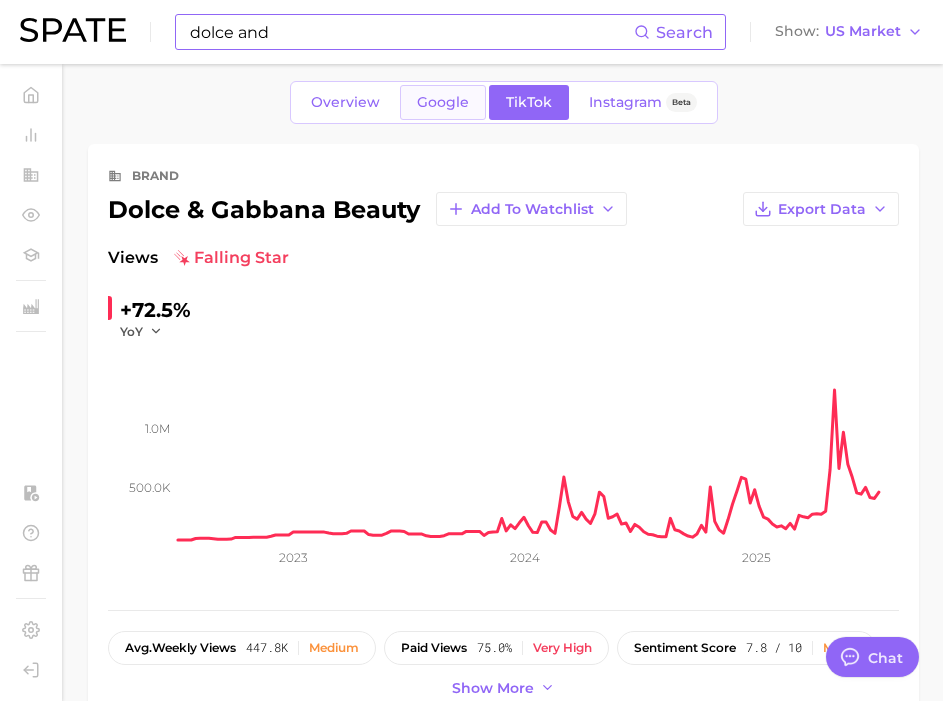 click on "Google" at bounding box center [443, 102] 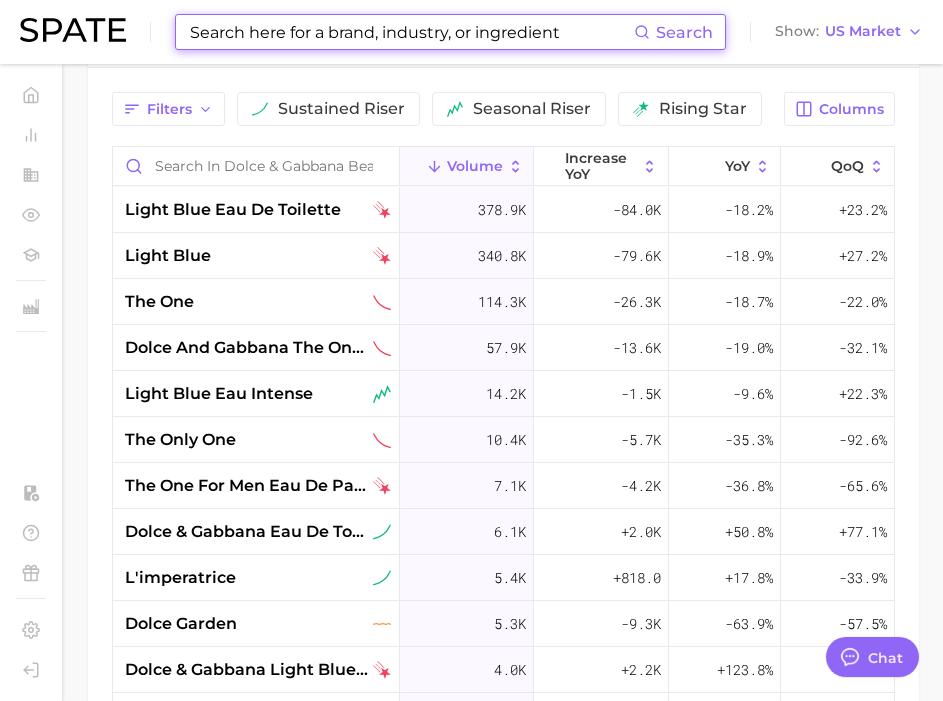 scroll, scrollTop: 1077, scrollLeft: 0, axis: vertical 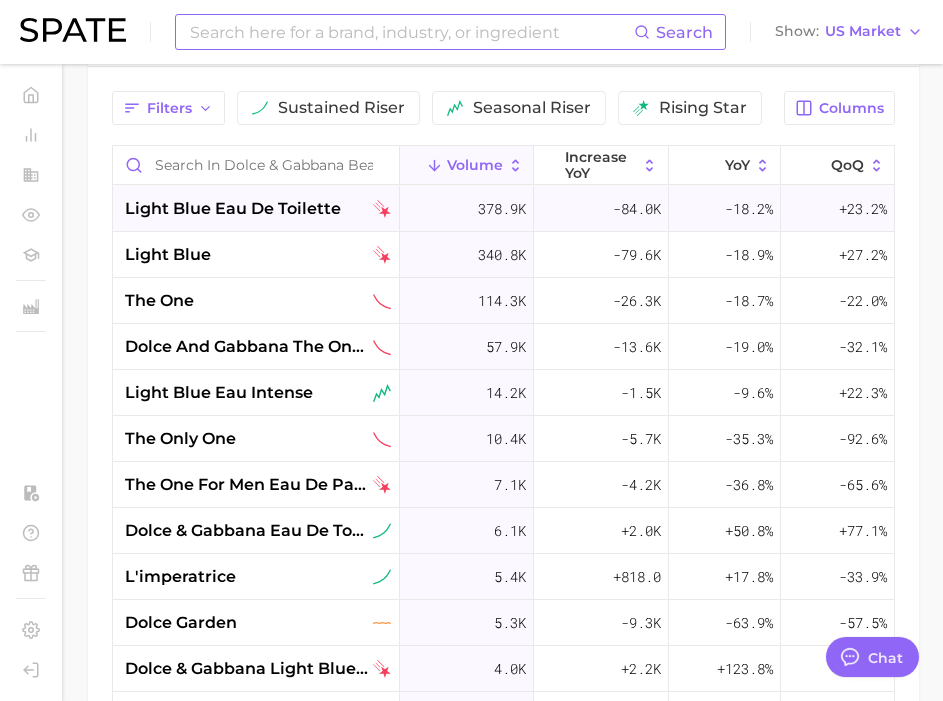click on "light blue eau de toilette" at bounding box center [233, 209] 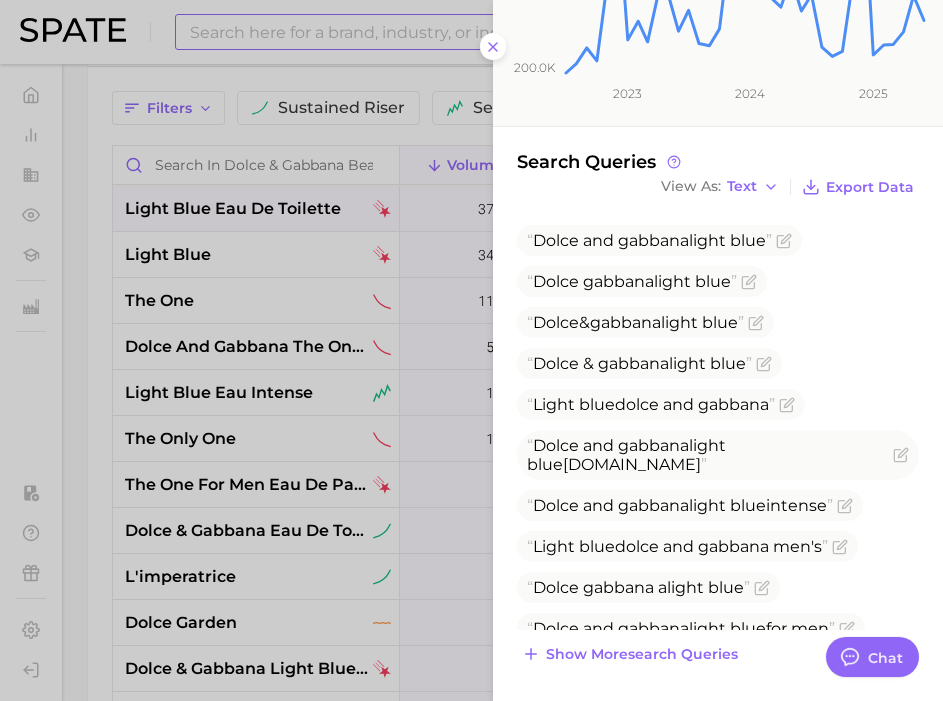 scroll, scrollTop: 365, scrollLeft: 0, axis: vertical 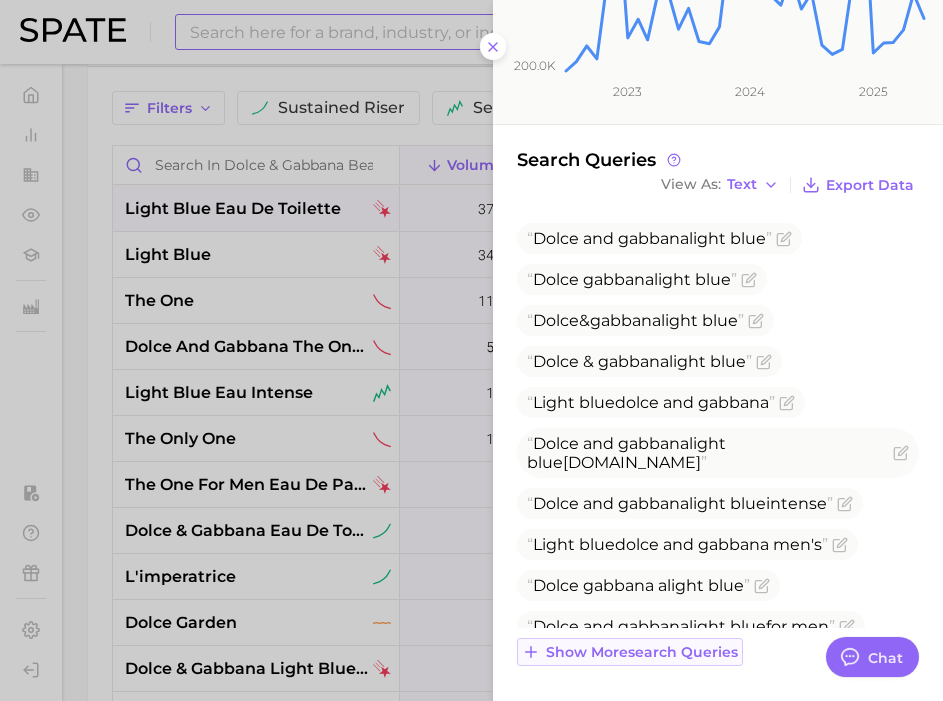 click on "Show more  search queries" at bounding box center (642, 652) 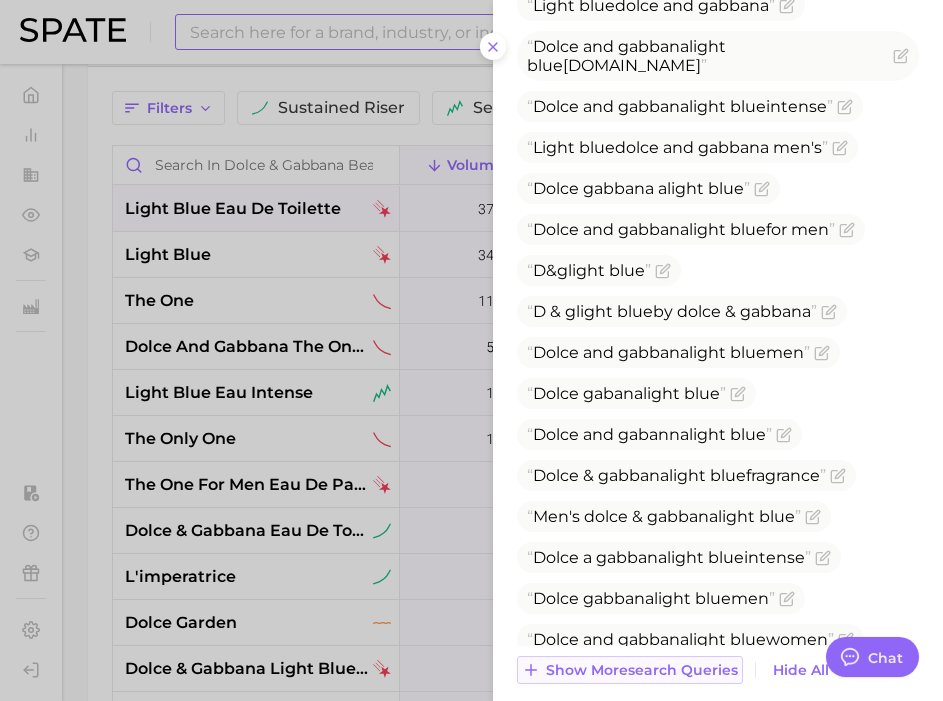 scroll, scrollTop: 780, scrollLeft: 0, axis: vertical 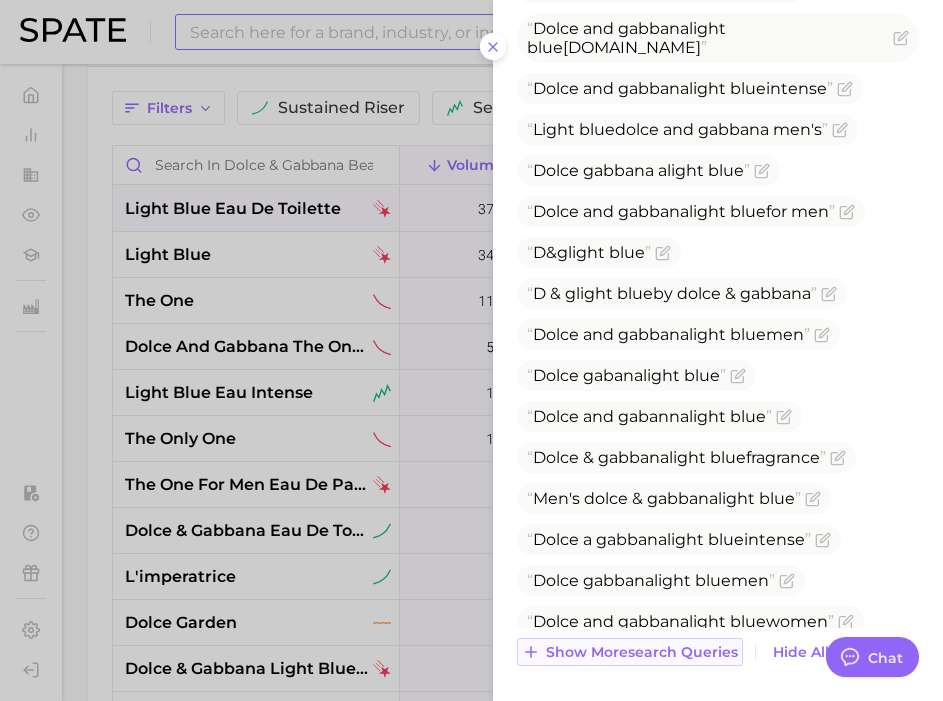 click on "Show more  search queries" at bounding box center (642, 652) 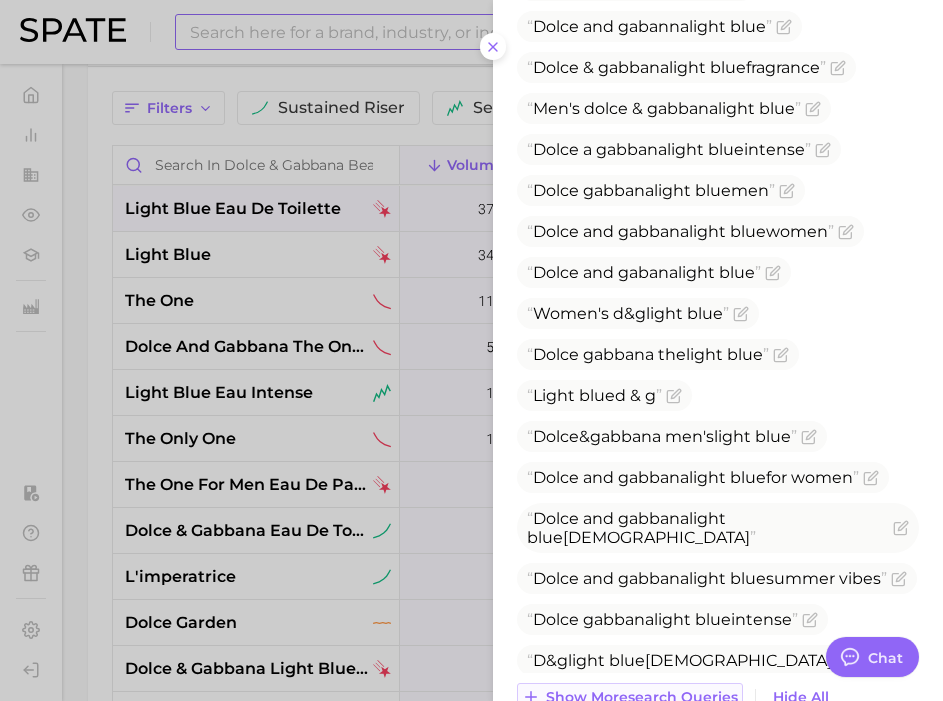 scroll, scrollTop: 1215, scrollLeft: 0, axis: vertical 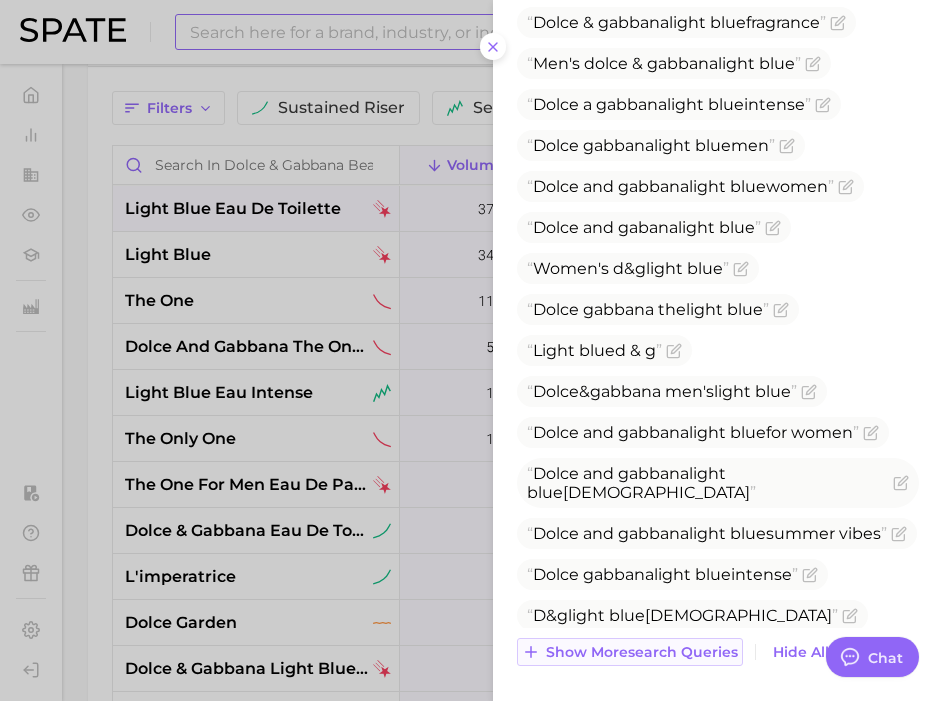 click on "Show more  search queries" at bounding box center [642, 652] 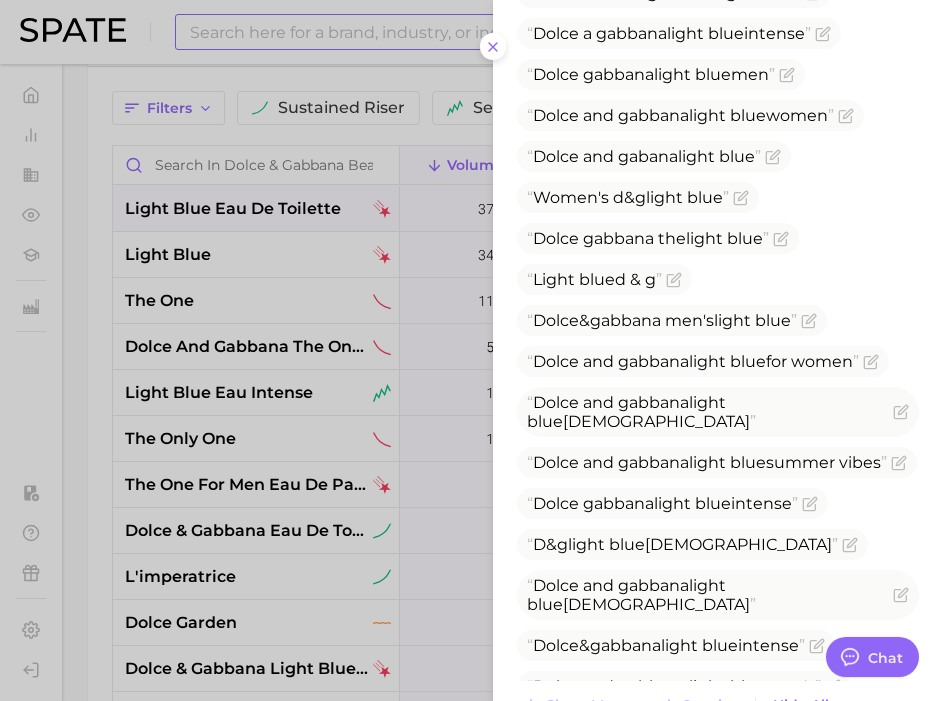 scroll, scrollTop: 1339, scrollLeft: 0, axis: vertical 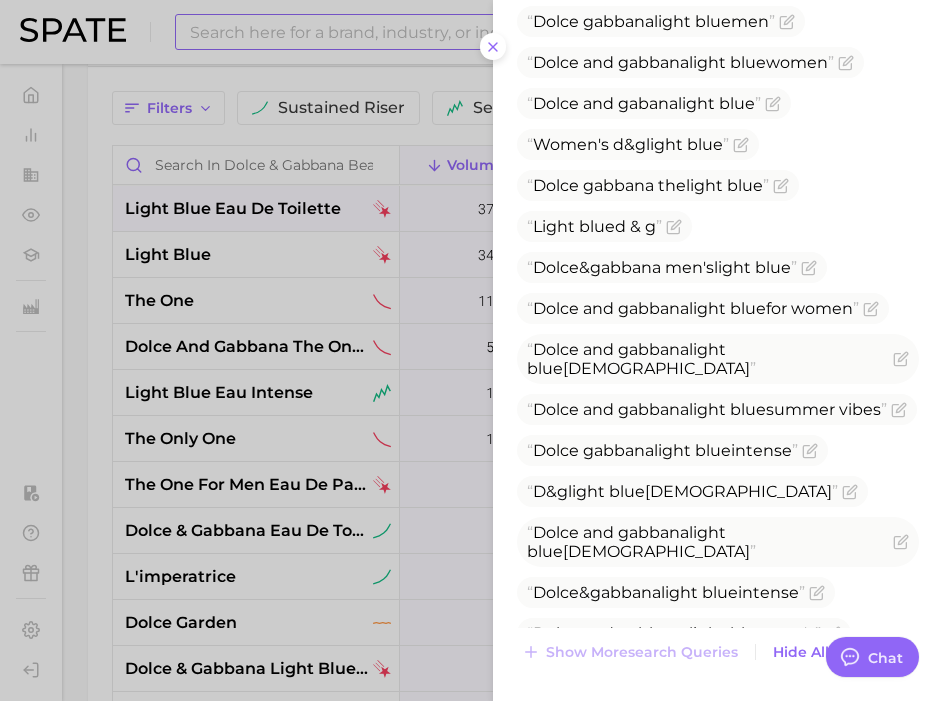 click at bounding box center (471, 350) 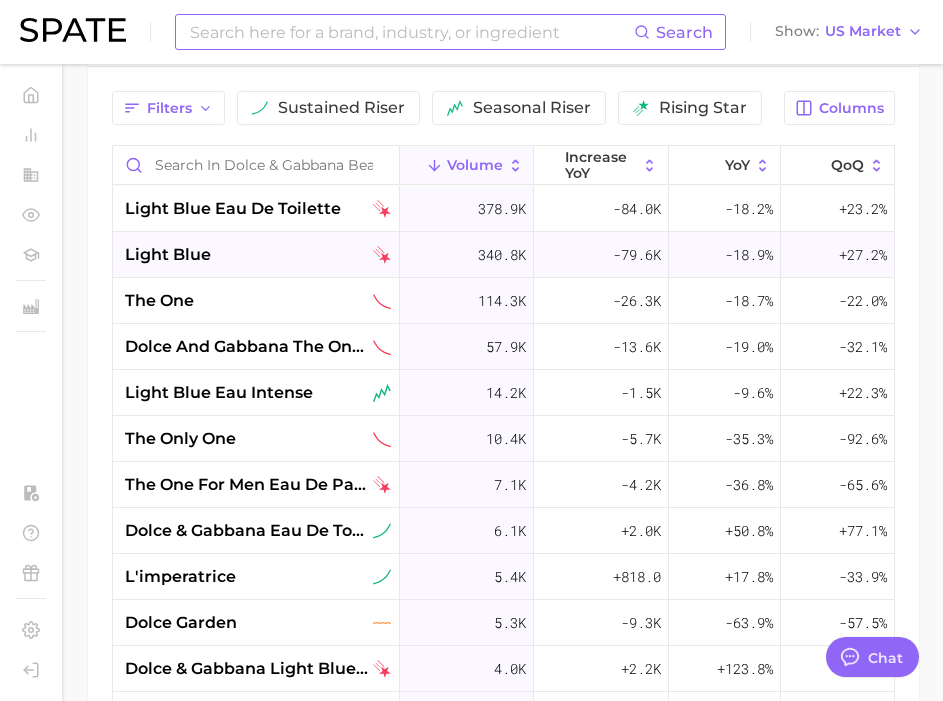 click on "light blue" at bounding box center (258, 255) 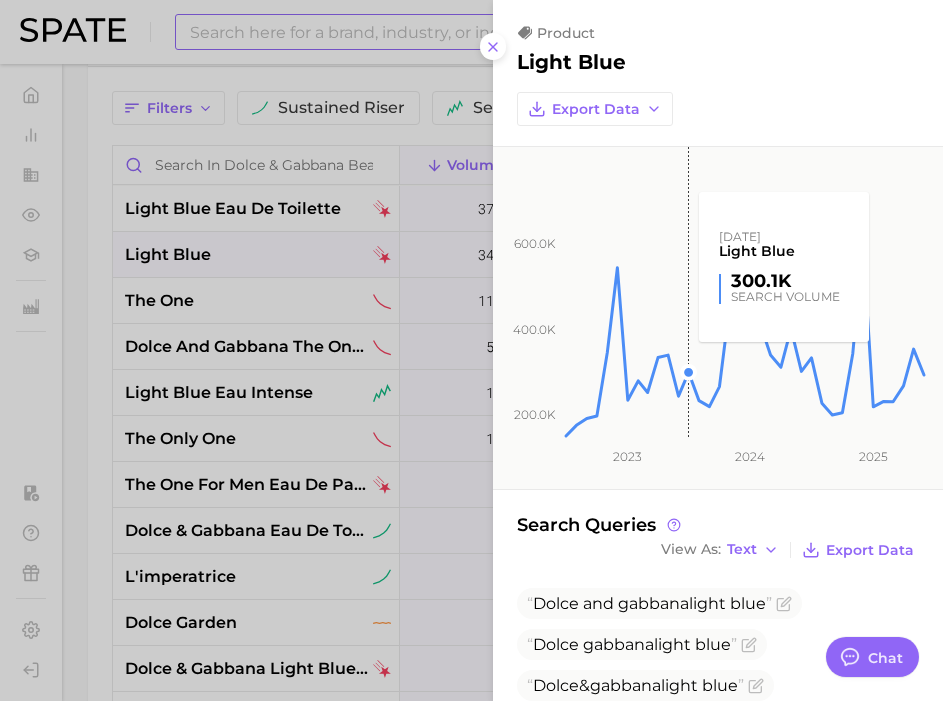 scroll, scrollTop: 365, scrollLeft: 0, axis: vertical 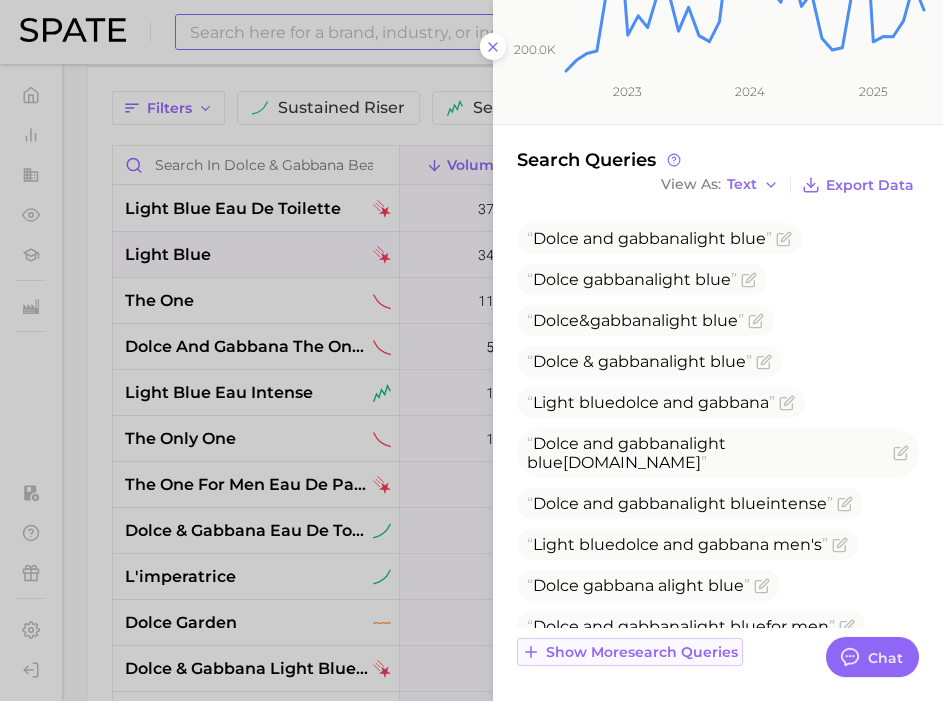 click on "Show more  search queries" at bounding box center (642, 652) 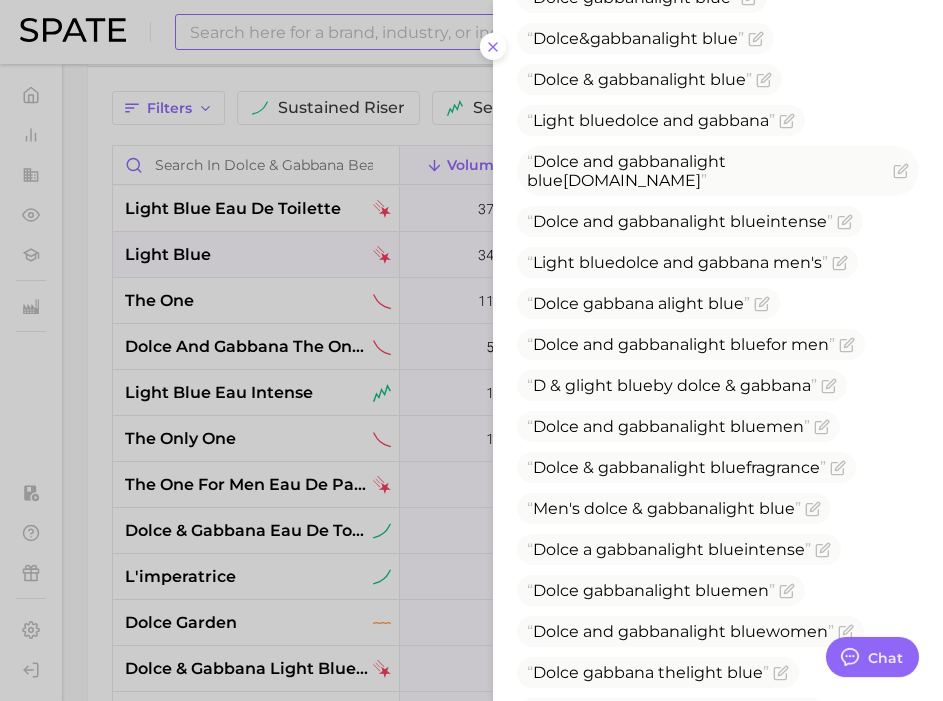 scroll, scrollTop: 780, scrollLeft: 0, axis: vertical 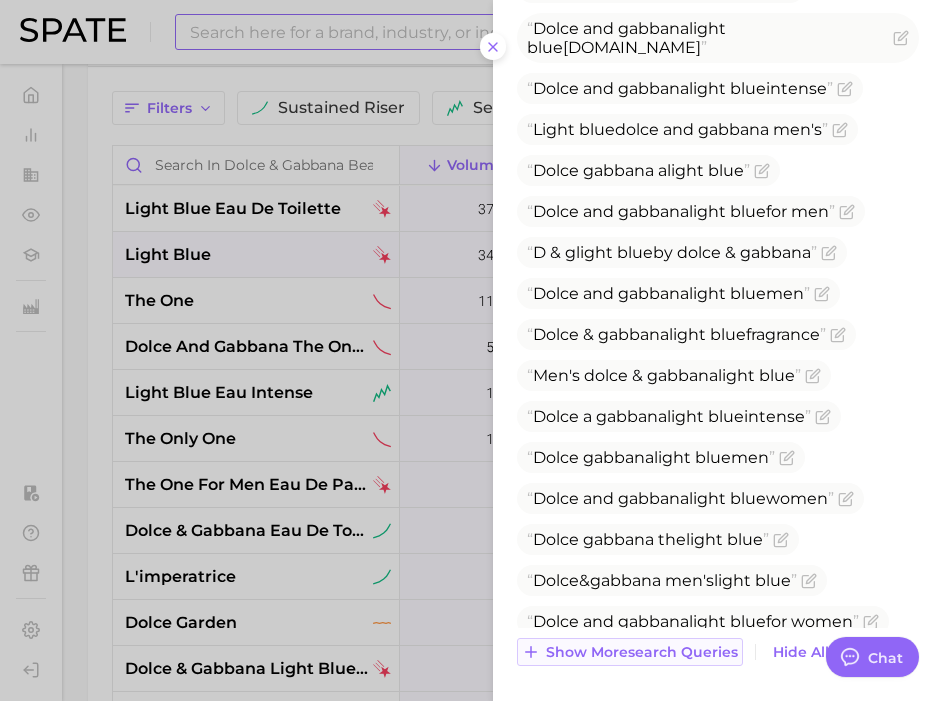 click on "Show more  search queries" at bounding box center [642, 652] 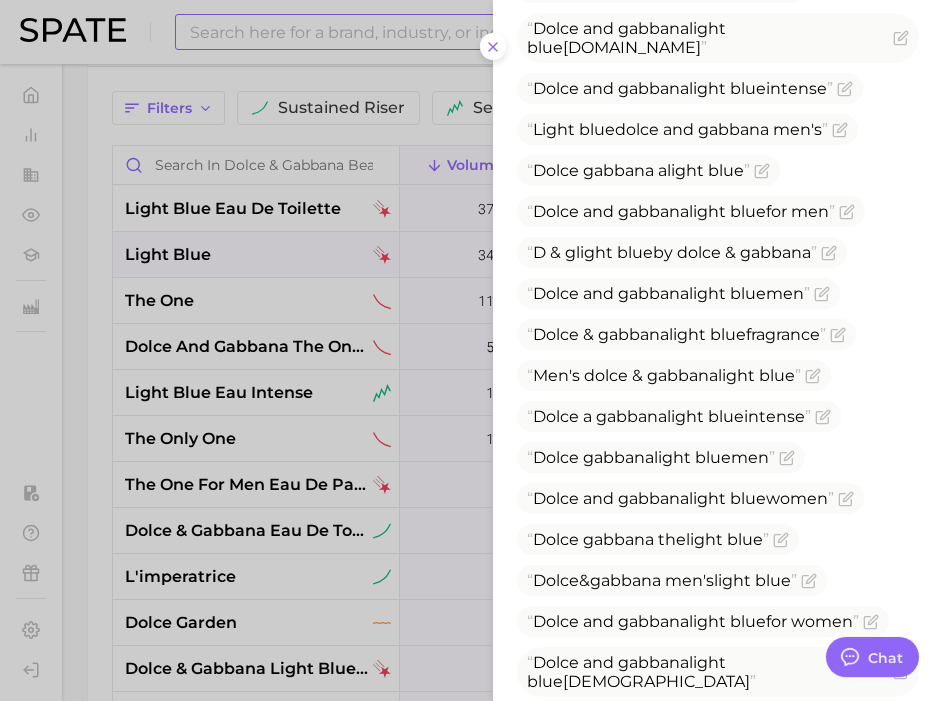 scroll, scrollTop: 1049, scrollLeft: 0, axis: vertical 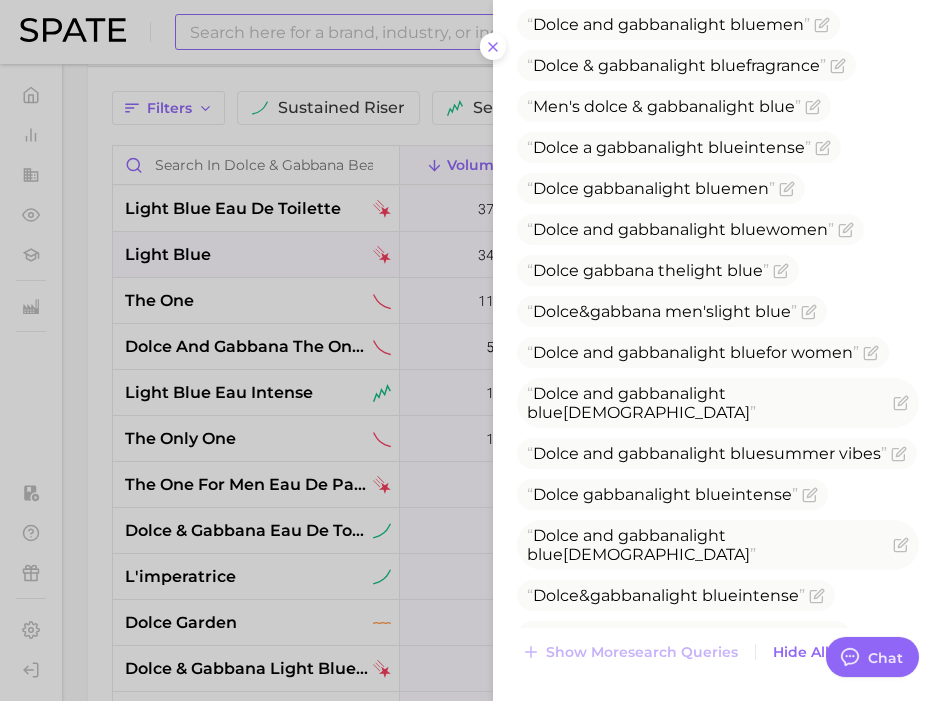 click at bounding box center [471, 350] 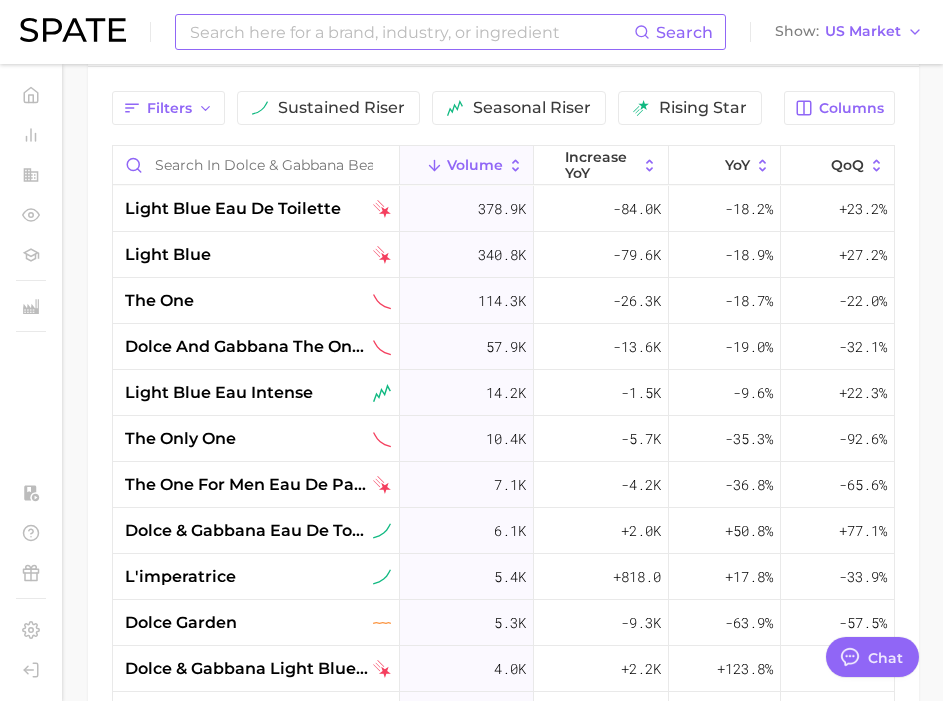 click on "Search Show US Market" at bounding box center [471, 32] 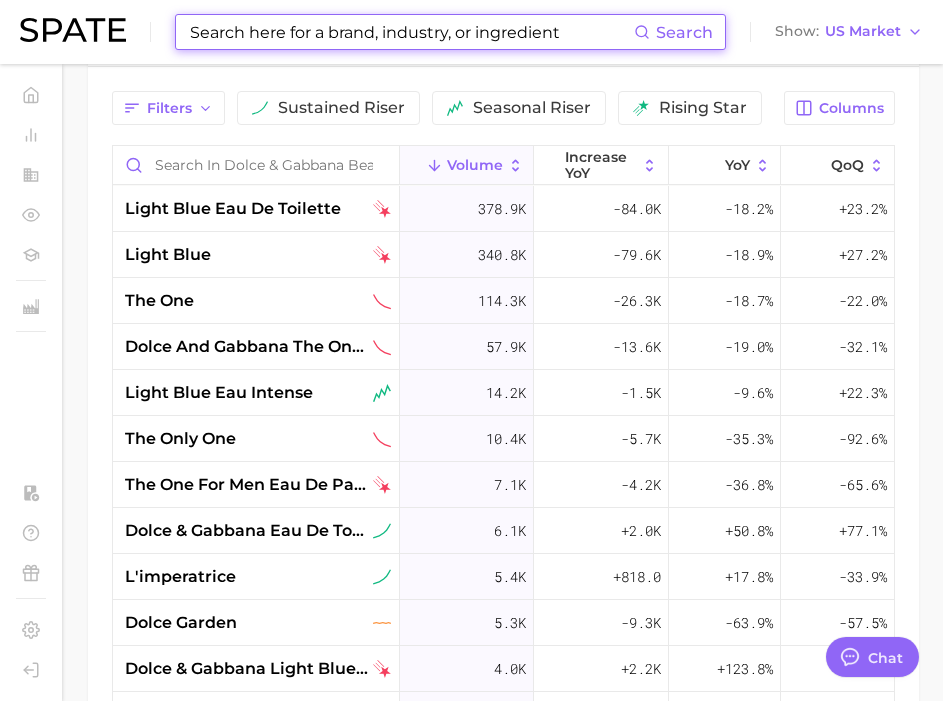 click at bounding box center (411, 32) 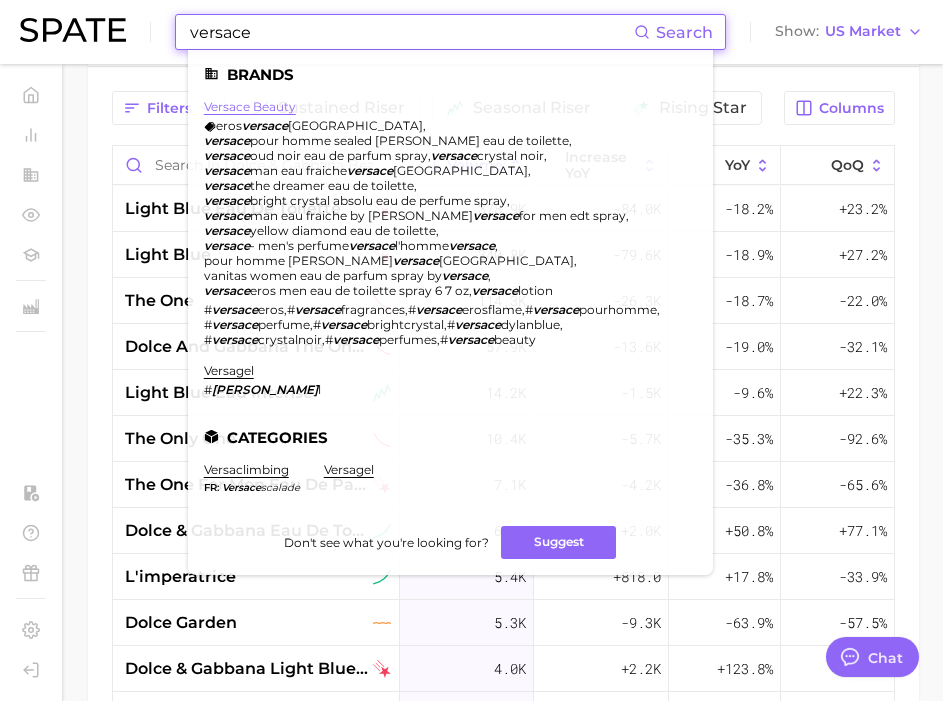 type on "versace" 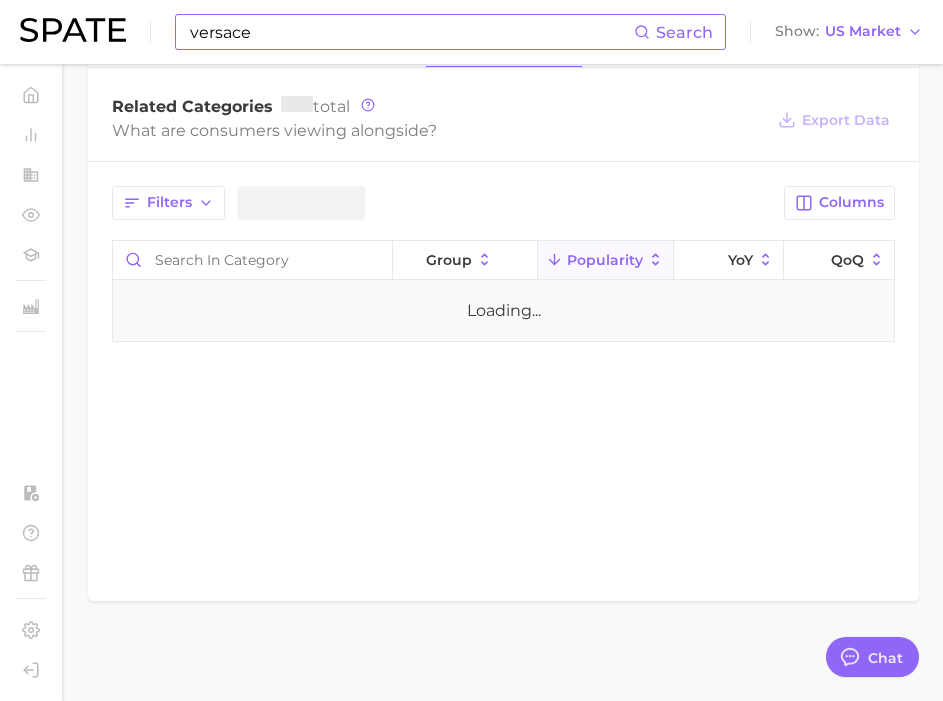 scroll, scrollTop: 0, scrollLeft: 0, axis: both 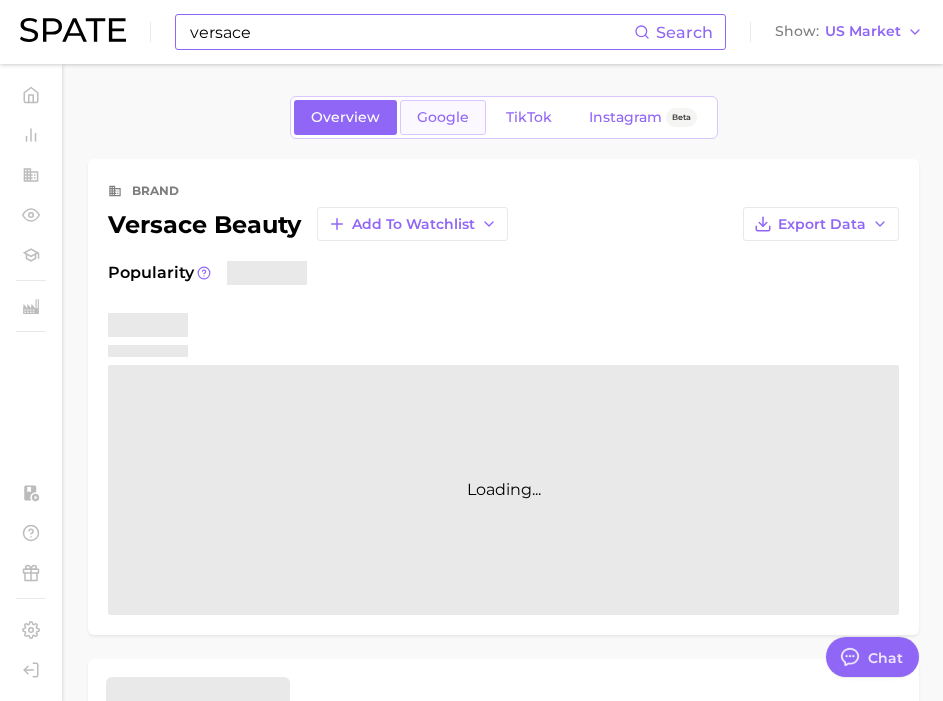 click on "Google" at bounding box center [443, 117] 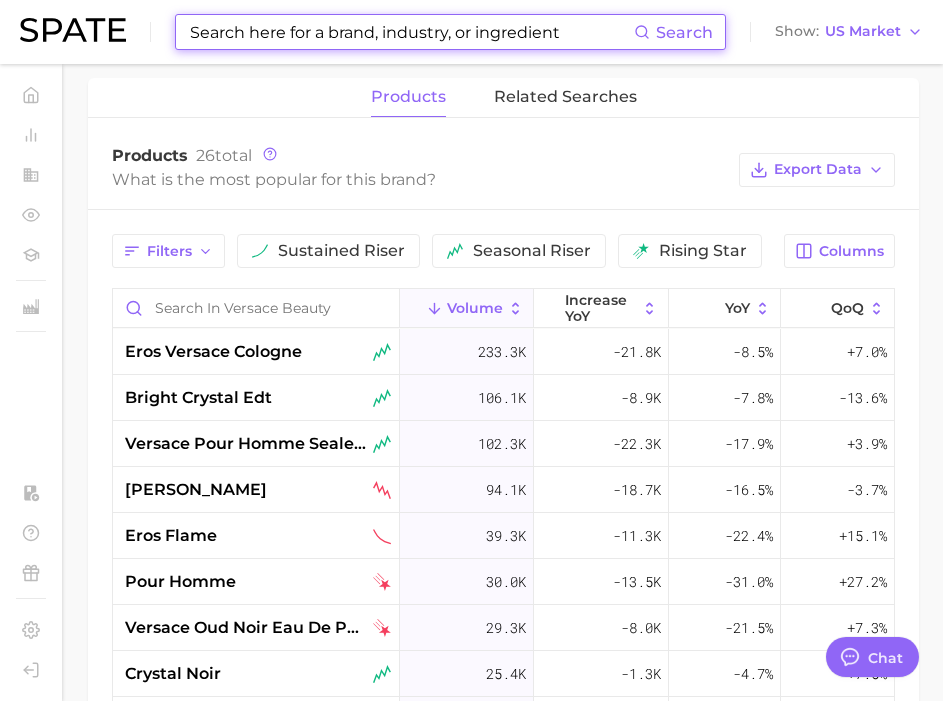 scroll, scrollTop: 999, scrollLeft: 0, axis: vertical 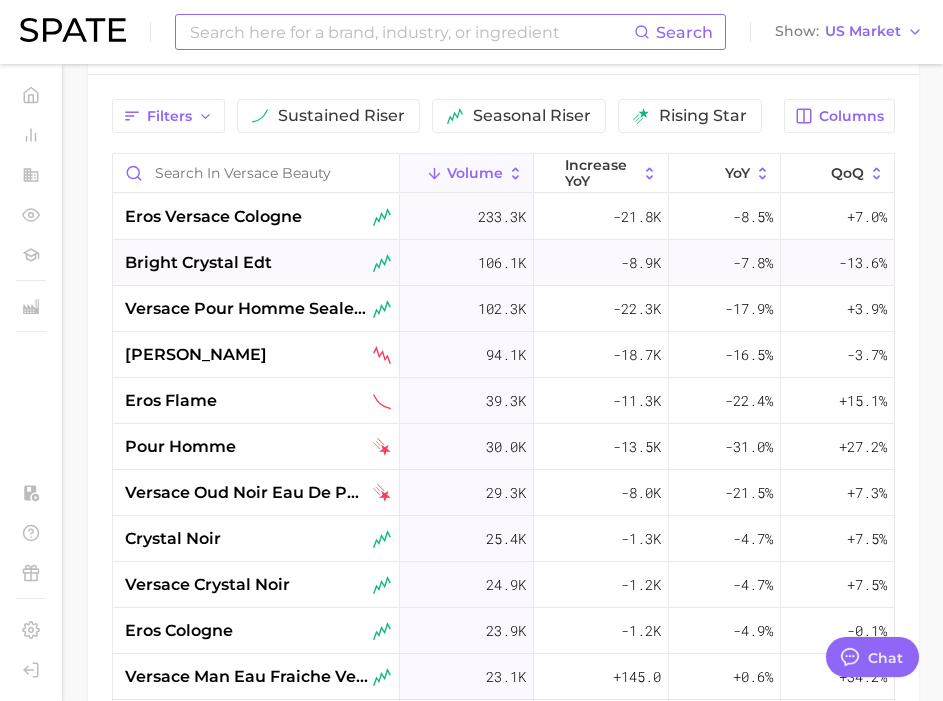 click on "eros versace cologne" at bounding box center (256, 217) 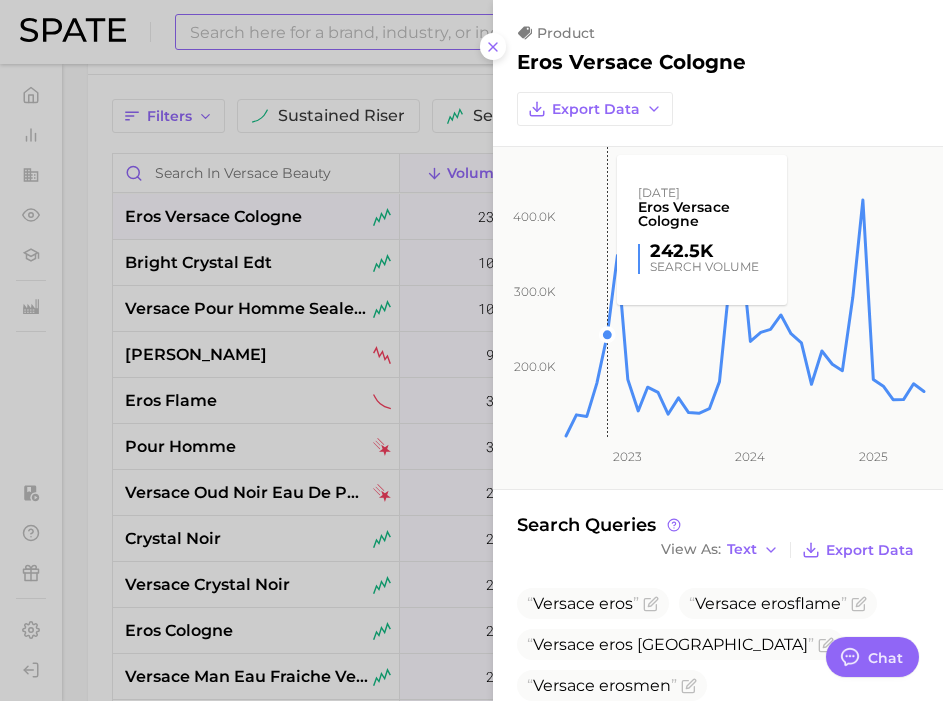scroll, scrollTop: 282, scrollLeft: 0, axis: vertical 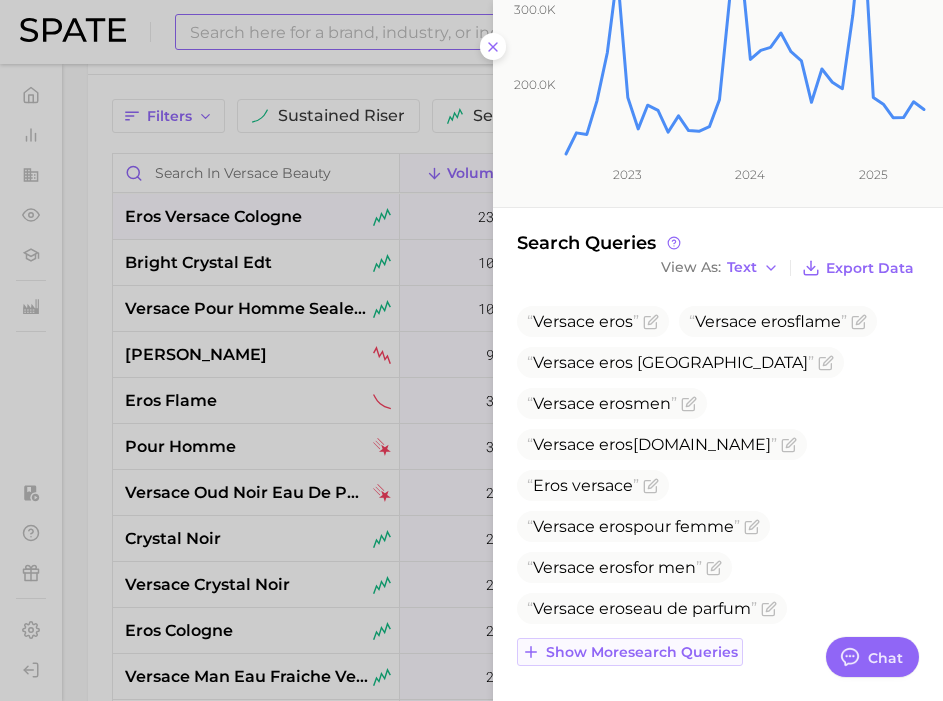 click on "Show more  search queries" at bounding box center (642, 652) 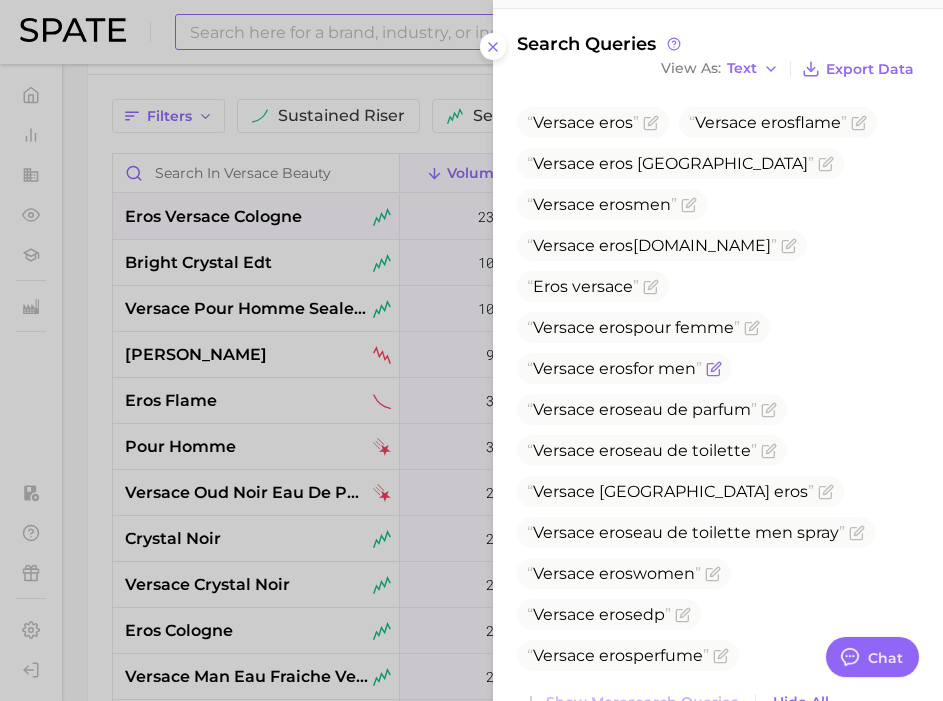 scroll, scrollTop: 531, scrollLeft: 0, axis: vertical 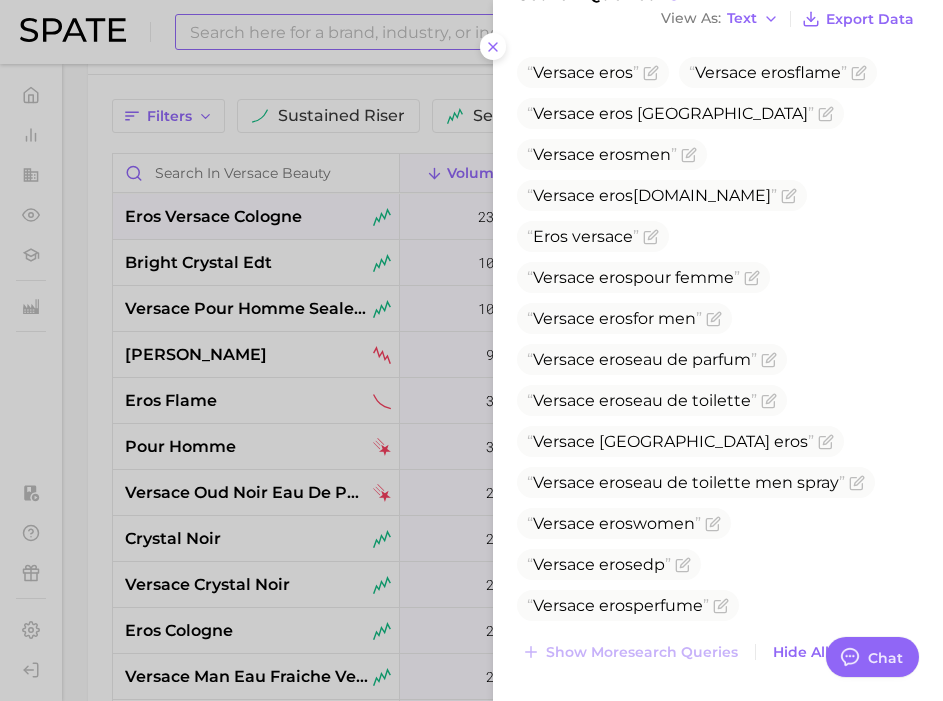click at bounding box center (471, 350) 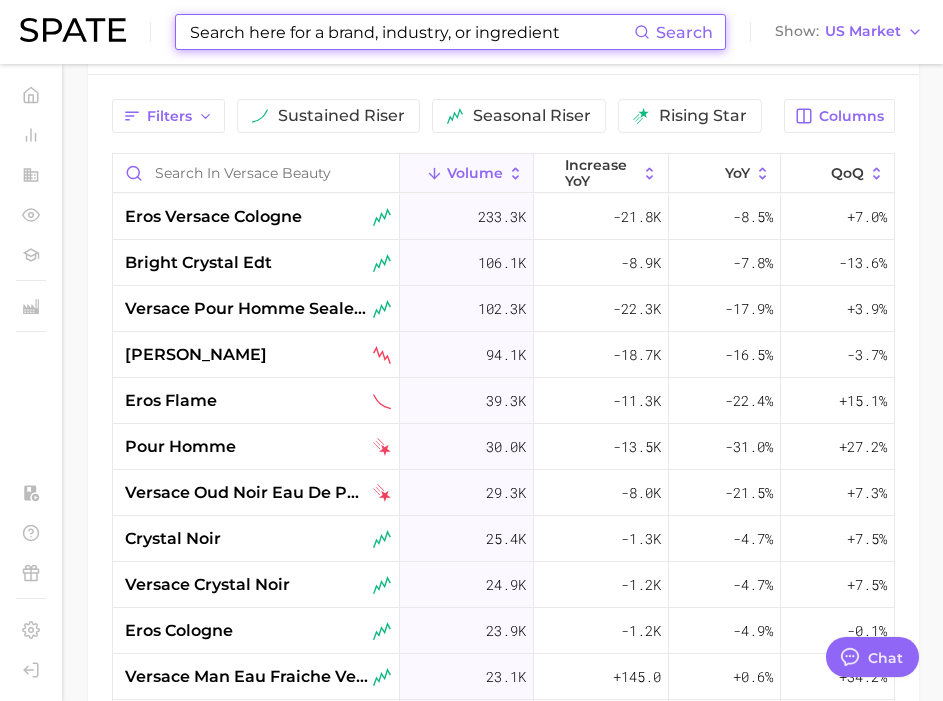 click at bounding box center (411, 32) 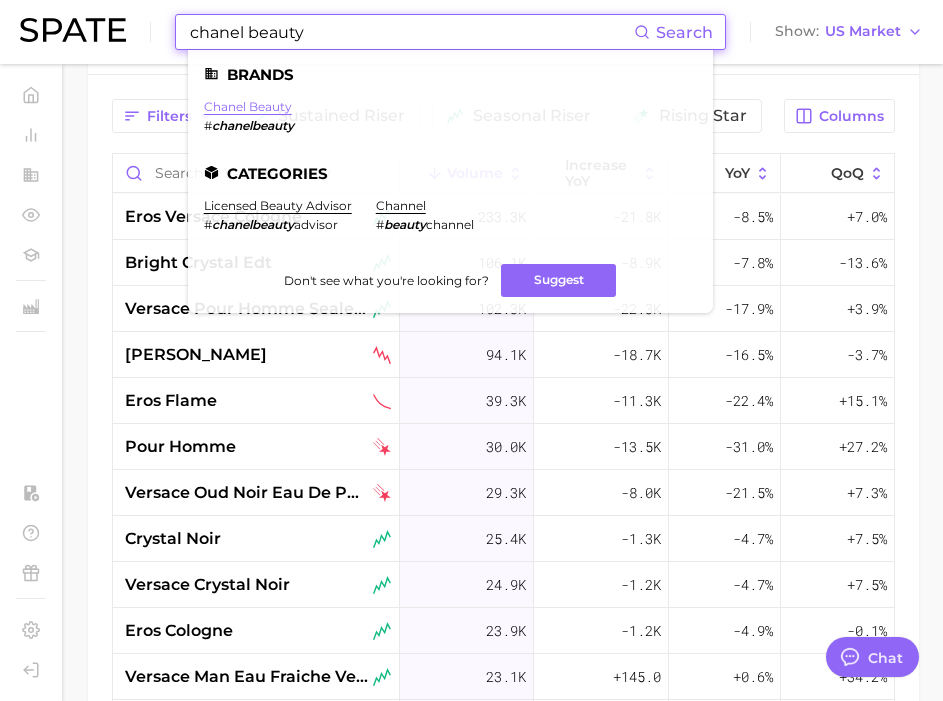 type on "chanel beauty" 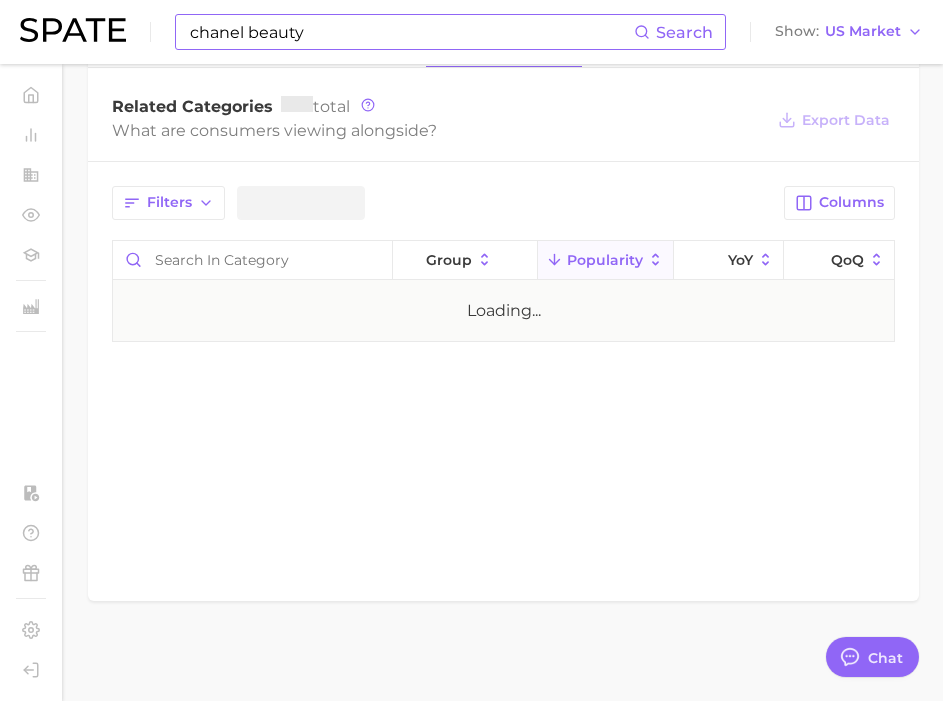 scroll, scrollTop: 0, scrollLeft: 0, axis: both 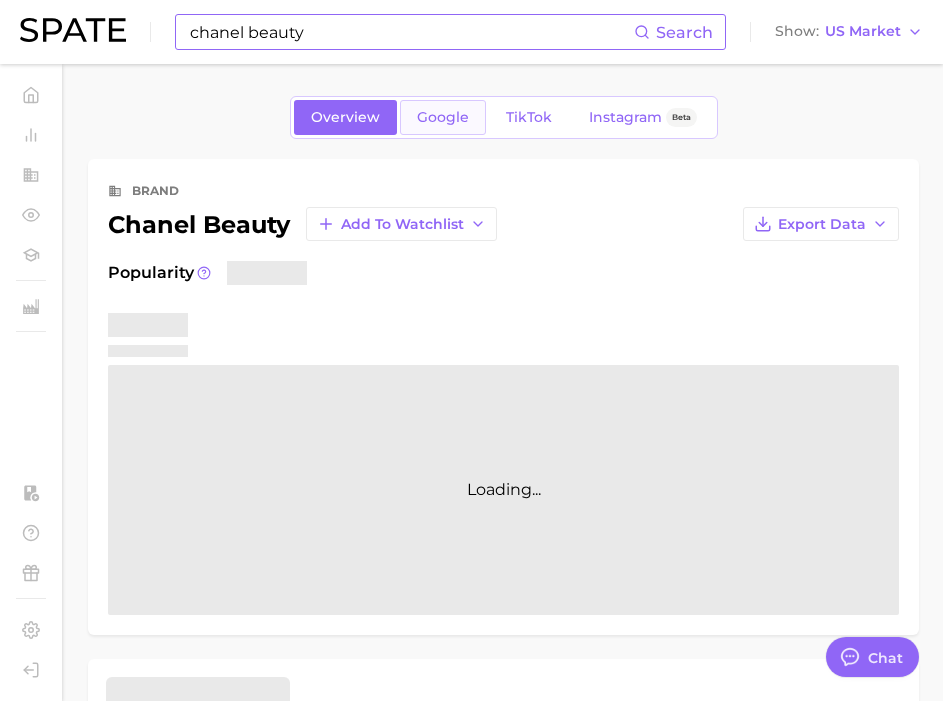 click on "Google" at bounding box center [443, 117] 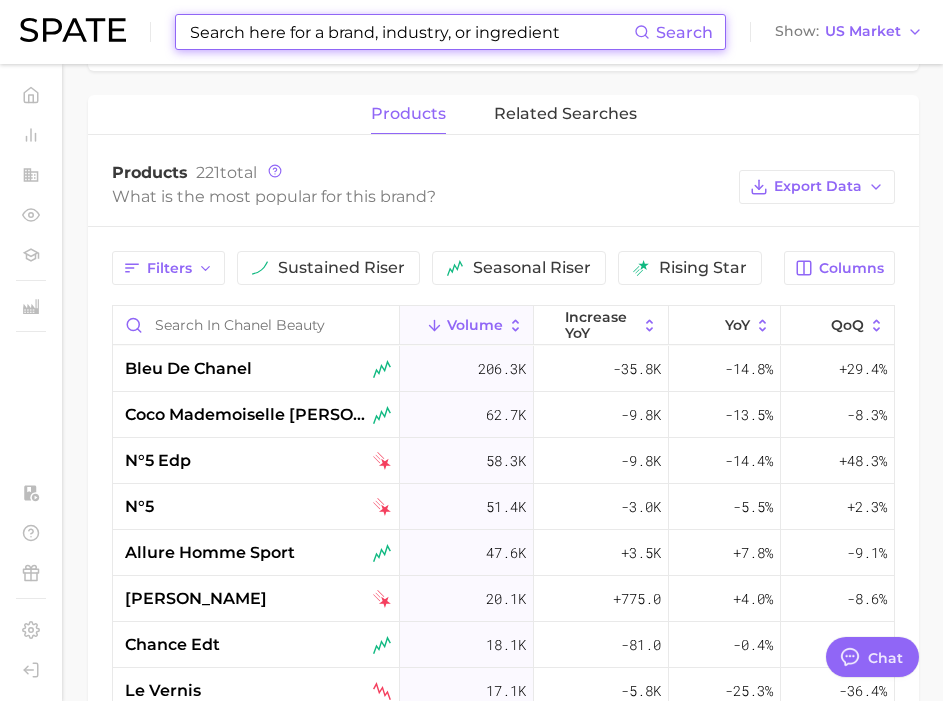 scroll, scrollTop: 886, scrollLeft: 0, axis: vertical 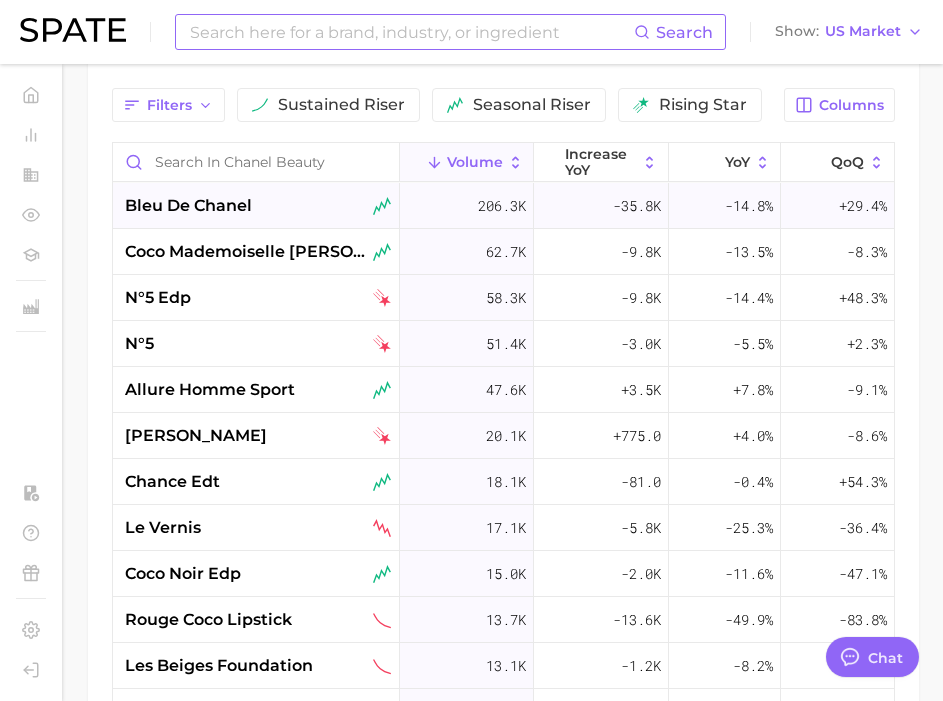 click on "bleu de chanel" at bounding box center [188, 206] 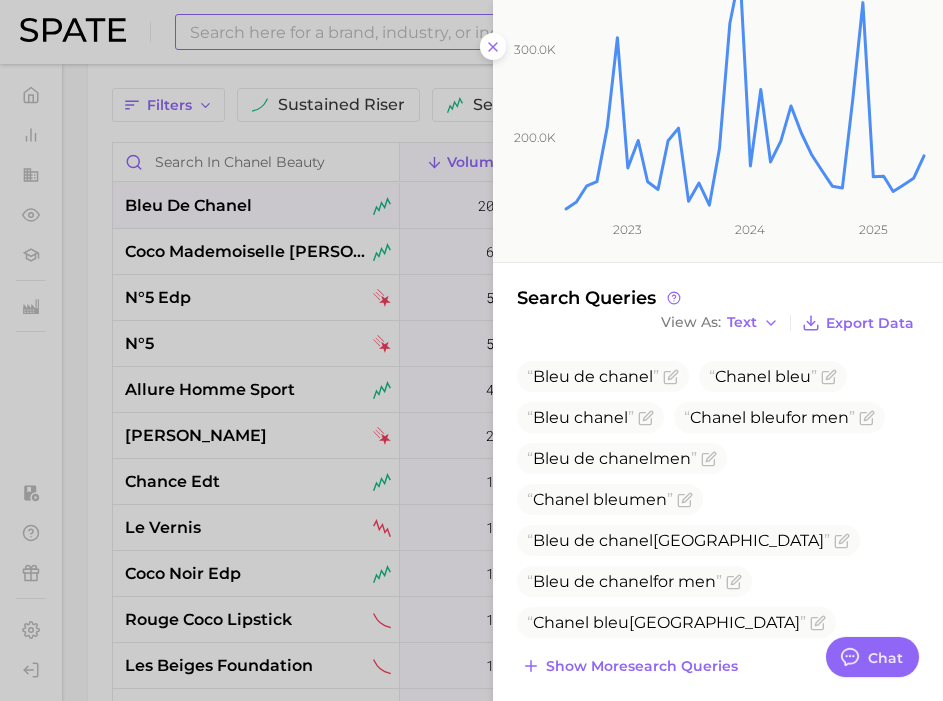 scroll, scrollTop: 241, scrollLeft: 0, axis: vertical 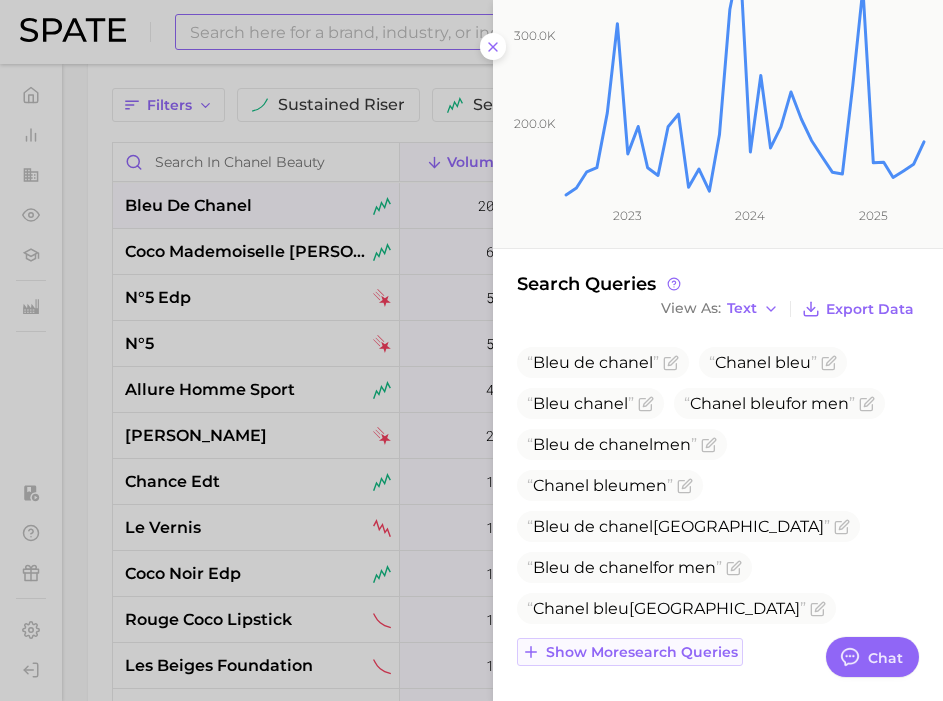 click on "Show more  search queries" at bounding box center (642, 652) 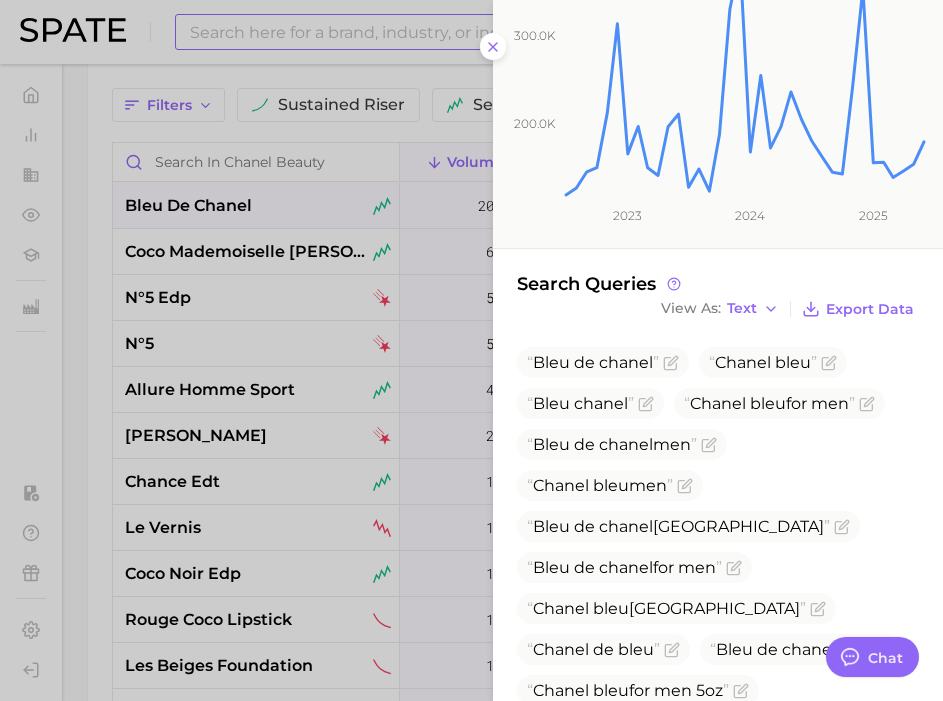 scroll, scrollTop: 448, scrollLeft: 0, axis: vertical 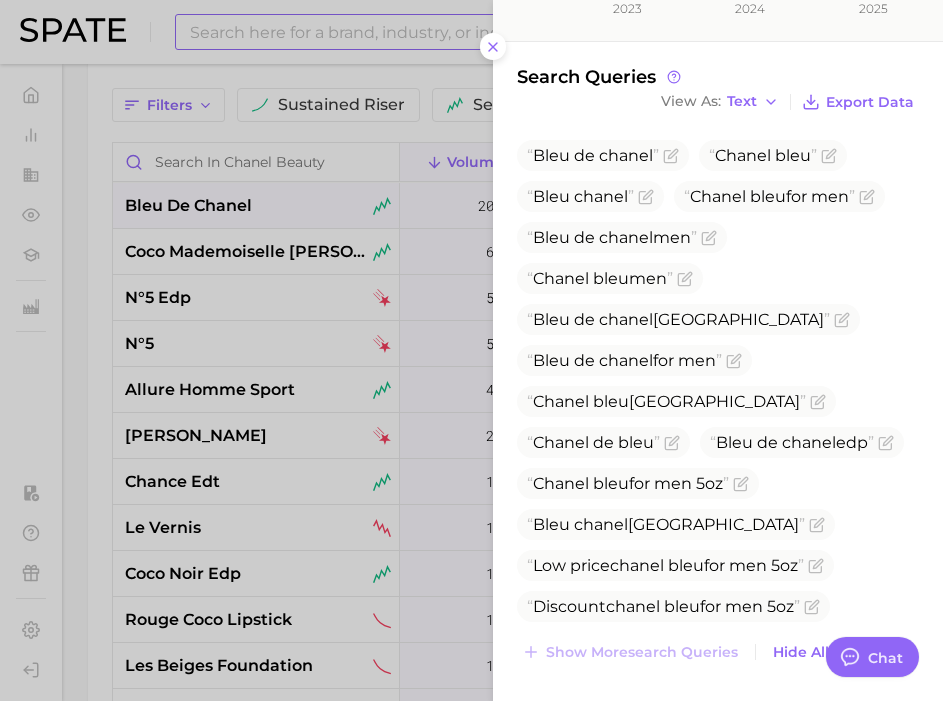 click at bounding box center (471, 350) 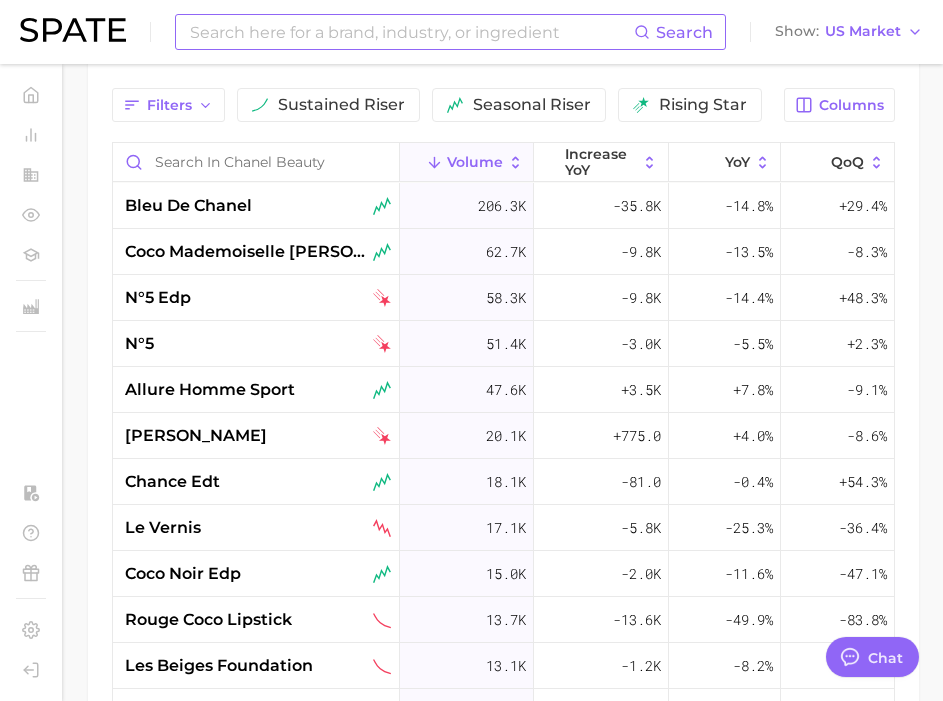 click at bounding box center (411, 32) 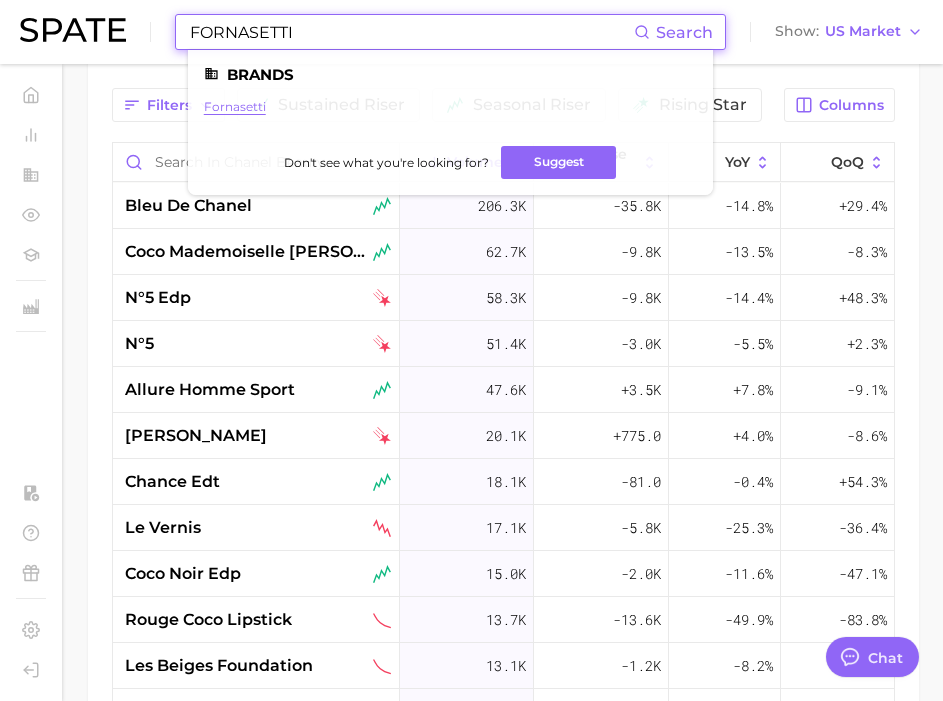 type on "FORNASETTI" 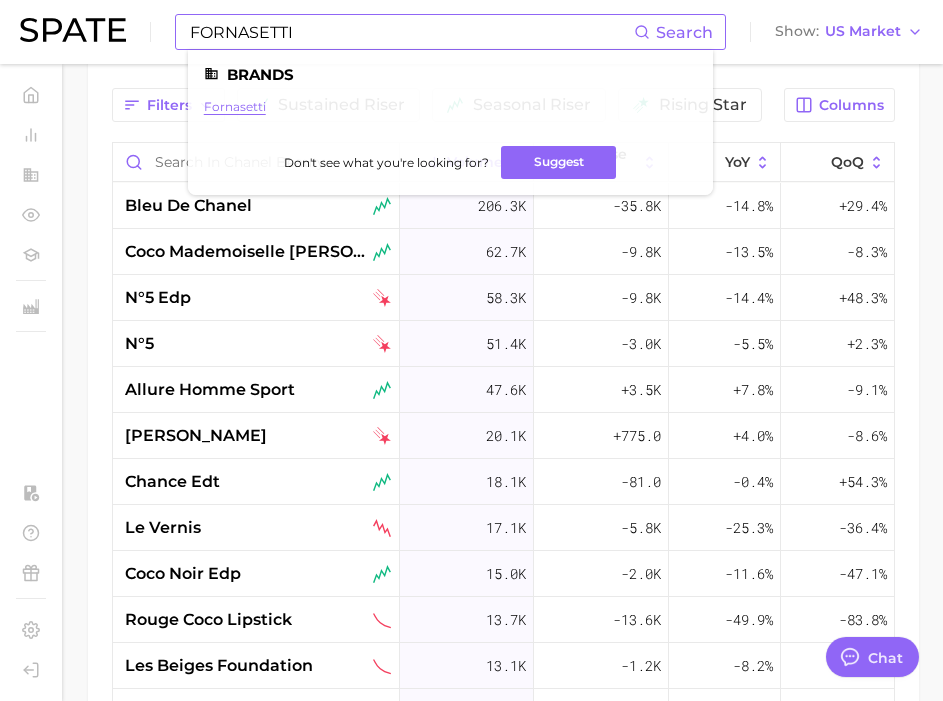 click on "fornasetti" at bounding box center [235, 106] 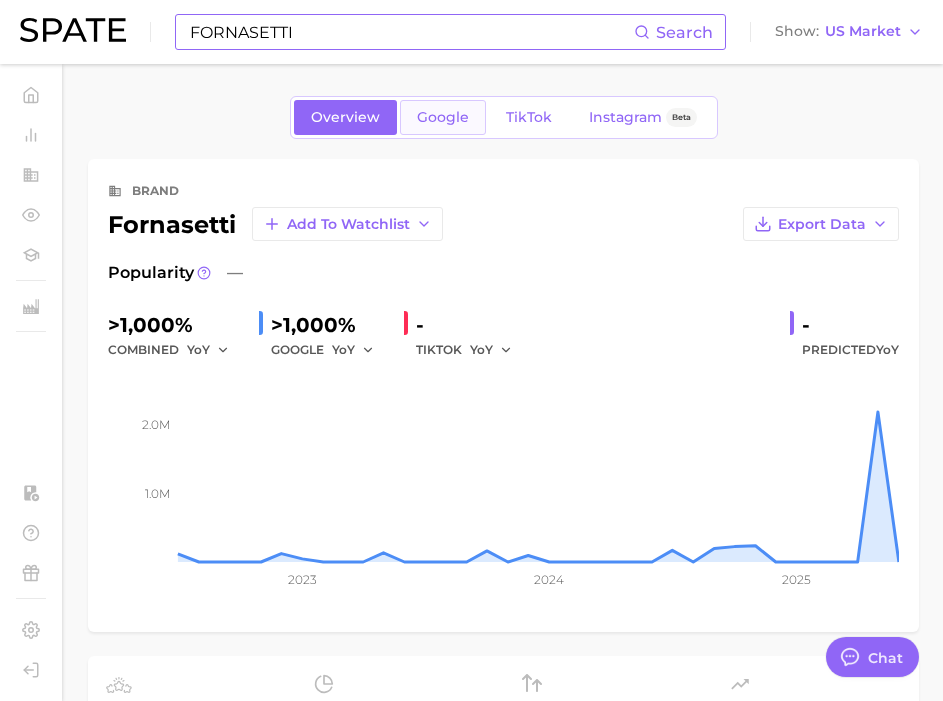 click on "Google" at bounding box center (443, 117) 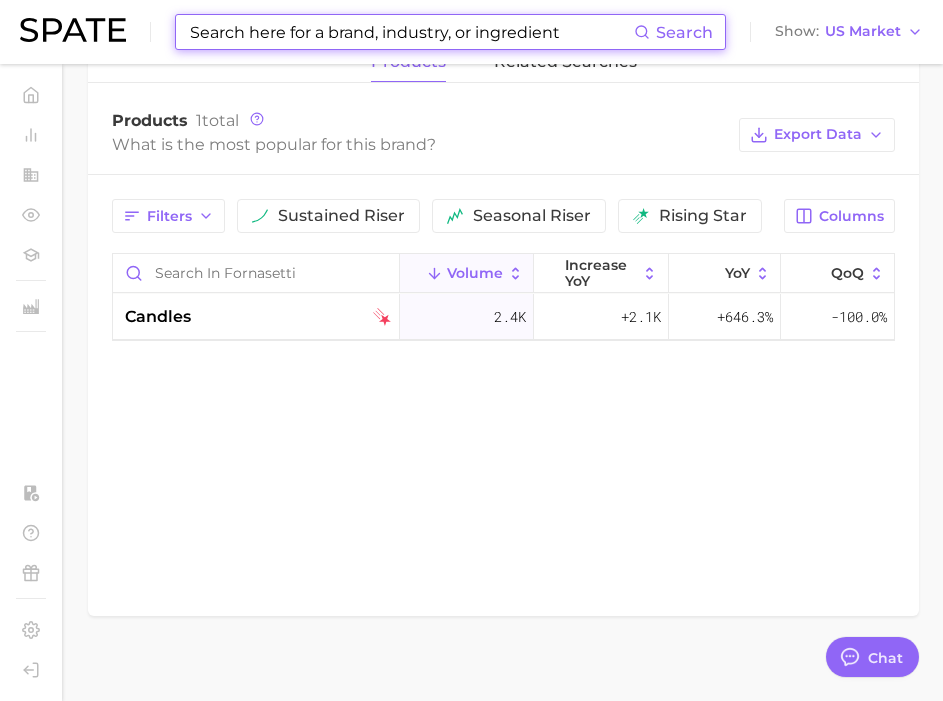 scroll, scrollTop: 840, scrollLeft: 0, axis: vertical 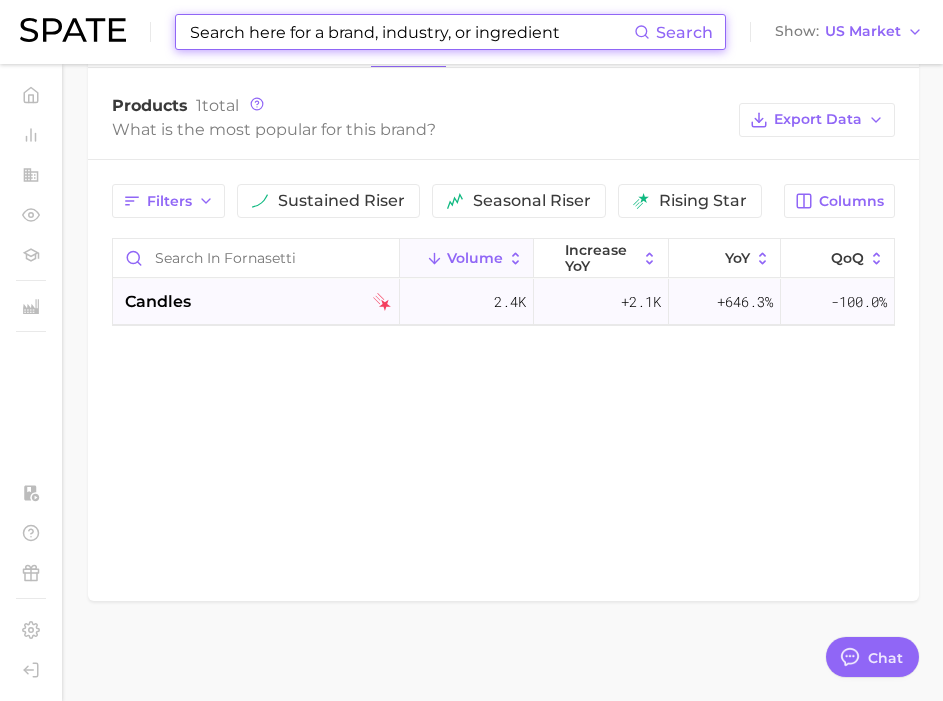 click on "candles" at bounding box center [258, 302] 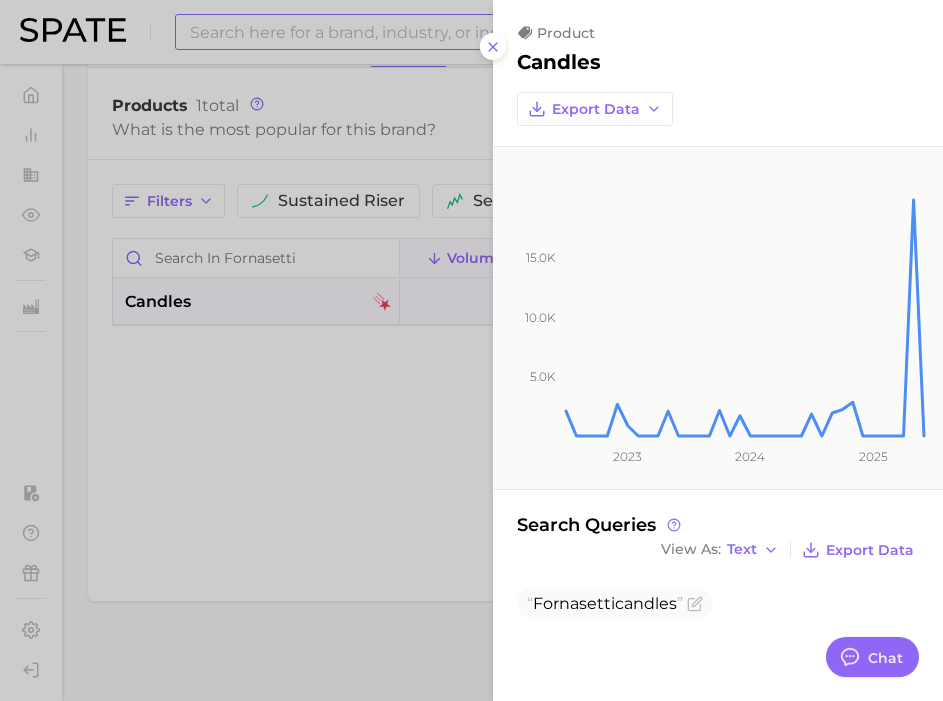 click at bounding box center [471, 350] 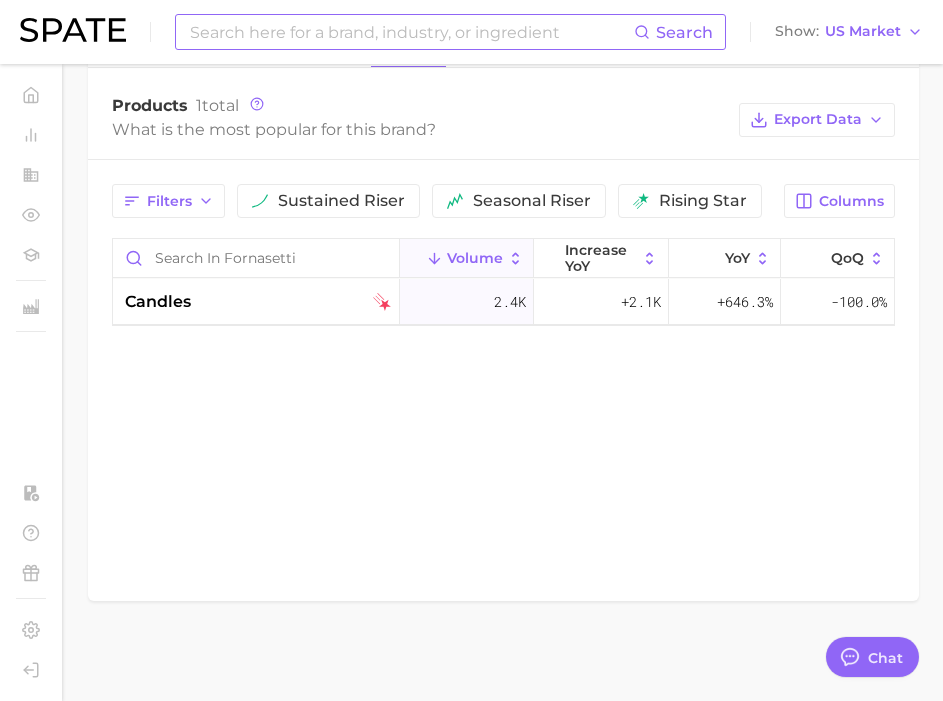 click at bounding box center [411, 32] 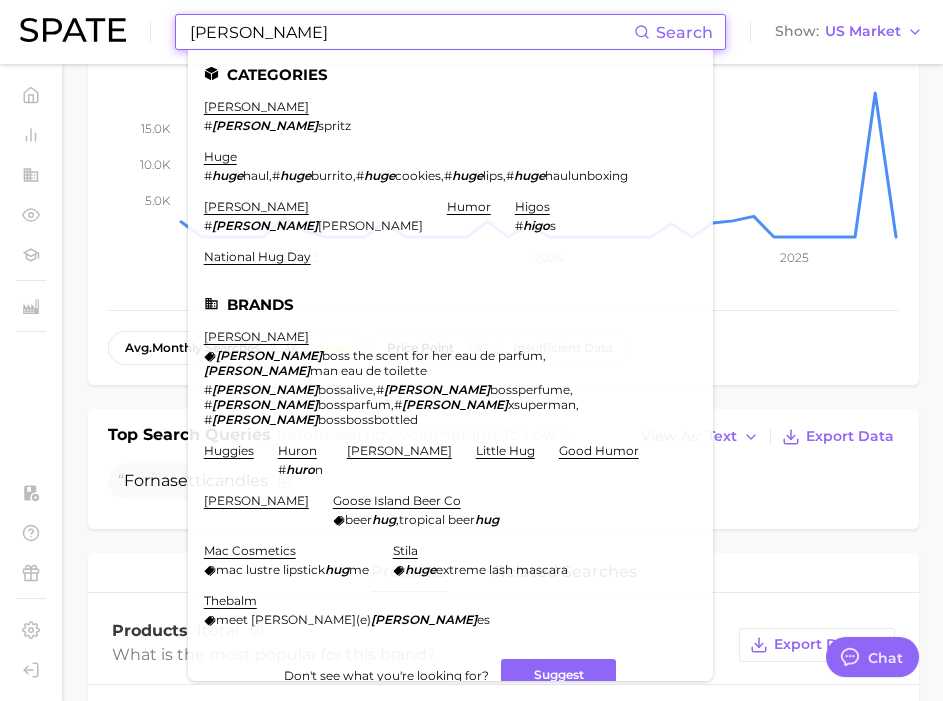 click on "avg.  monthly searches 2.4k Low price point Insufficient Data" at bounding box center [503, 348] 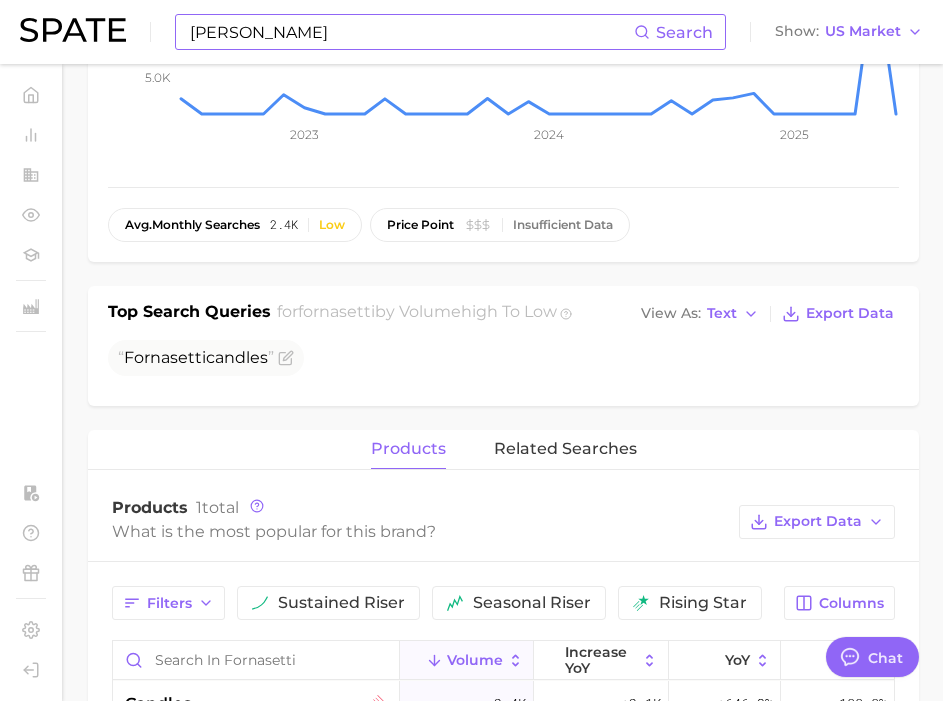scroll, scrollTop: 436, scrollLeft: 0, axis: vertical 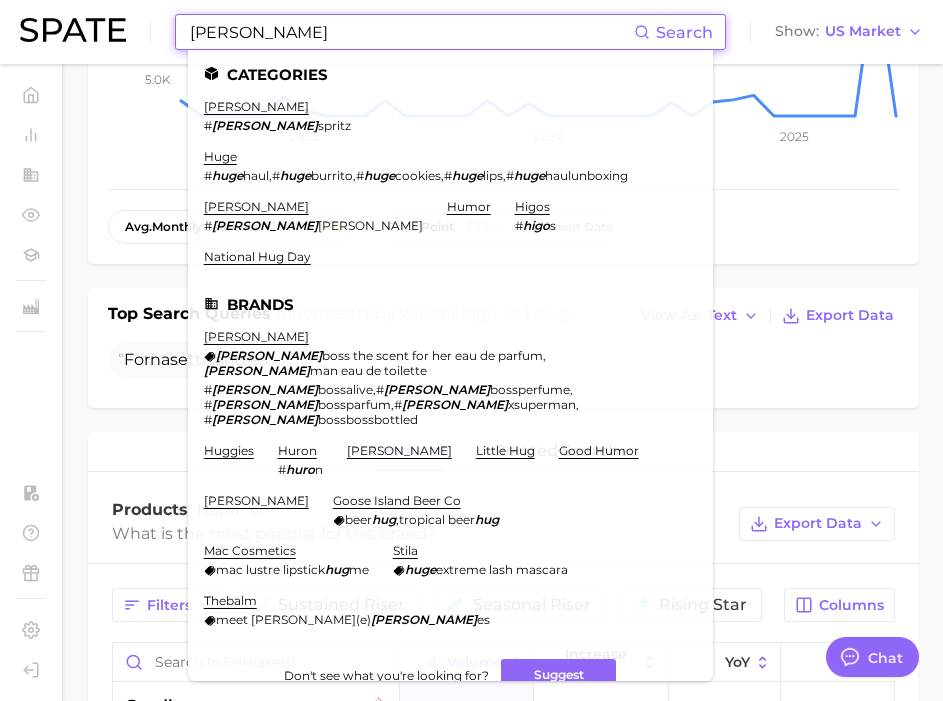 click on "[PERSON_NAME]" at bounding box center [411, 32] 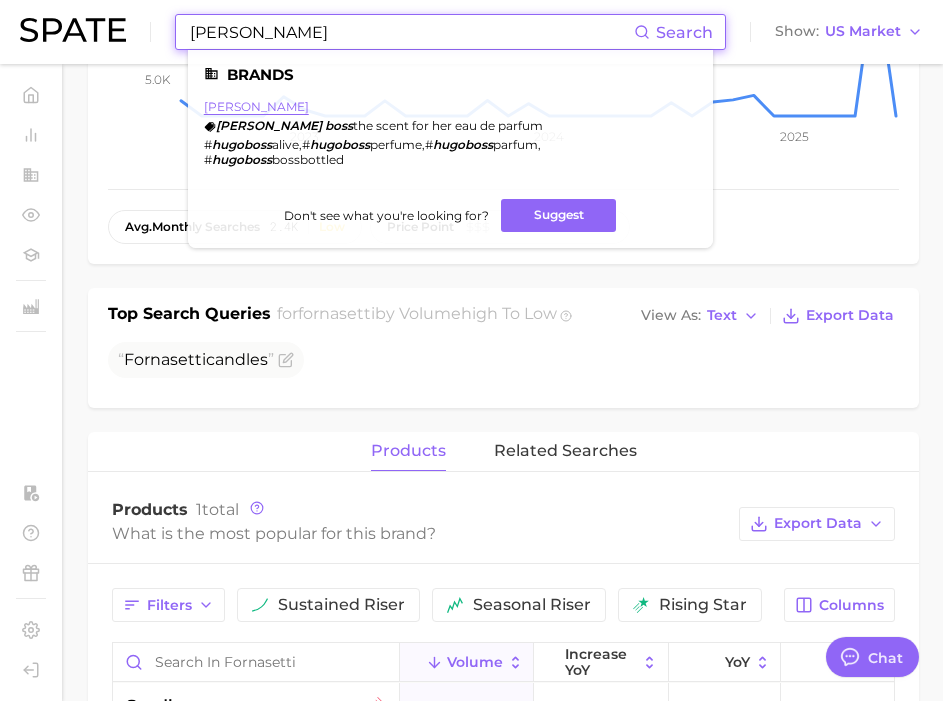 type on "[PERSON_NAME]" 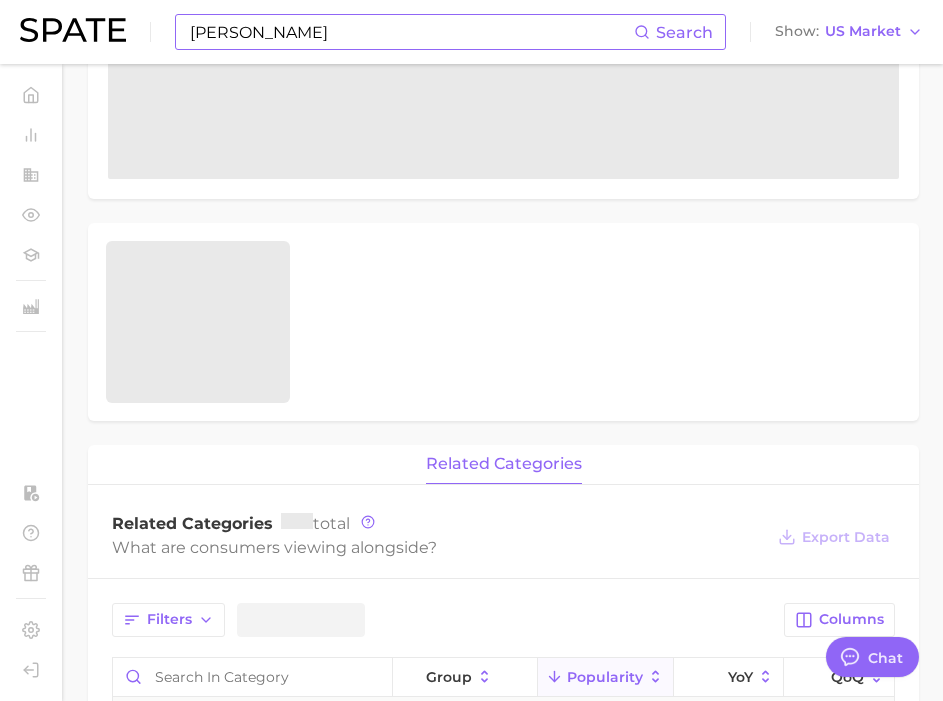 scroll, scrollTop: 0, scrollLeft: 0, axis: both 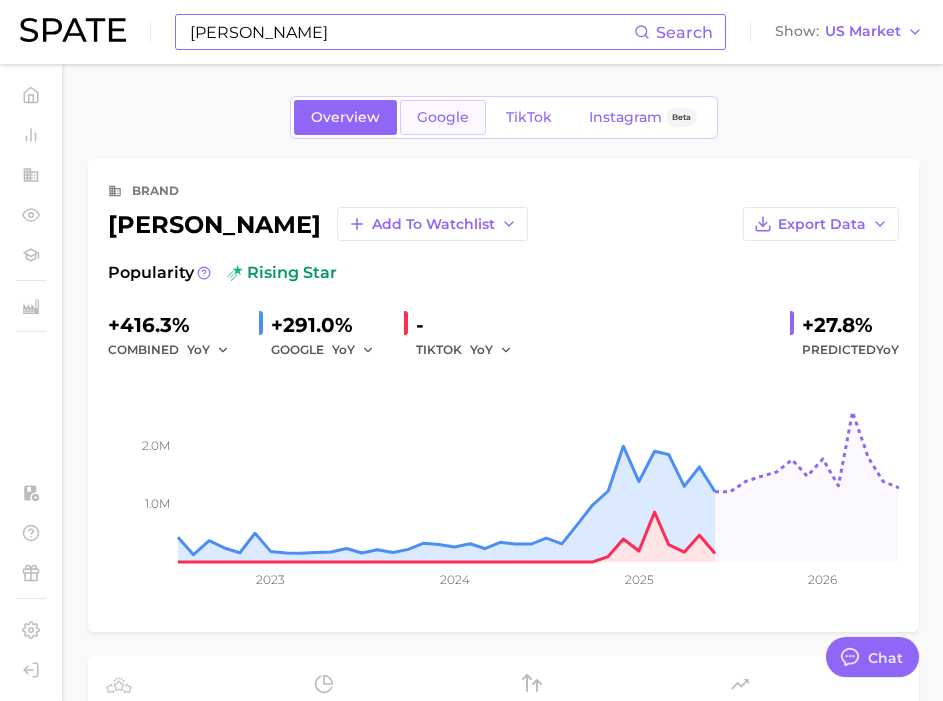 click on "Google" at bounding box center (443, 117) 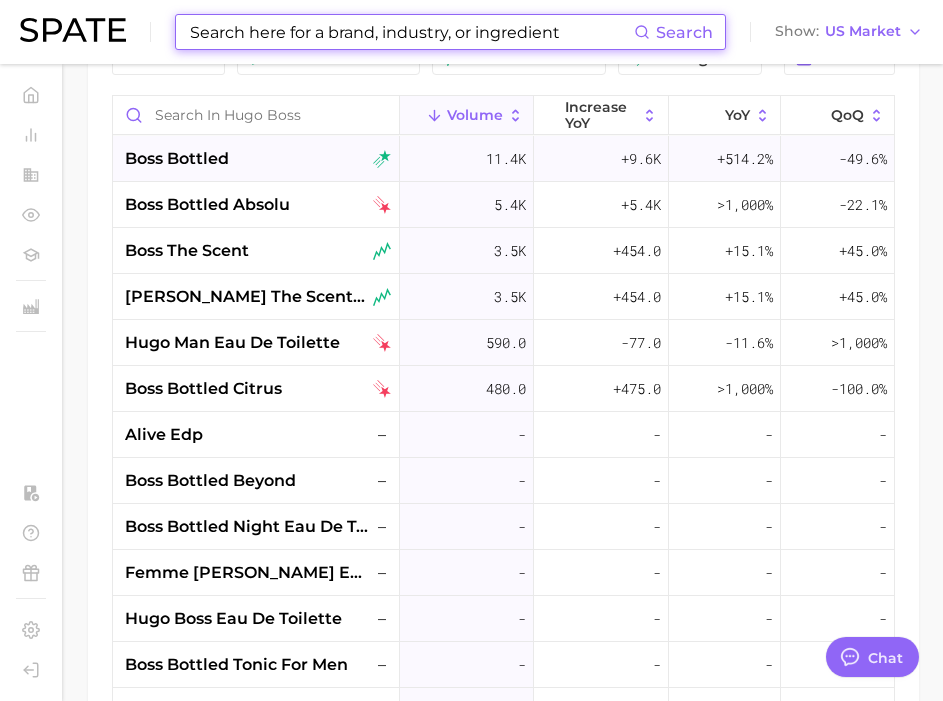 scroll, scrollTop: 1077, scrollLeft: 0, axis: vertical 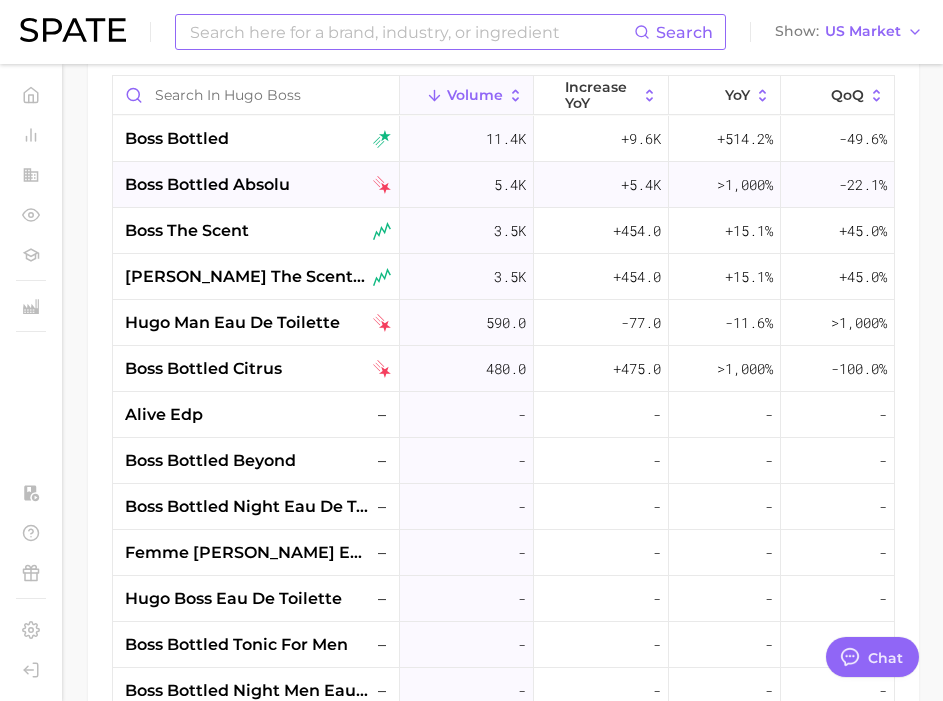 click on "boss bottled absolu" at bounding box center (258, 185) 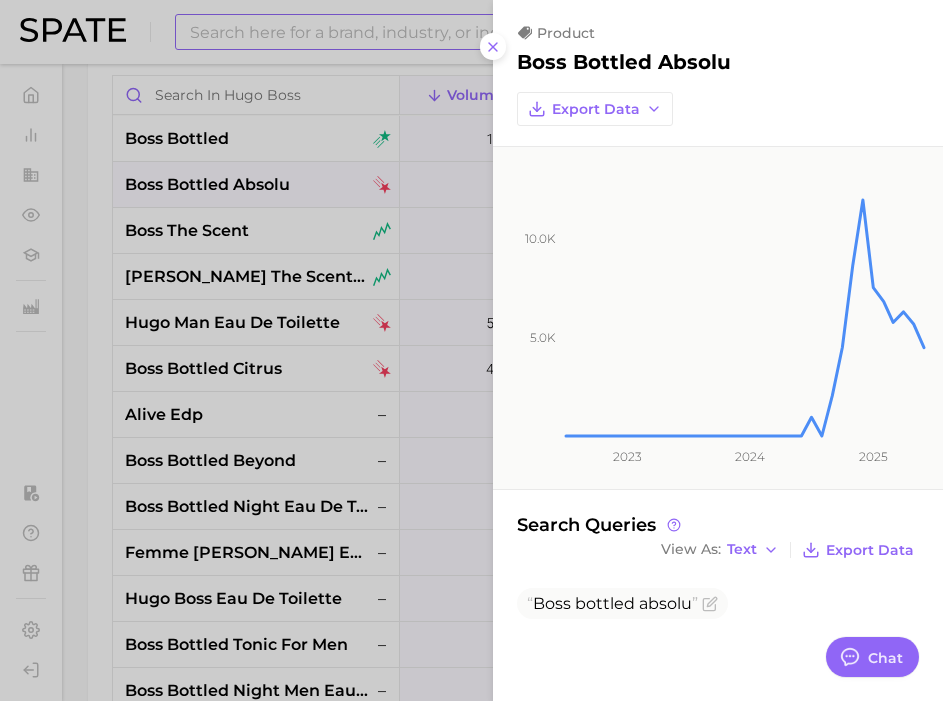 click at bounding box center [471, 350] 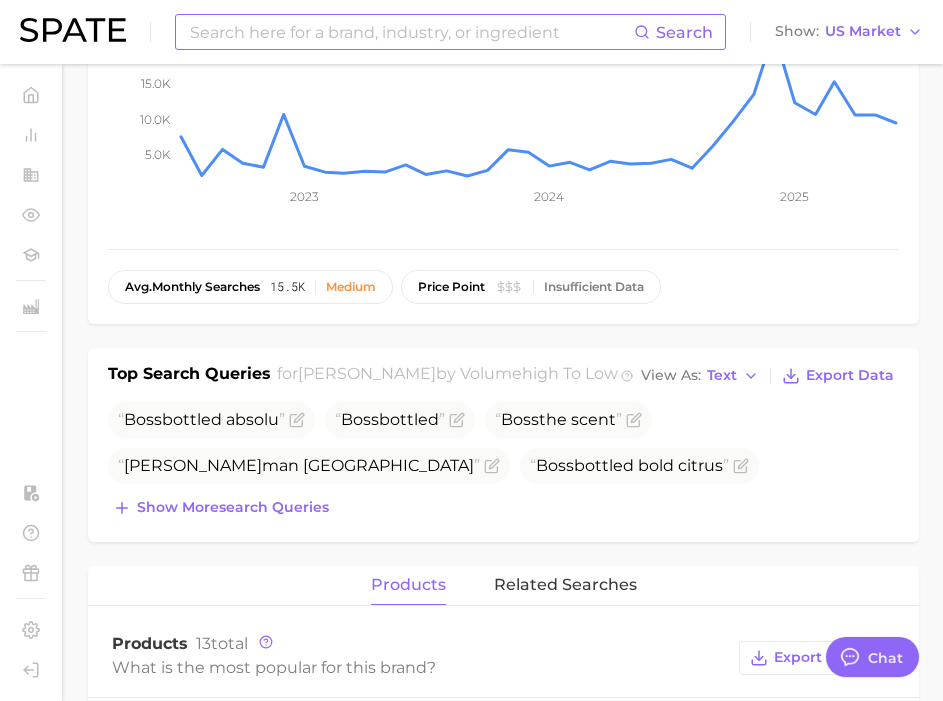 scroll, scrollTop: 374, scrollLeft: 0, axis: vertical 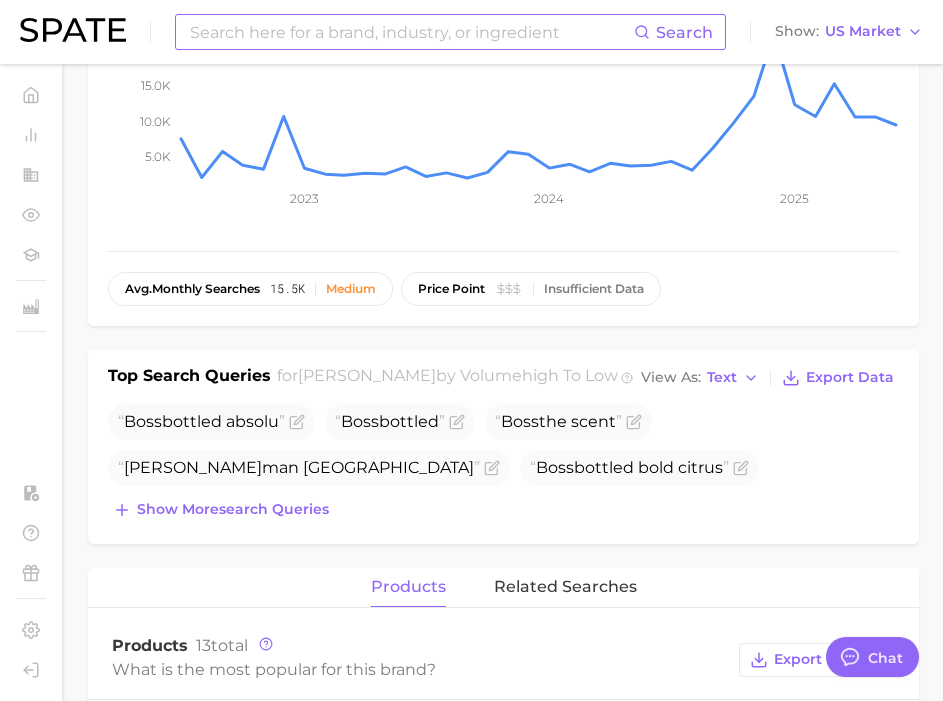 click at bounding box center [411, 32] 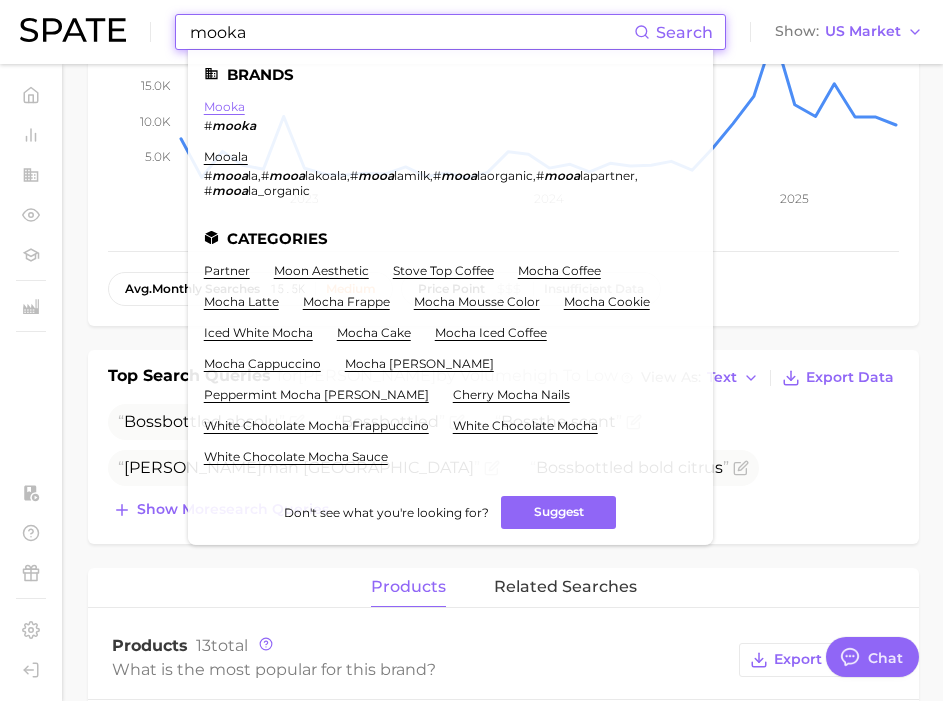type on "mooka" 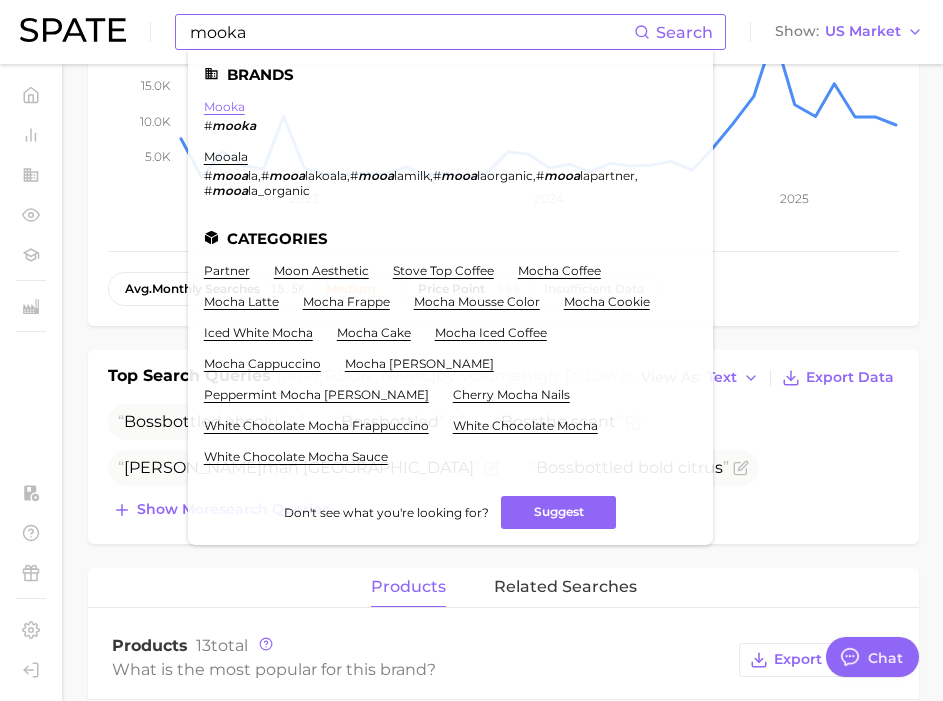 click on "mooka" at bounding box center [224, 106] 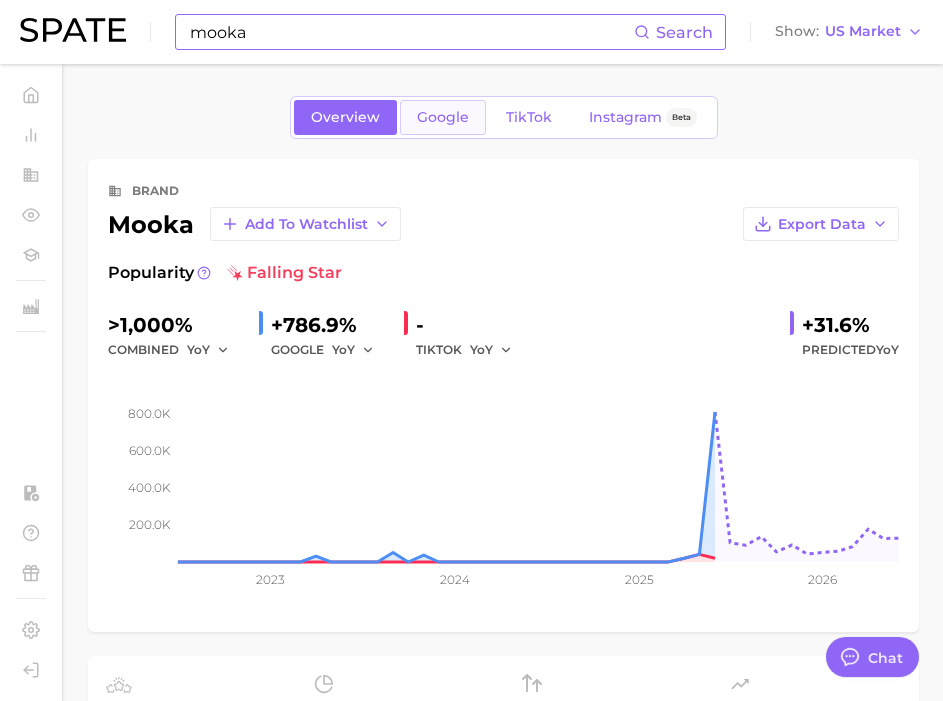 click on "Google" at bounding box center [443, 117] 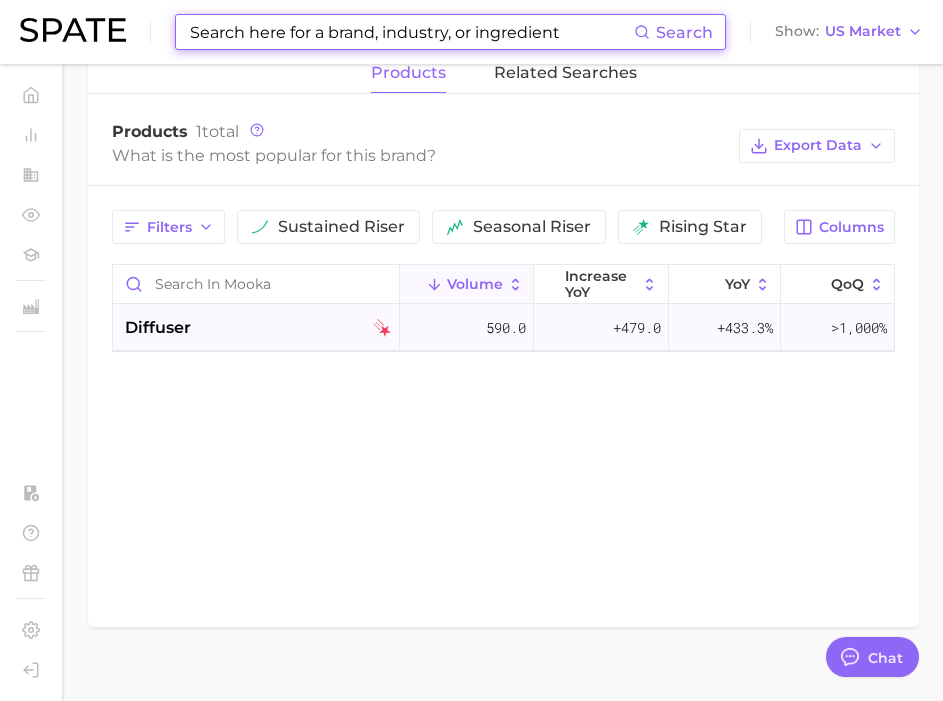scroll, scrollTop: 818, scrollLeft: 0, axis: vertical 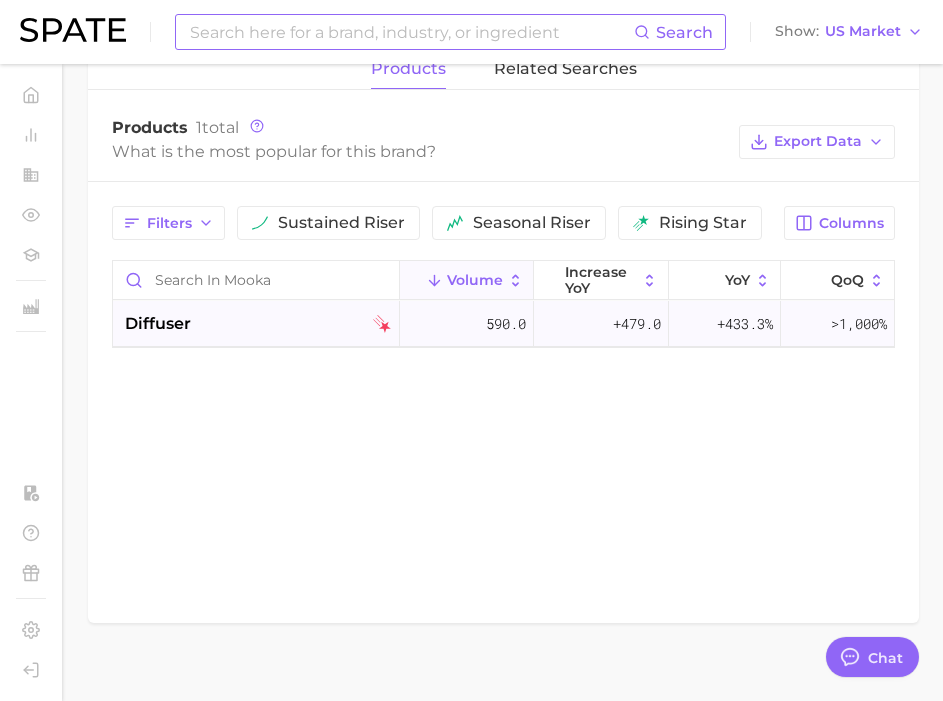 click on "diffuser" at bounding box center (158, 324) 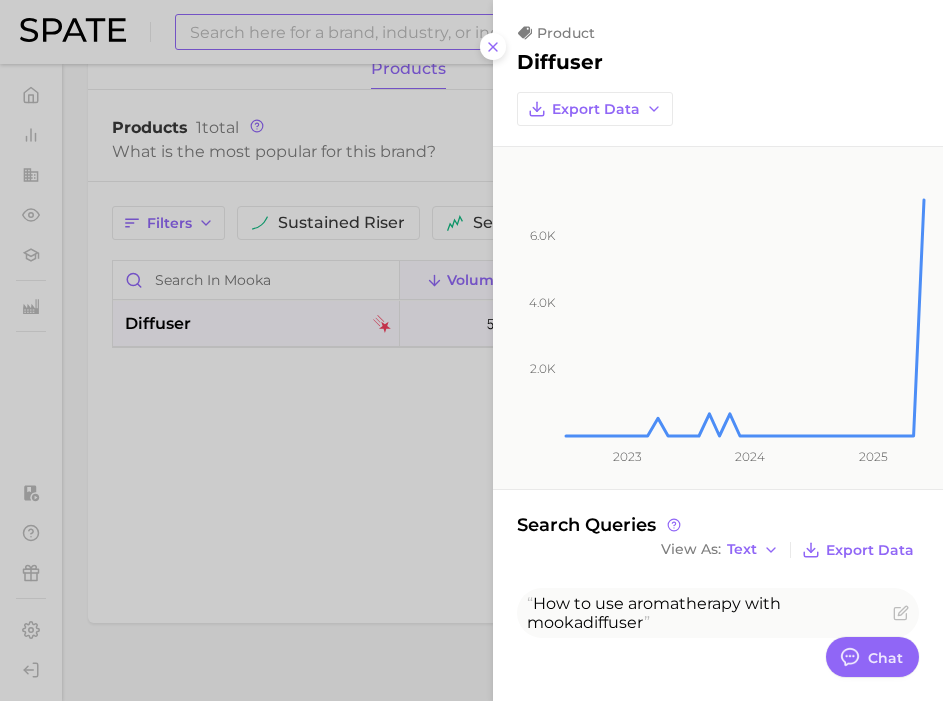 click at bounding box center (471, 350) 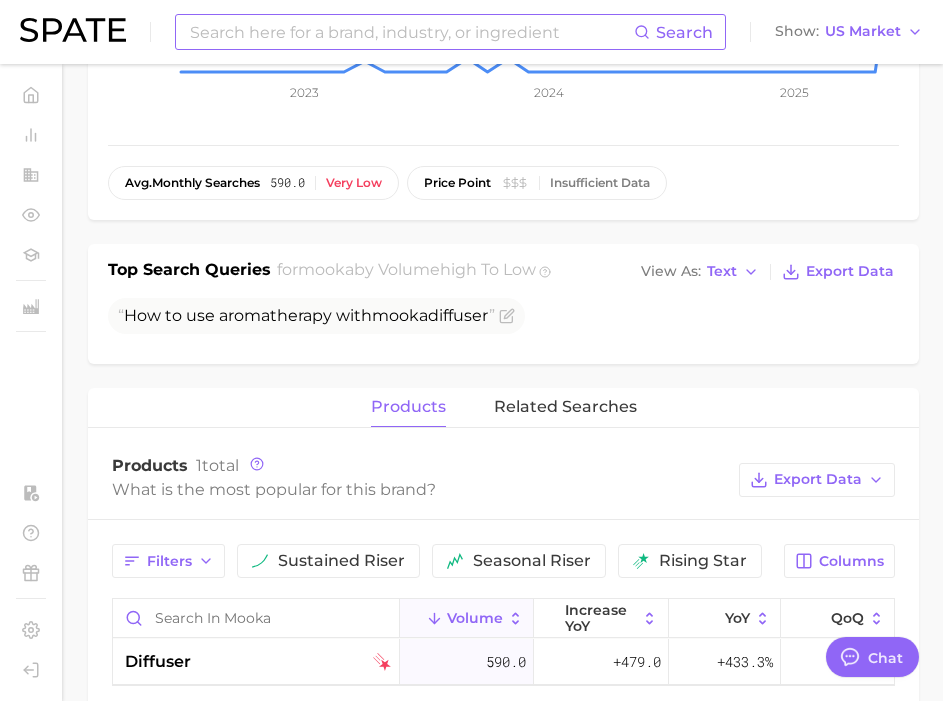scroll, scrollTop: 479, scrollLeft: 0, axis: vertical 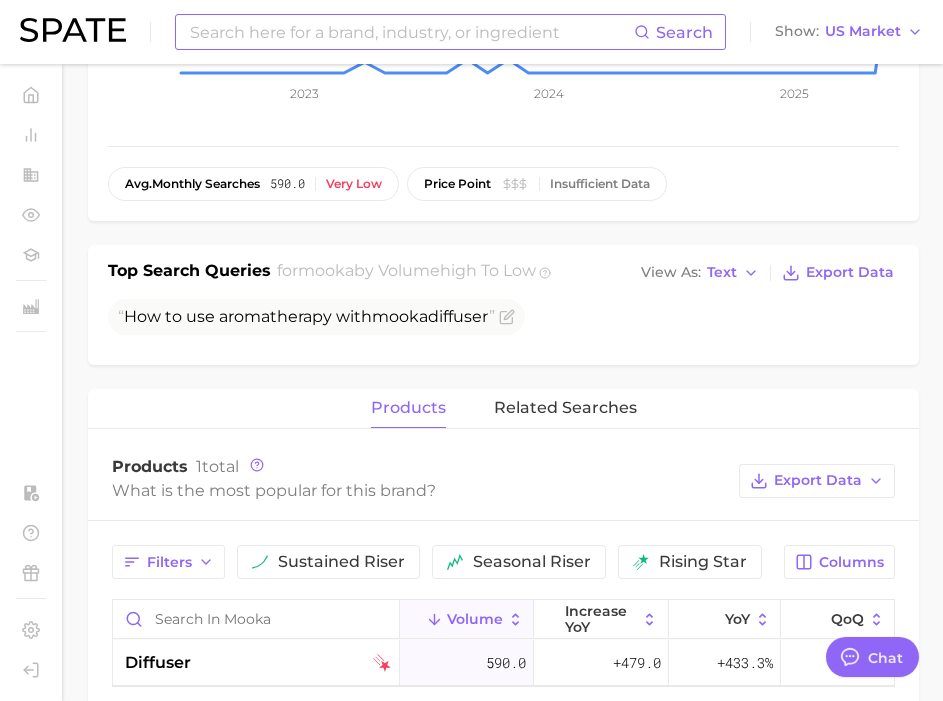 click at bounding box center [411, 32] 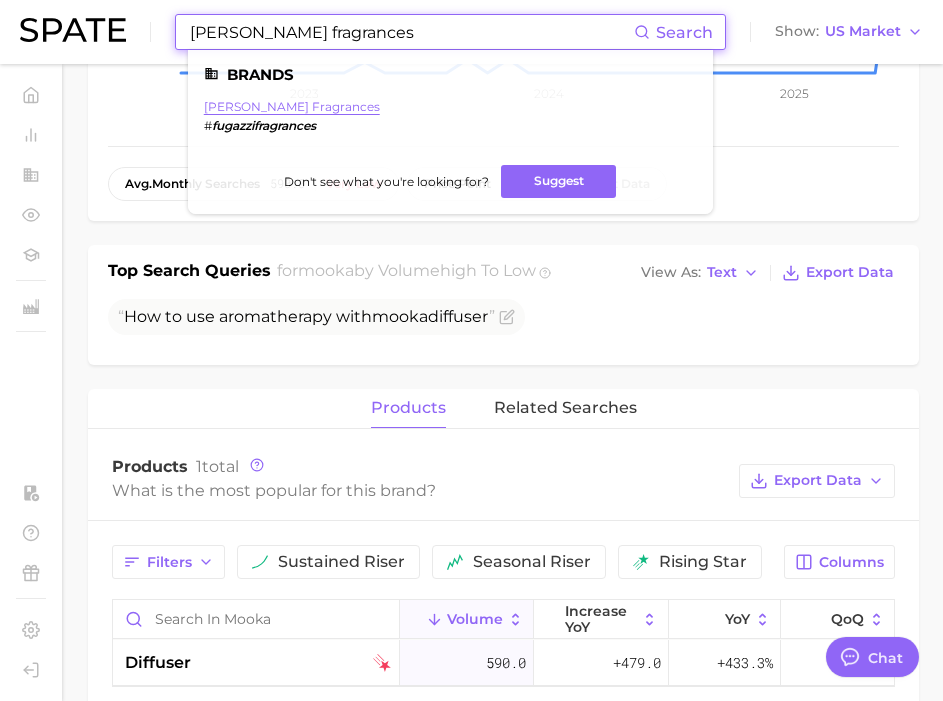 type on "[PERSON_NAME] fragrances" 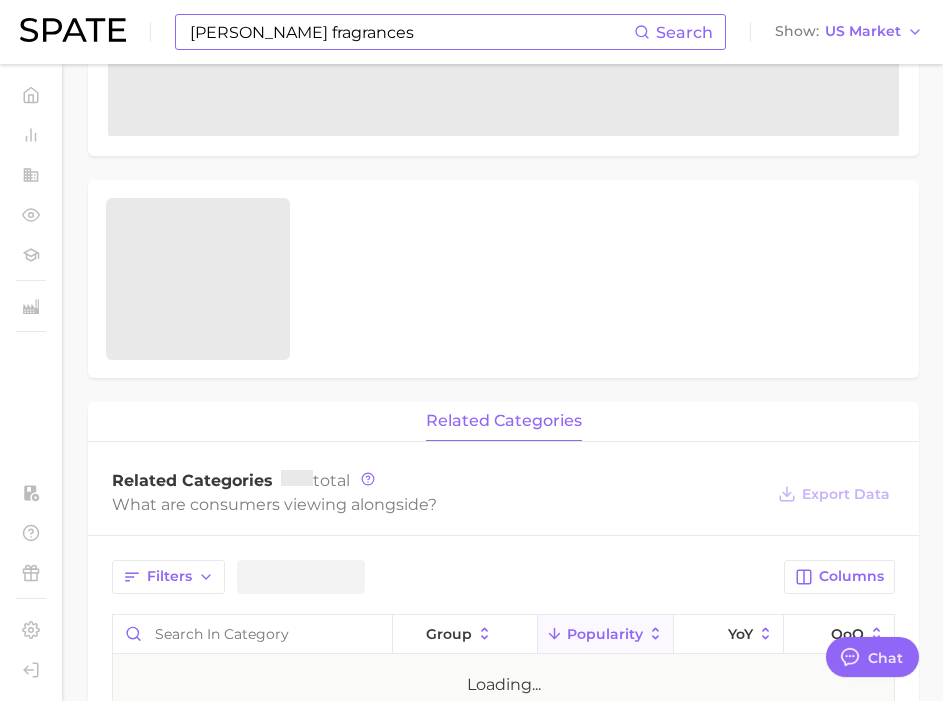 scroll, scrollTop: 0, scrollLeft: 0, axis: both 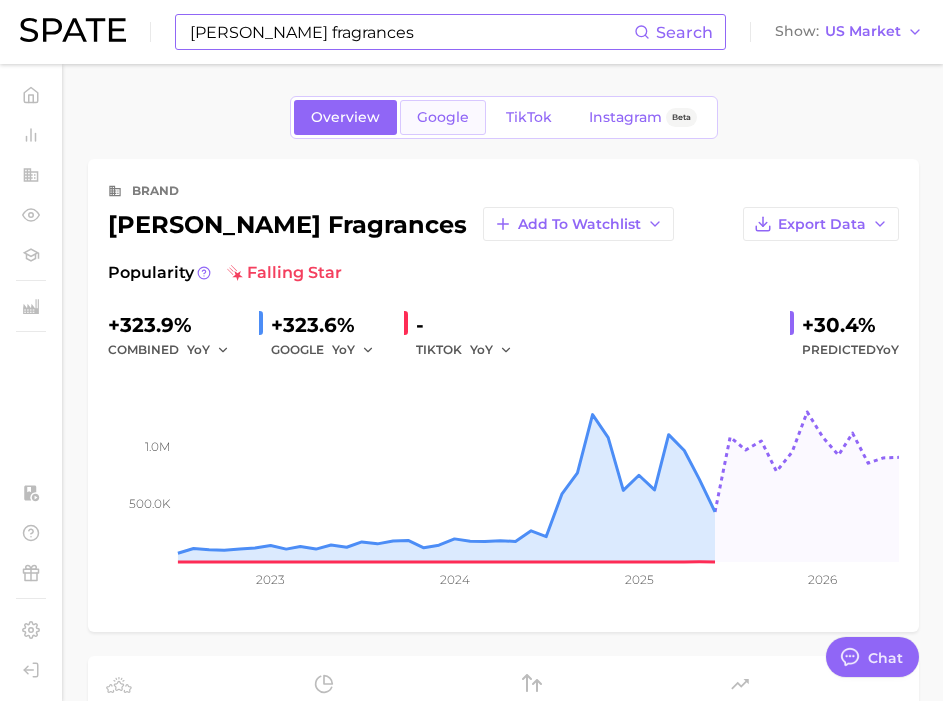 click on "Google" at bounding box center (443, 117) 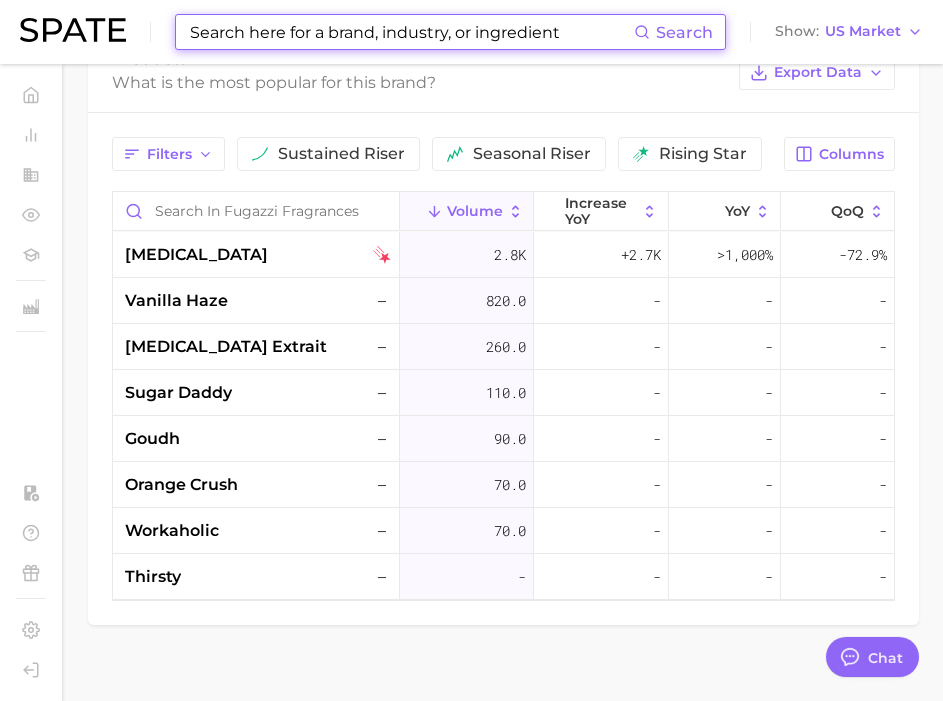 scroll, scrollTop: 990, scrollLeft: 0, axis: vertical 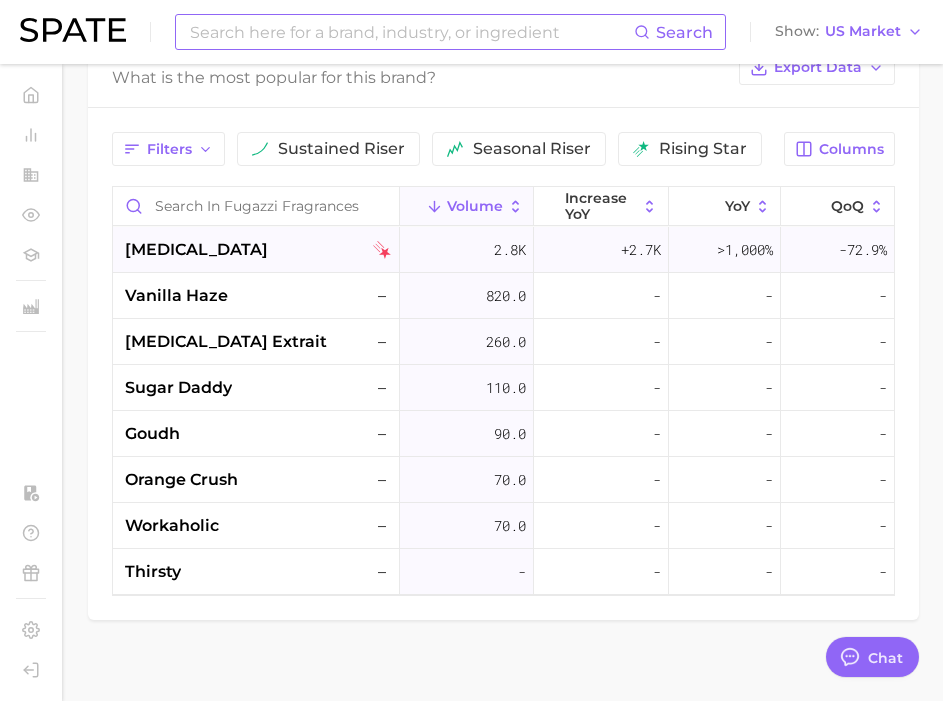 click on "[MEDICAL_DATA]" at bounding box center [258, 250] 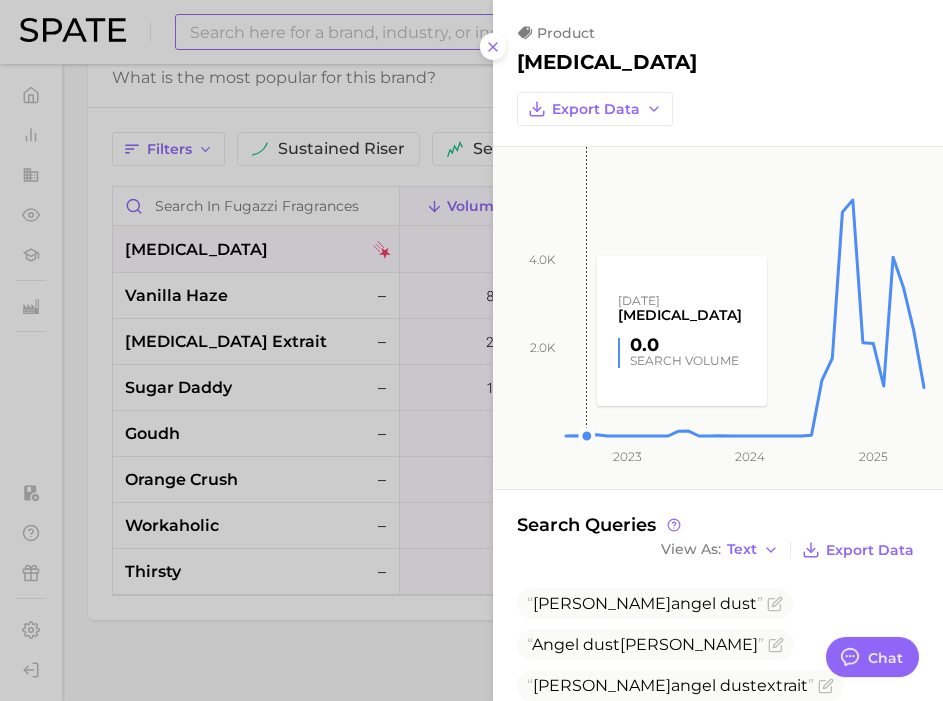 scroll, scrollTop: 88, scrollLeft: 0, axis: vertical 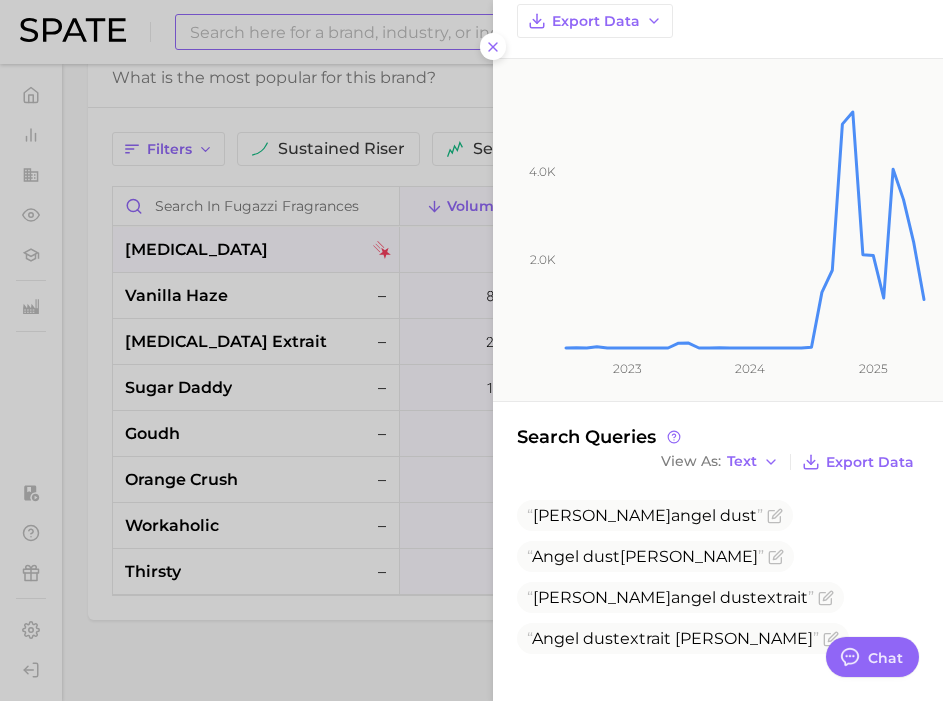 click at bounding box center [471, 350] 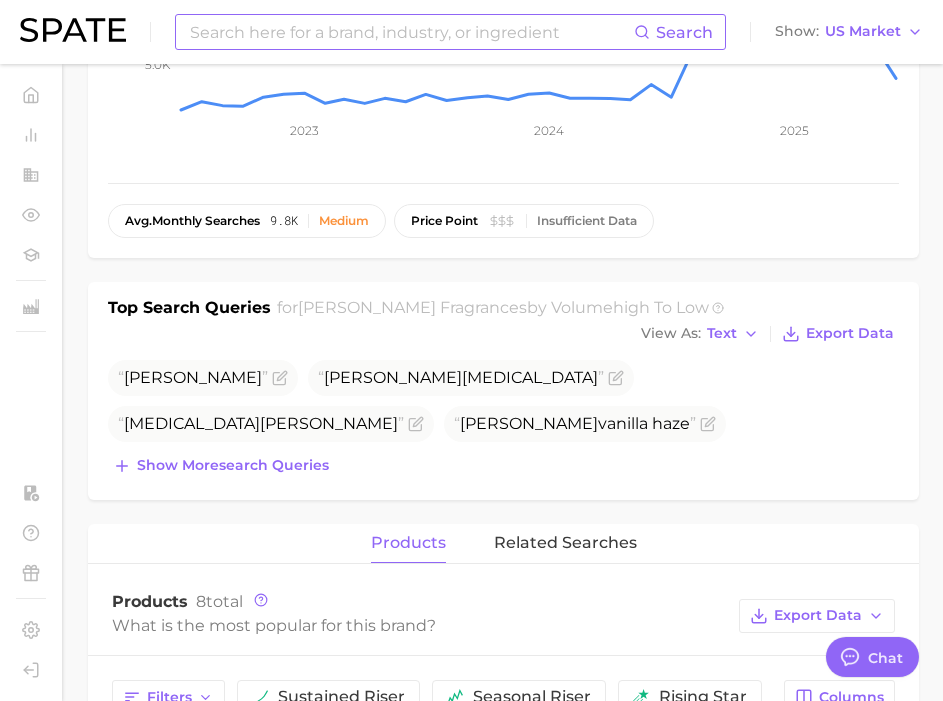 scroll, scrollTop: 434, scrollLeft: 0, axis: vertical 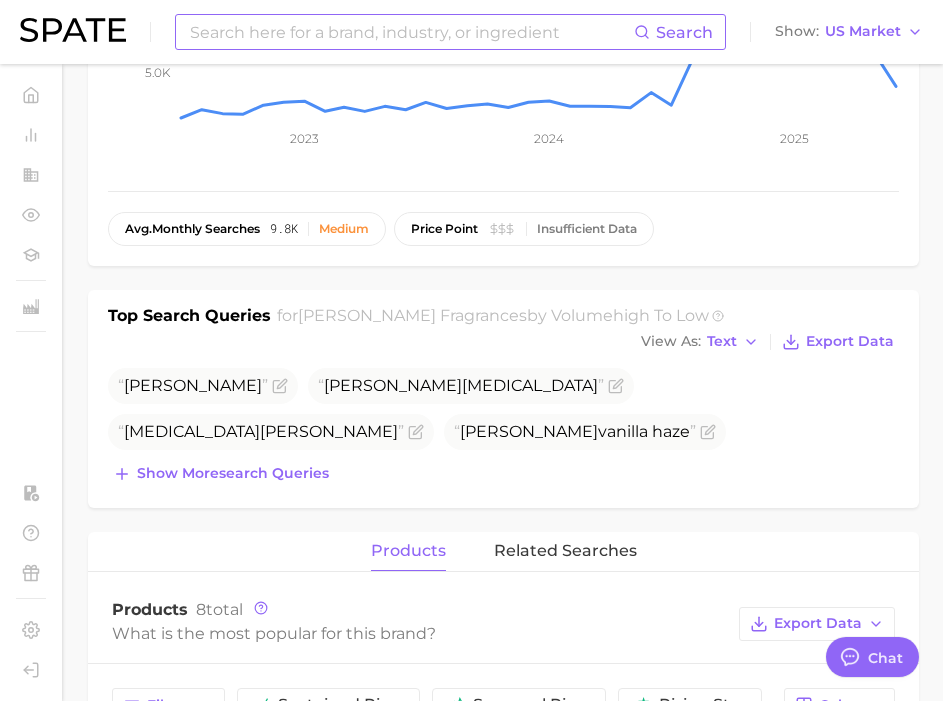 click on "Search Show US Market" at bounding box center [471, 32] 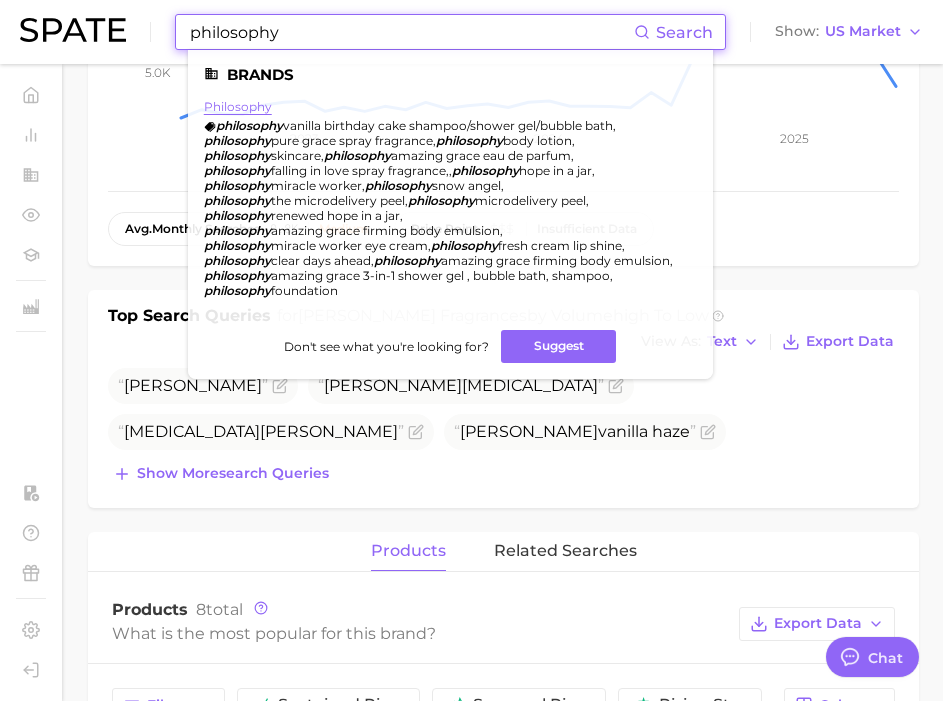 type on "philosophy" 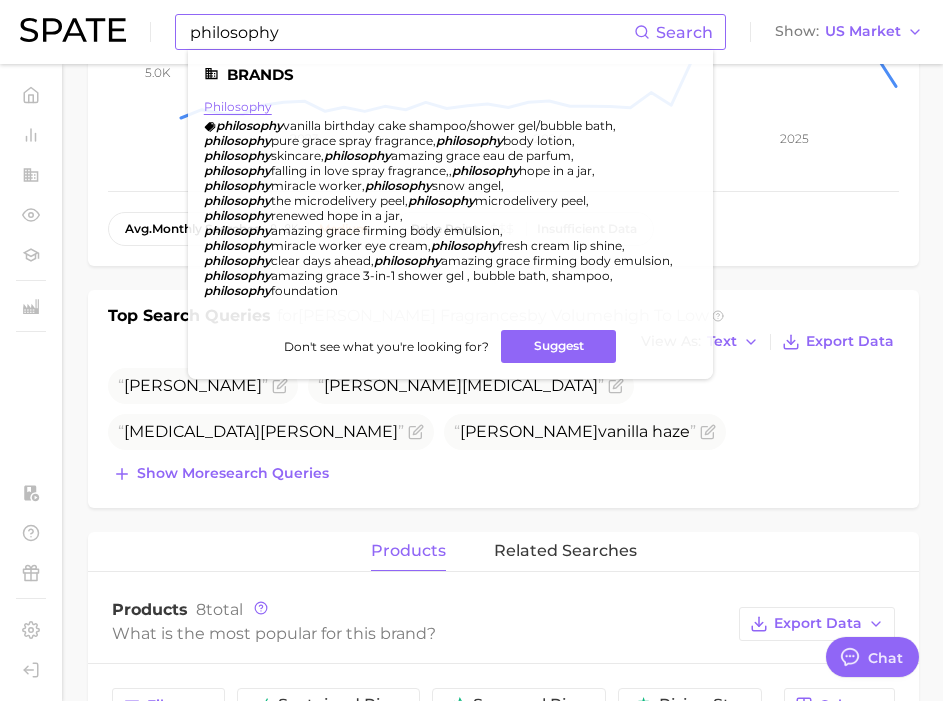 click on "philosophy" at bounding box center (238, 106) 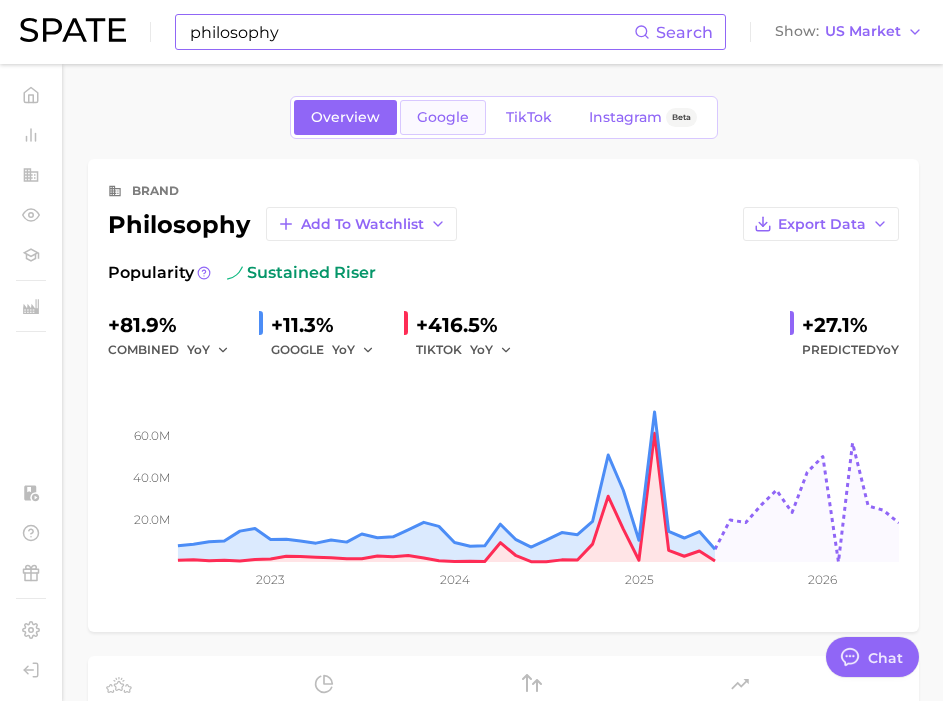 click on "Google" at bounding box center (443, 117) 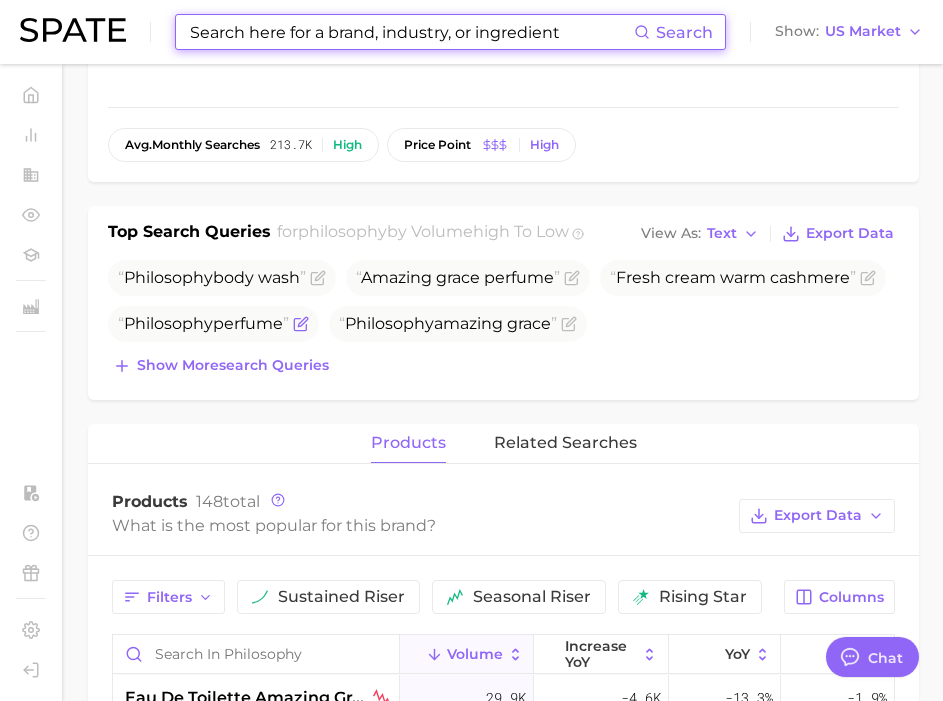scroll, scrollTop: 829, scrollLeft: 0, axis: vertical 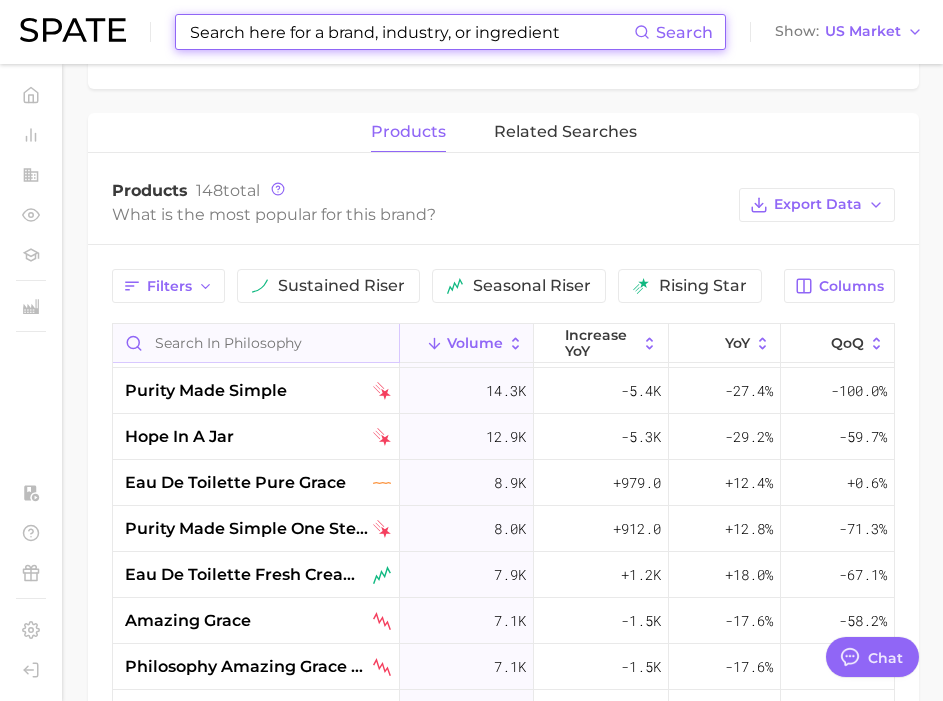 click at bounding box center (256, 343) 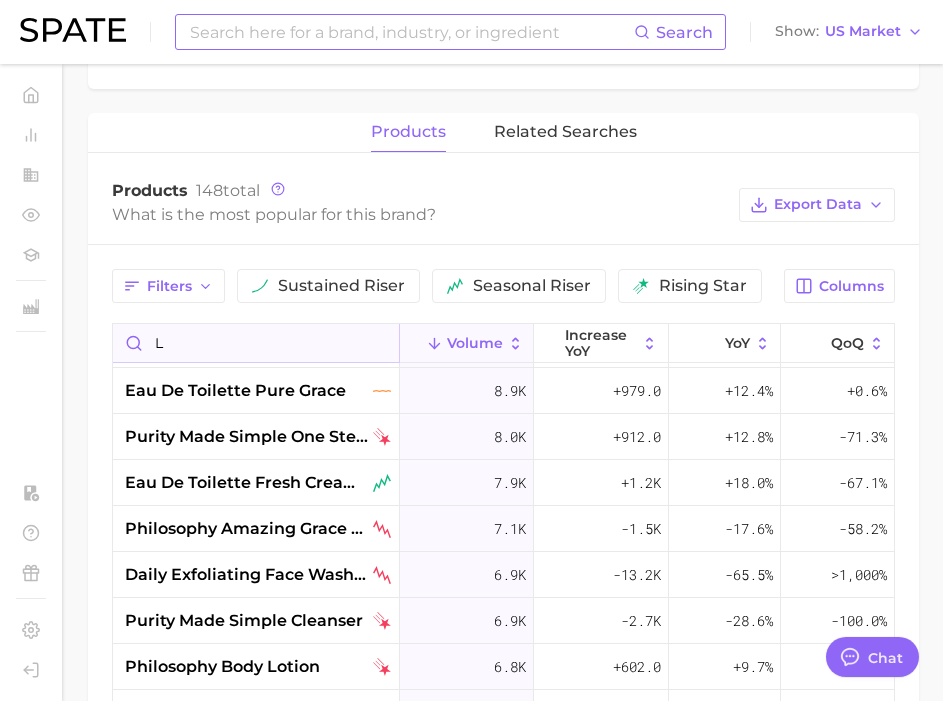 scroll, scrollTop: 0, scrollLeft: 0, axis: both 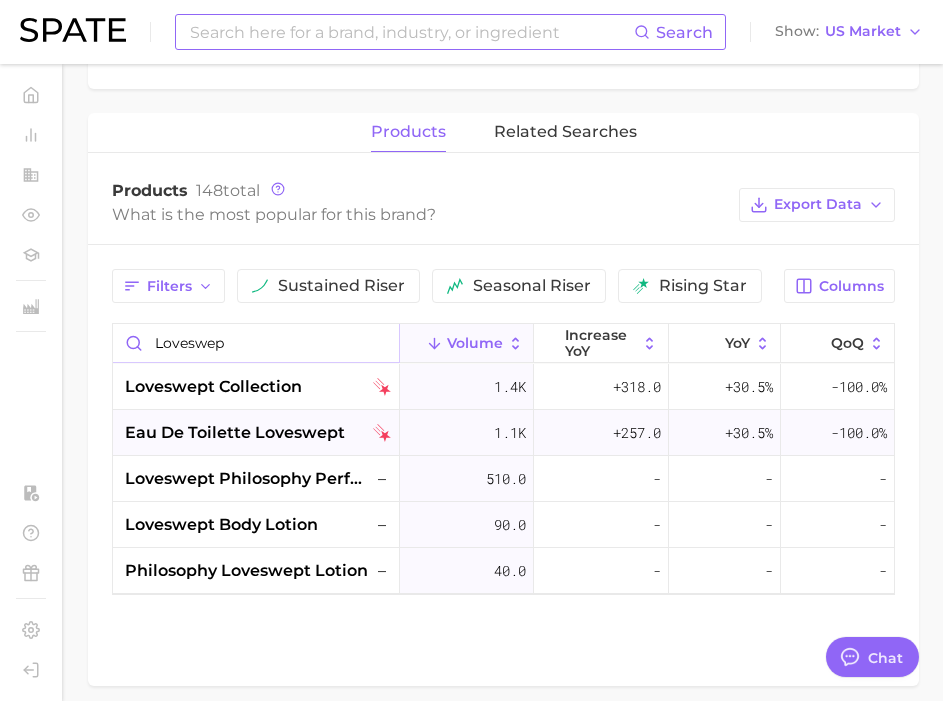 type on "loveswep" 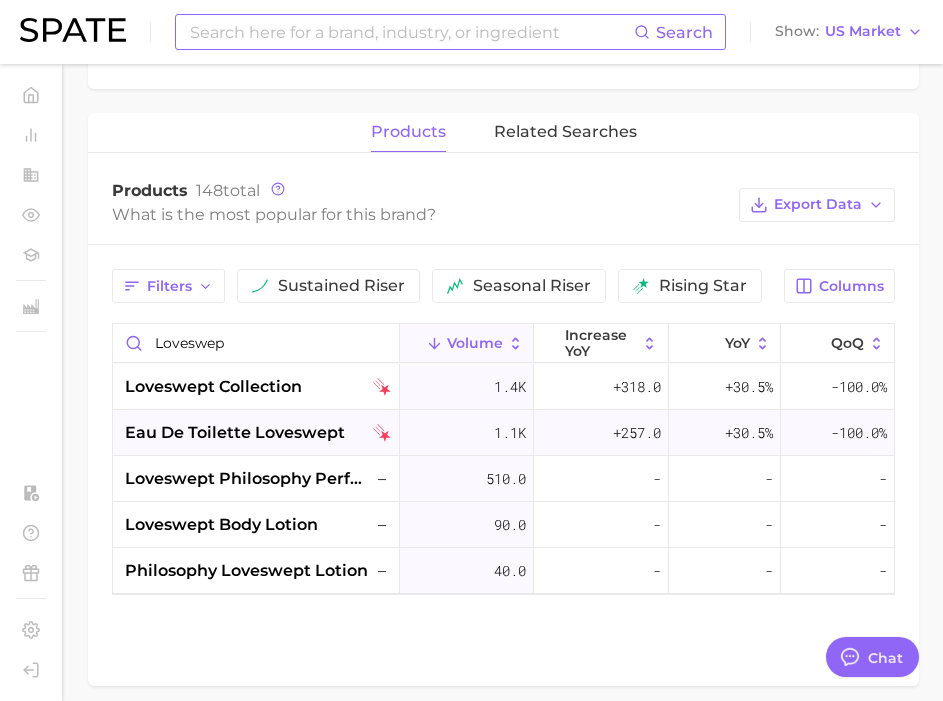 click on "eau de toilette loveswept" at bounding box center (256, 433) 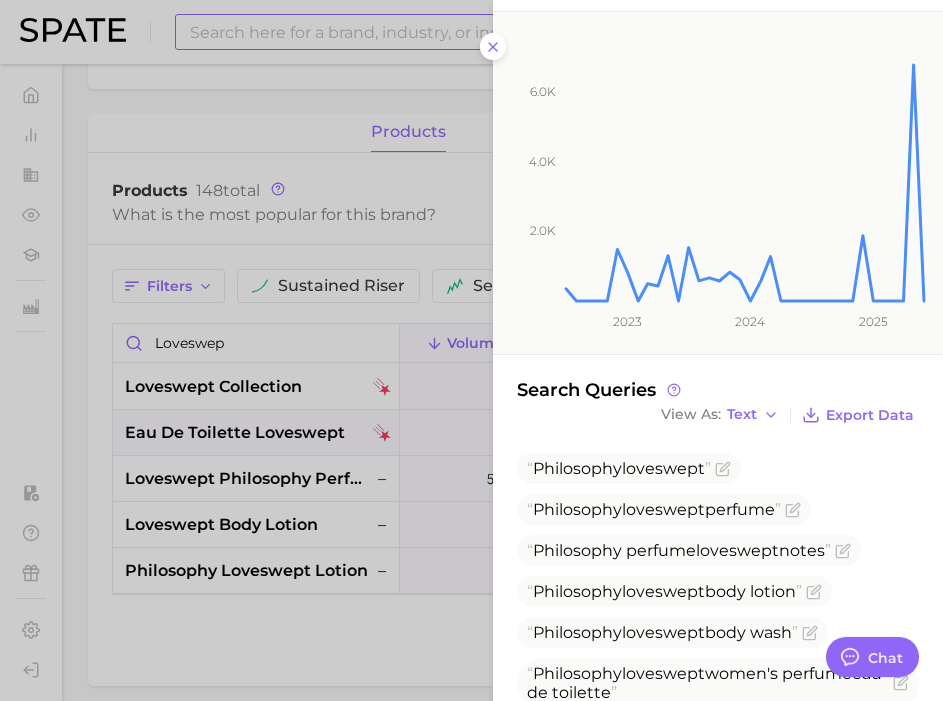 scroll, scrollTop: 232, scrollLeft: 0, axis: vertical 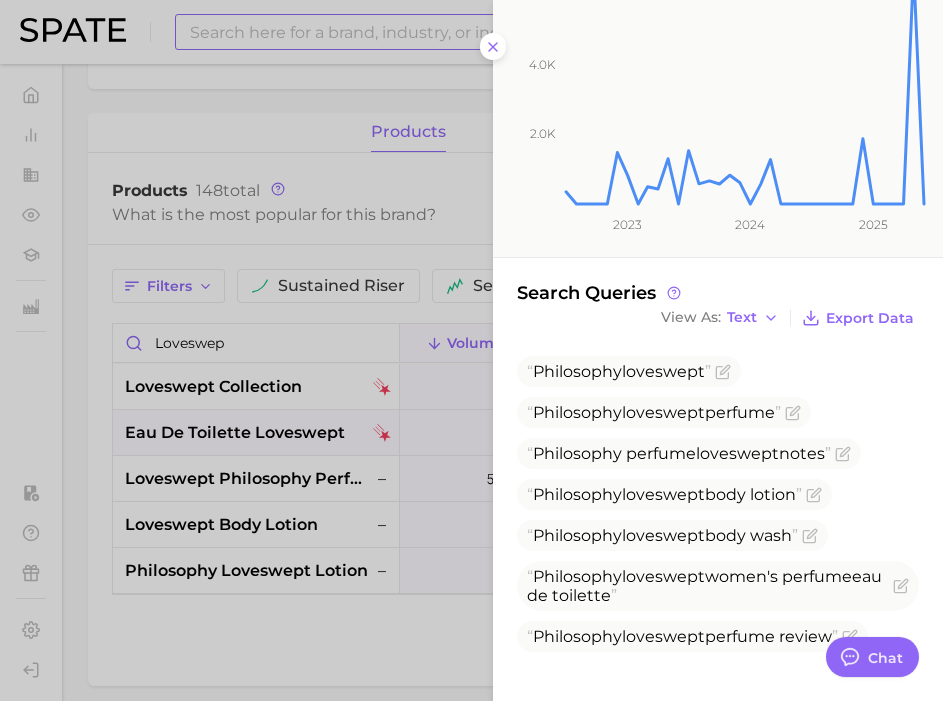 click at bounding box center (471, 350) 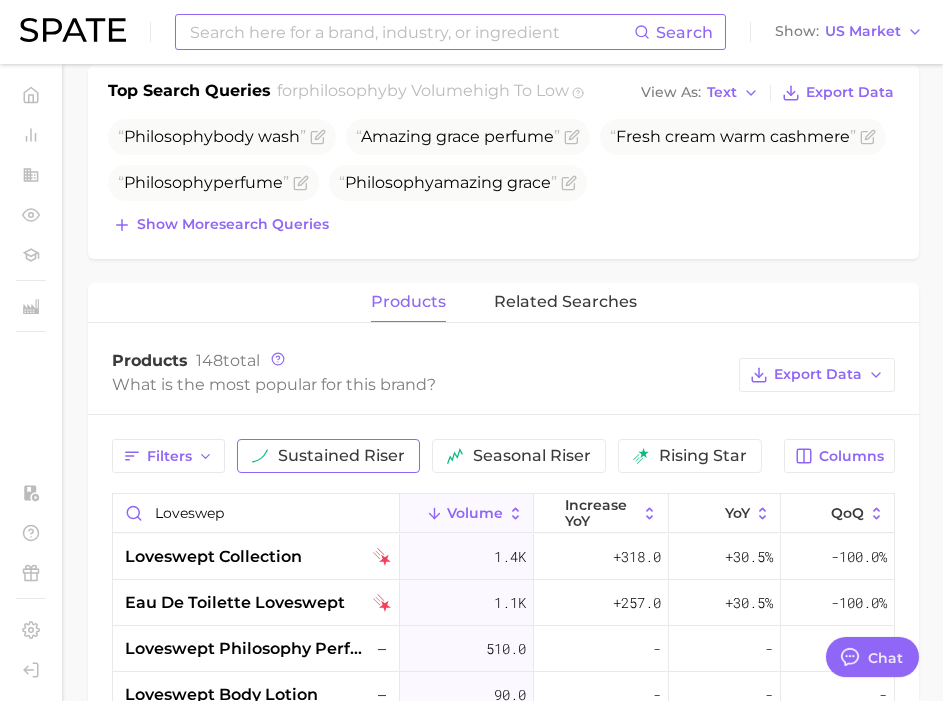 scroll, scrollTop: 749, scrollLeft: 0, axis: vertical 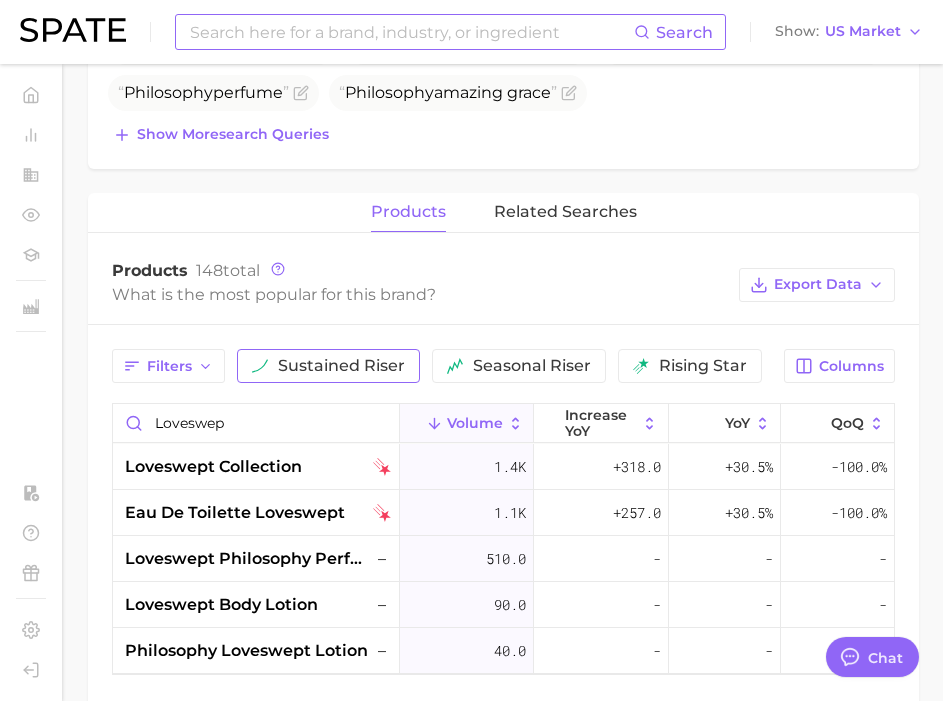 click on "loveswept collection" at bounding box center [213, 467] 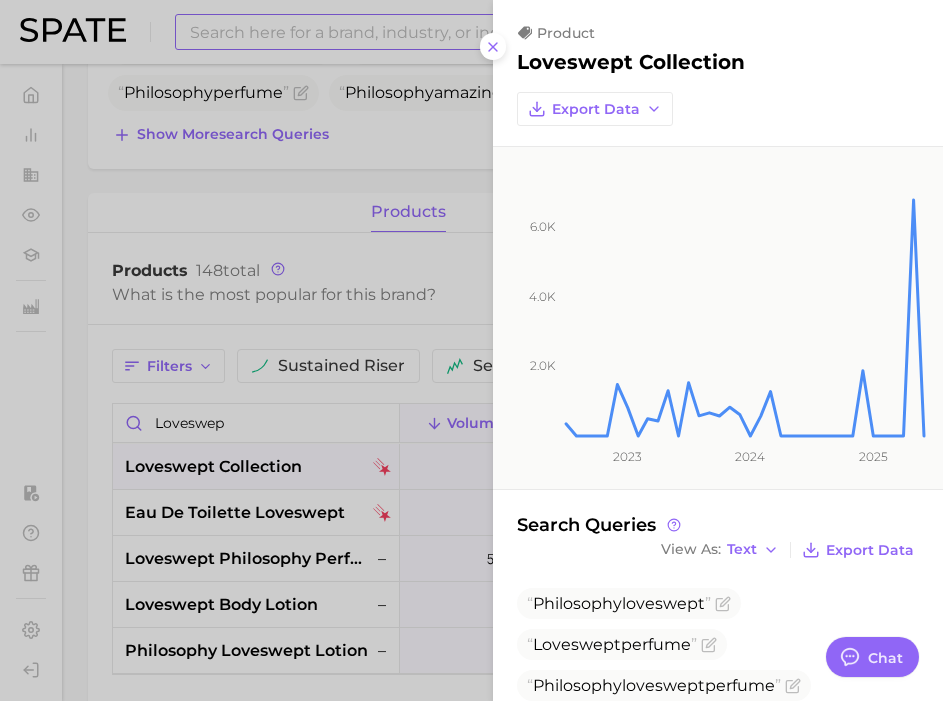 click at bounding box center (471, 350) 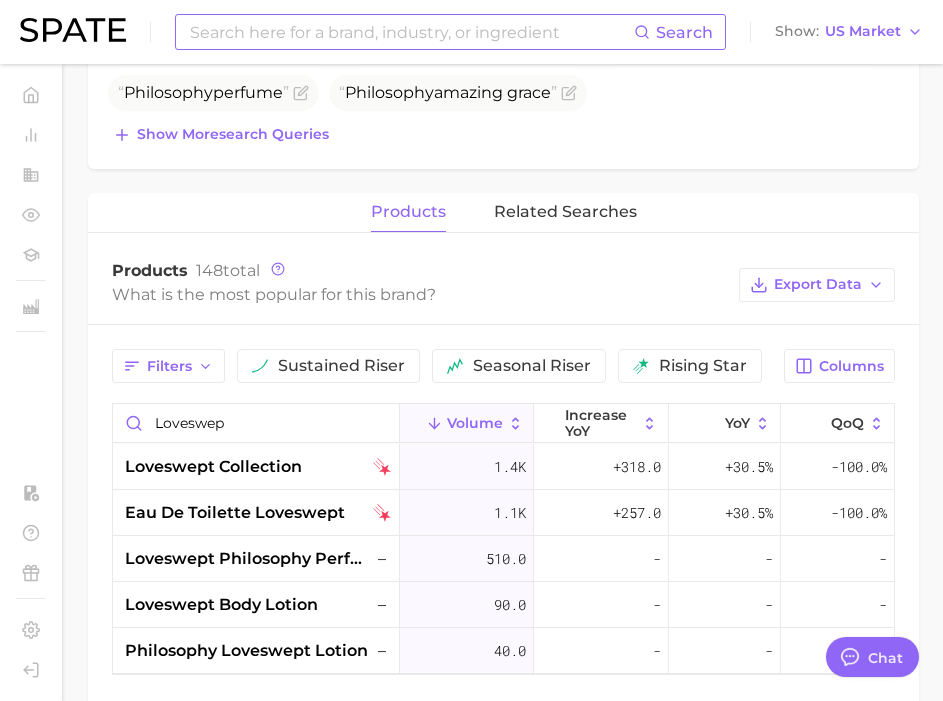 click at bounding box center [411, 32] 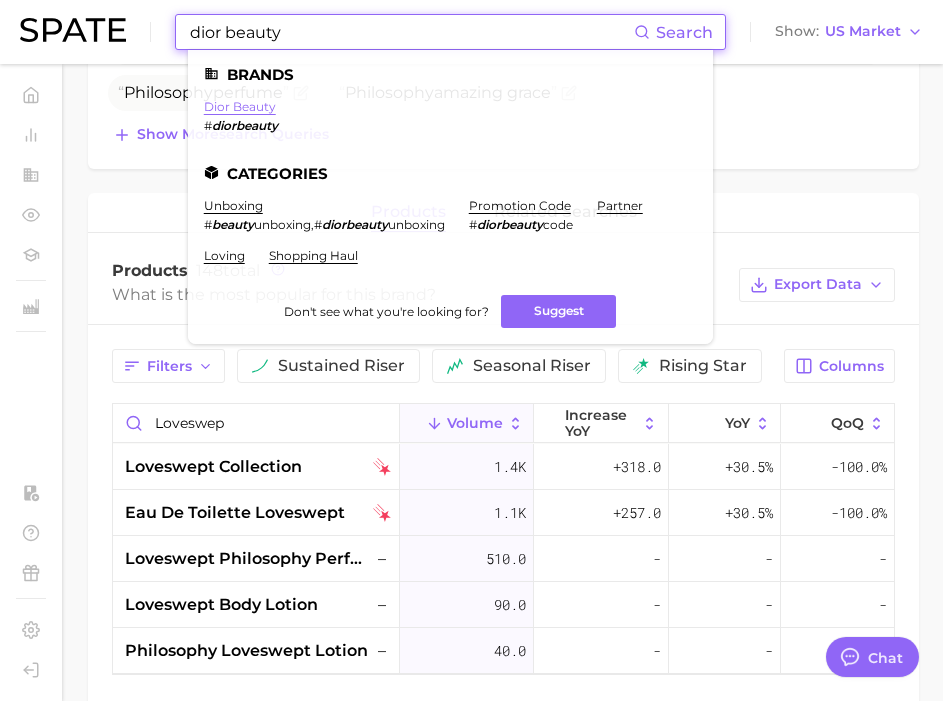 type on "dior beauty" 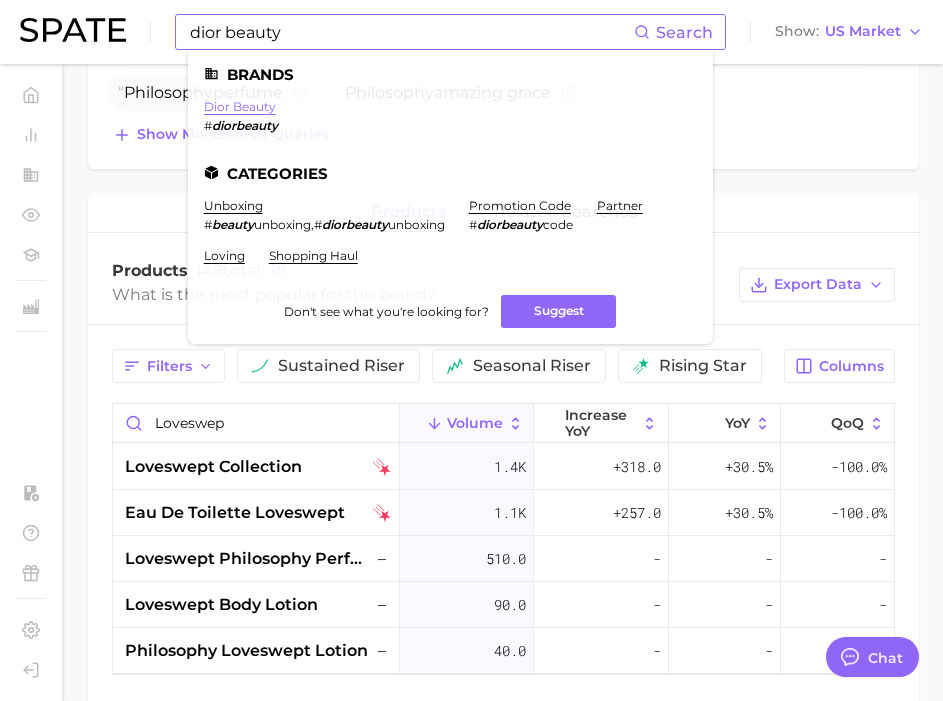 click on "dior beauty" at bounding box center (240, 106) 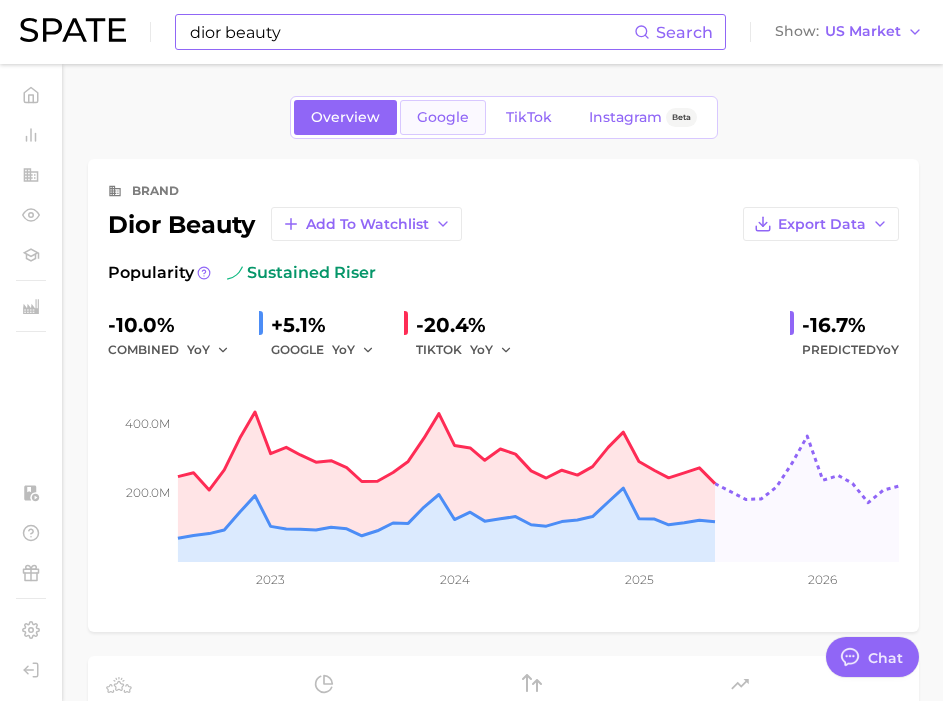click on "Google" at bounding box center [443, 117] 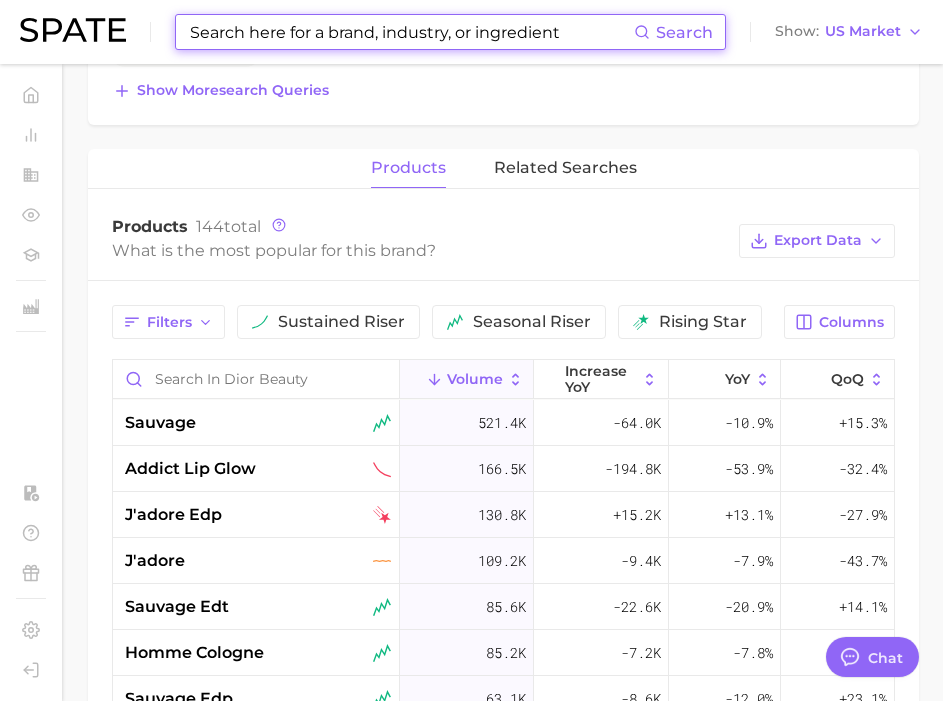 scroll, scrollTop: 788, scrollLeft: 0, axis: vertical 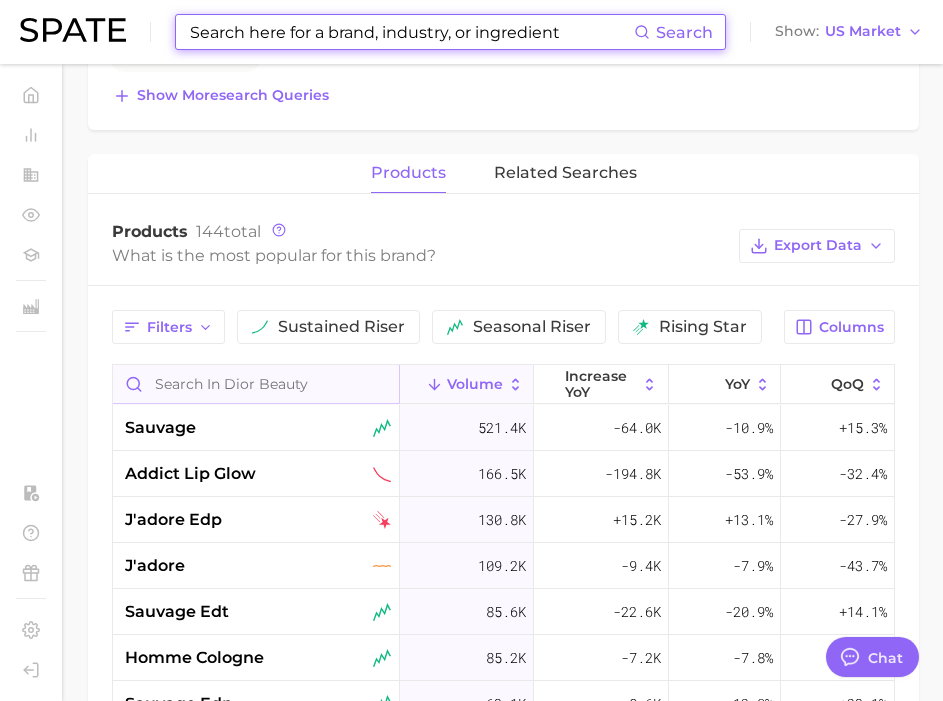 click at bounding box center [256, 384] 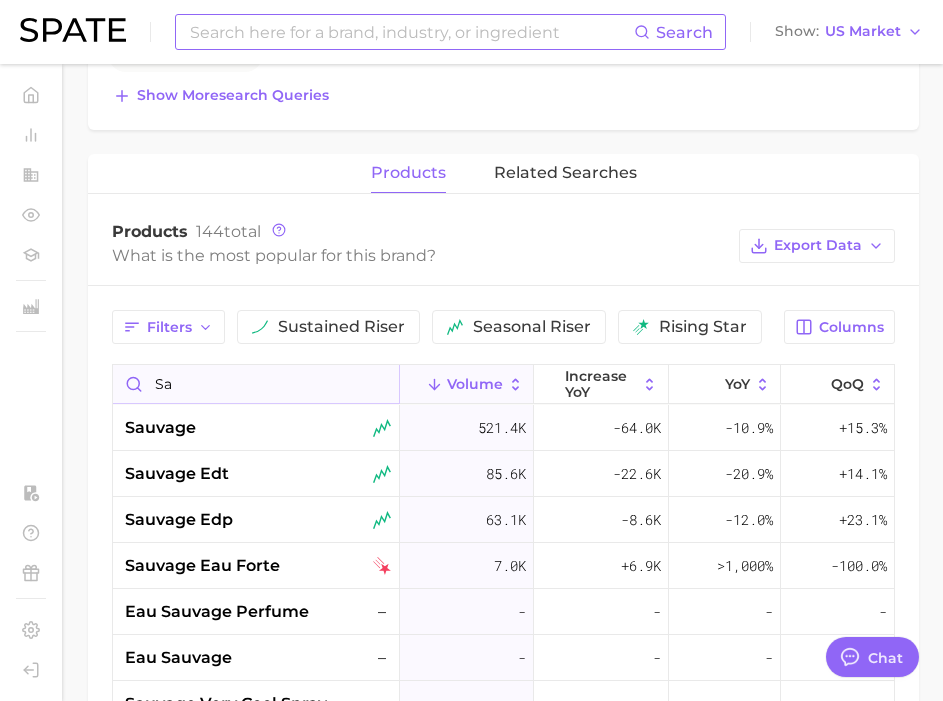 type on "s" 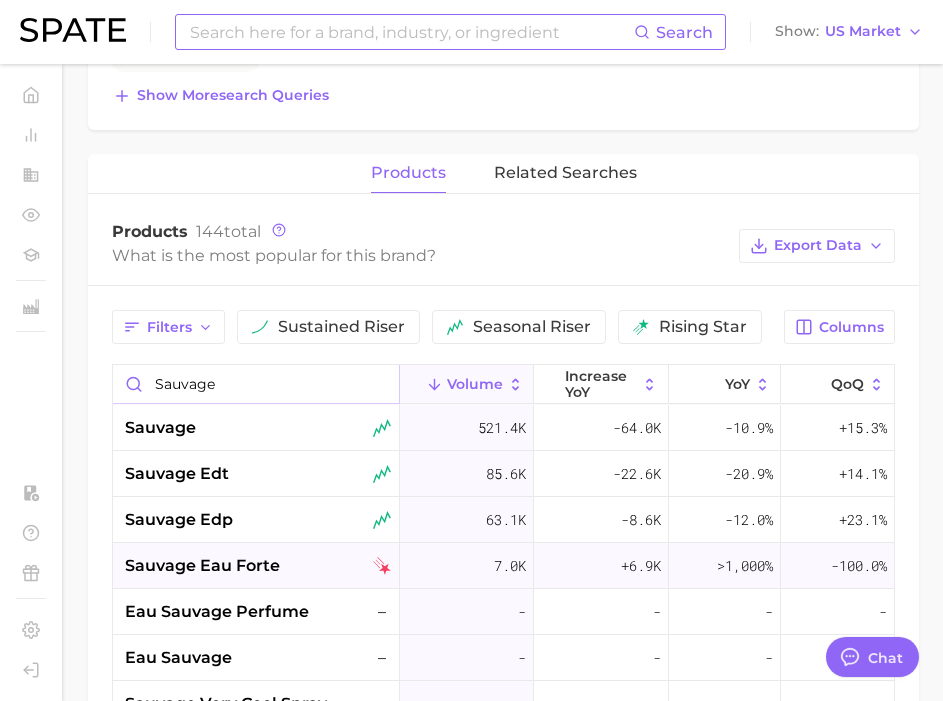 type on "sauvage" 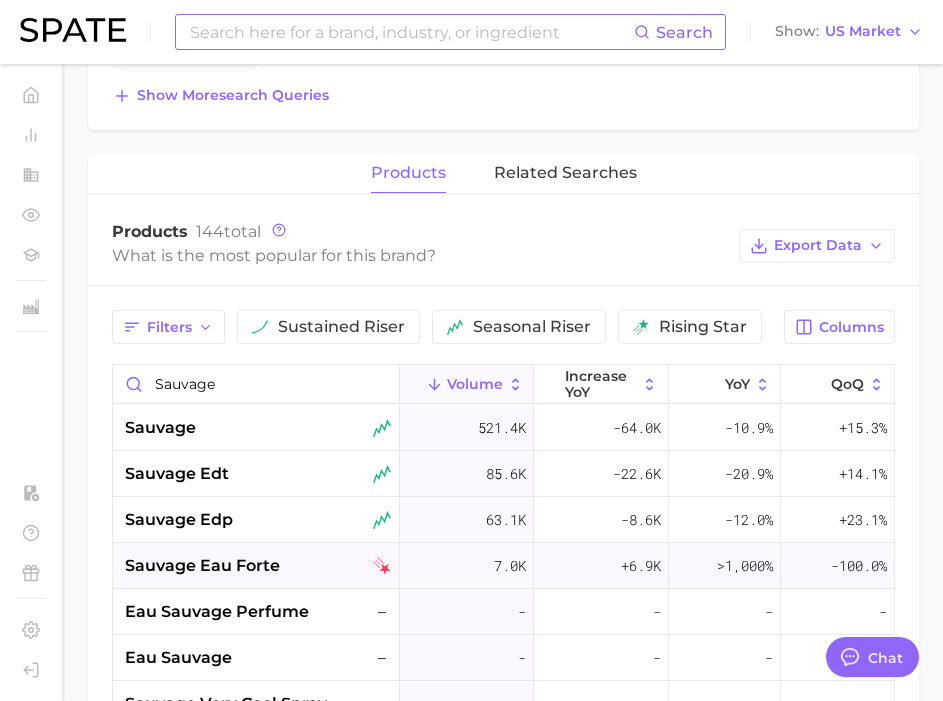 click on "sauvage eau forte" at bounding box center [258, 566] 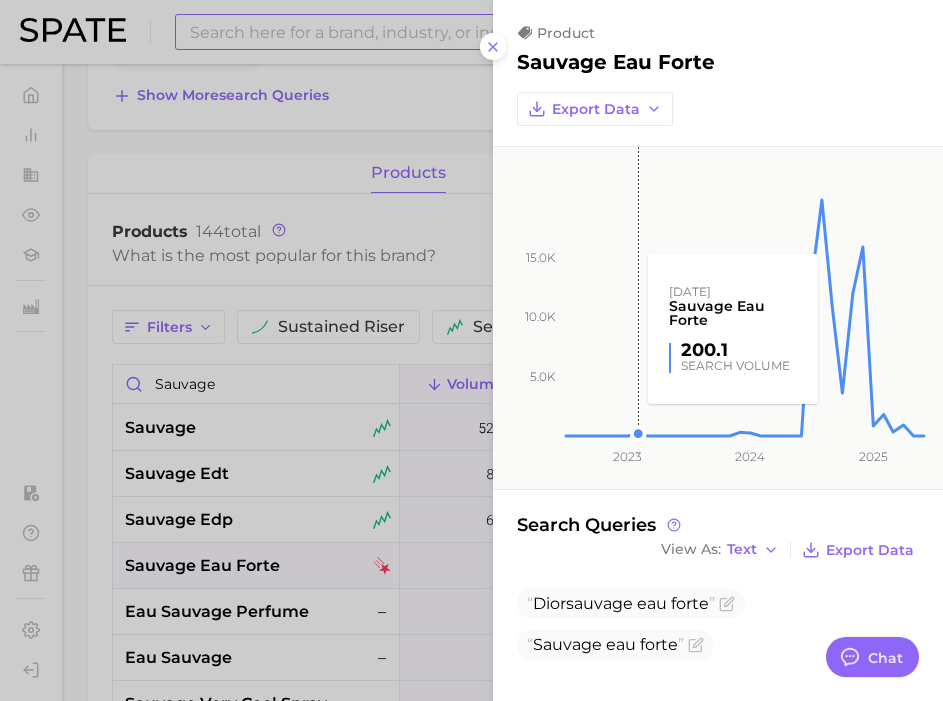 scroll, scrollTop: 5, scrollLeft: 0, axis: vertical 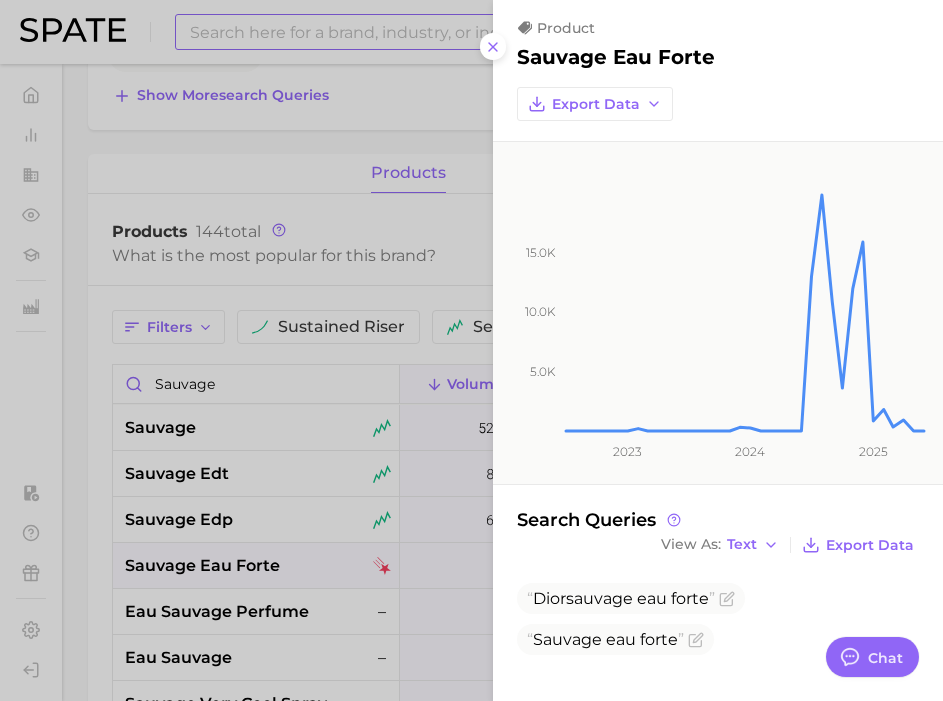 click at bounding box center (471, 350) 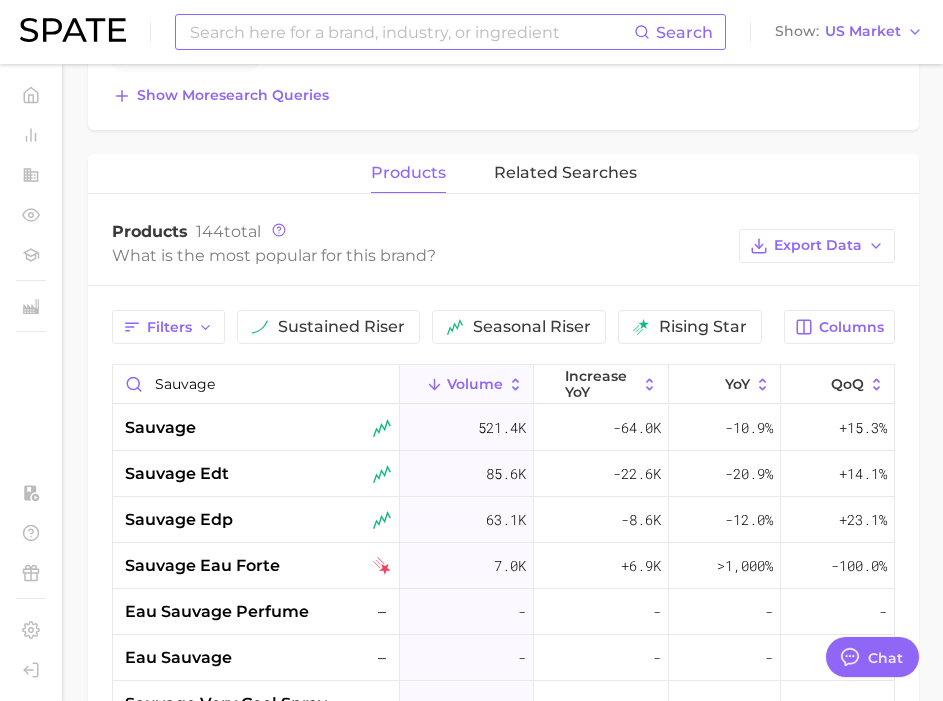 click at bounding box center (411, 32) 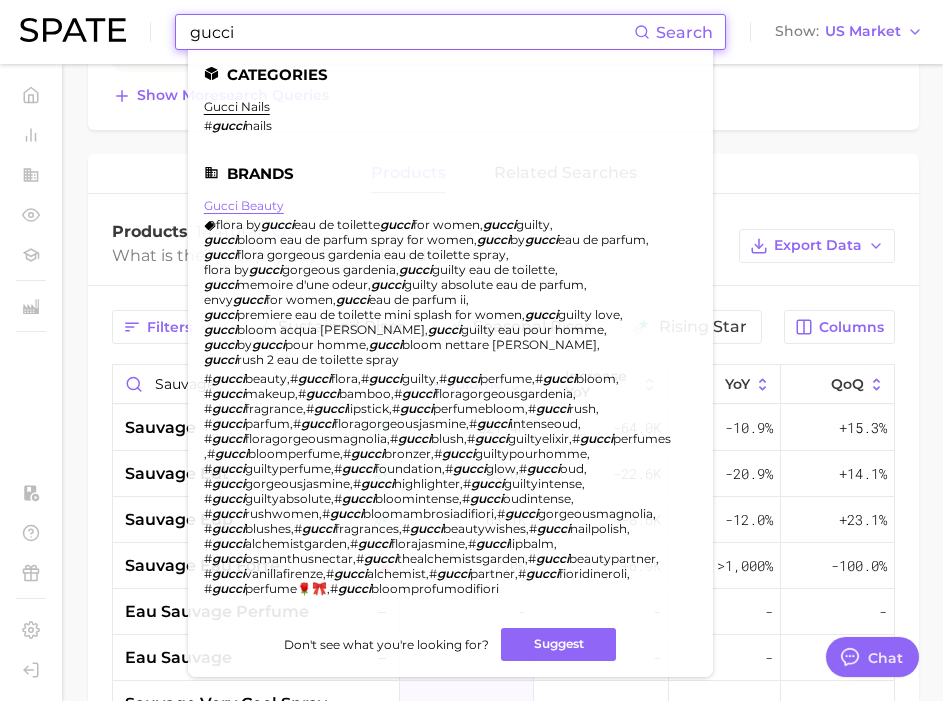 type on "gucci" 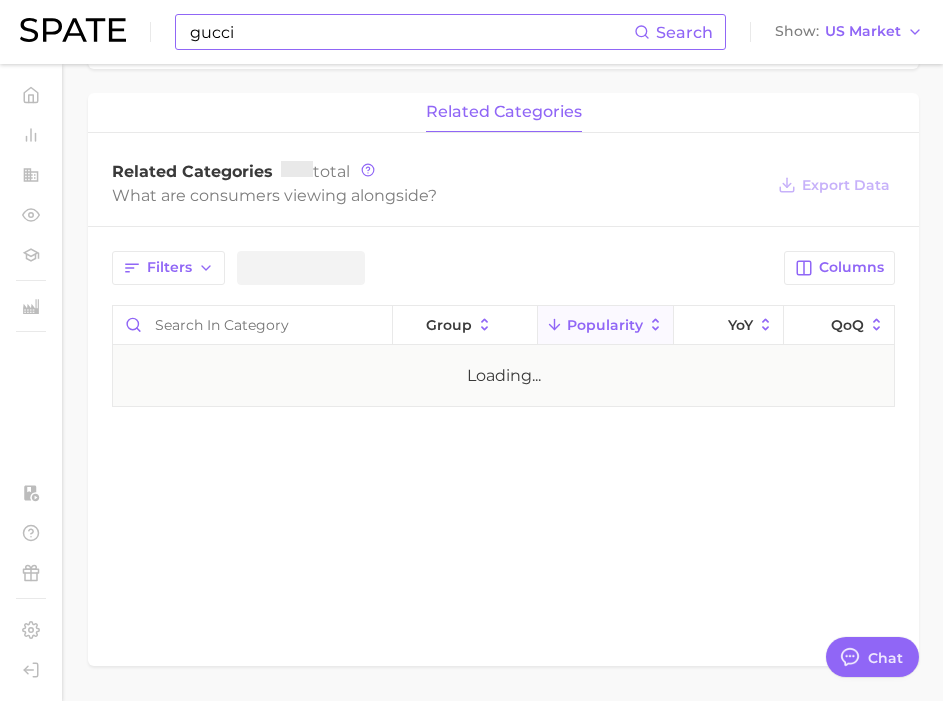 scroll, scrollTop: 0, scrollLeft: 0, axis: both 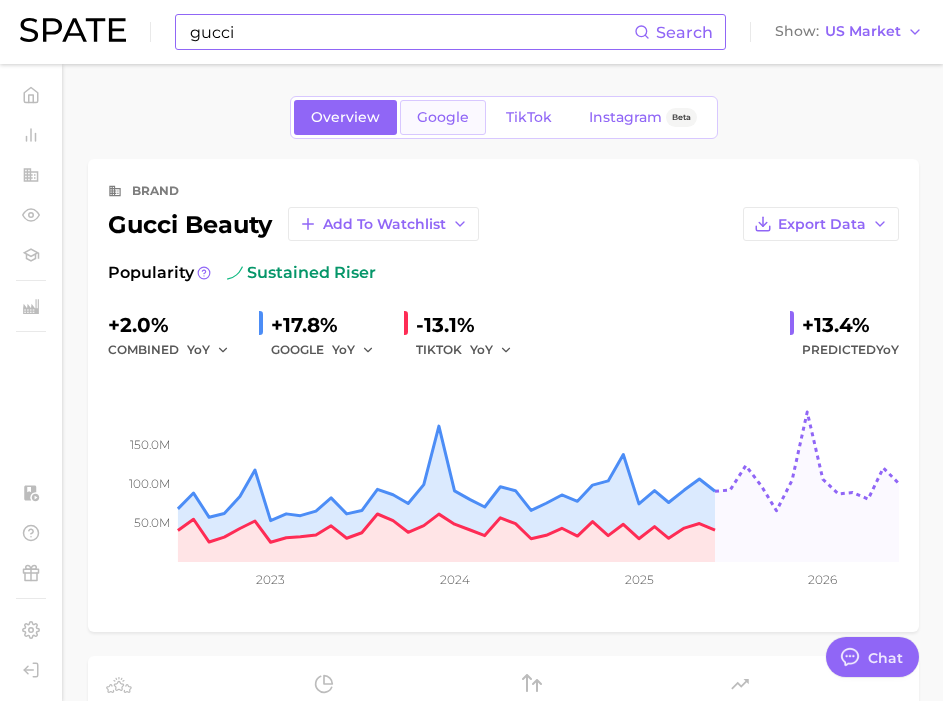 click on "Google" at bounding box center (443, 117) 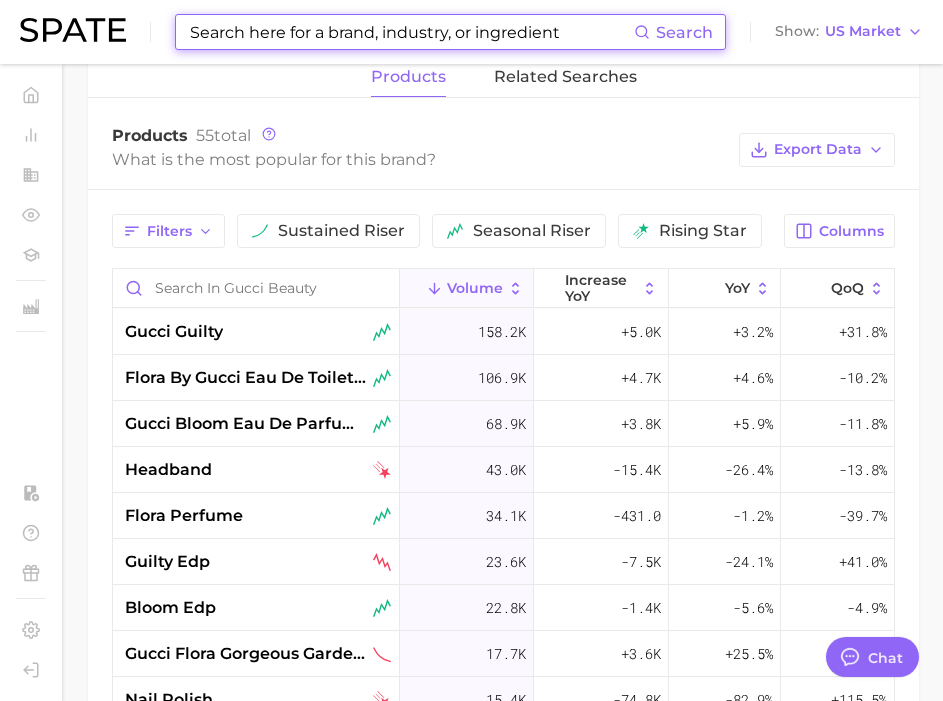 scroll, scrollTop: 887, scrollLeft: 0, axis: vertical 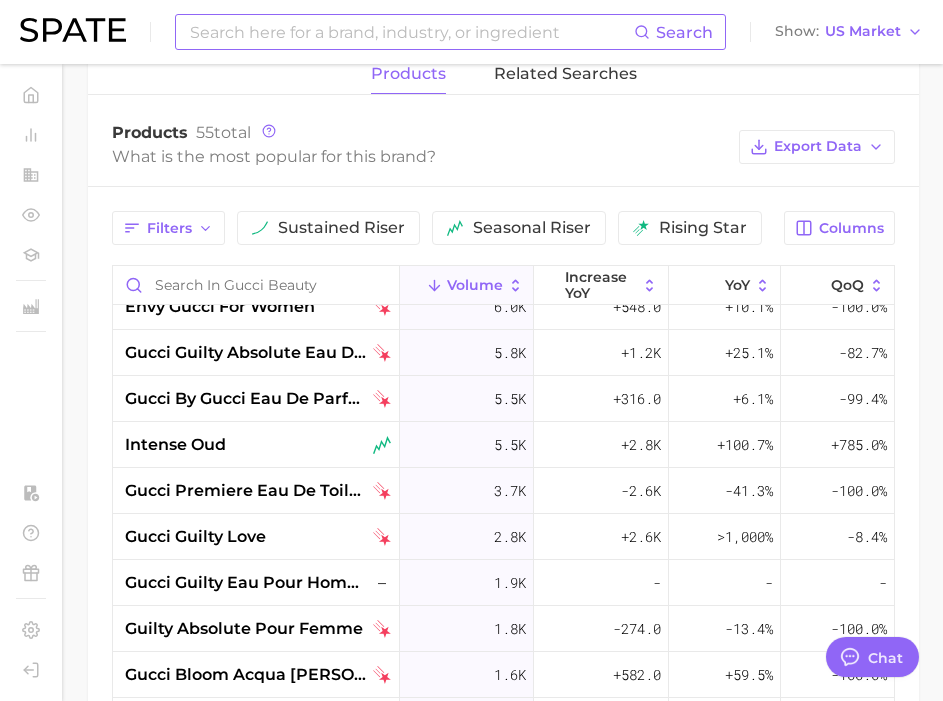 click on "gucci guilty love" at bounding box center (195, 537) 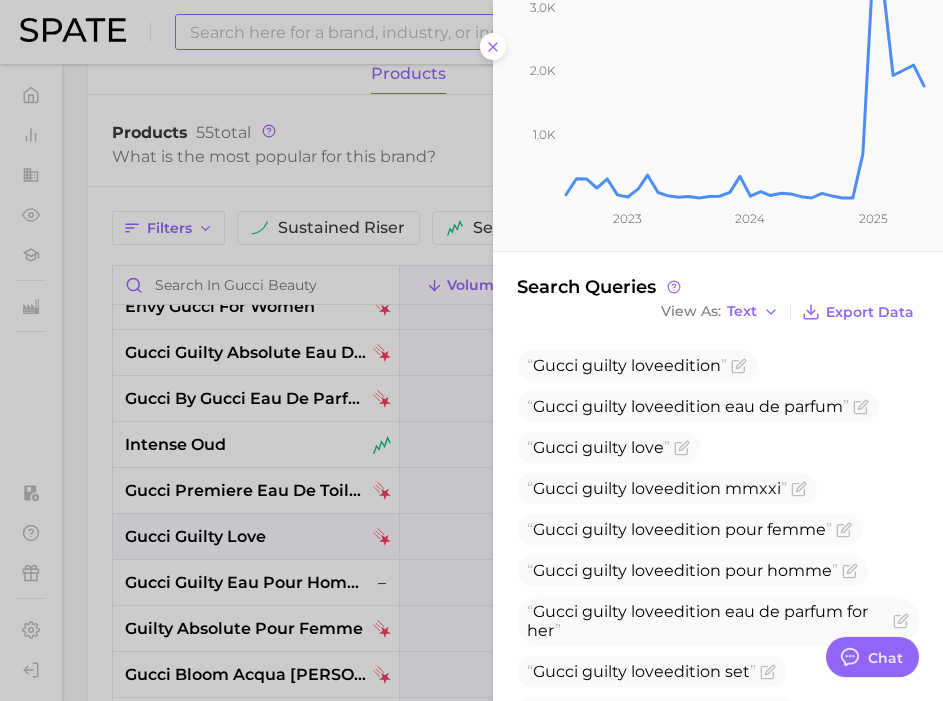 scroll, scrollTop: 385, scrollLeft: 0, axis: vertical 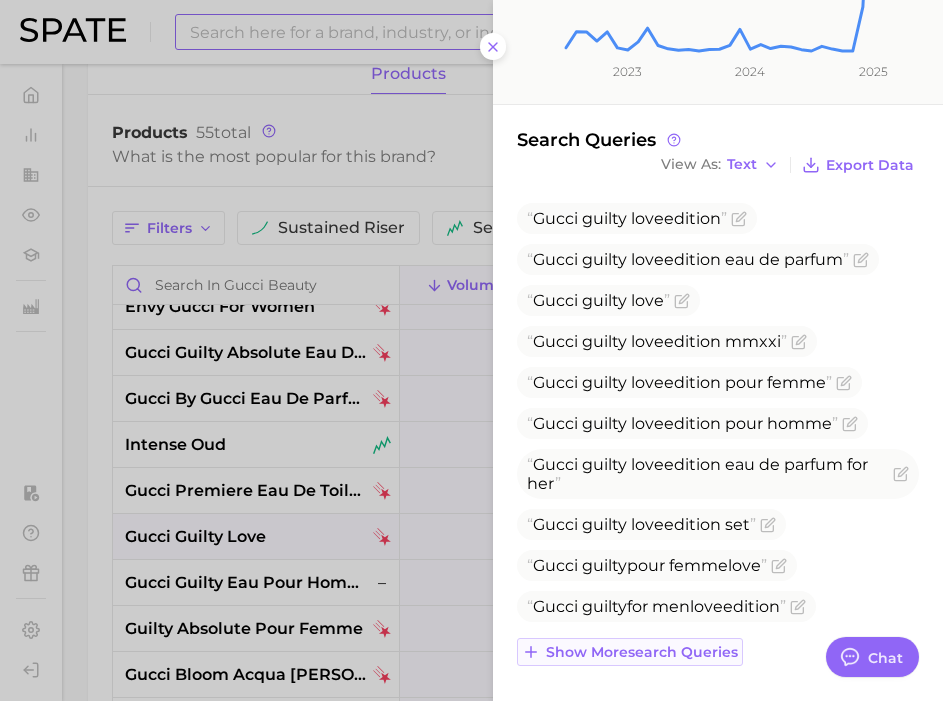 click on "Show more  search queries" at bounding box center [642, 652] 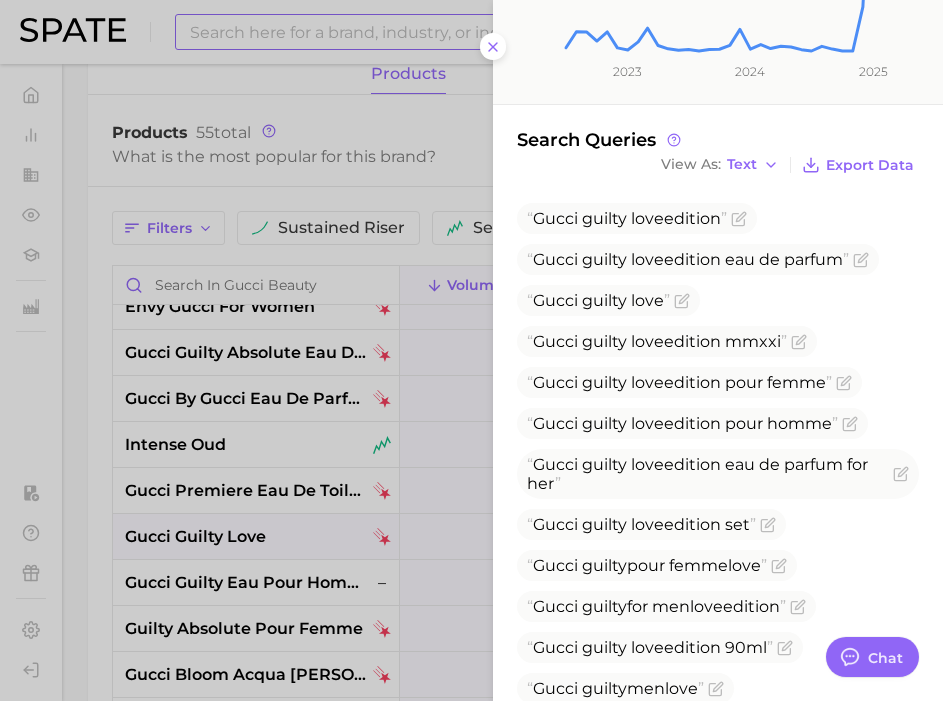 scroll, scrollTop: 800, scrollLeft: 0, axis: vertical 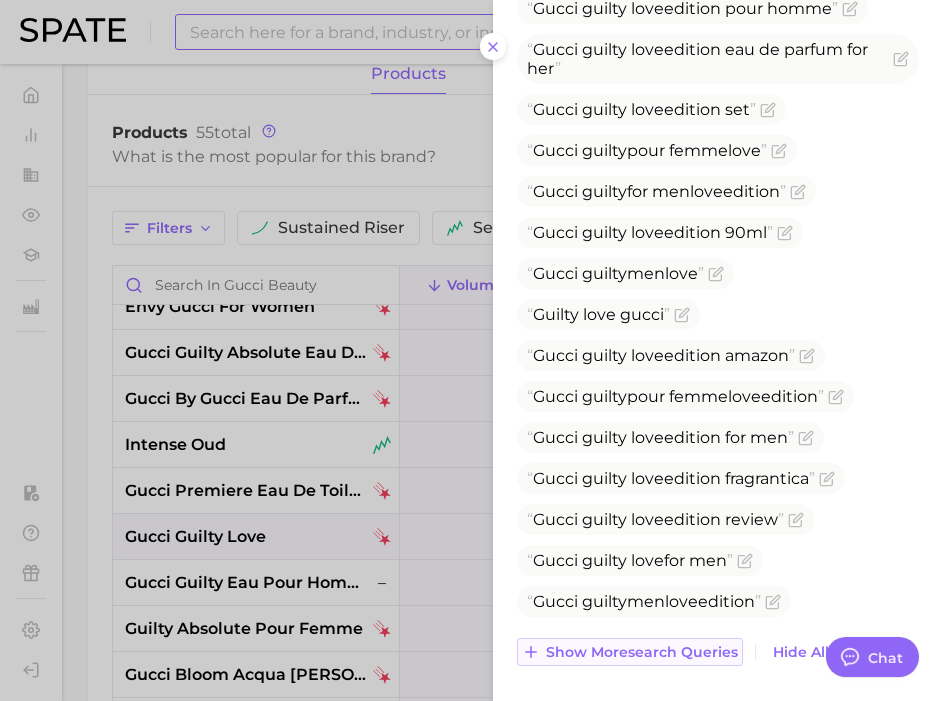 click on "Show more  search queries" at bounding box center (630, 652) 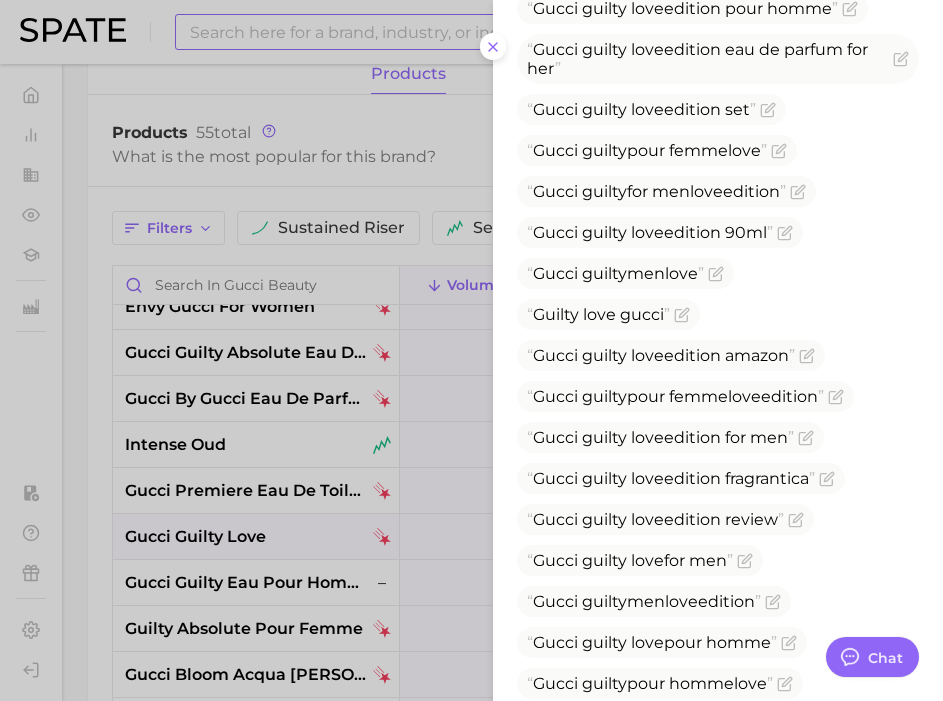 scroll, scrollTop: 883, scrollLeft: 0, axis: vertical 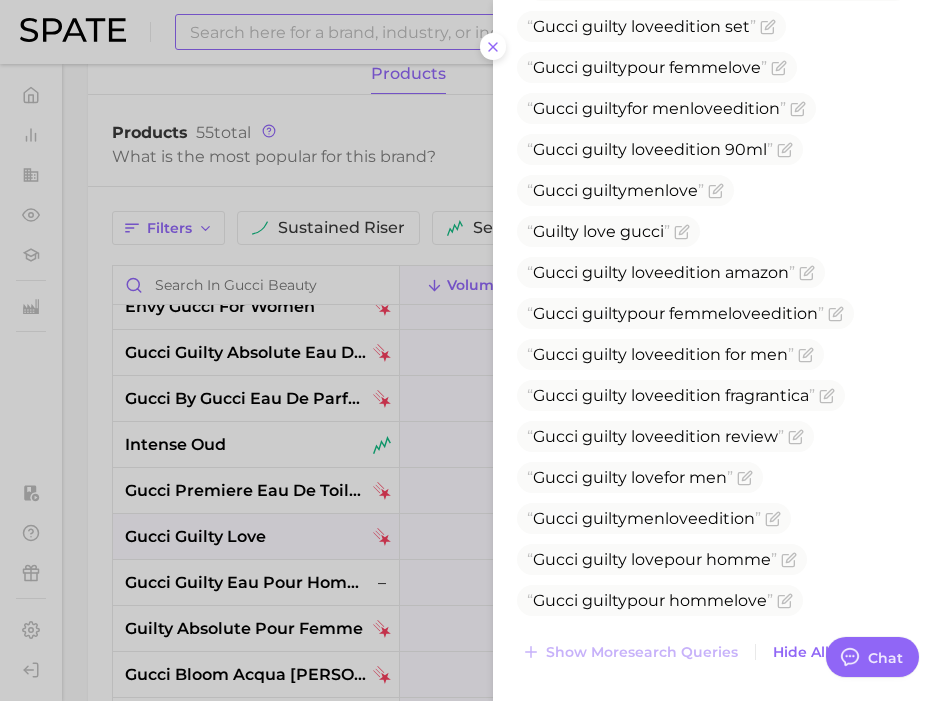 click at bounding box center (471, 350) 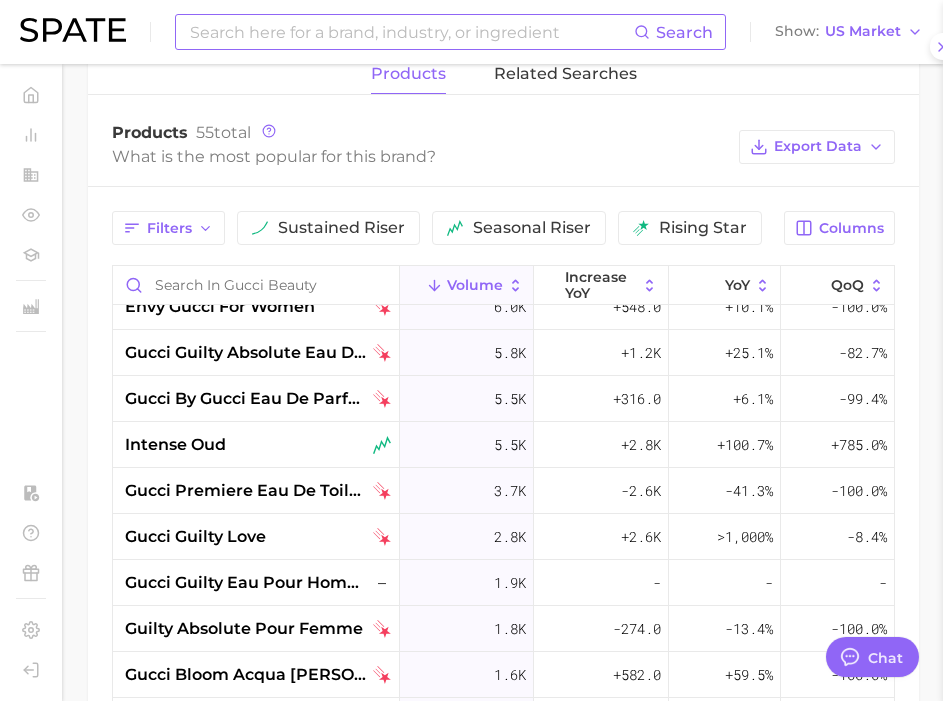 click at bounding box center [411, 32] 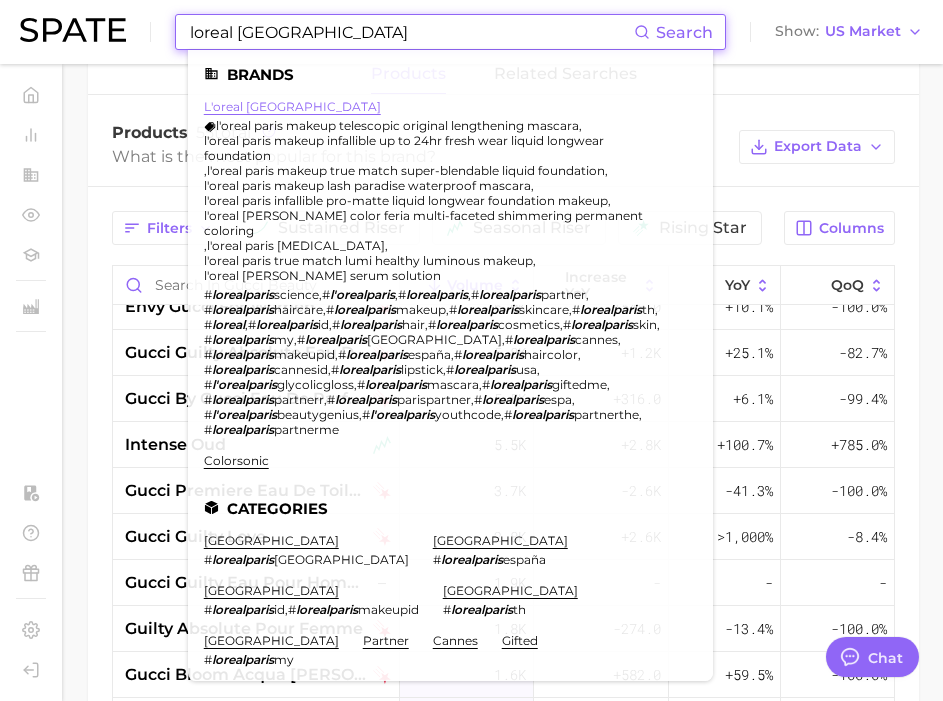 type on "loreal [GEOGRAPHIC_DATA]" 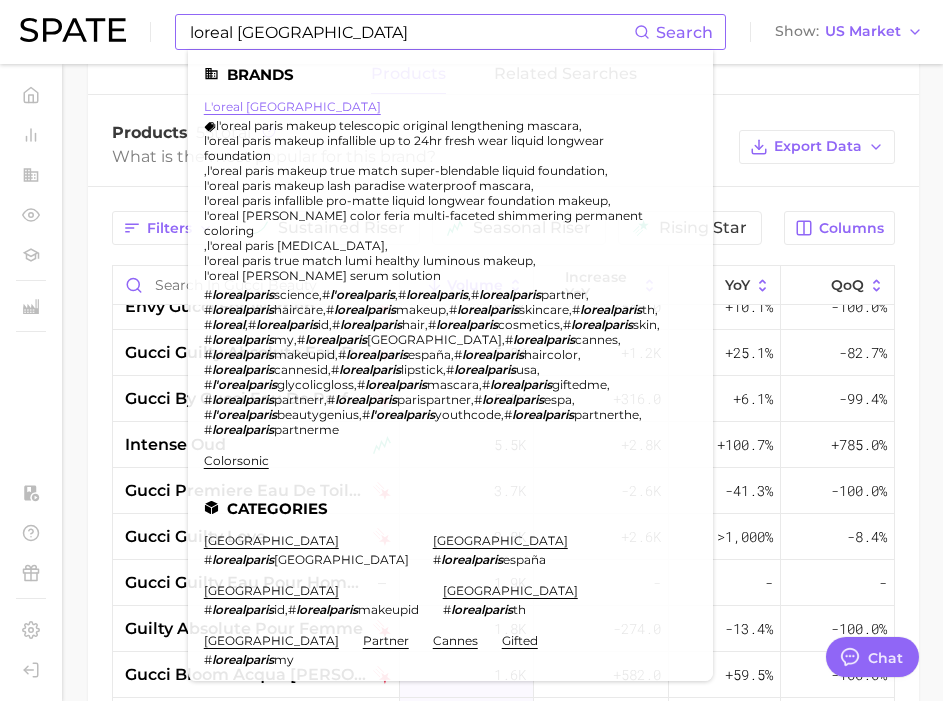 click on "l'oreal [GEOGRAPHIC_DATA]" at bounding box center (292, 106) 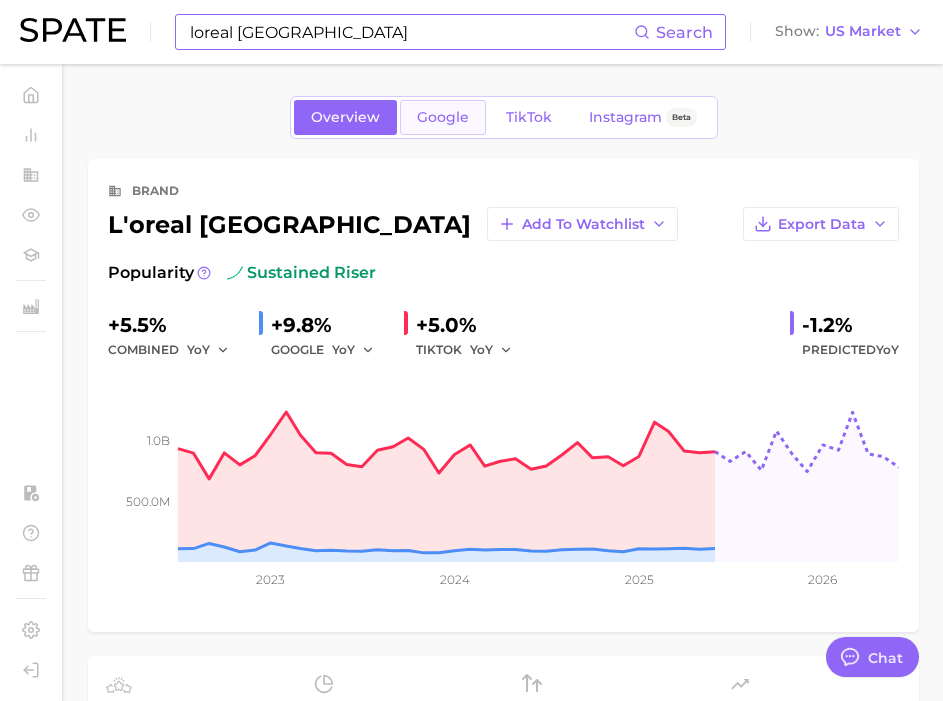 click on "Google" at bounding box center (443, 117) 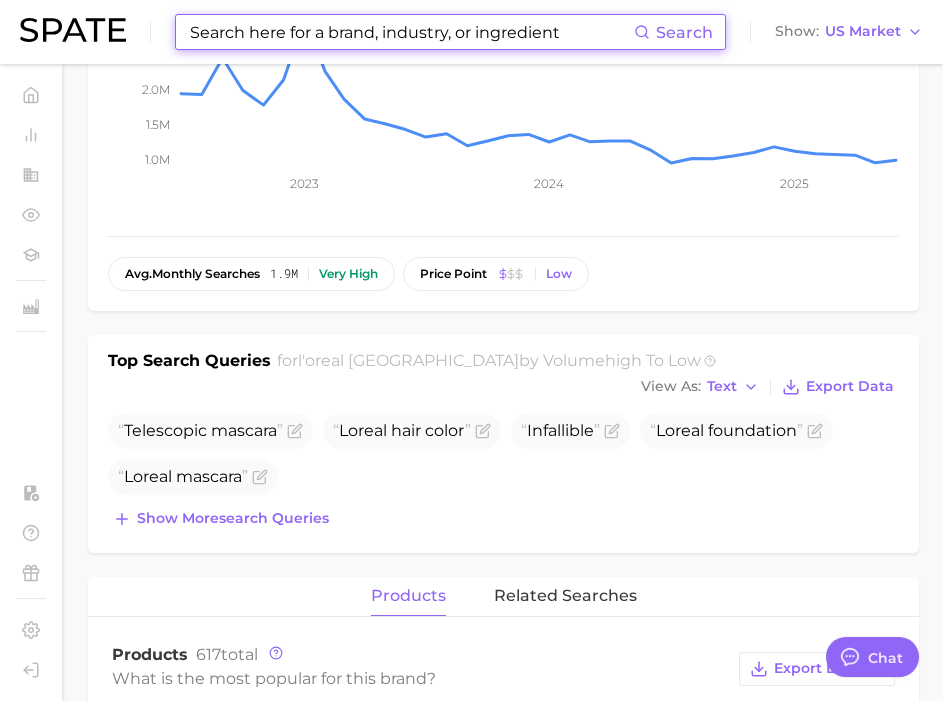 scroll, scrollTop: 1050, scrollLeft: 0, axis: vertical 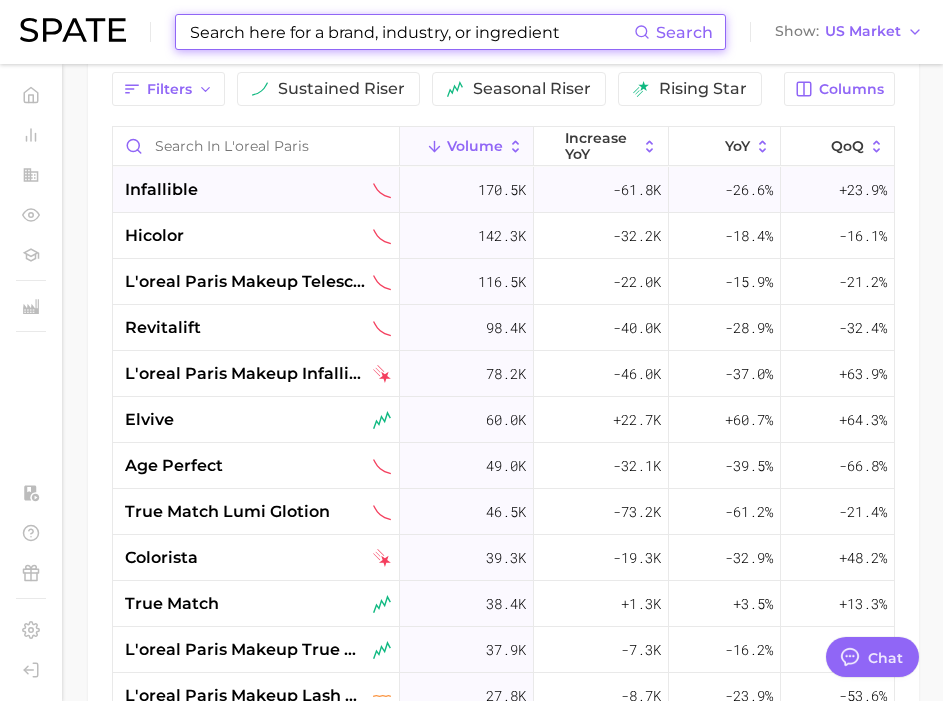 click on "infallible" at bounding box center [256, 190] 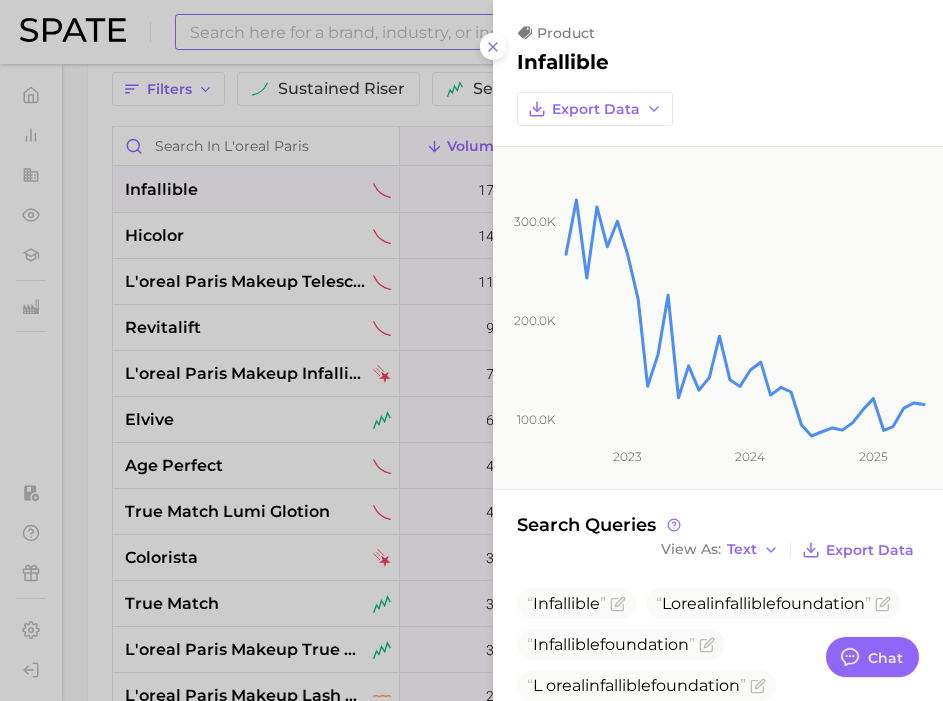 click at bounding box center (471, 350) 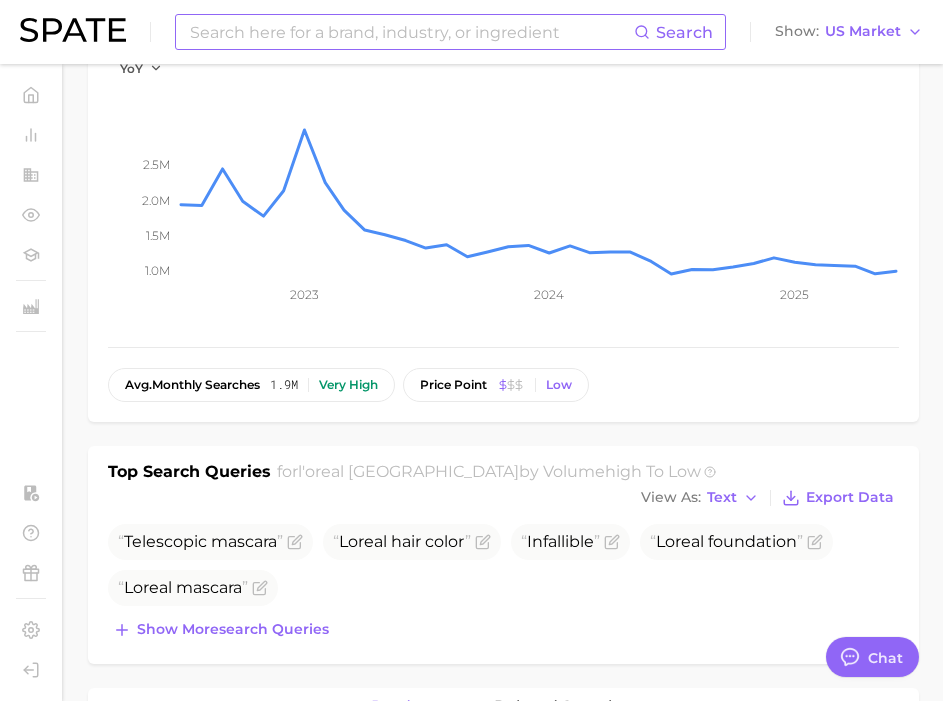 scroll, scrollTop: 277, scrollLeft: 0, axis: vertical 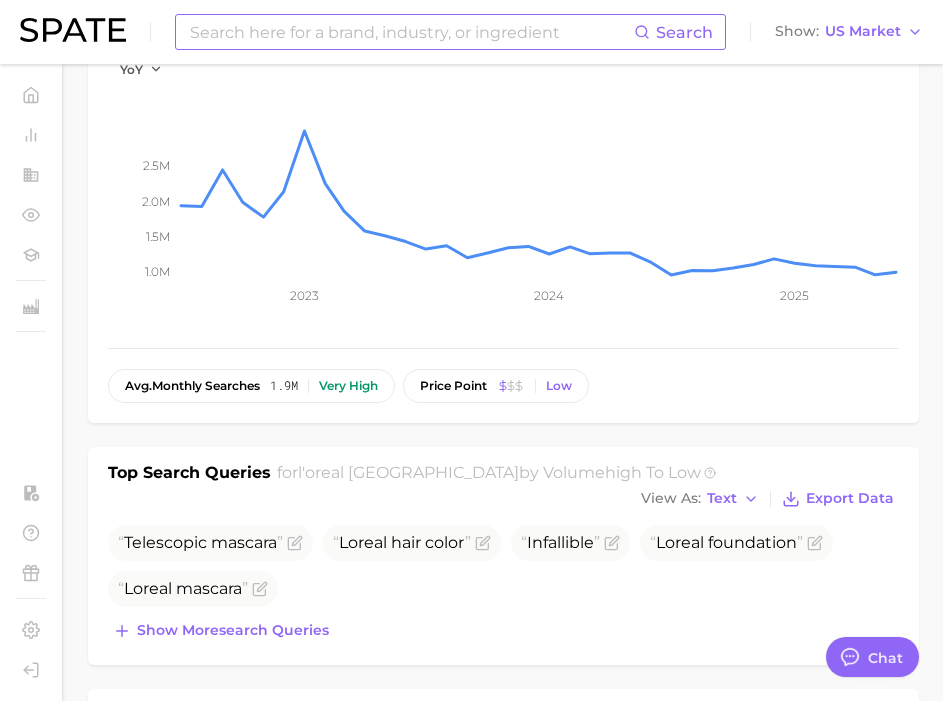 click at bounding box center (411, 32) 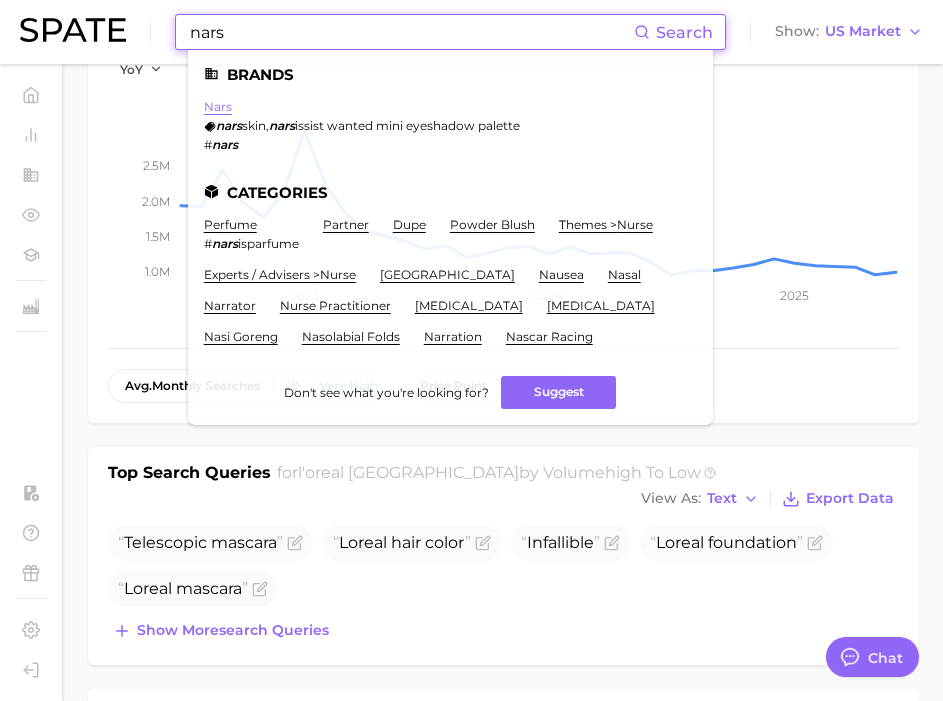 type on "nars" 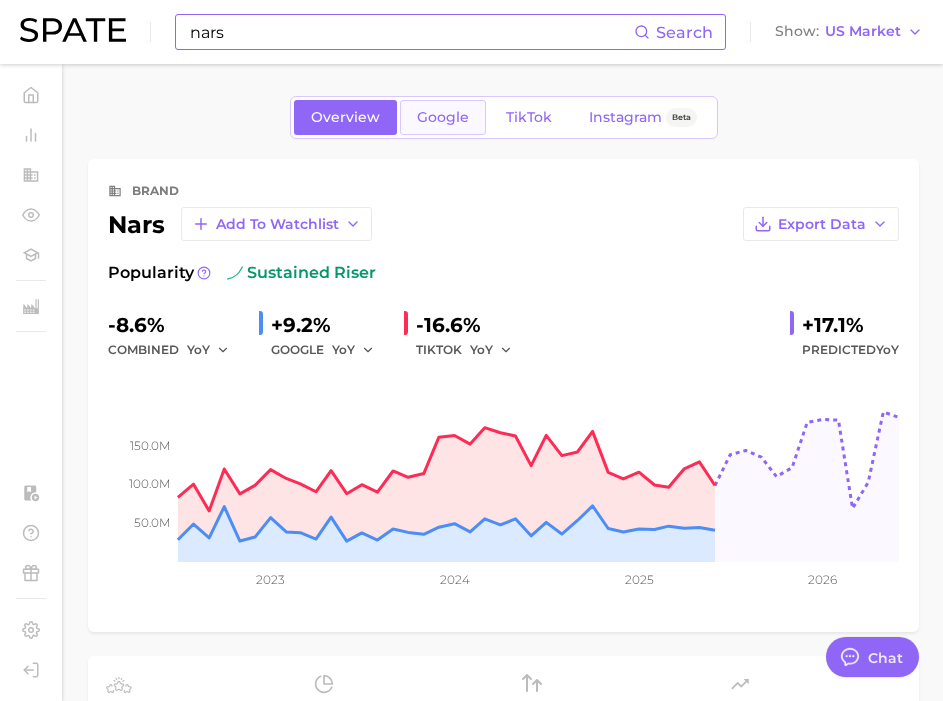 click on "Google" at bounding box center (443, 117) 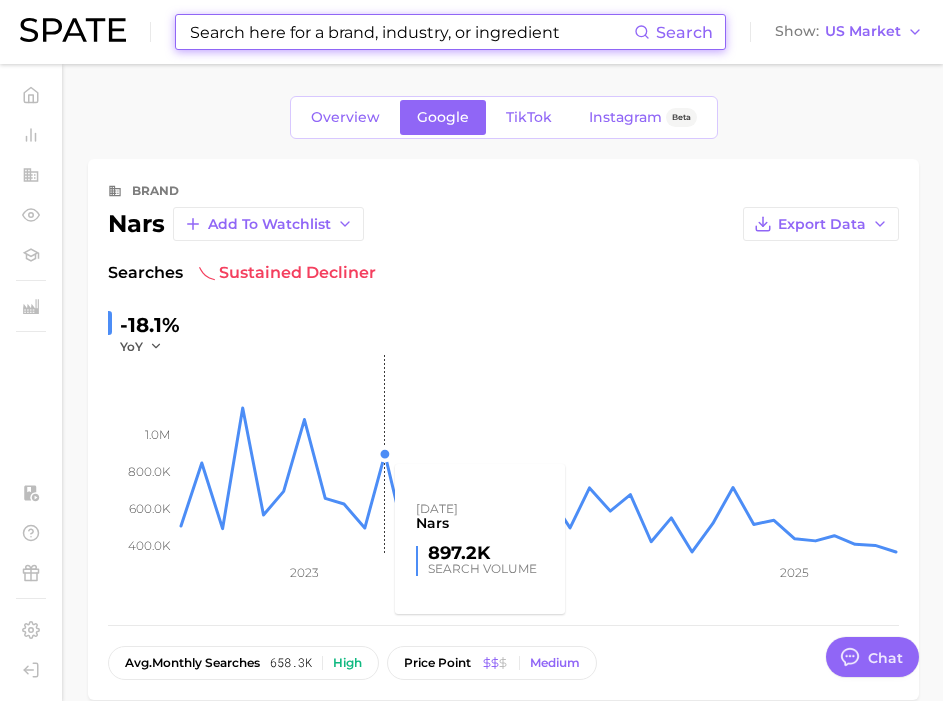 scroll, scrollTop: 773, scrollLeft: 0, axis: vertical 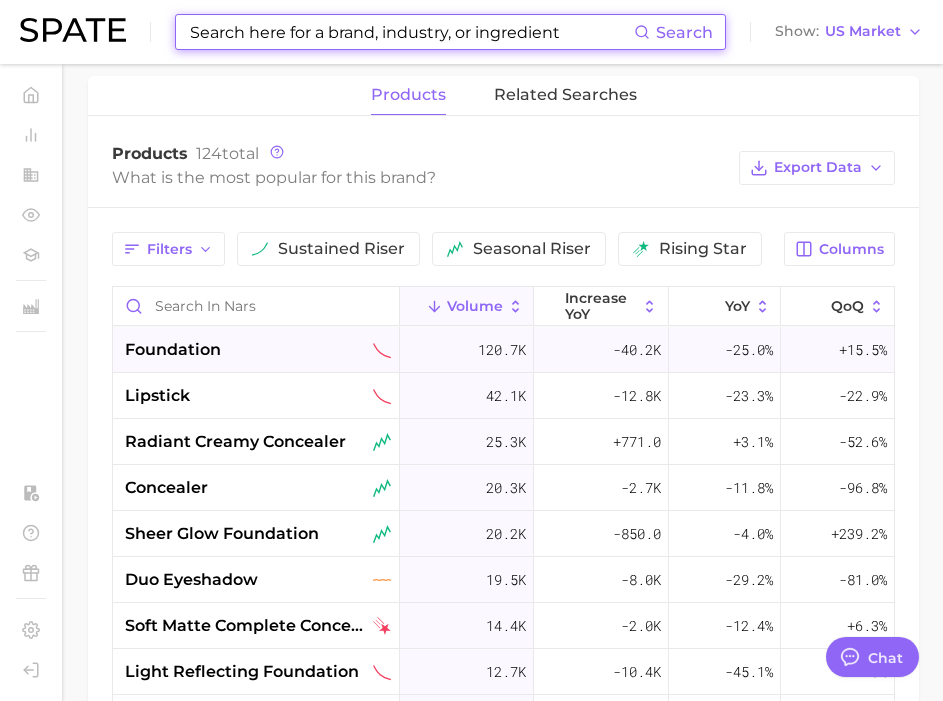 click on "foundation" at bounding box center (258, 350) 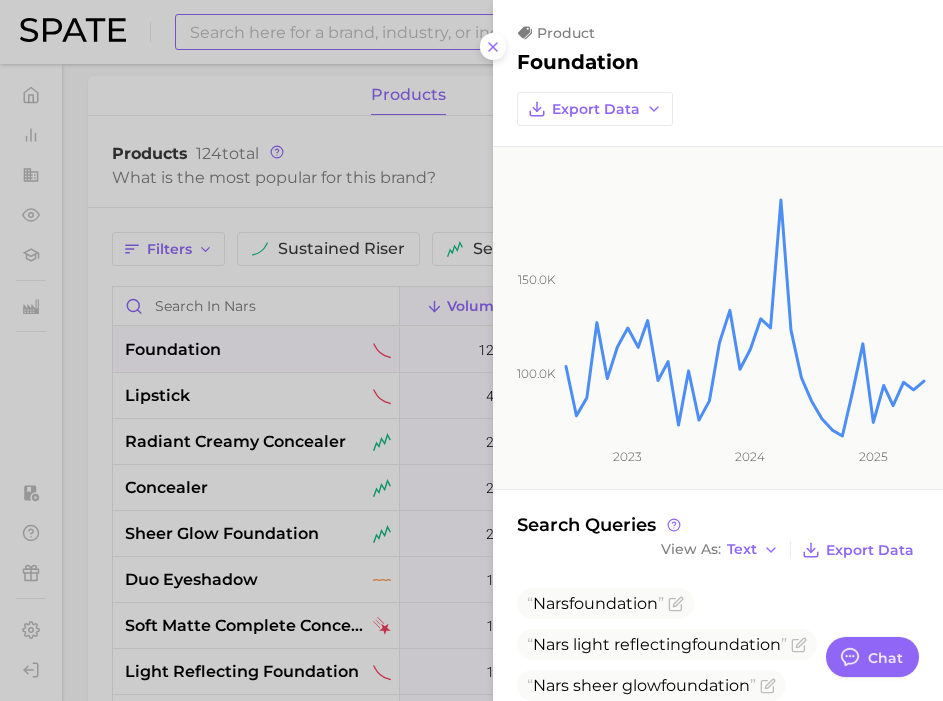 scroll, scrollTop: 365, scrollLeft: 0, axis: vertical 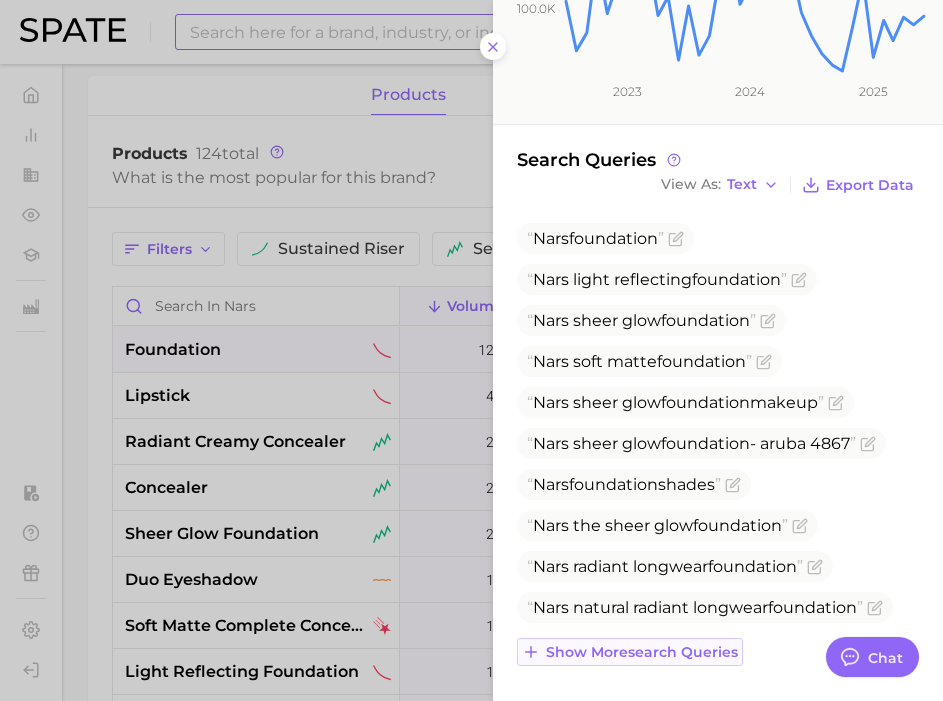 click on "Show more  search queries" at bounding box center (642, 652) 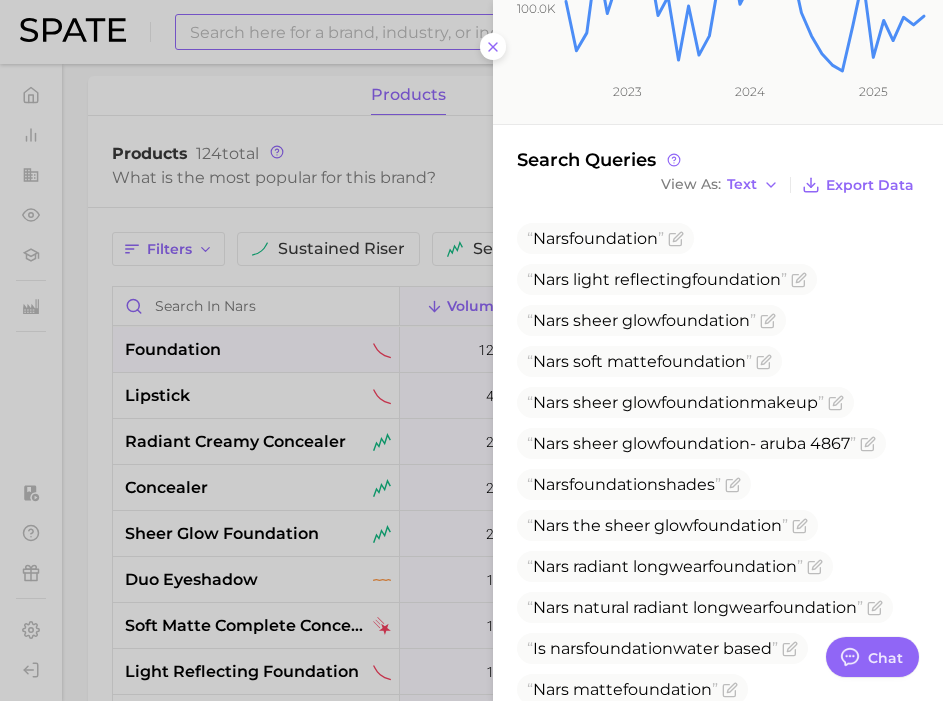 scroll, scrollTop: 614, scrollLeft: 0, axis: vertical 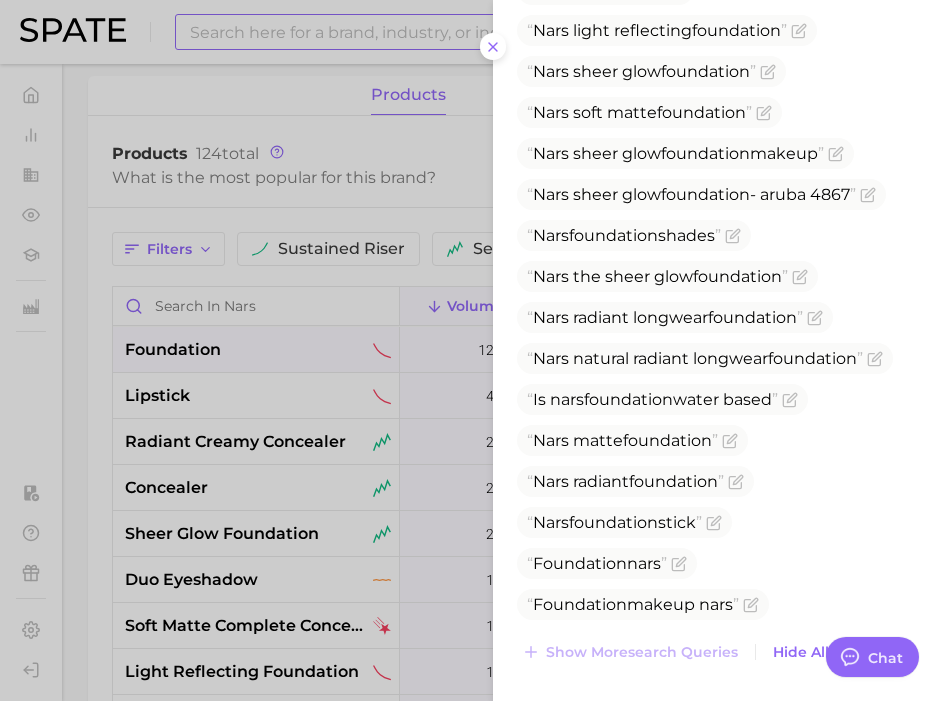 click at bounding box center [471, 350] 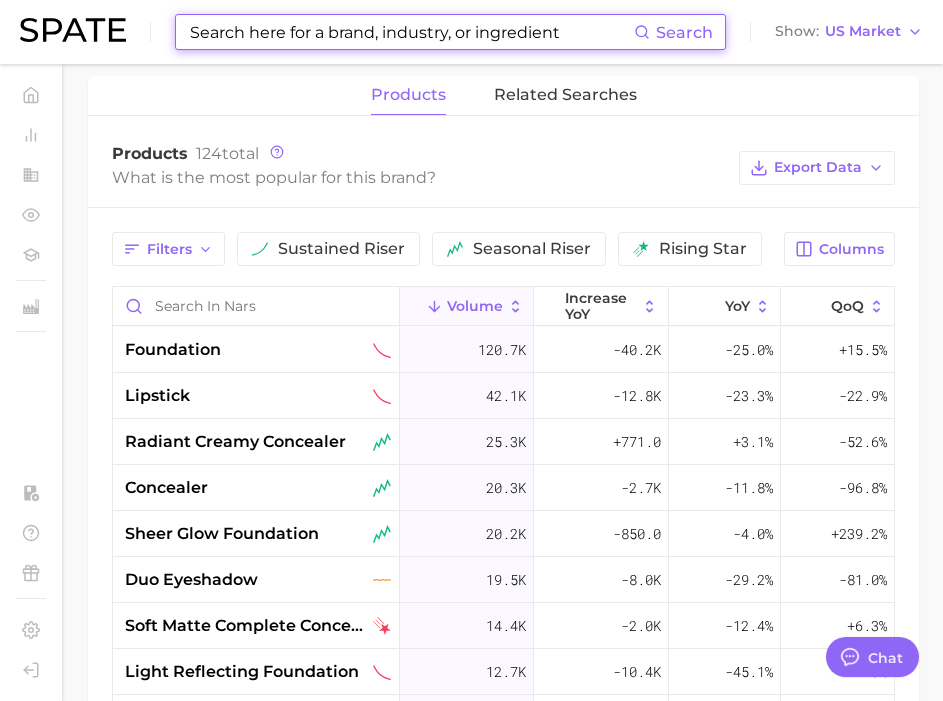 click at bounding box center (411, 32) 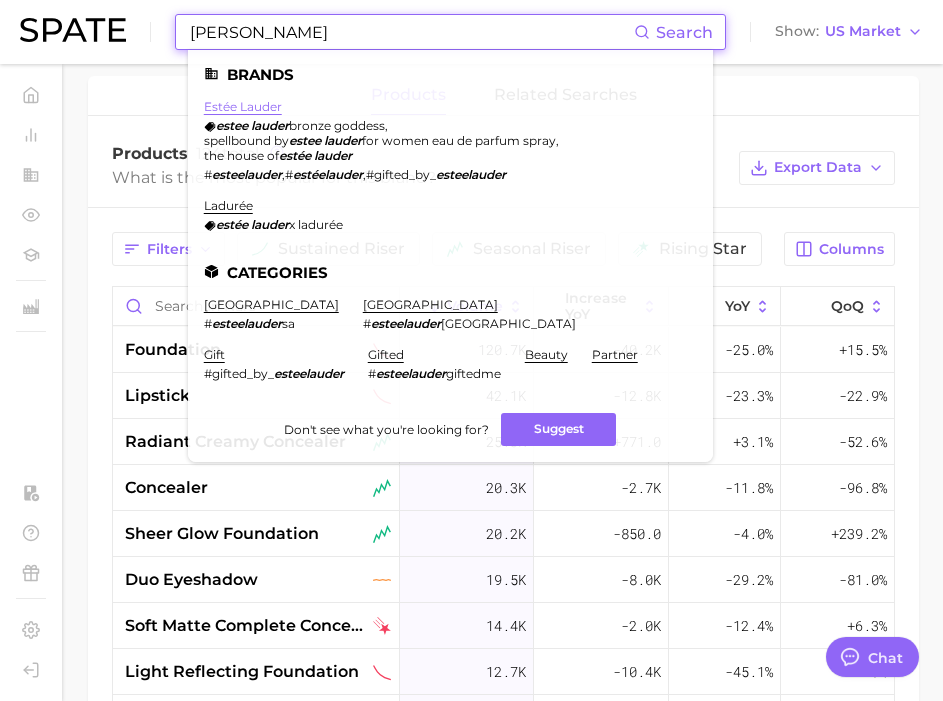 type on "[PERSON_NAME]" 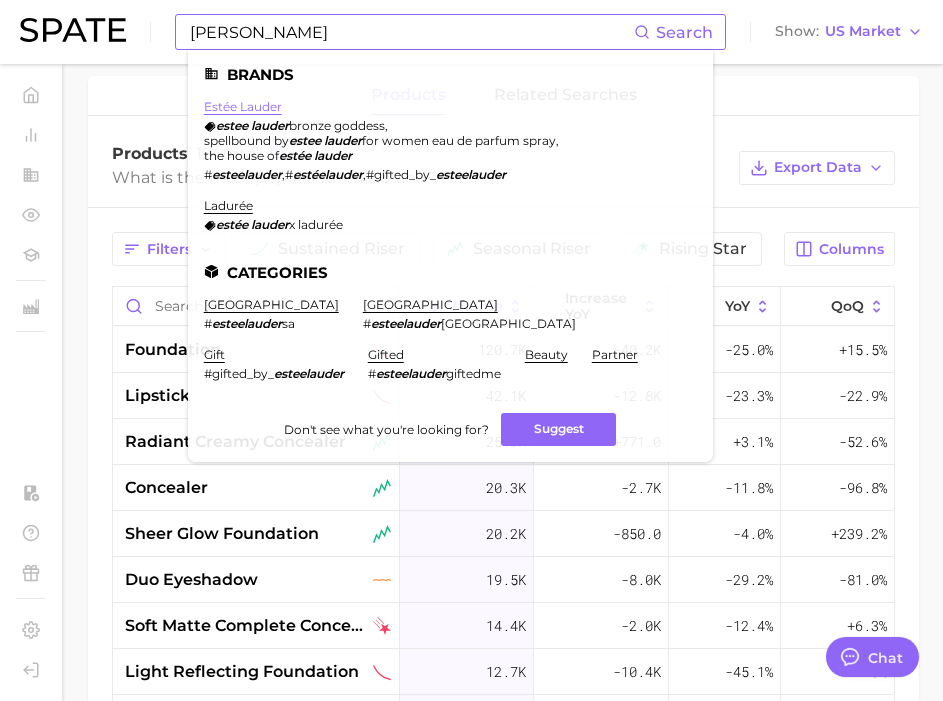 click on "estée lauder" at bounding box center (243, 106) 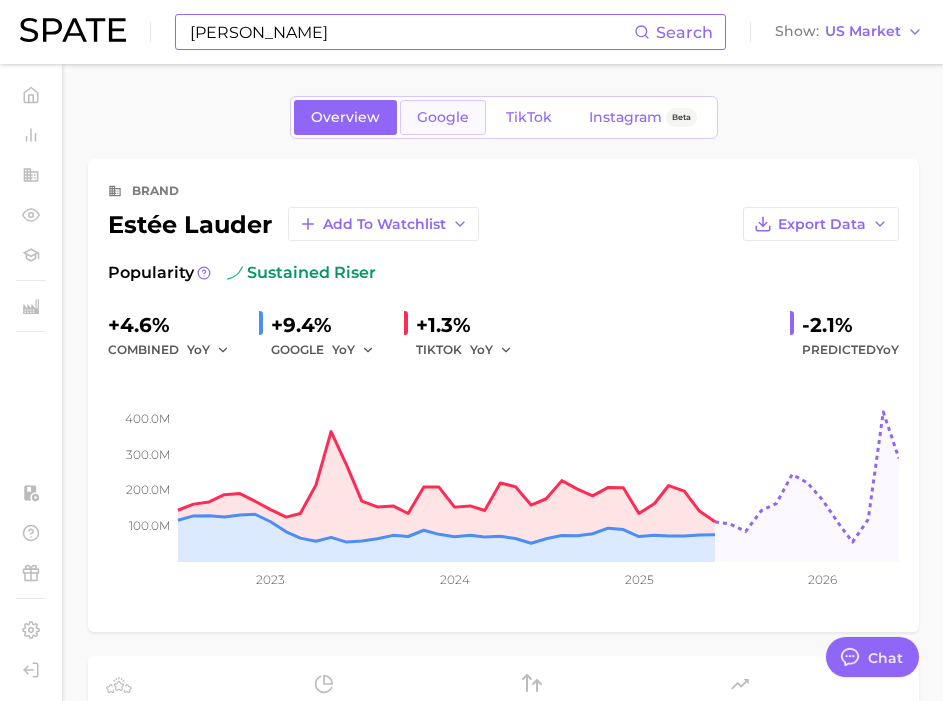 click on "Google" at bounding box center [443, 117] 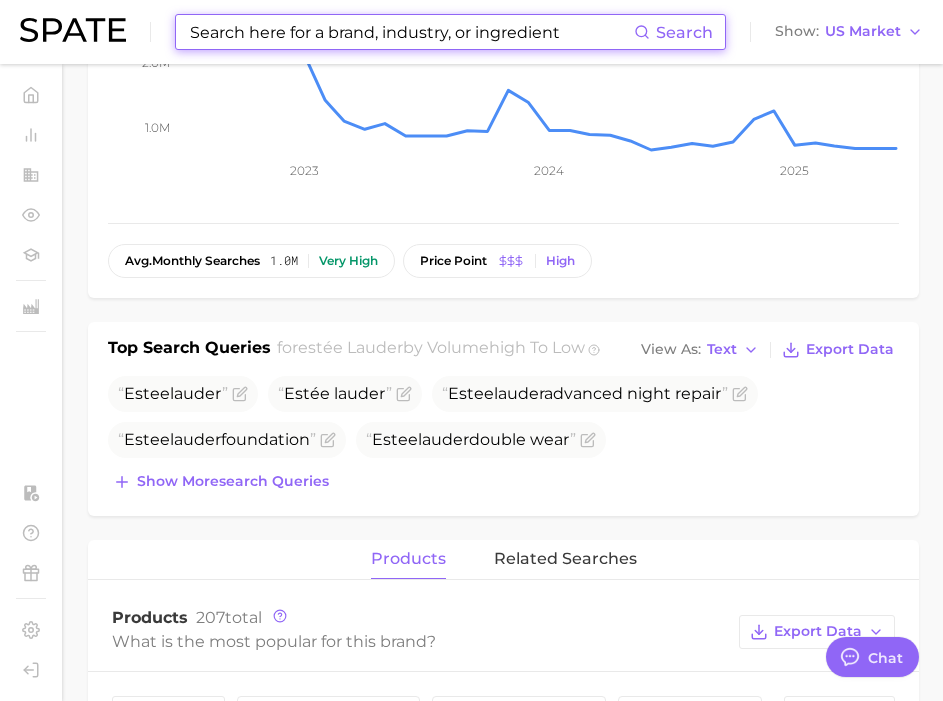 scroll, scrollTop: 701, scrollLeft: 0, axis: vertical 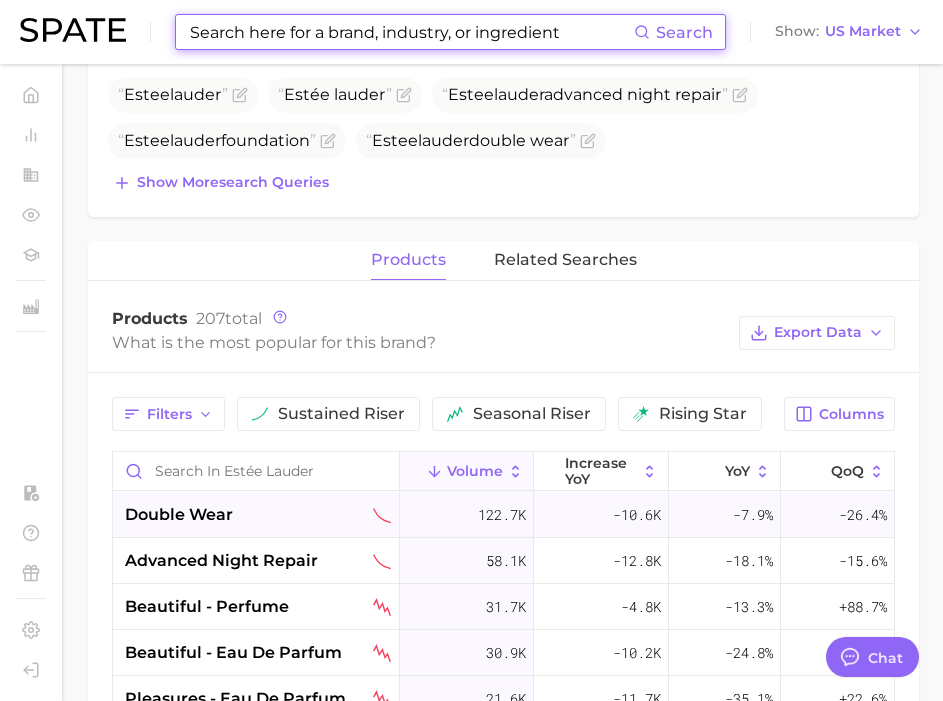 click on "double wear" at bounding box center (258, 515) 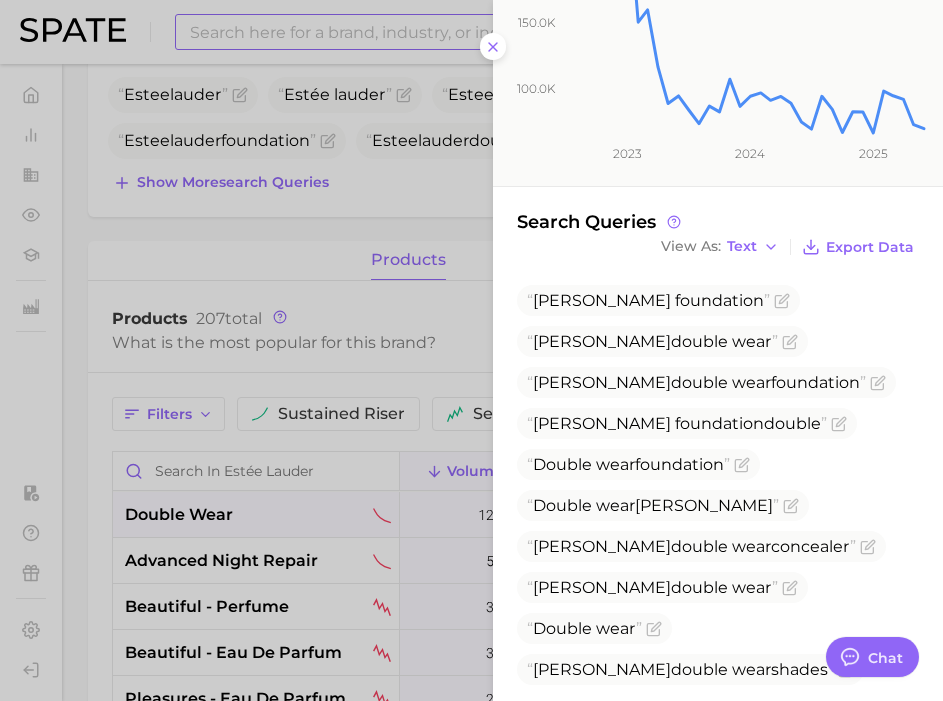 scroll, scrollTop: 365, scrollLeft: 0, axis: vertical 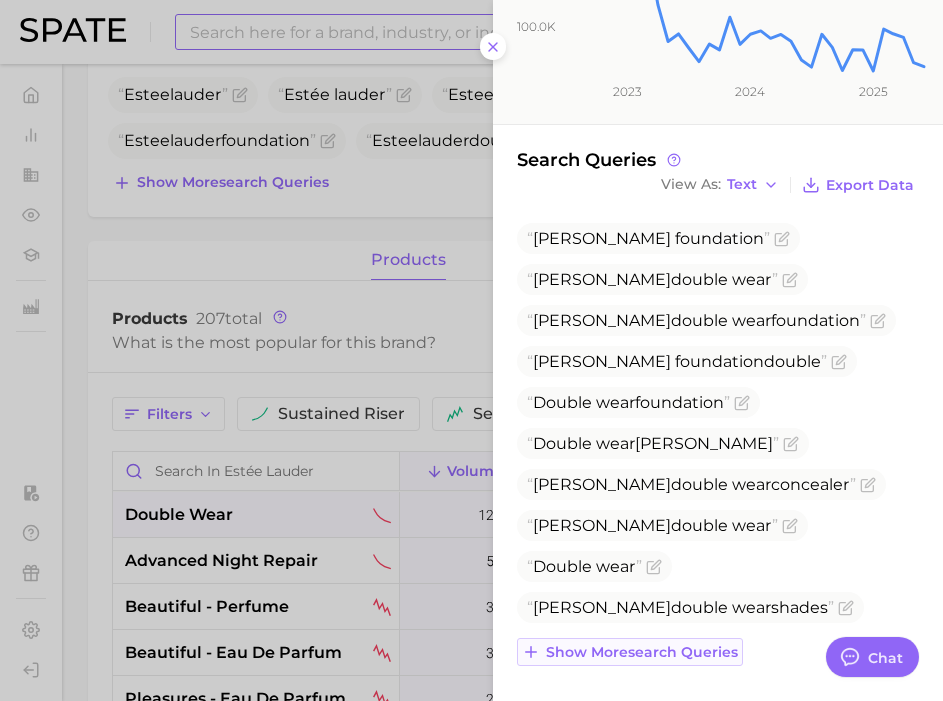 click on "Show more  search queries" at bounding box center (642, 652) 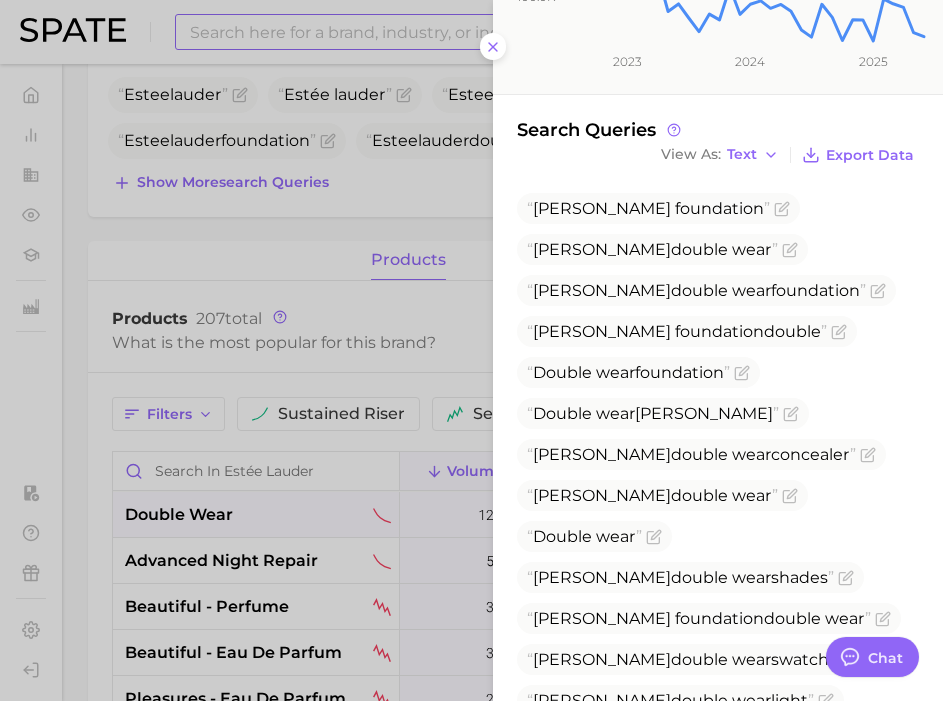 scroll, scrollTop: 758, scrollLeft: 0, axis: vertical 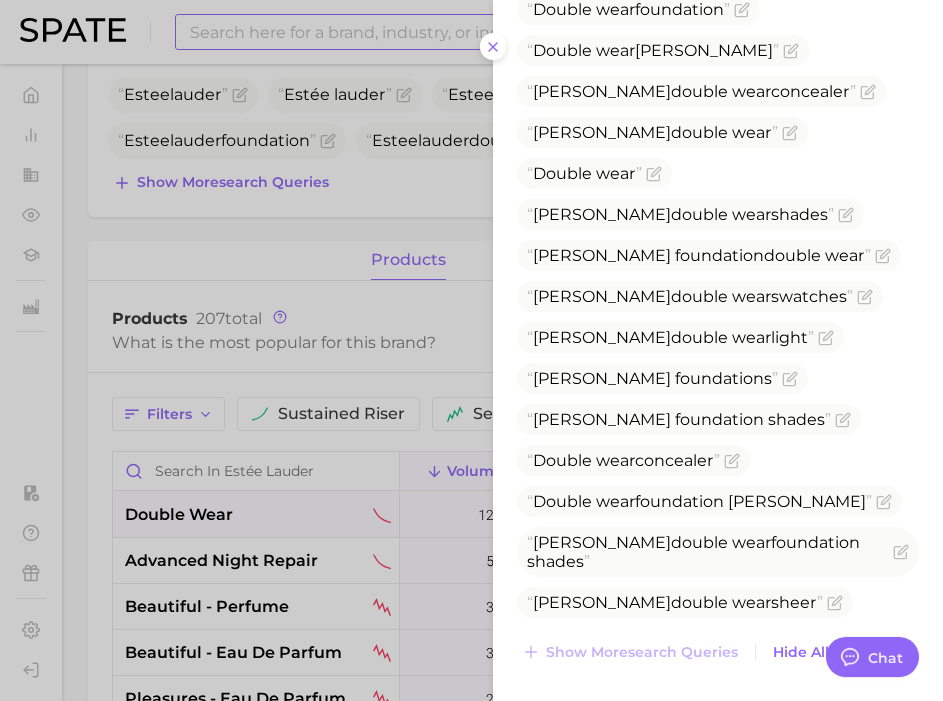 click at bounding box center (471, 350) 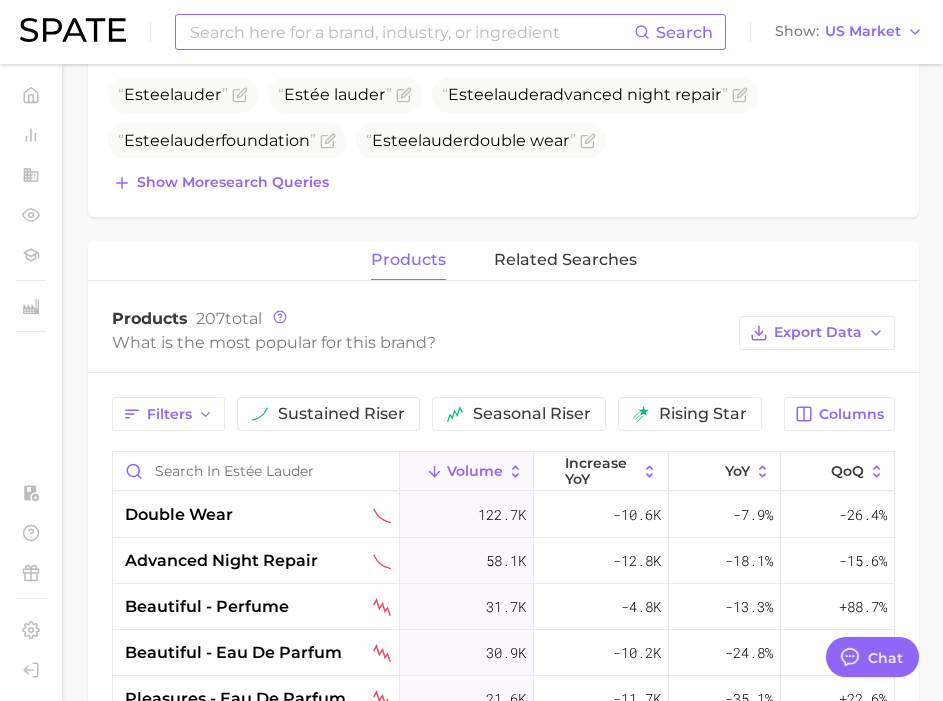 click at bounding box center (411, 32) 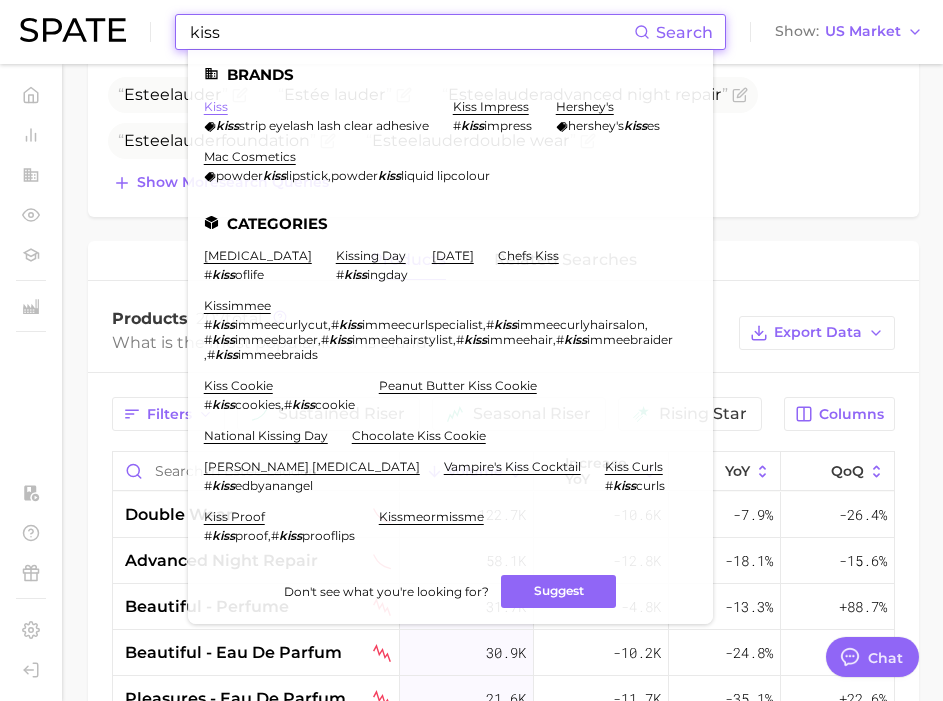 type on "kiss" 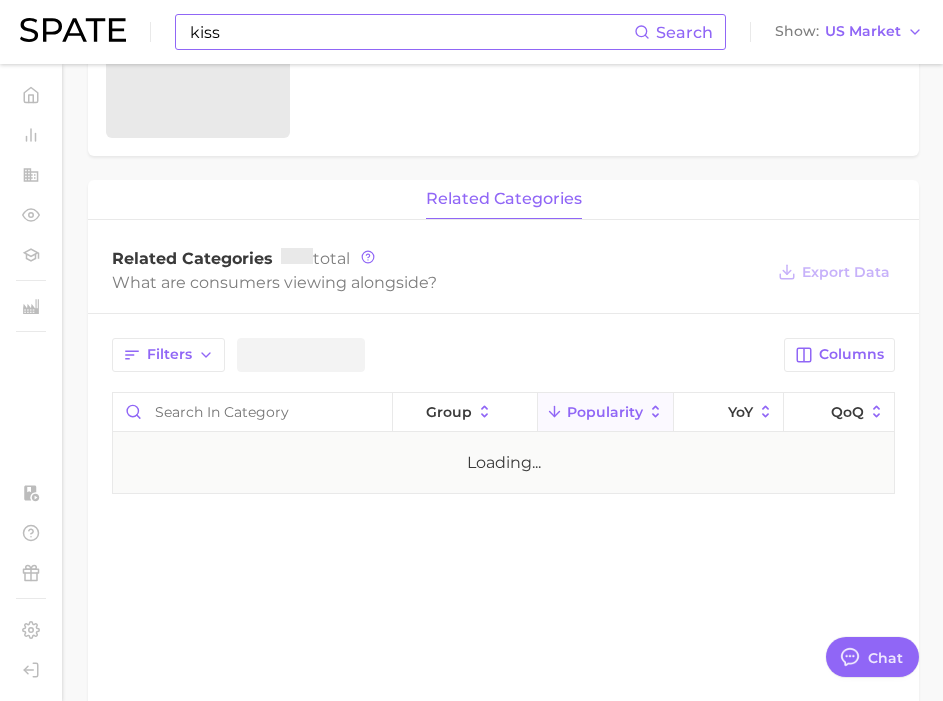 scroll, scrollTop: 0, scrollLeft: 0, axis: both 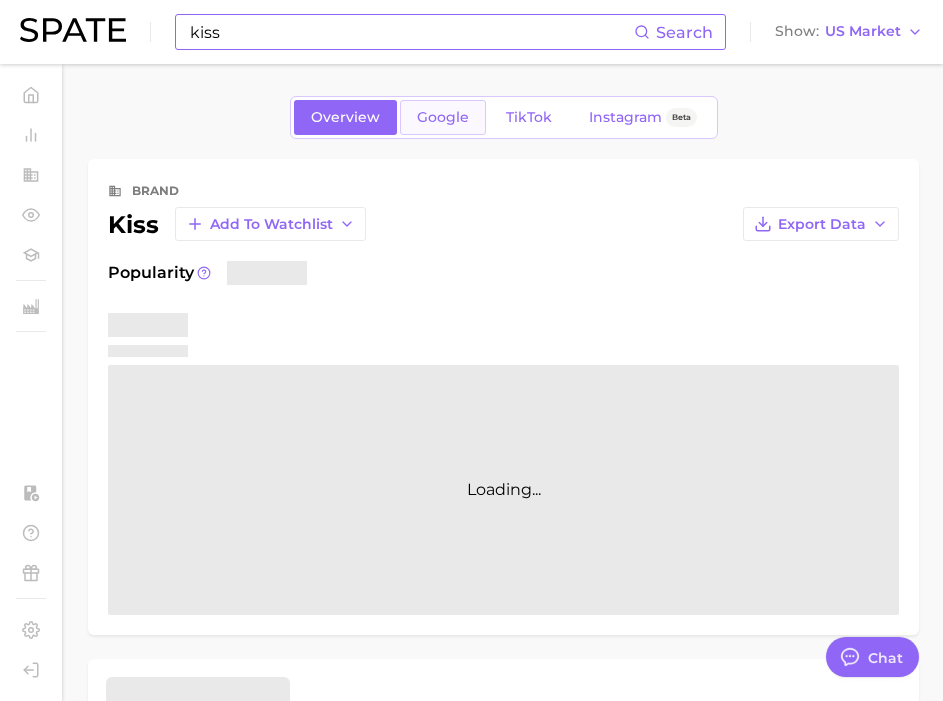 click on "Google" at bounding box center (443, 117) 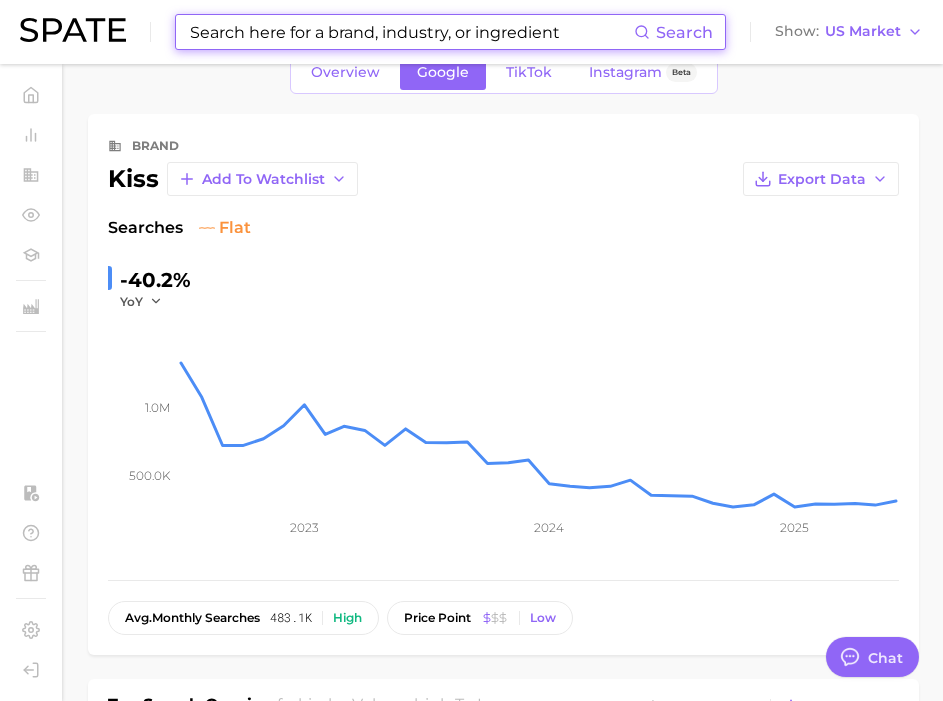 scroll, scrollTop: 51, scrollLeft: 0, axis: vertical 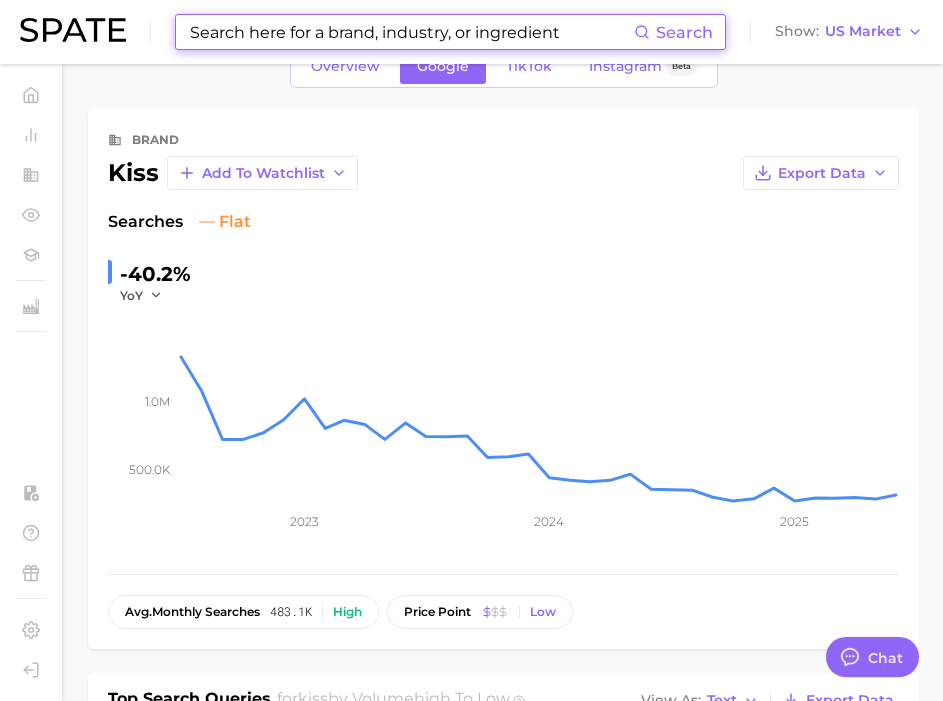 click at bounding box center [411, 32] 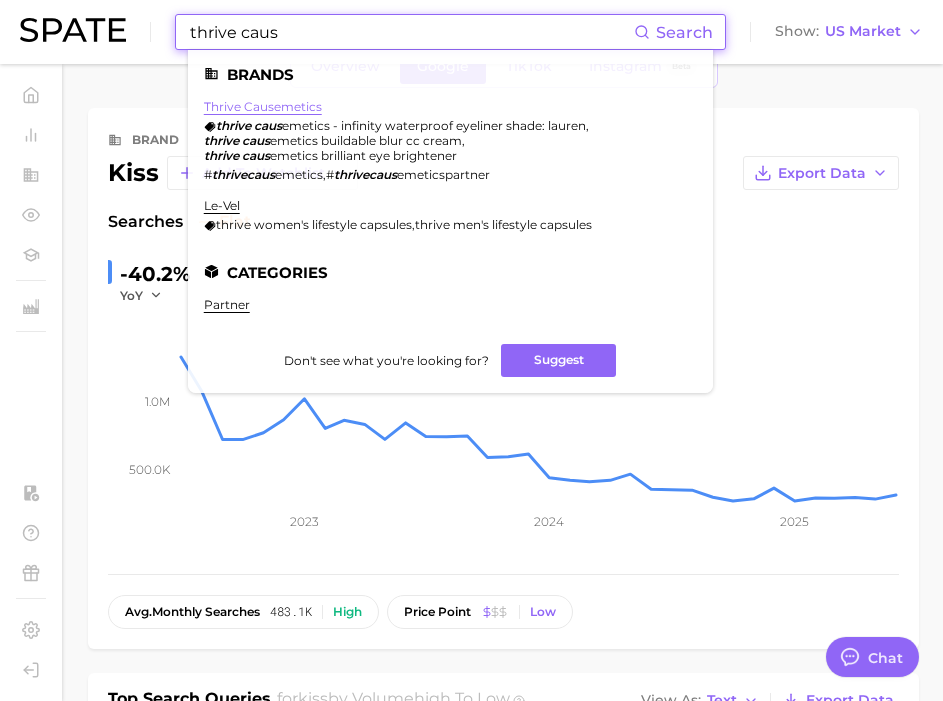 type on "thrive caus" 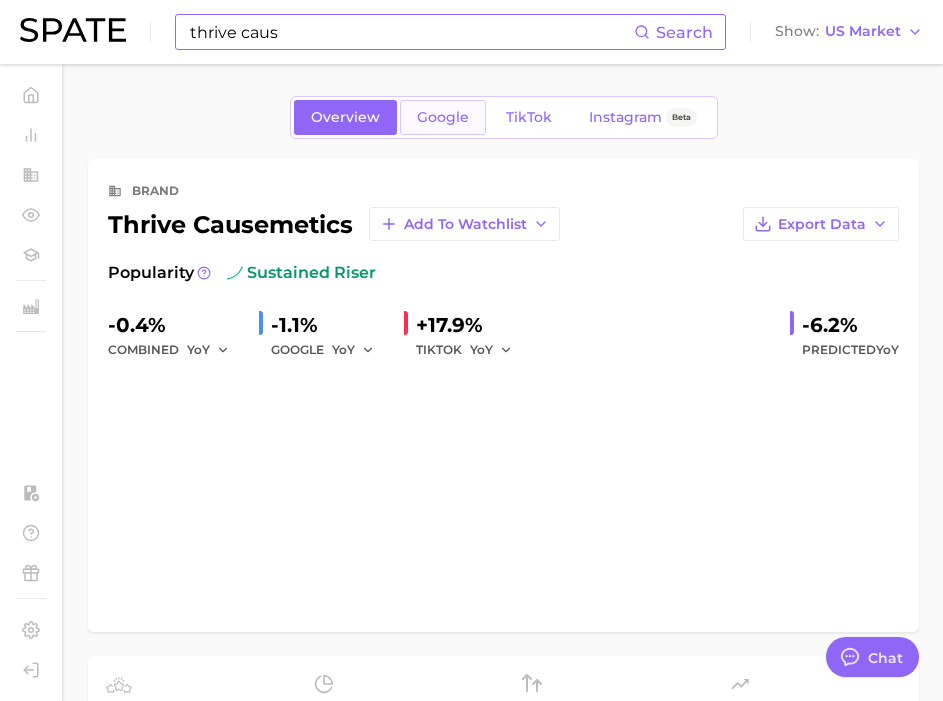 click on "Google" at bounding box center (443, 117) 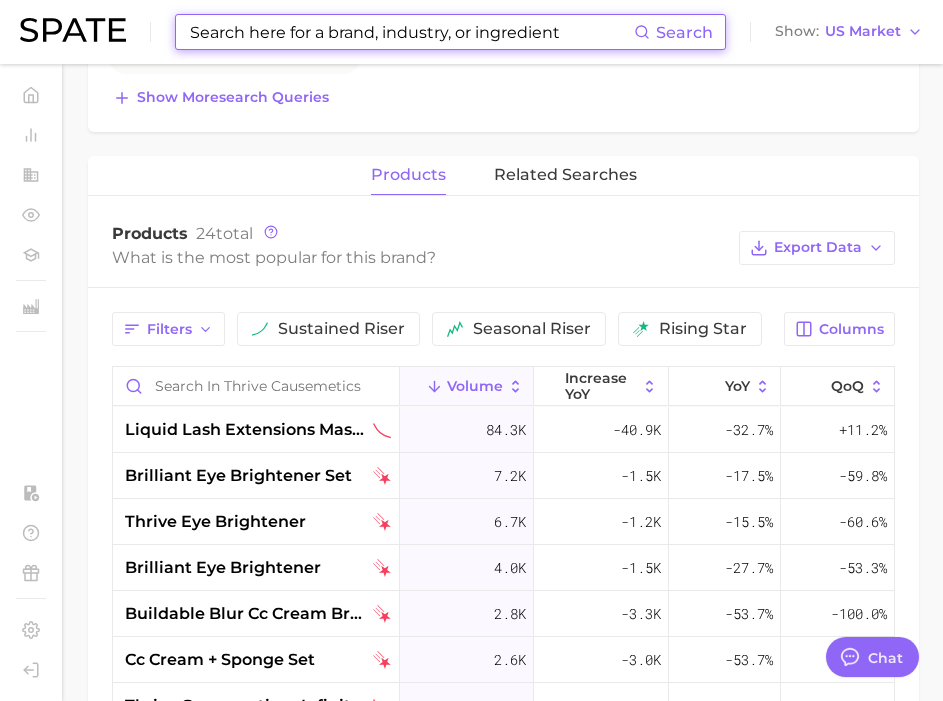 scroll, scrollTop: 812, scrollLeft: 0, axis: vertical 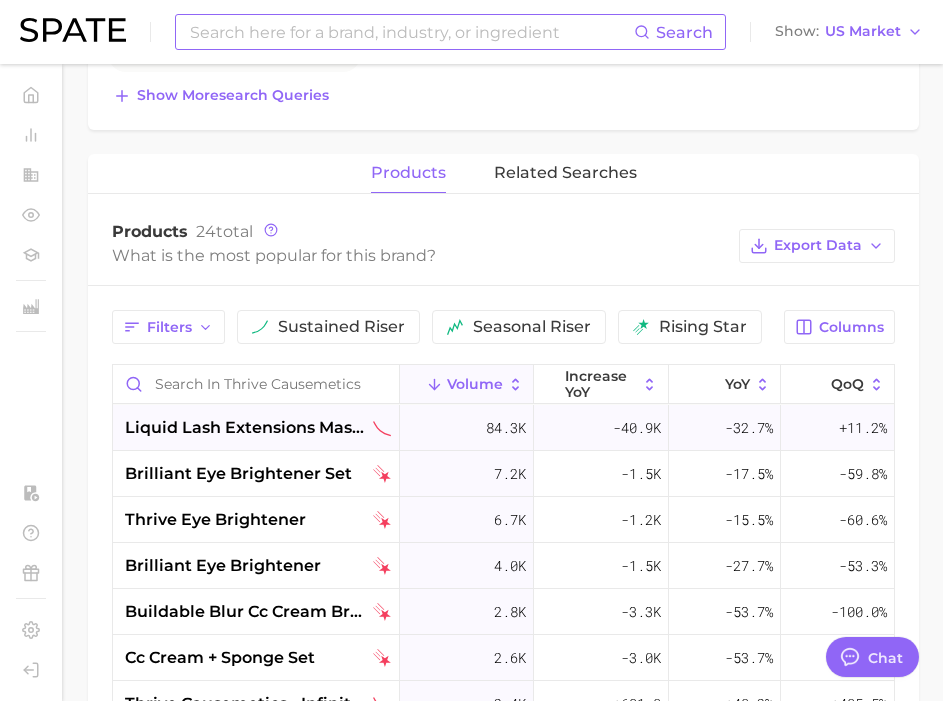 click on "liquid lash extensions mascara" at bounding box center (247, 428) 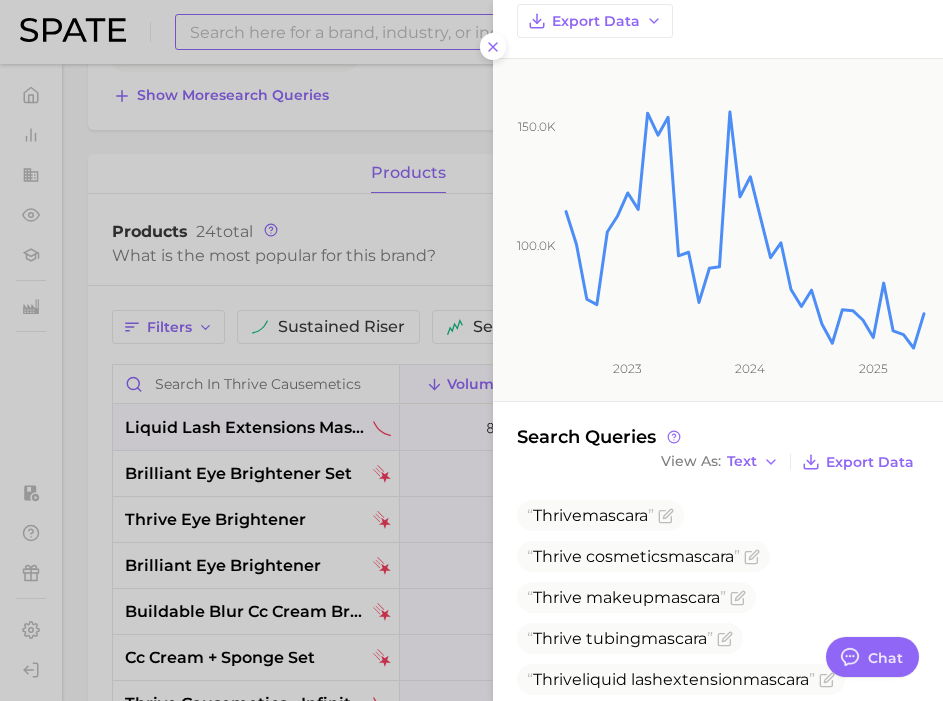 scroll, scrollTop: 385, scrollLeft: 0, axis: vertical 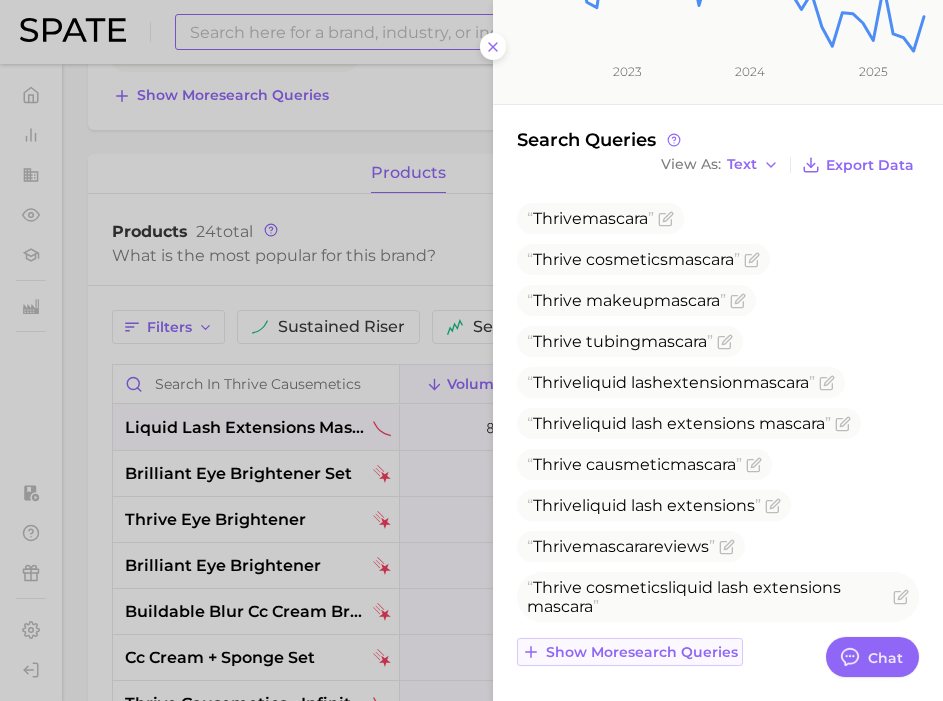click on "Show more  search queries" at bounding box center [642, 652] 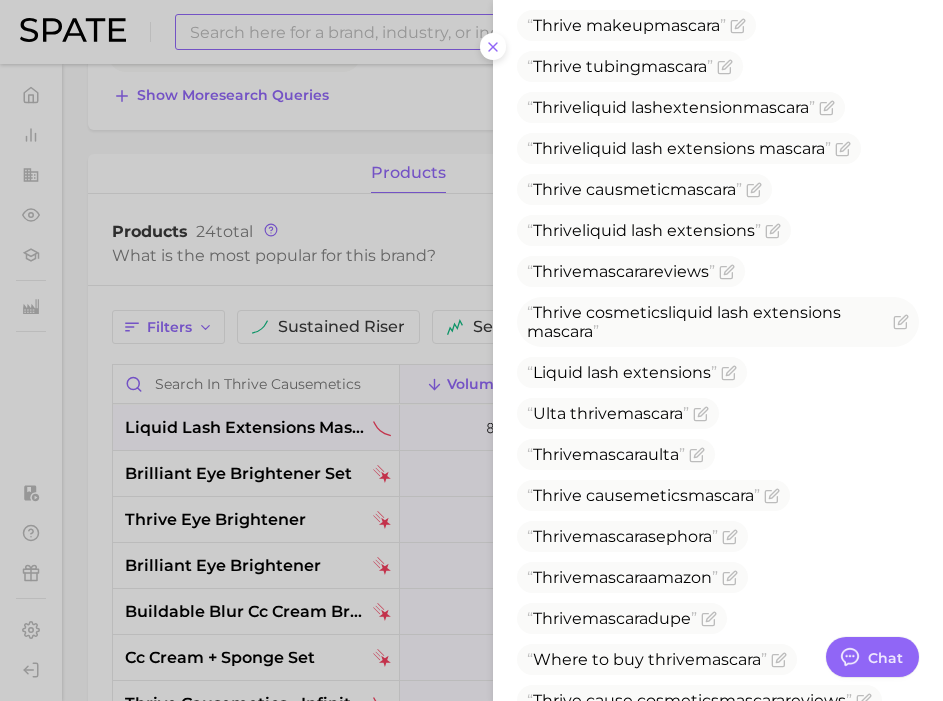 scroll, scrollTop: 800, scrollLeft: 0, axis: vertical 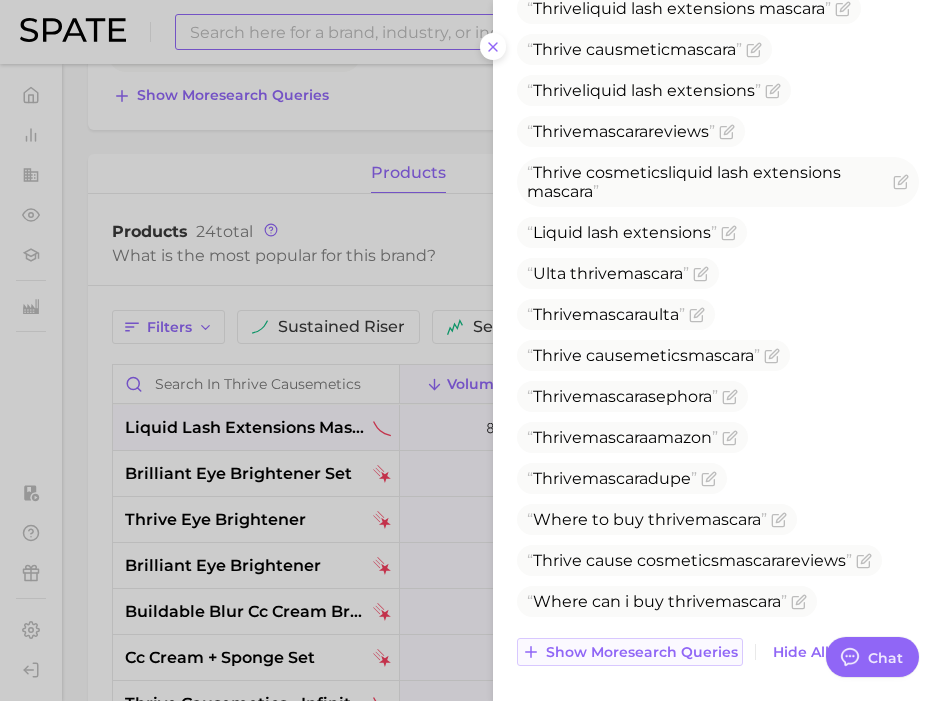 click on "Show more  search queries" at bounding box center [642, 652] 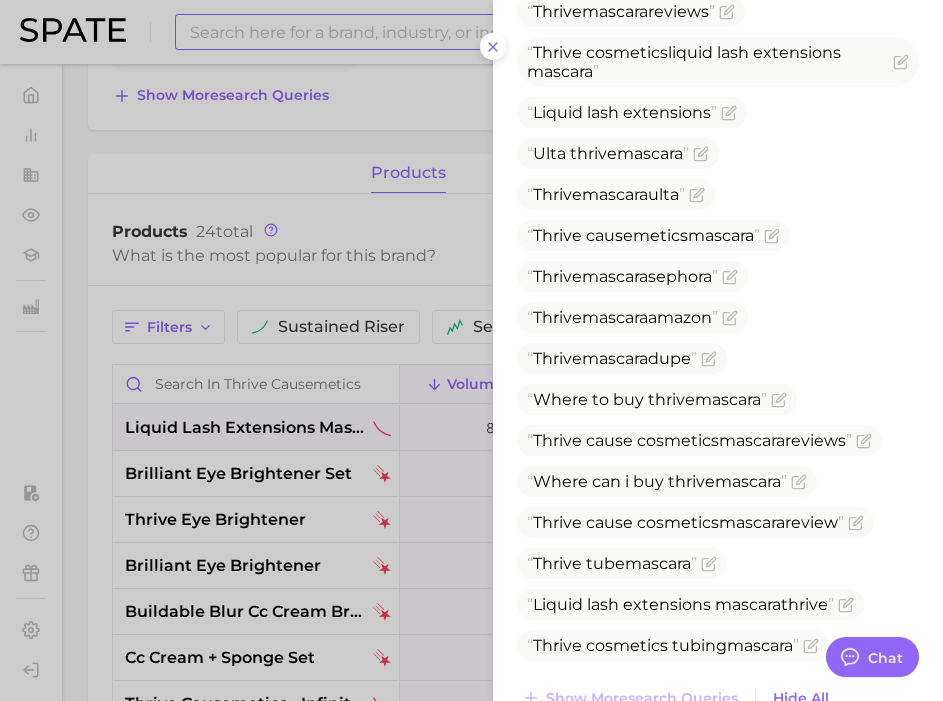 scroll, scrollTop: 966, scrollLeft: 0, axis: vertical 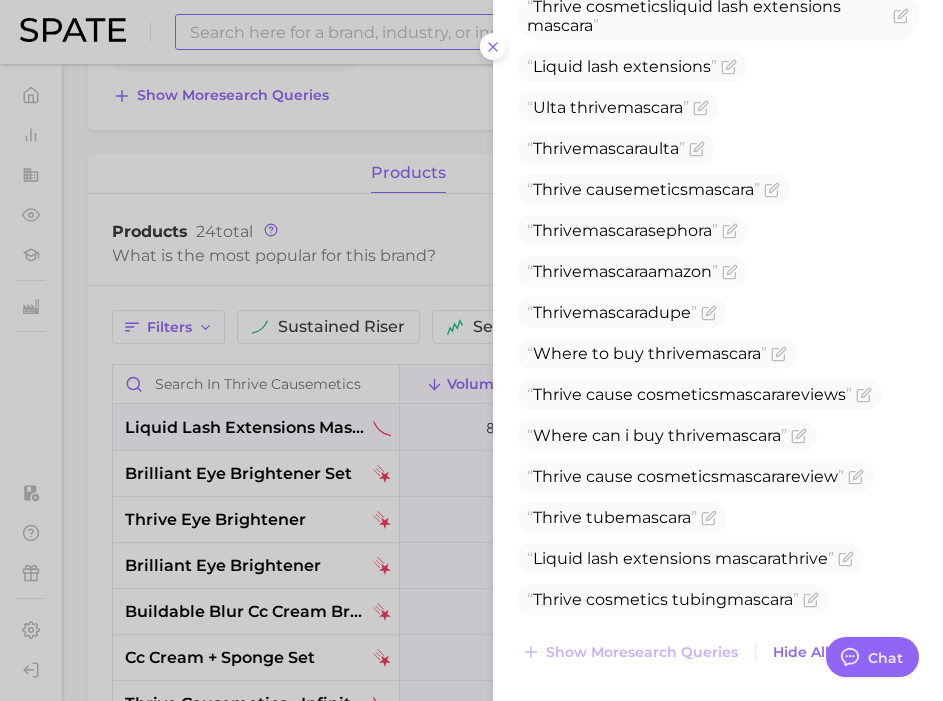 click at bounding box center [471, 350] 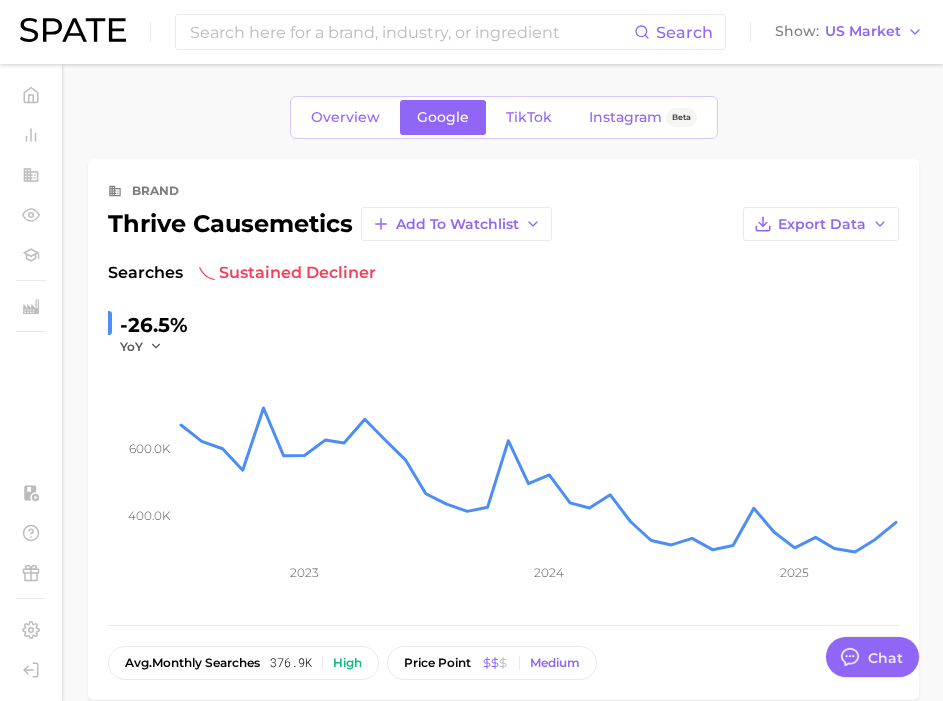scroll, scrollTop: 812, scrollLeft: 0, axis: vertical 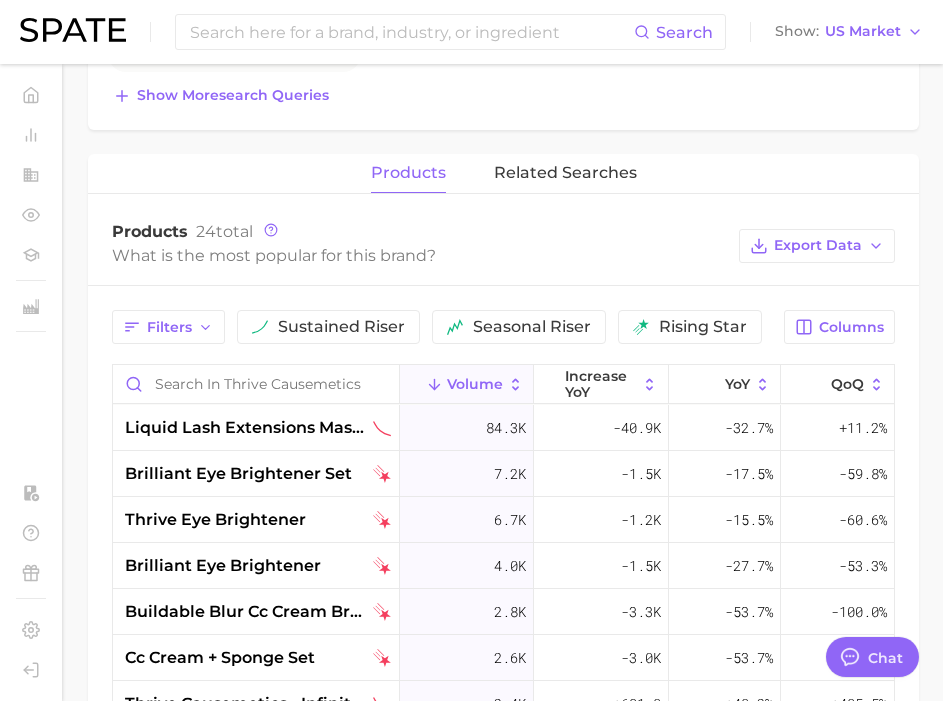 click at bounding box center [411, 32] 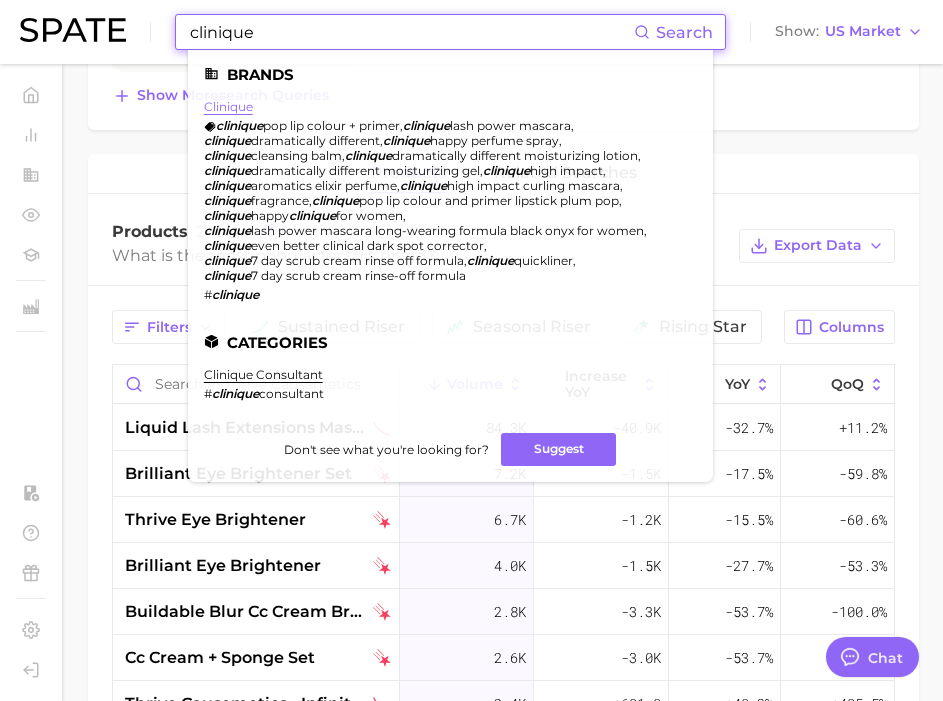 type on "clinique" 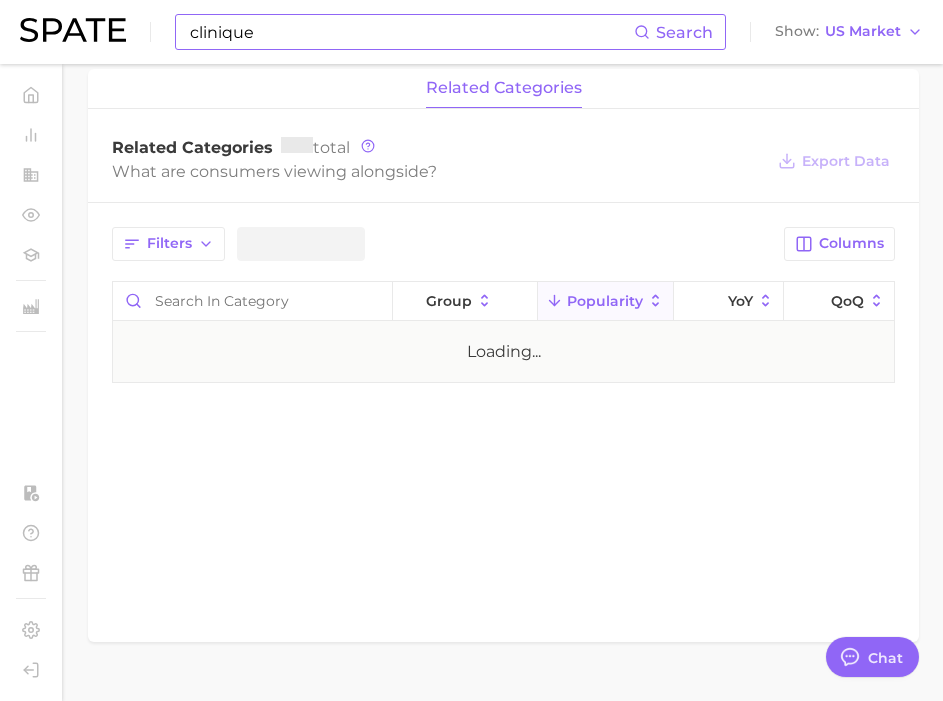 scroll, scrollTop: 0, scrollLeft: 0, axis: both 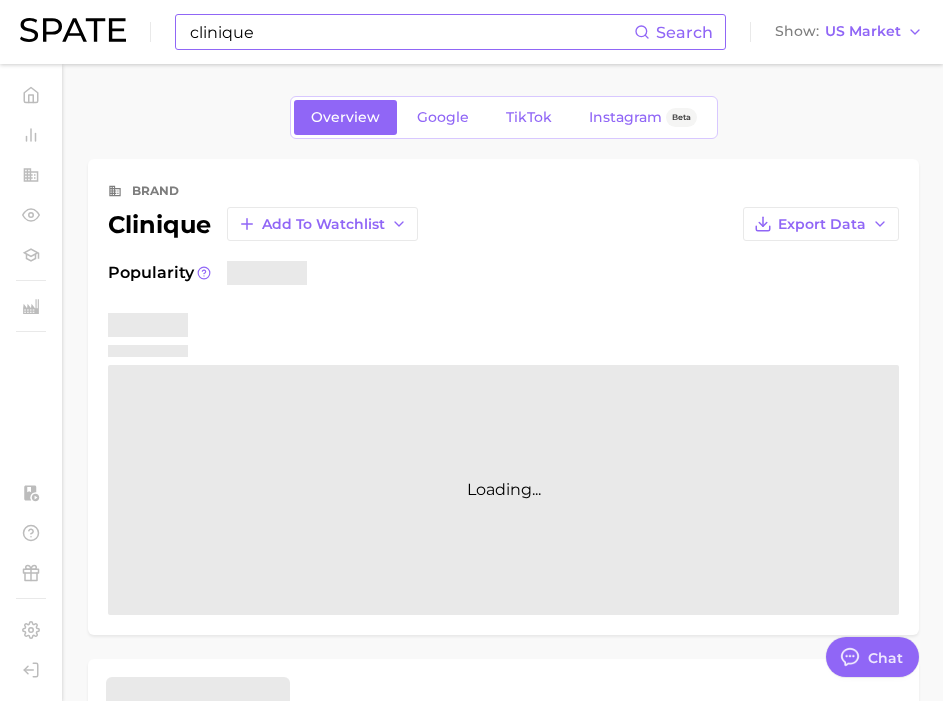click on "Overview Google TikTok Instagram Beta" at bounding box center [504, 117] 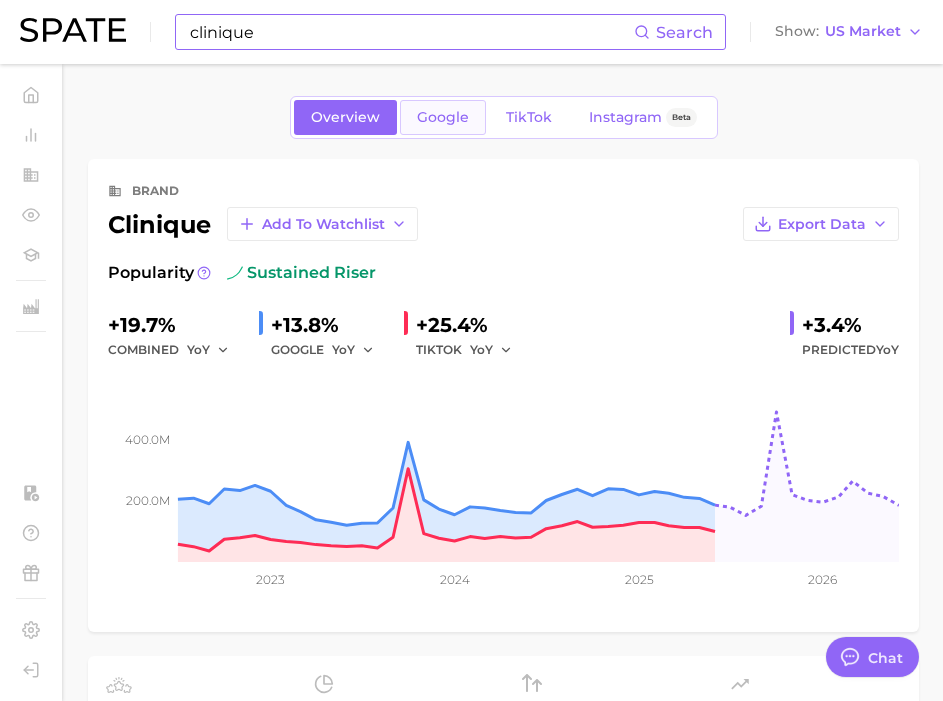 click on "Google" at bounding box center (443, 117) 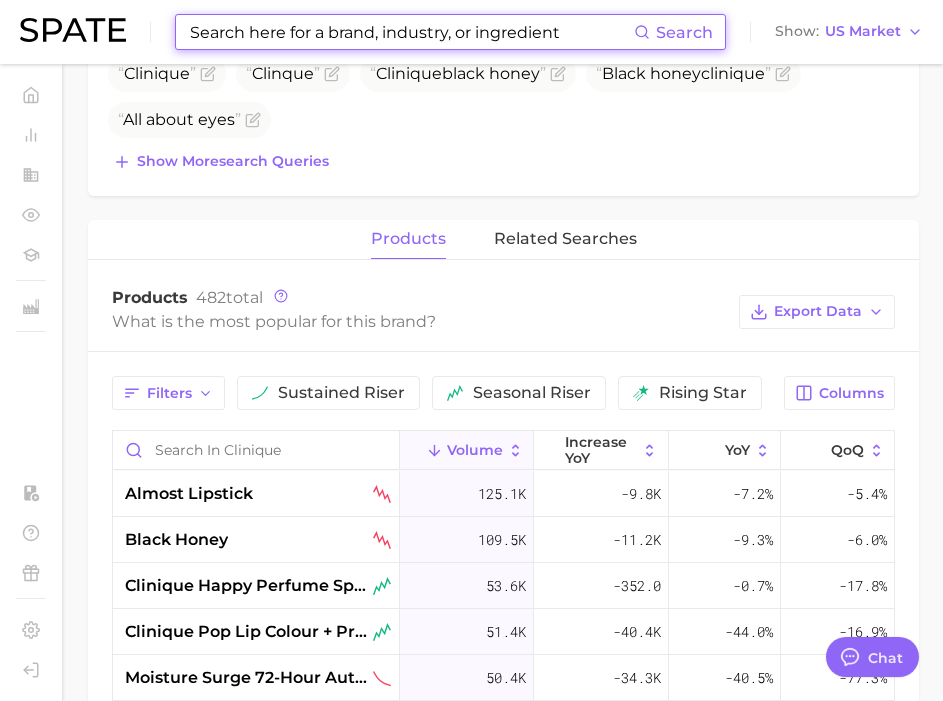 scroll, scrollTop: 744, scrollLeft: 0, axis: vertical 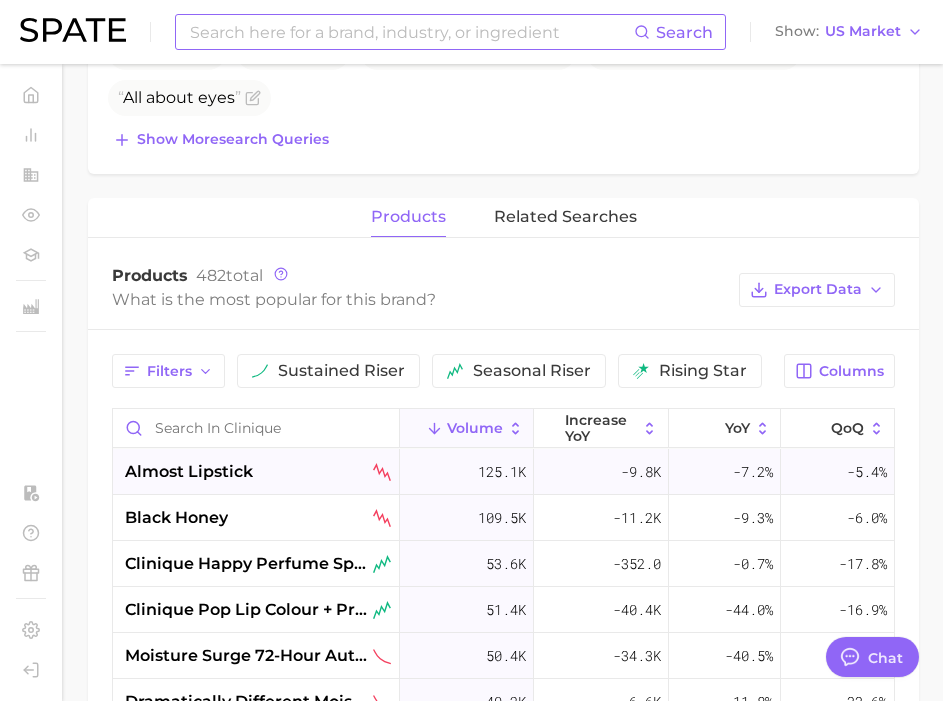 click on "almost lipstick" at bounding box center [256, 472] 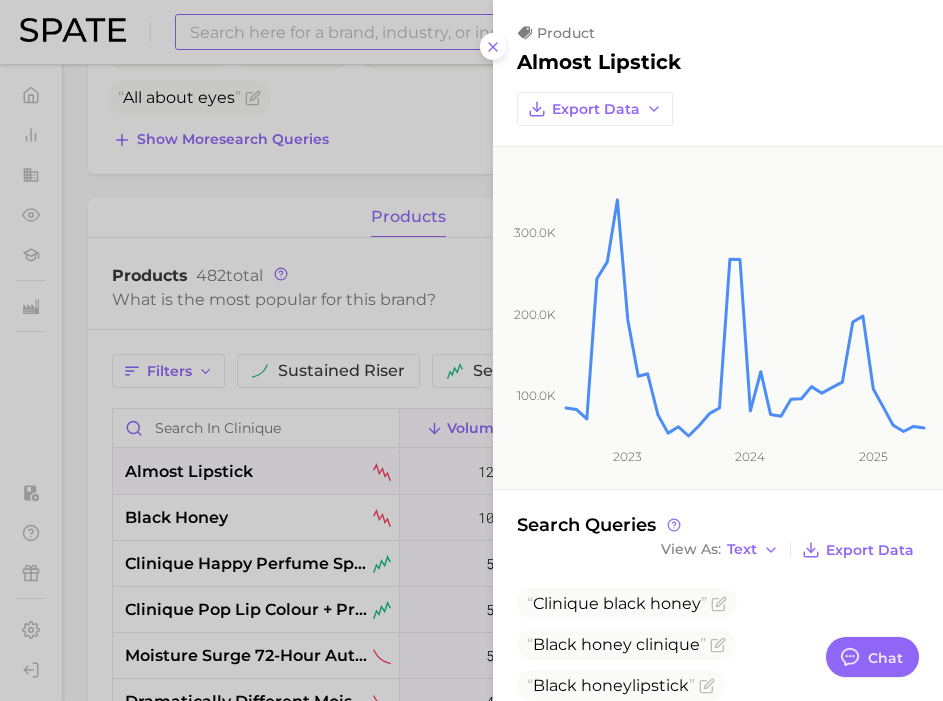 scroll, scrollTop: 365, scrollLeft: 0, axis: vertical 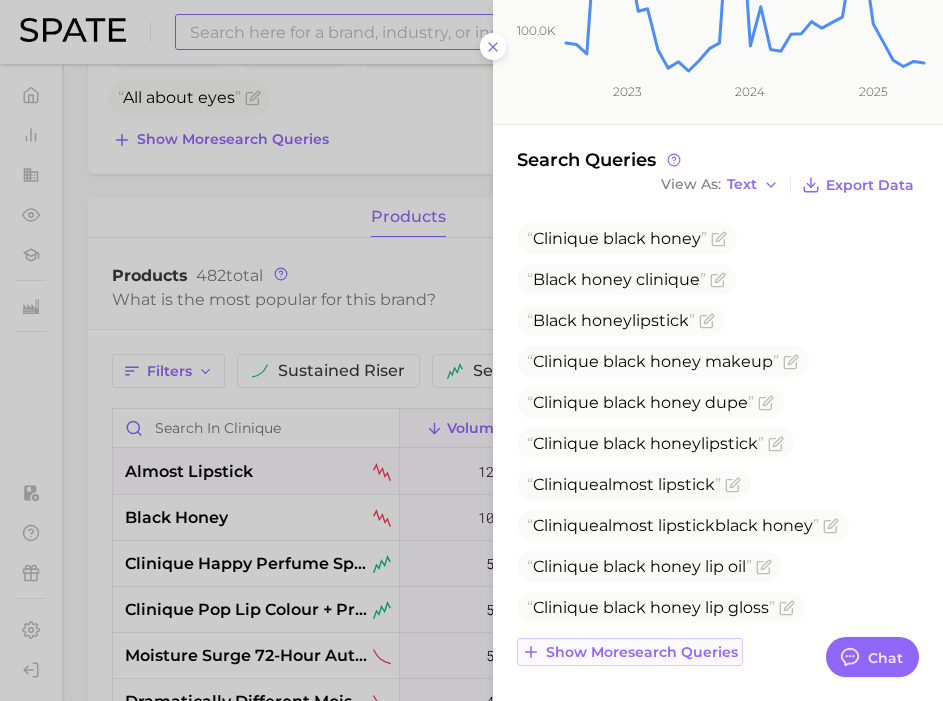 click on "Show more  search queries" at bounding box center (642, 652) 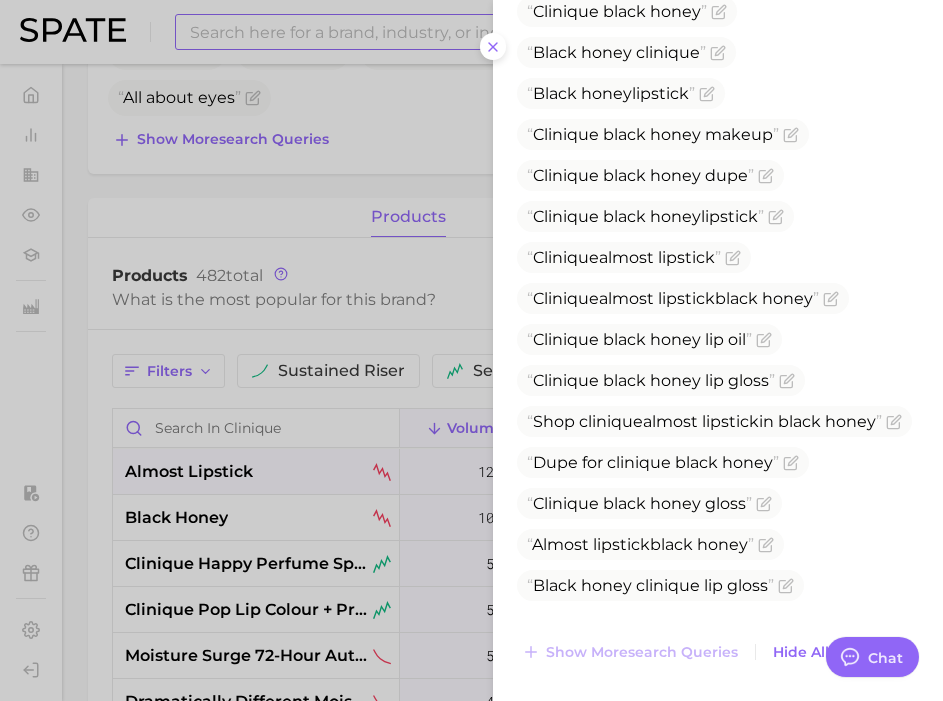 scroll, scrollTop: 591, scrollLeft: 0, axis: vertical 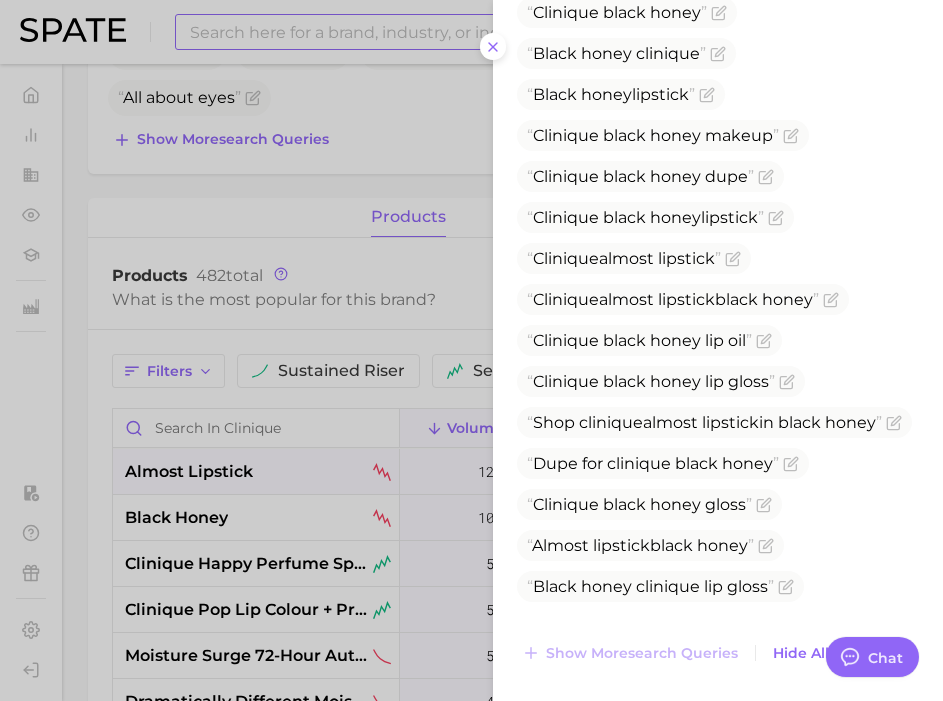 click at bounding box center [471, 350] 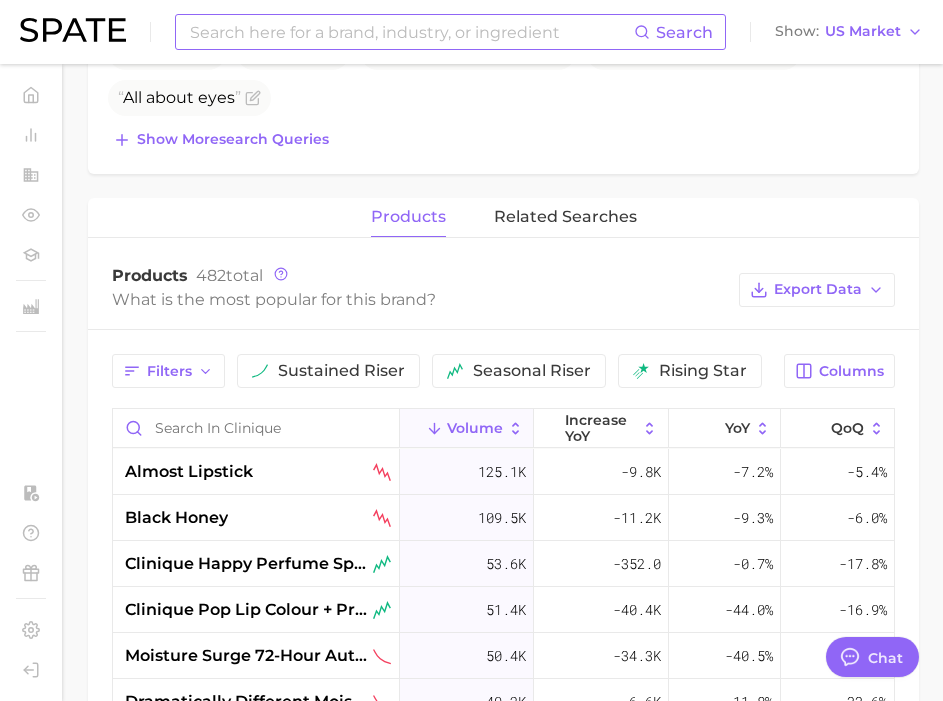 click at bounding box center (411, 32) 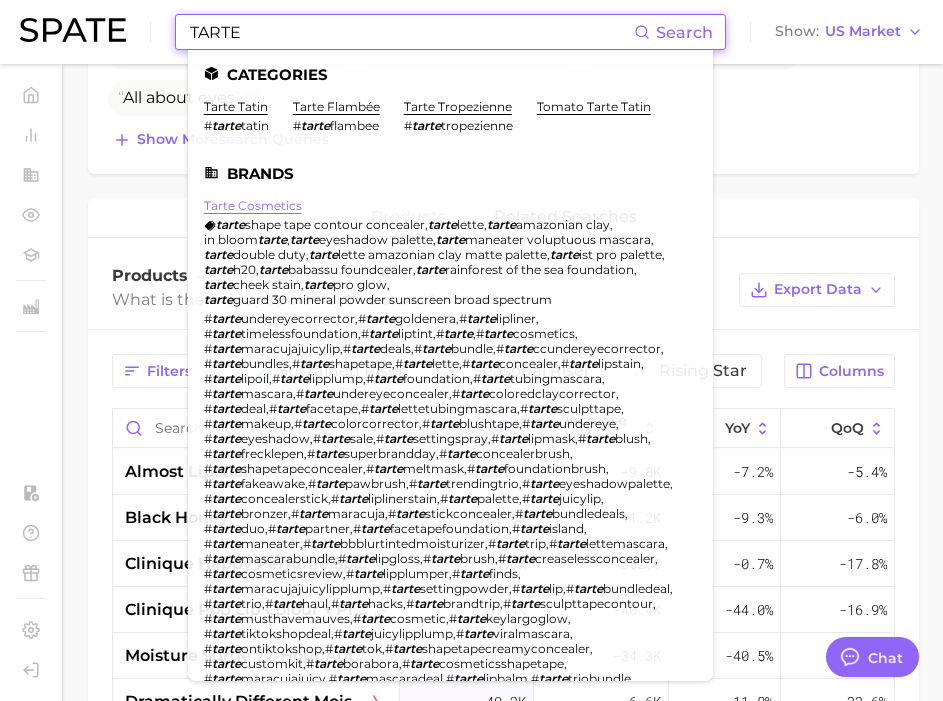 type on "TARTE" 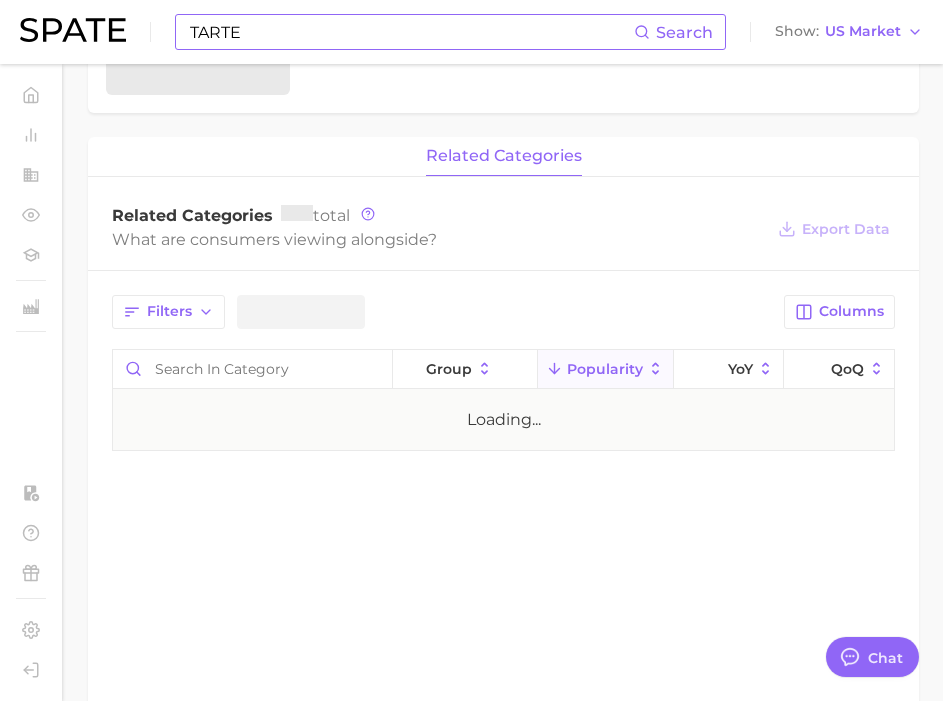 scroll, scrollTop: 0, scrollLeft: 0, axis: both 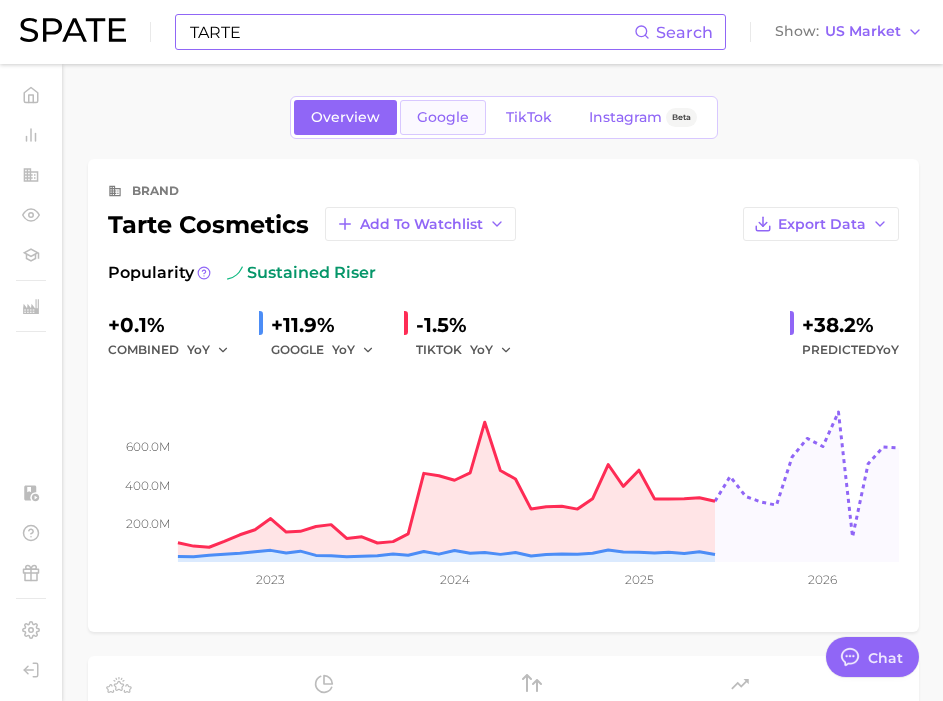 click on "Google" at bounding box center (443, 117) 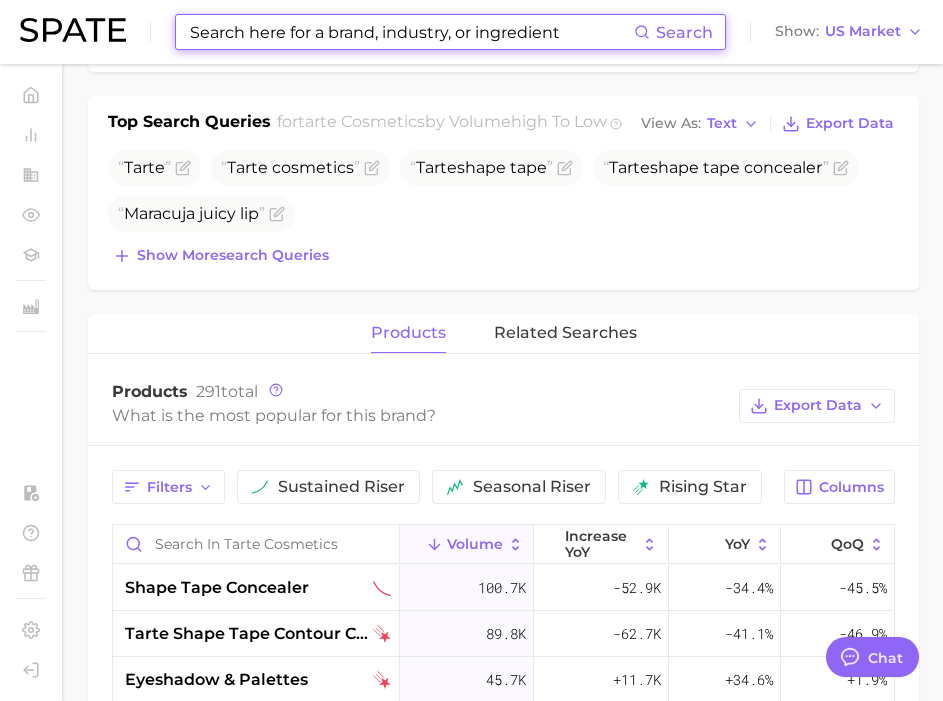 scroll, scrollTop: 719, scrollLeft: 0, axis: vertical 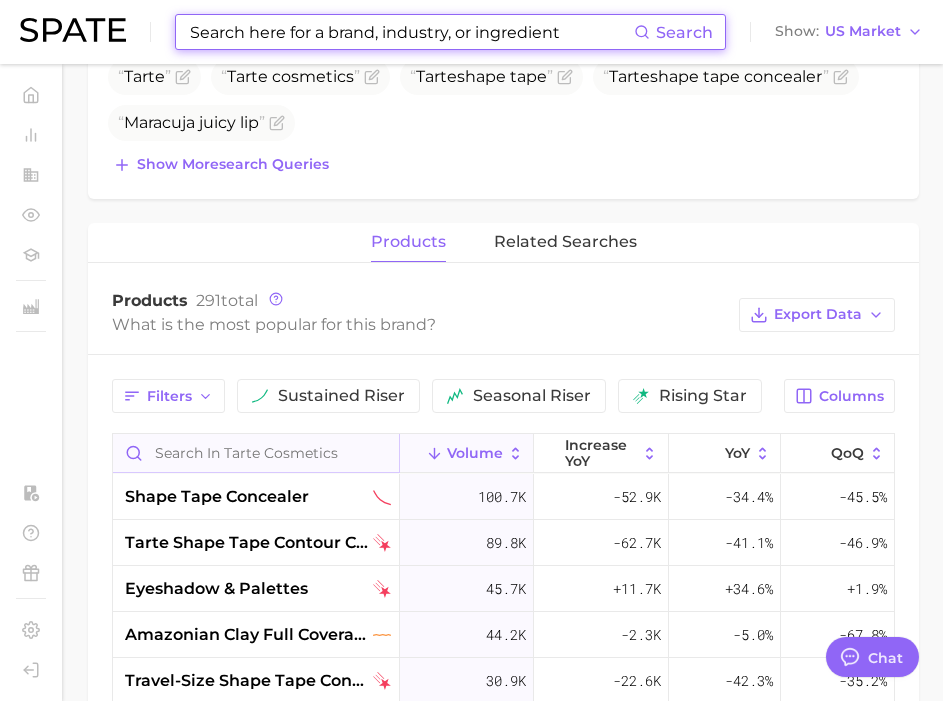 click at bounding box center (256, 453) 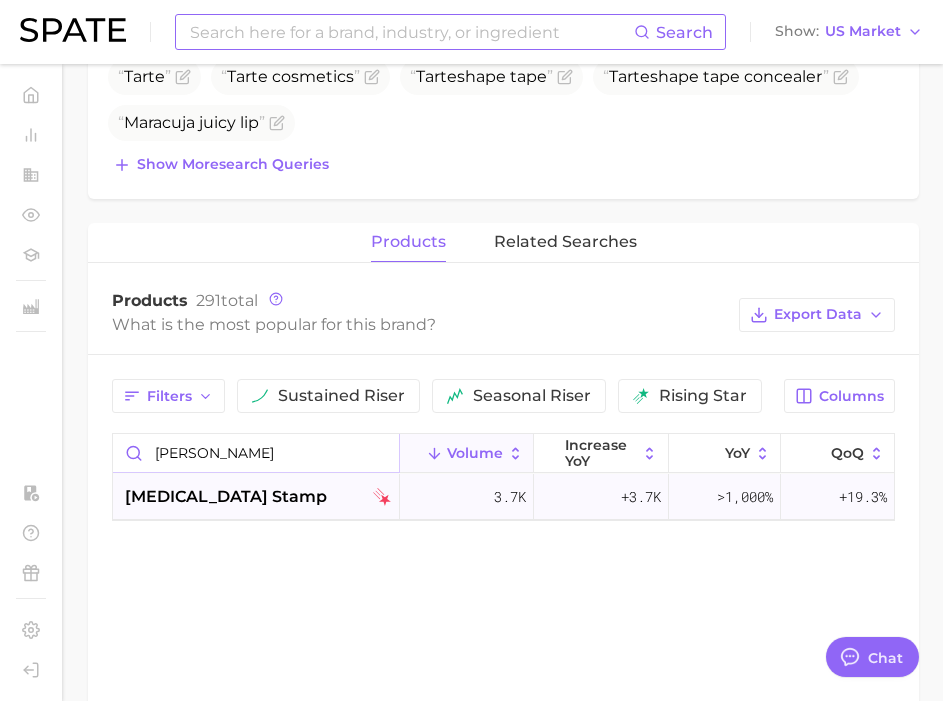 type on "FRECK" 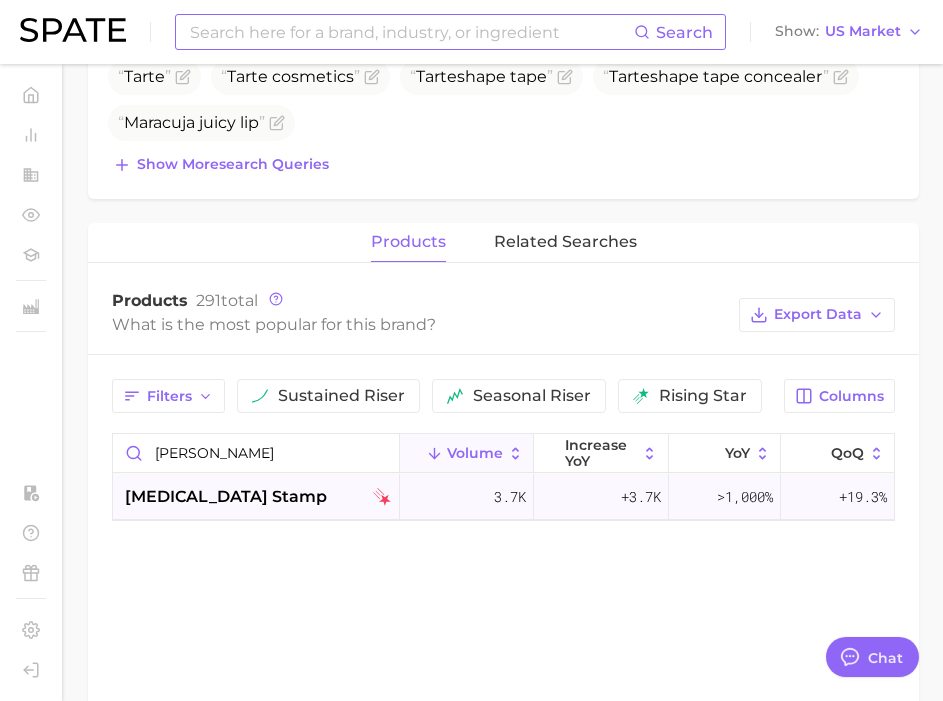 click on "freckle stamp" at bounding box center [226, 497] 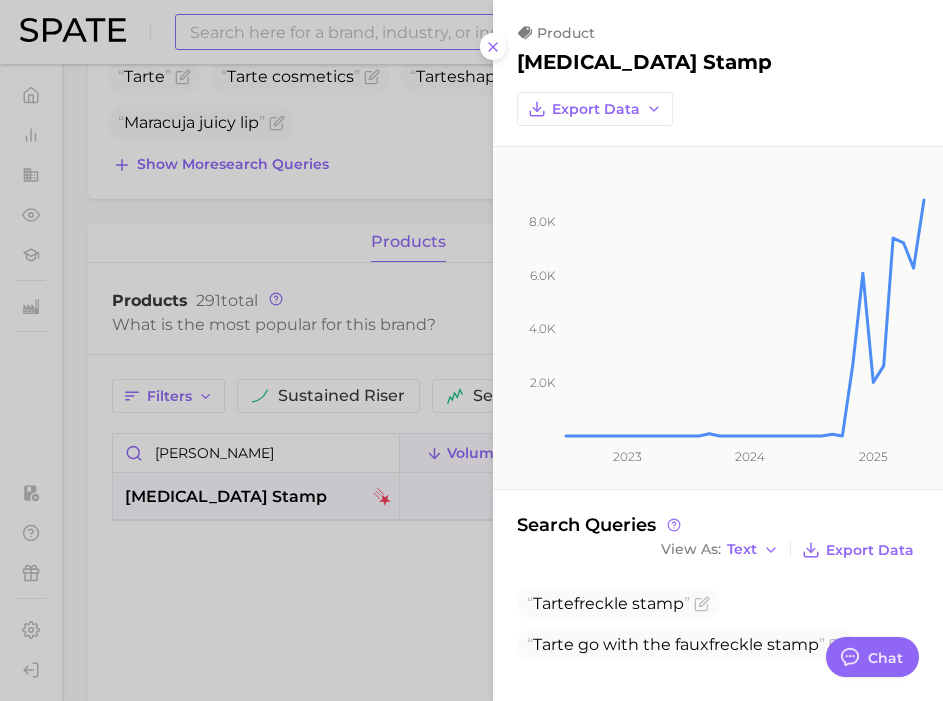 scroll, scrollTop: 5, scrollLeft: 0, axis: vertical 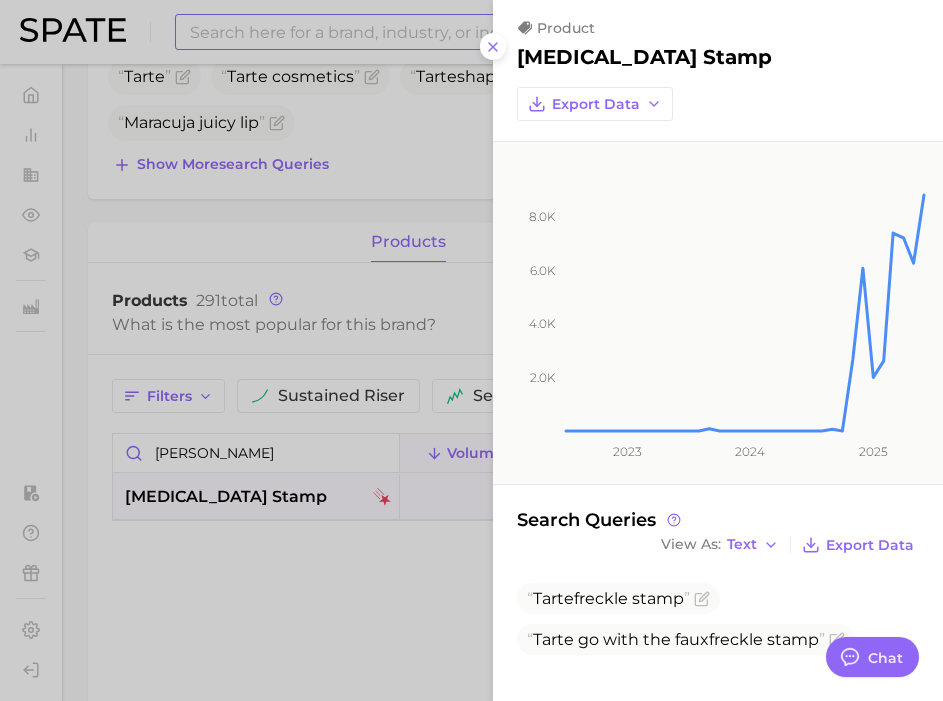 click at bounding box center (471, 350) 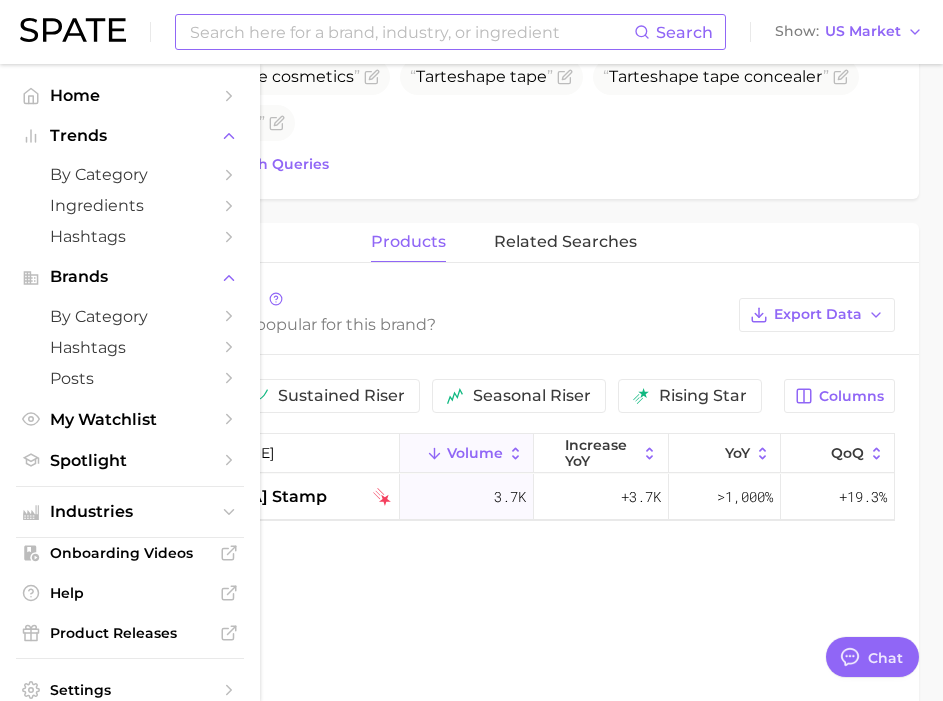 click on "Home Trends by Category Ingredients Hashtags Brands by Category Hashtags Posts My Watchlist Spotlight Industries Onboarding Videos Help Product Releases Settings Log Out" at bounding box center (130, 382) 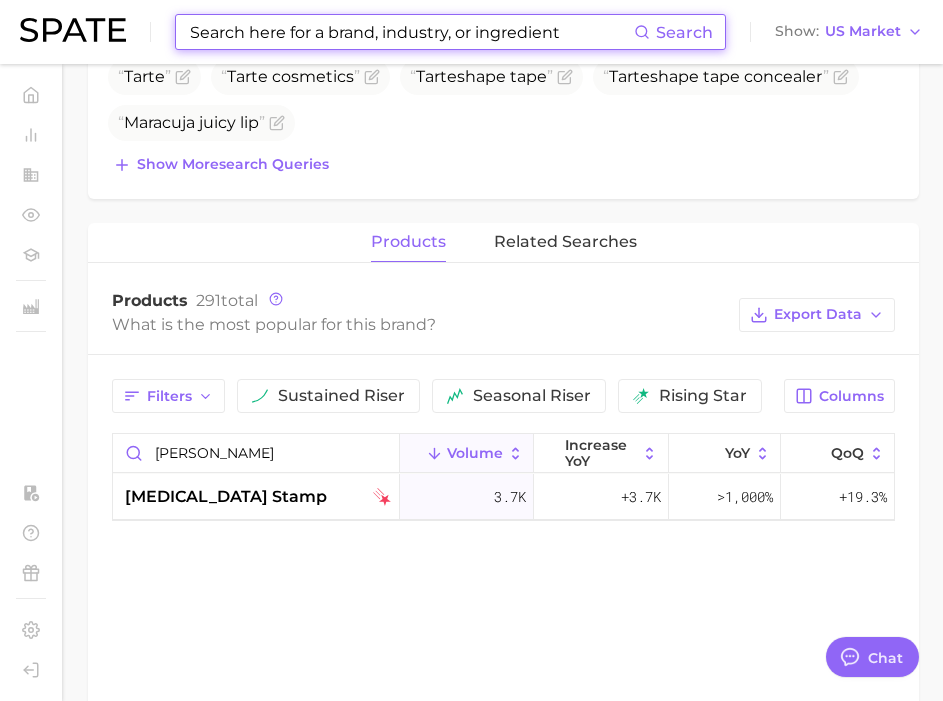 click at bounding box center [411, 32] 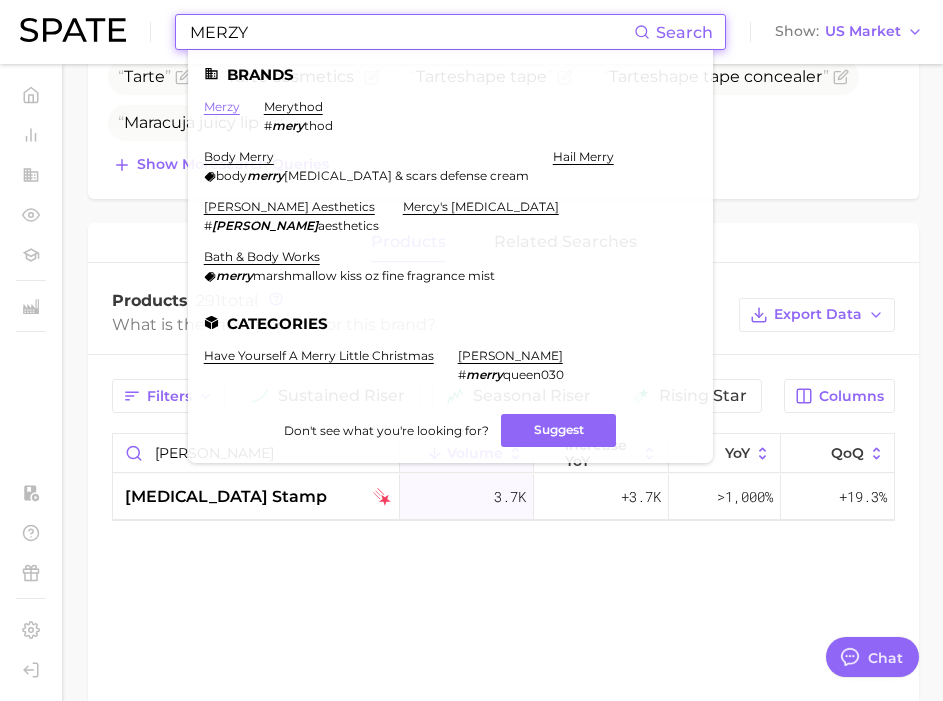 type on "MERZY" 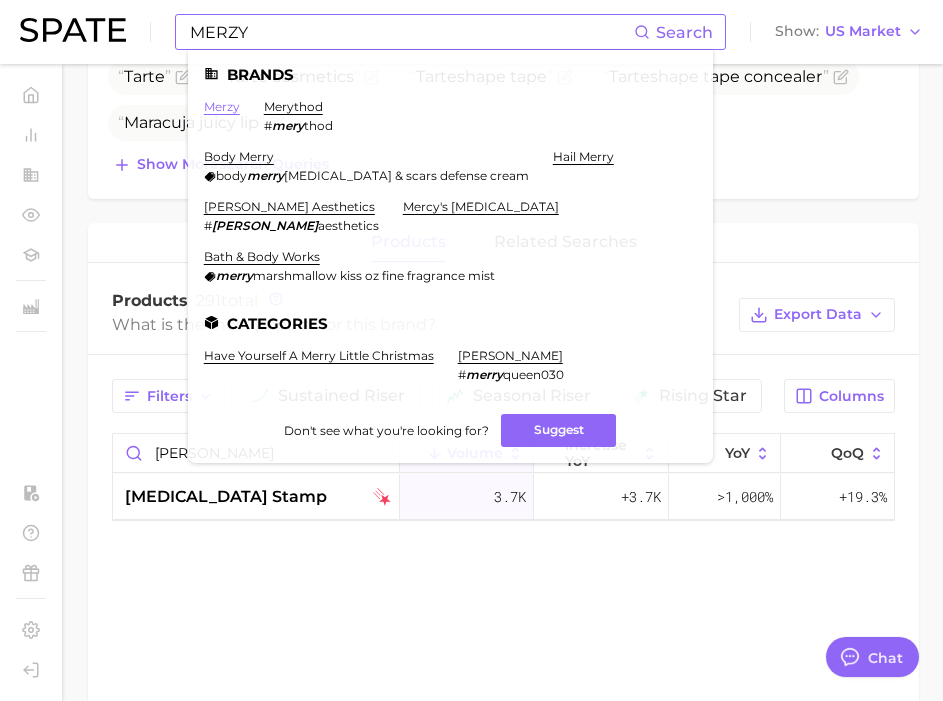 click on "merzy" at bounding box center [222, 106] 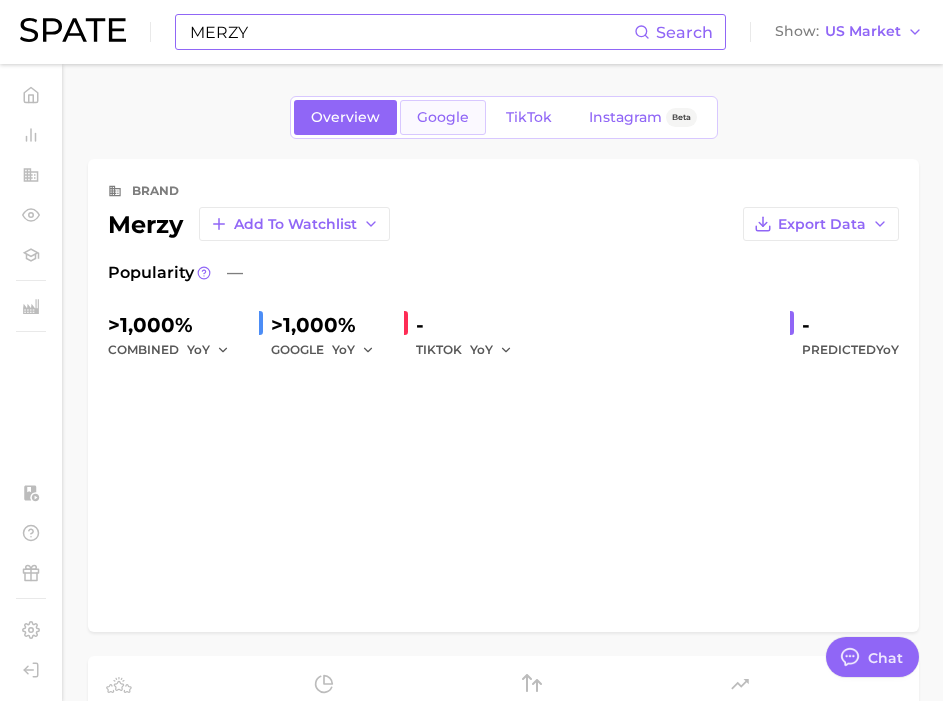 click on "Google" at bounding box center (443, 117) 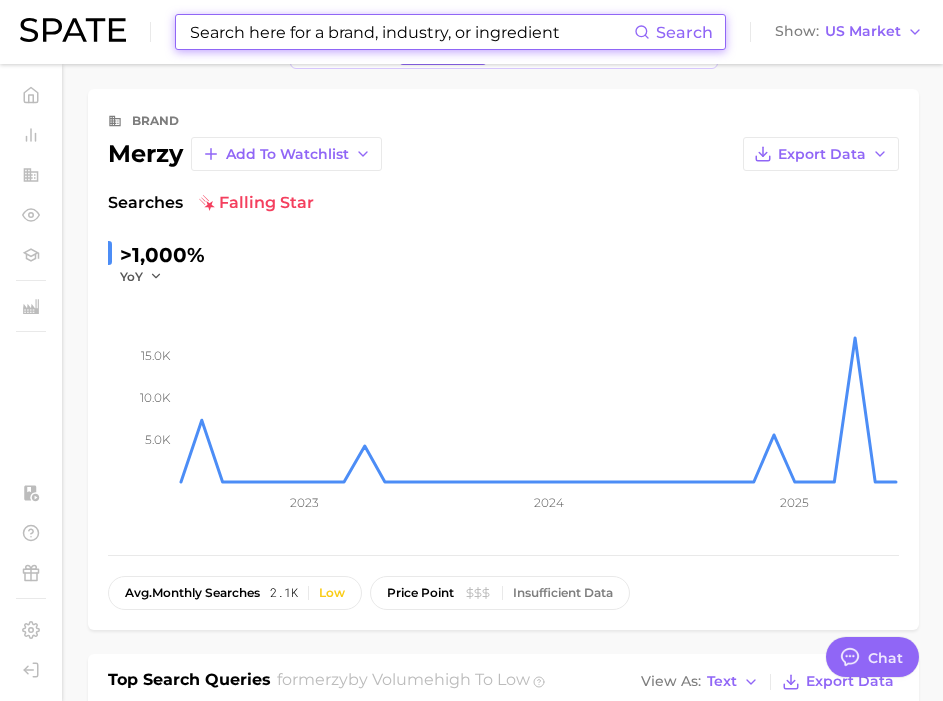 scroll, scrollTop: 111, scrollLeft: 0, axis: vertical 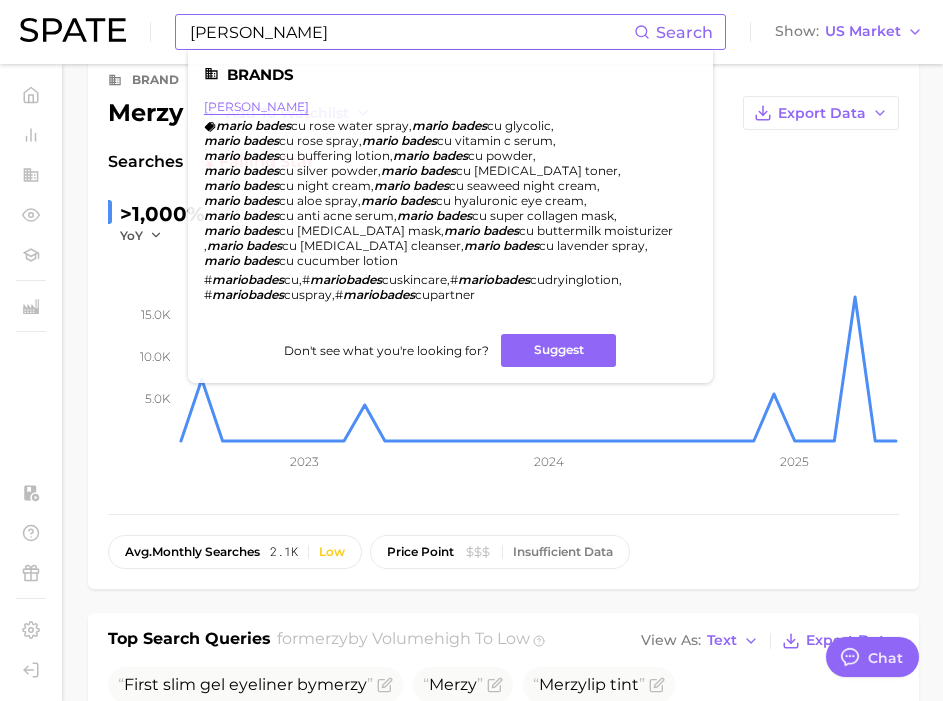 click on "[PERSON_NAME]" at bounding box center (256, 106) 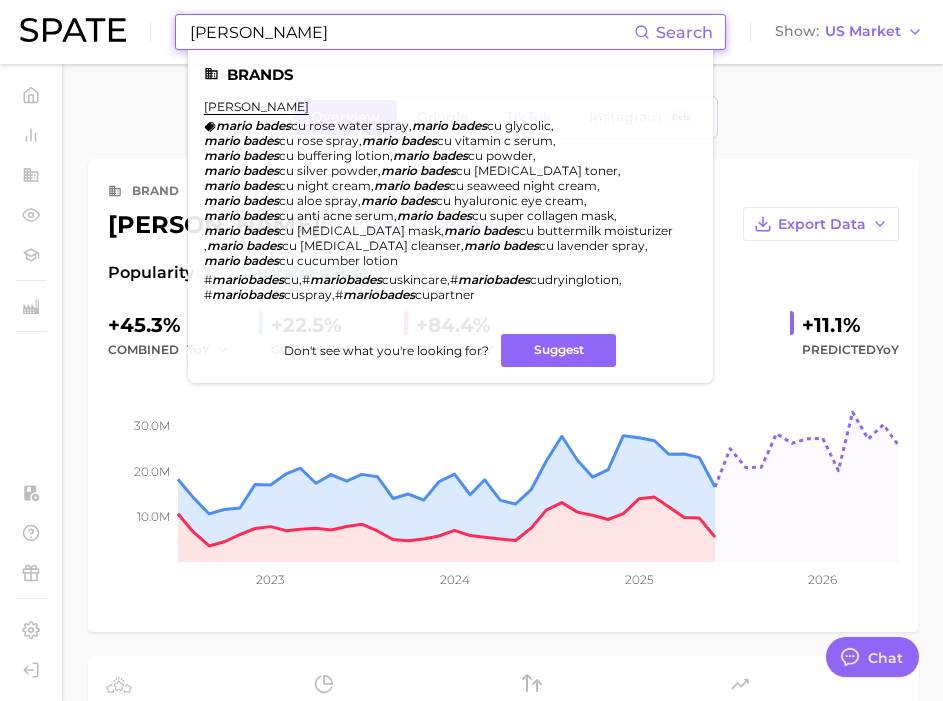 click on "[PERSON_NAME]" at bounding box center [411, 32] 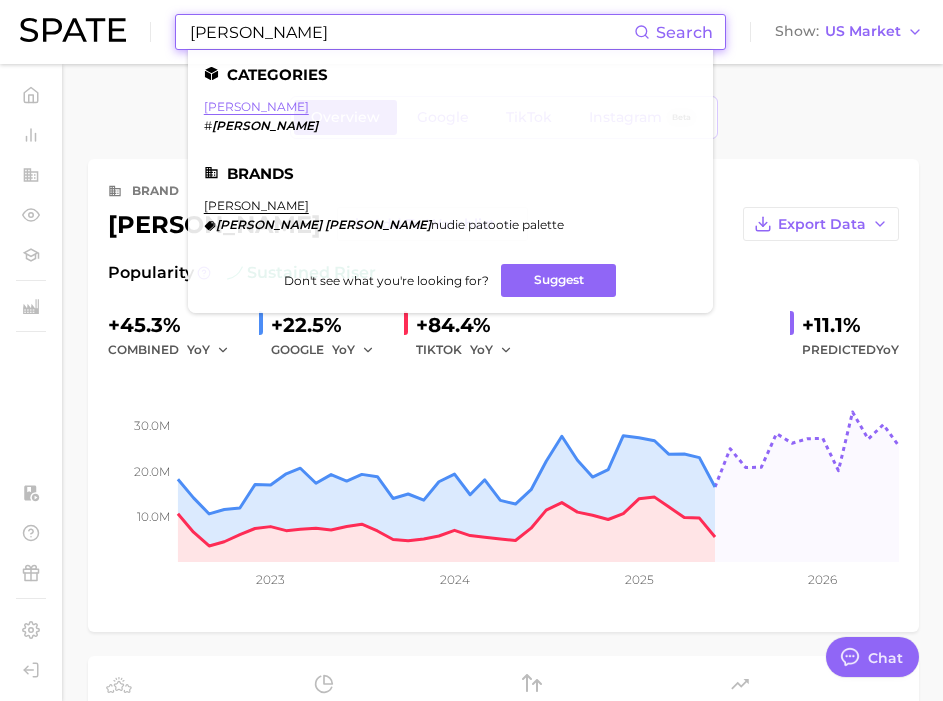 type on "LAURA LEE" 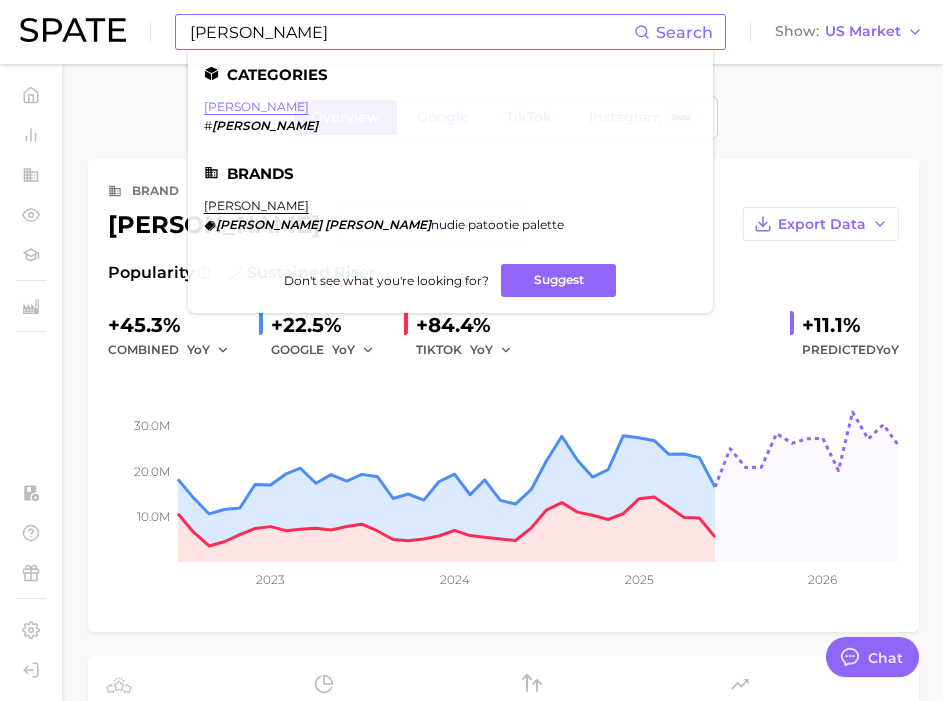 click on "laura lee" at bounding box center [256, 106] 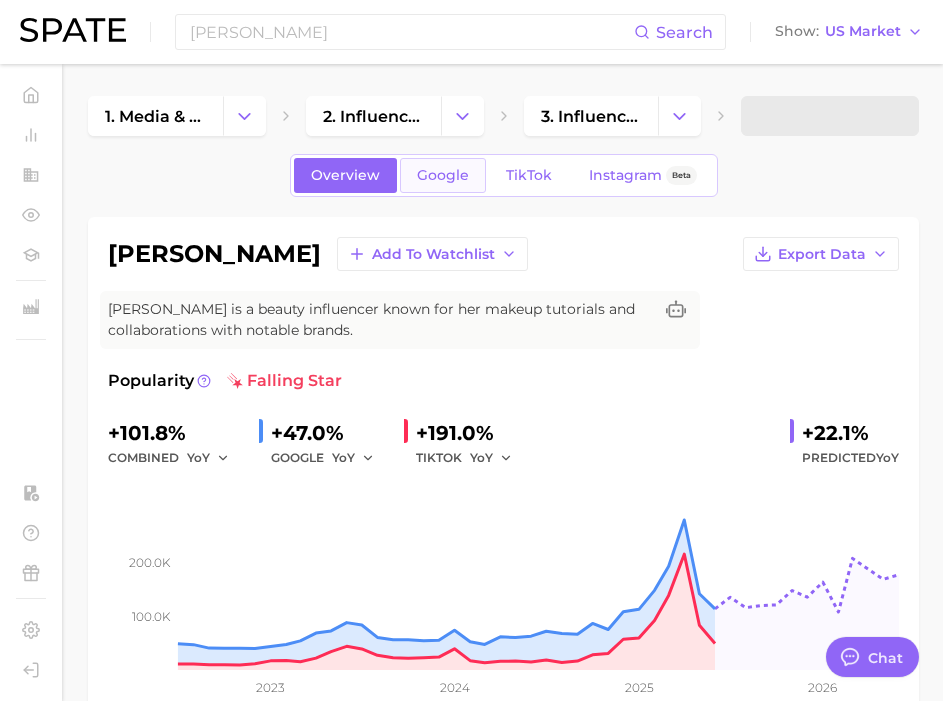 click on "Google" at bounding box center [443, 175] 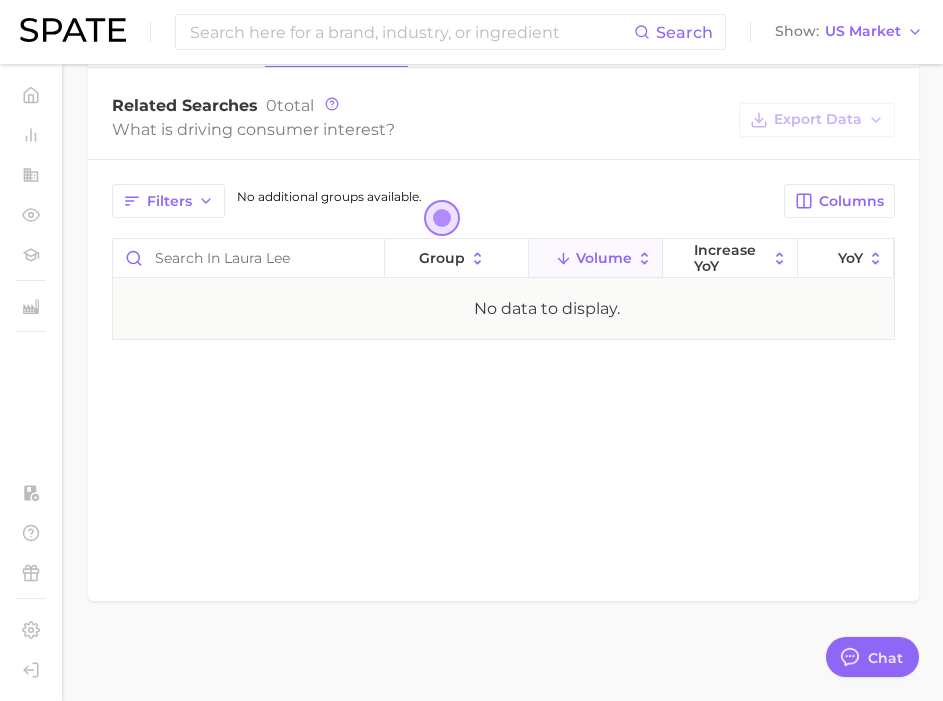 scroll, scrollTop: 947, scrollLeft: 0, axis: vertical 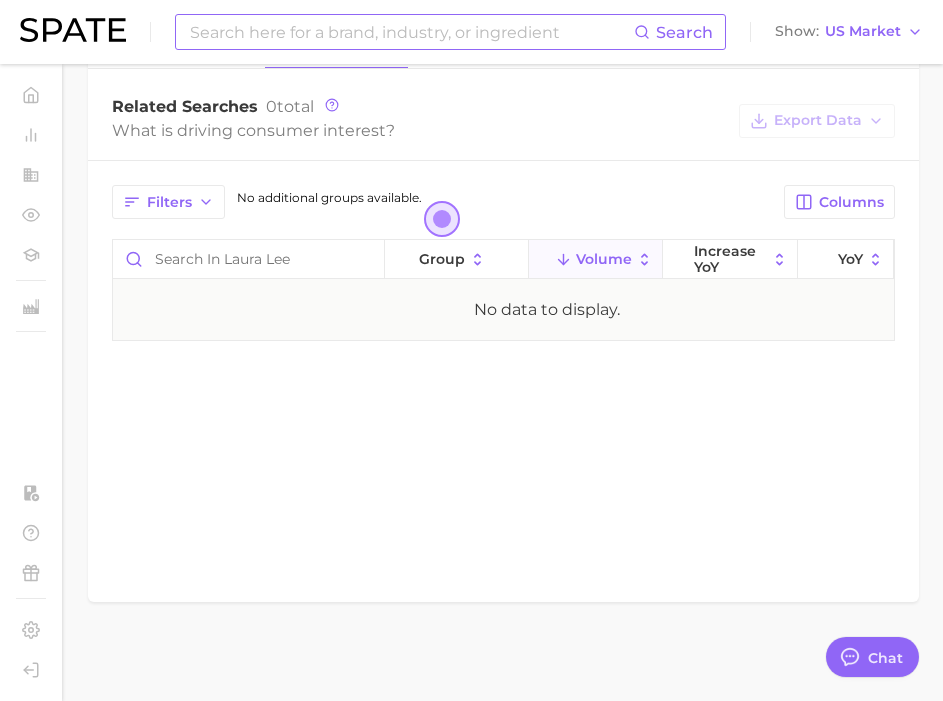 click at bounding box center [411, 32] 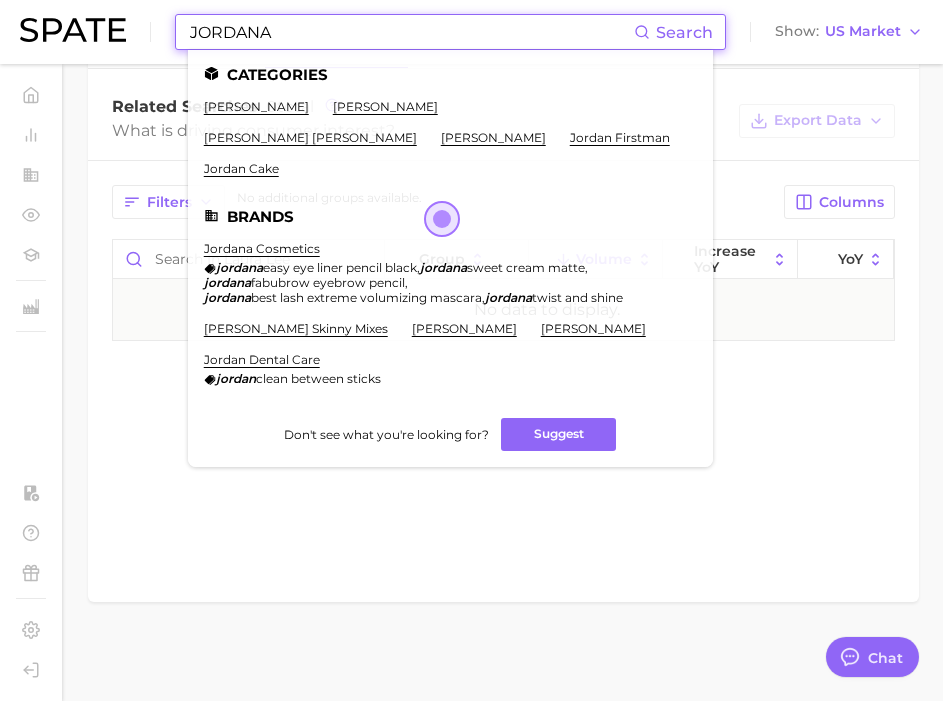 click on "JORDANA" at bounding box center (411, 32) 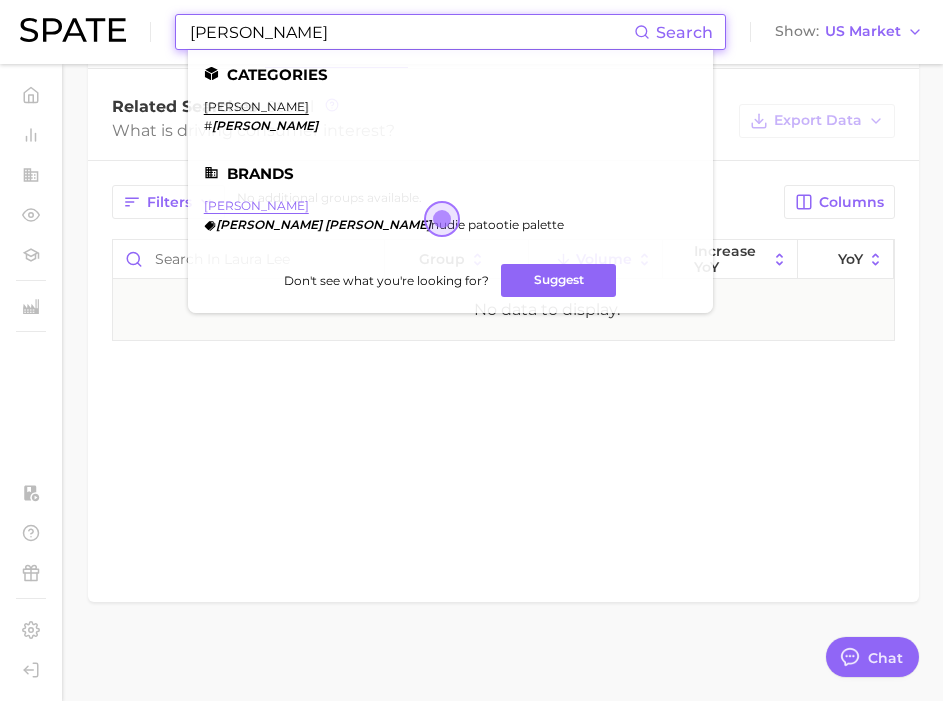 type on "LAURA LEE" 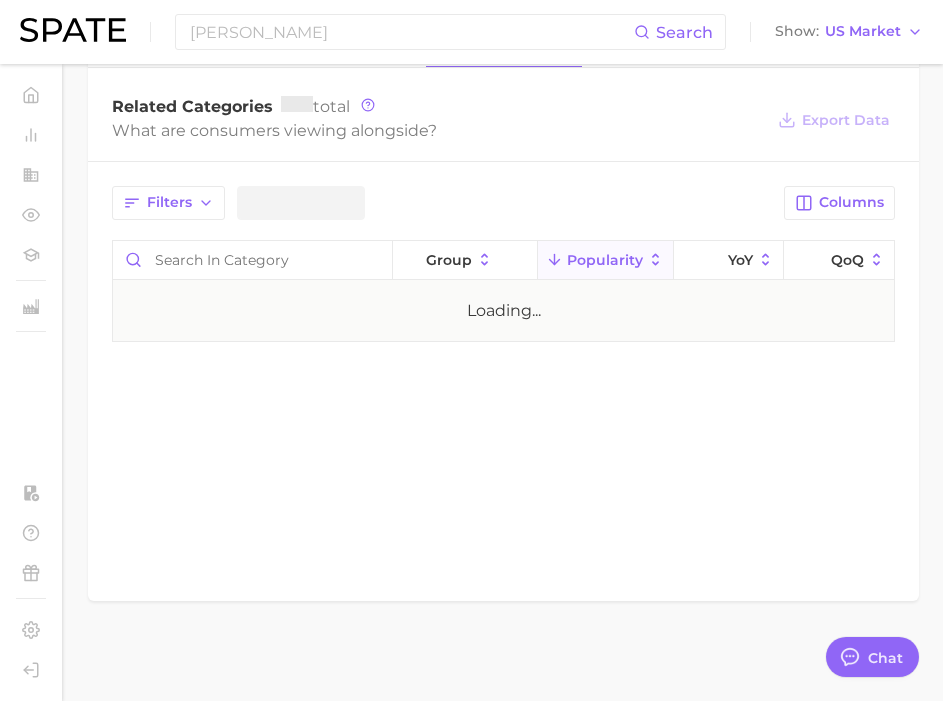 scroll, scrollTop: 0, scrollLeft: 0, axis: both 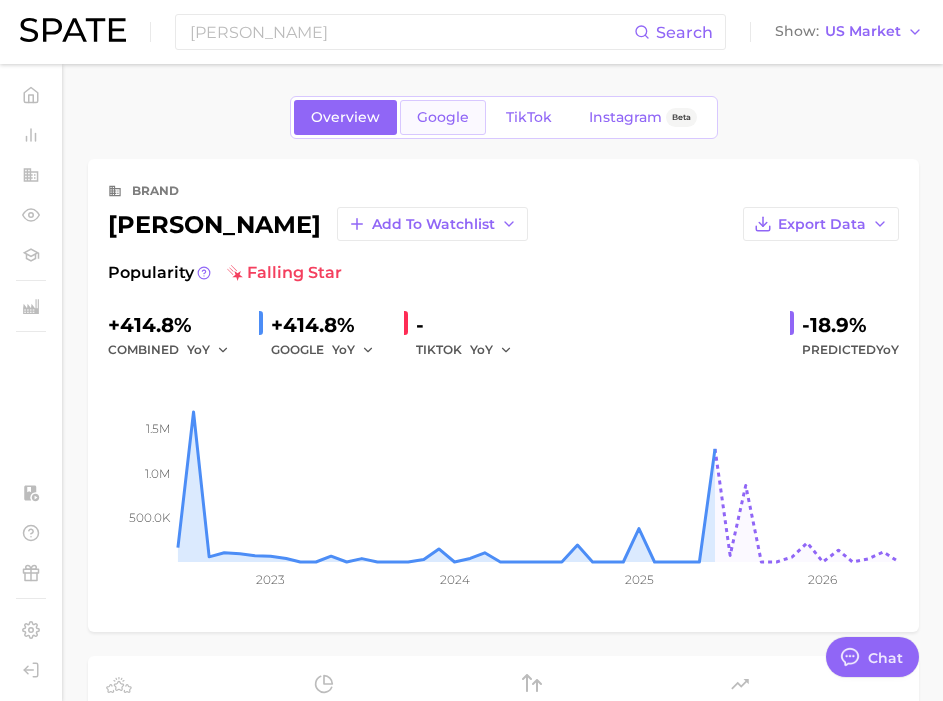 click on "Google" at bounding box center [443, 117] 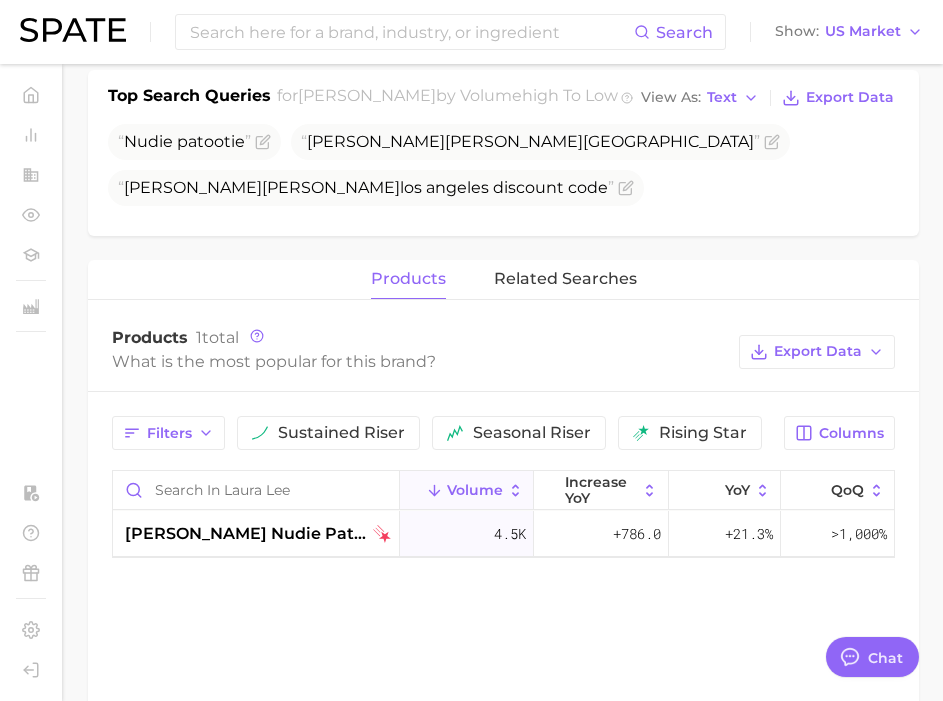 scroll, scrollTop: 658, scrollLeft: 0, axis: vertical 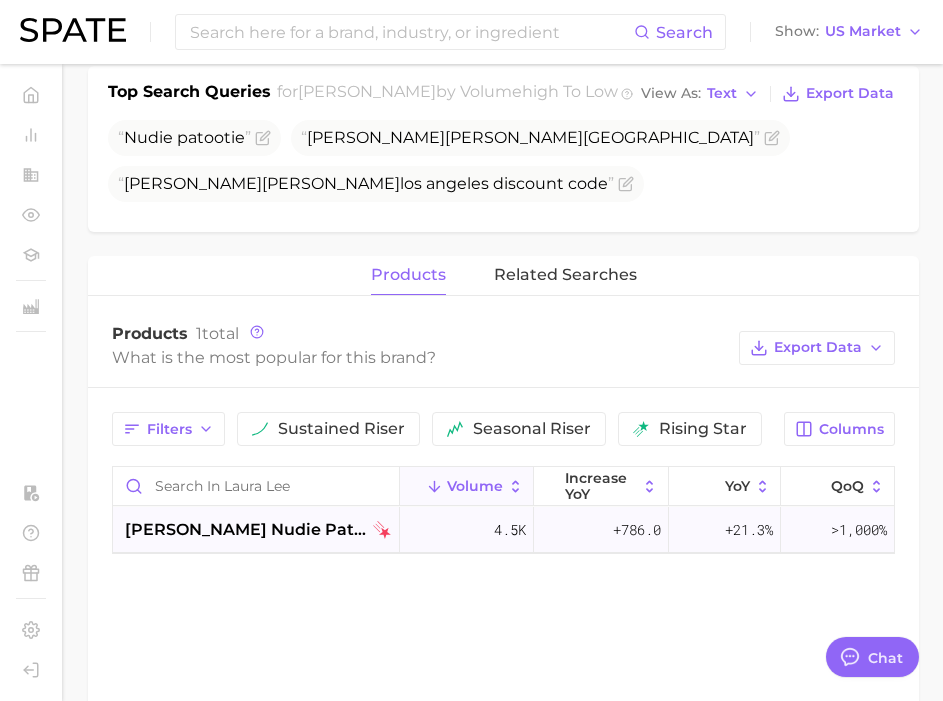 click on "laura lee nudie patootie palette" at bounding box center (247, 530) 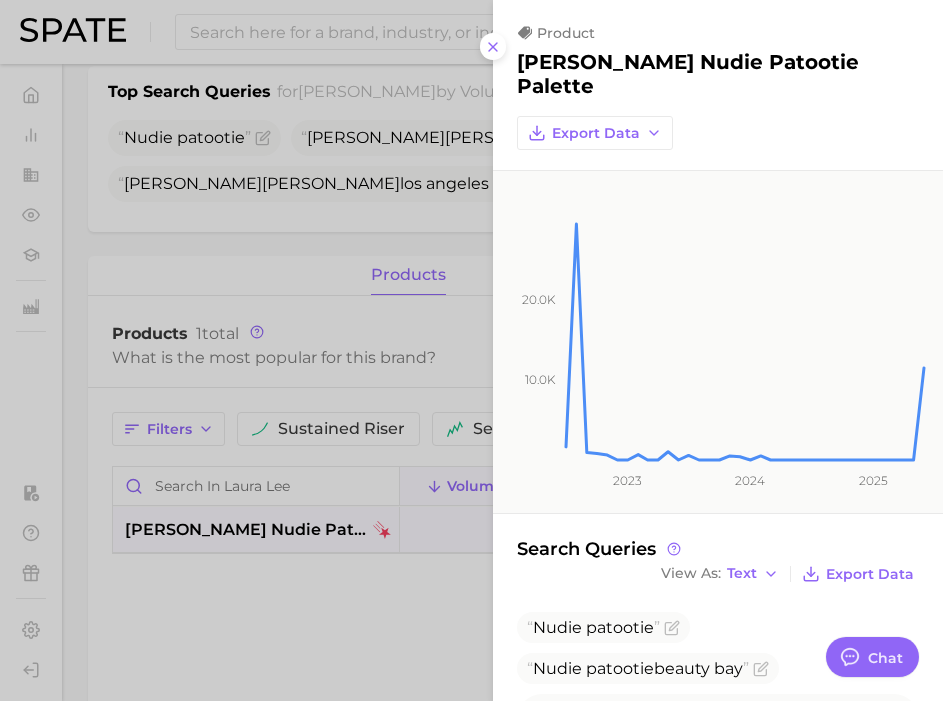 scroll, scrollTop: 66, scrollLeft: 0, axis: vertical 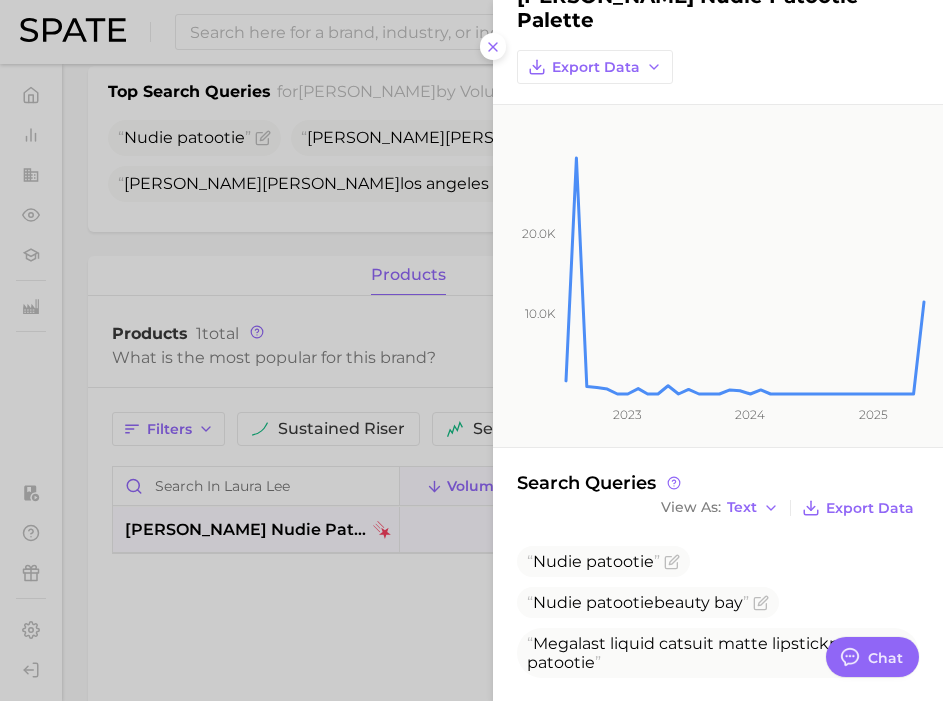 click at bounding box center (471, 350) 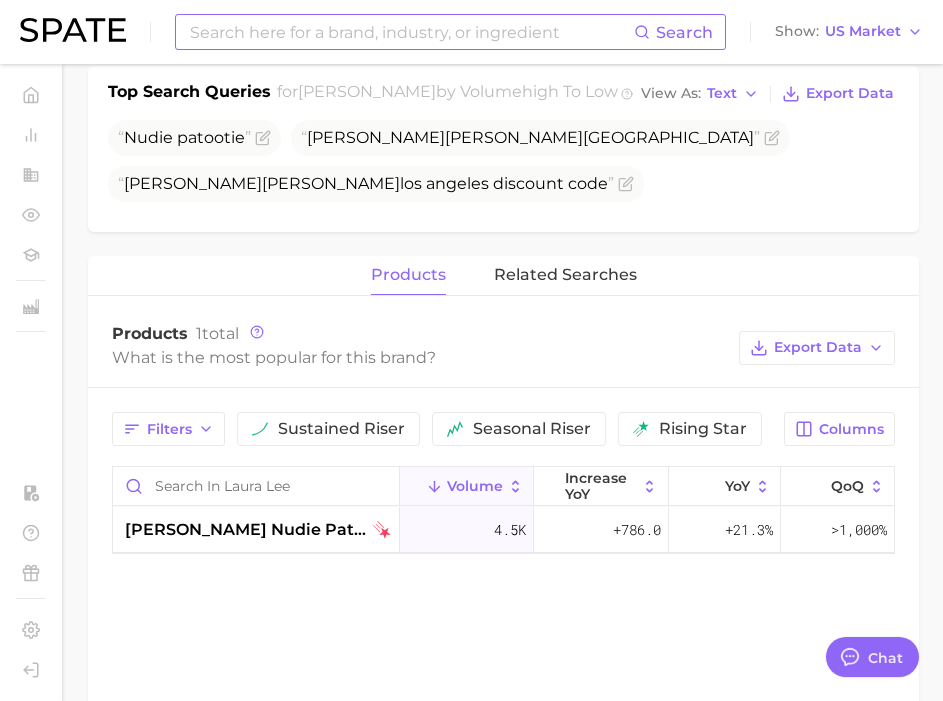 click at bounding box center [411, 32] 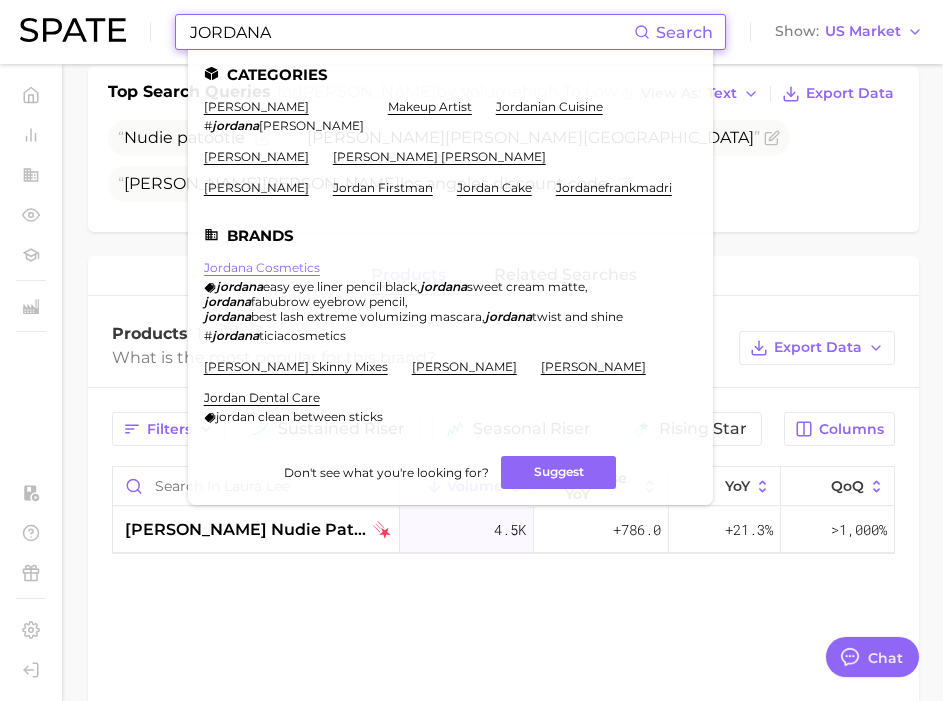 type on "JORDANA" 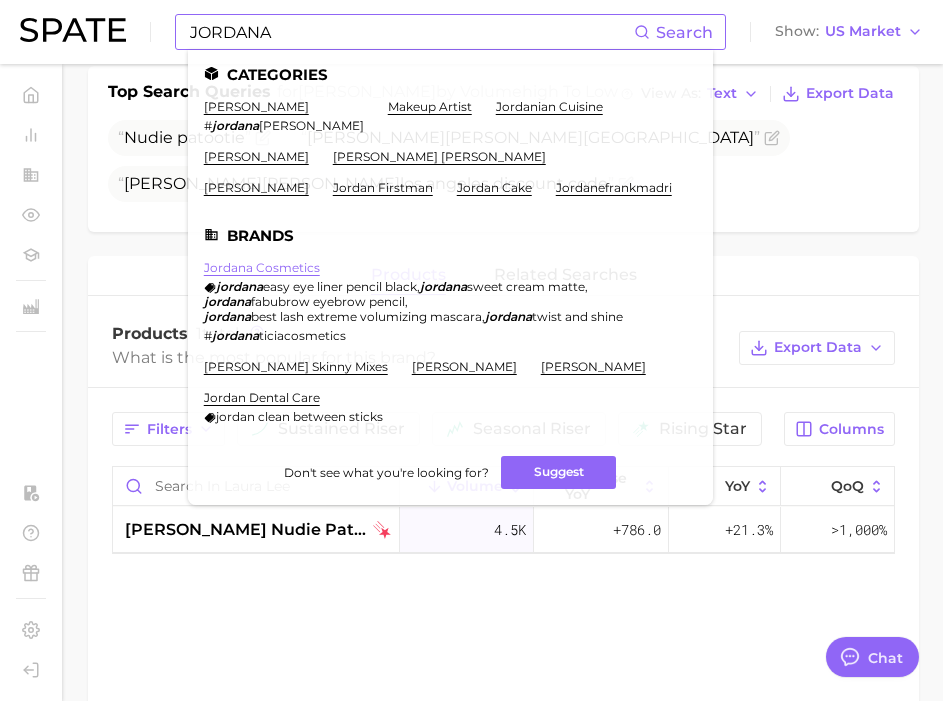 click on "jordana cosmetics" at bounding box center (262, 267) 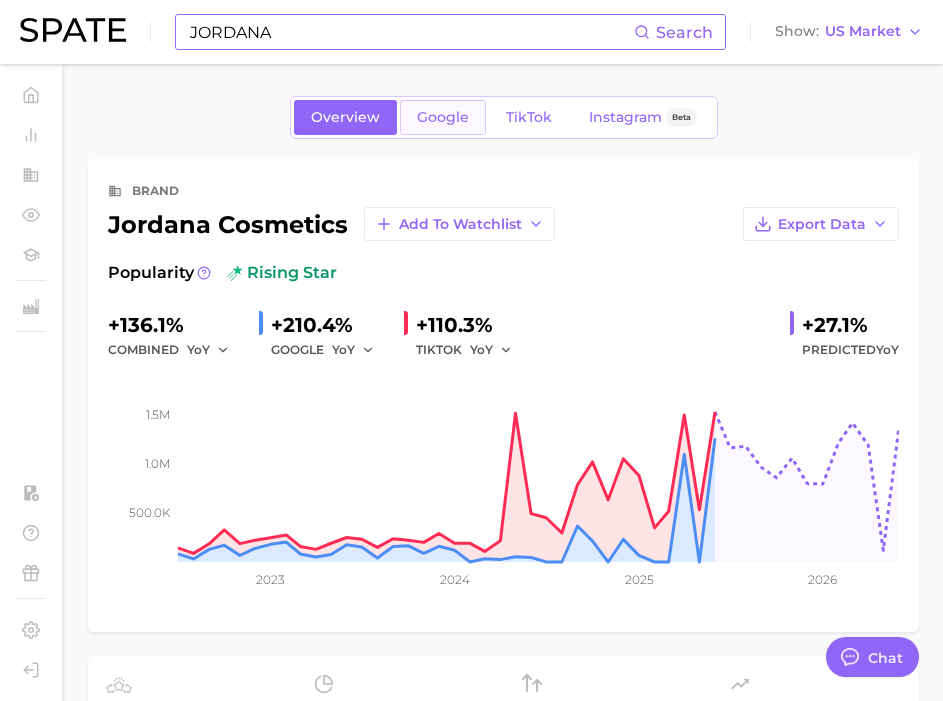 click on "Google" at bounding box center [443, 117] 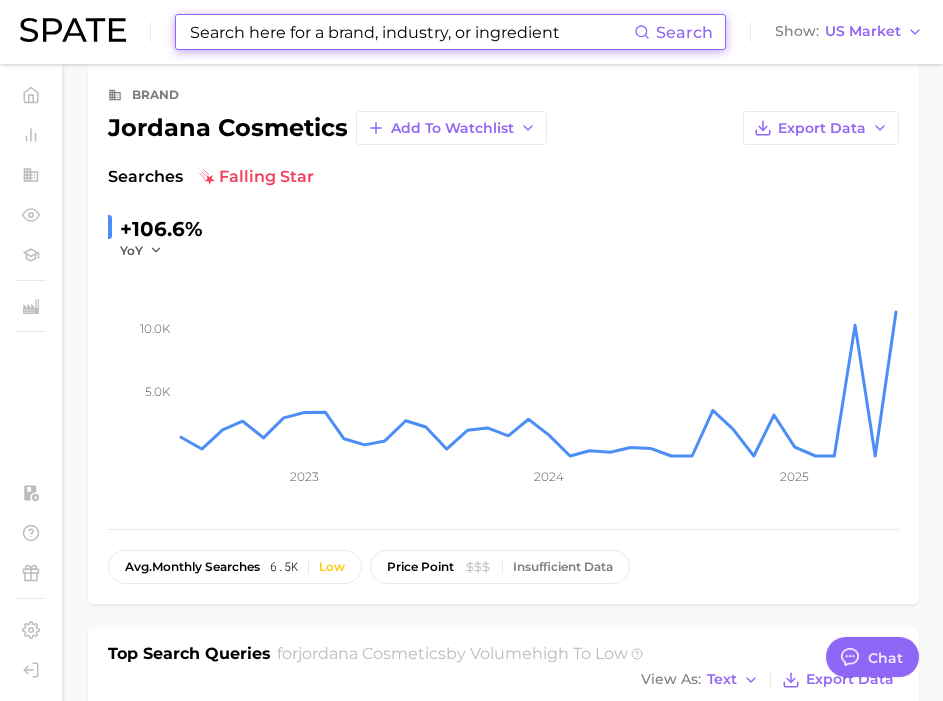 scroll, scrollTop: 105, scrollLeft: 0, axis: vertical 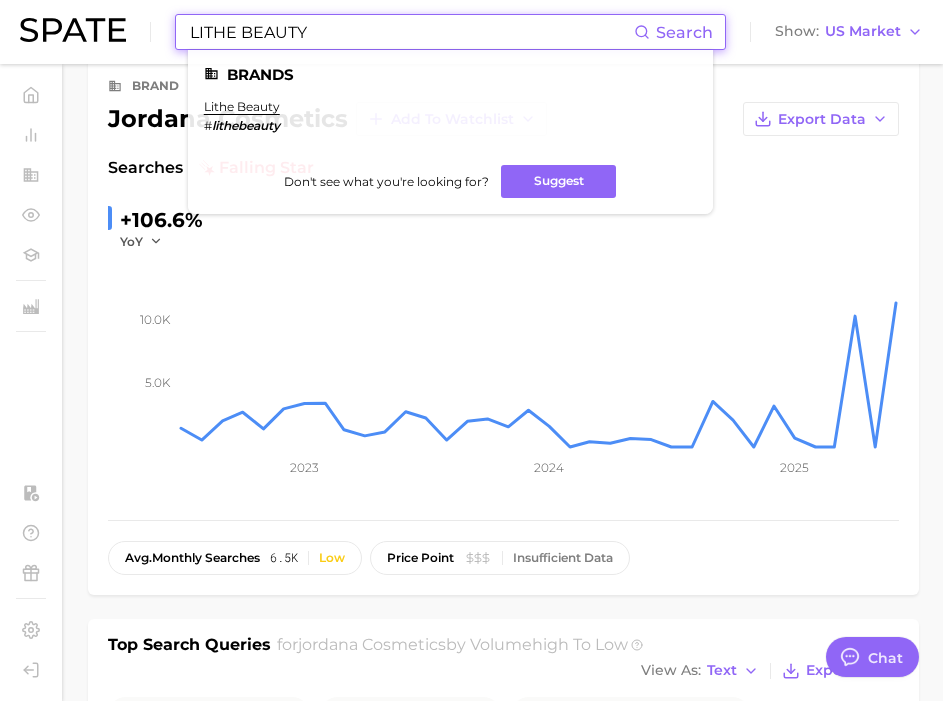 type on "LITHE BEAUTY" 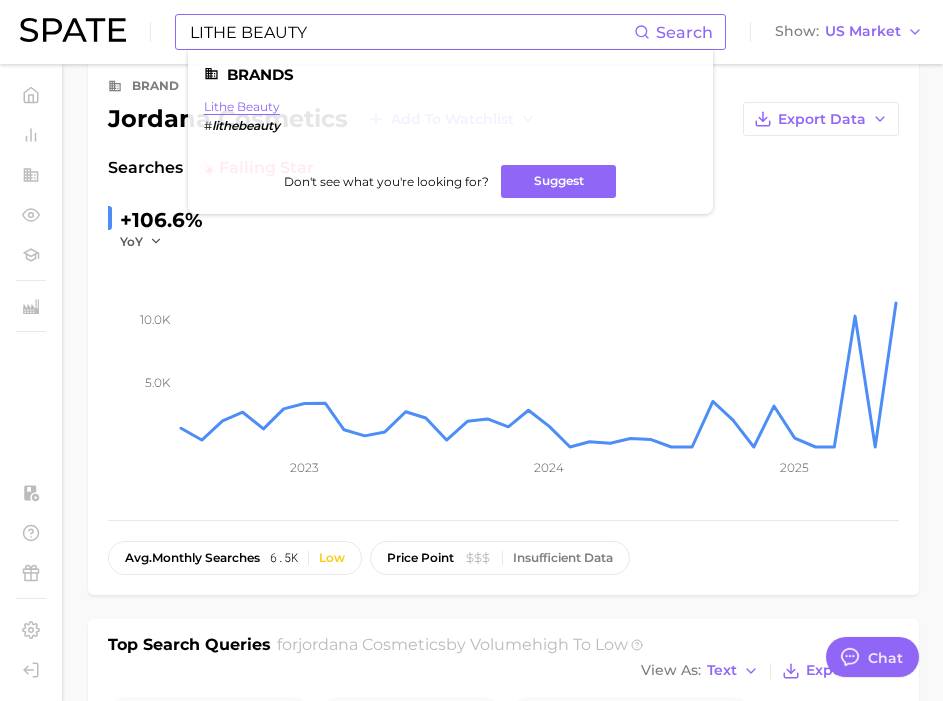 click on "lithe beauty" at bounding box center [242, 106] 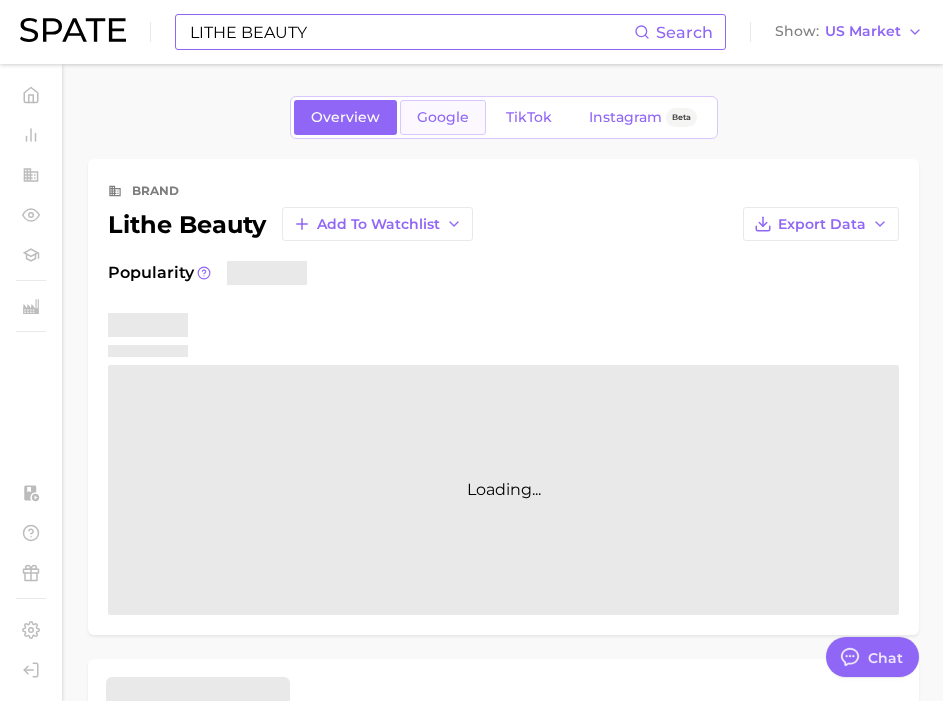 click on "Google" at bounding box center (443, 117) 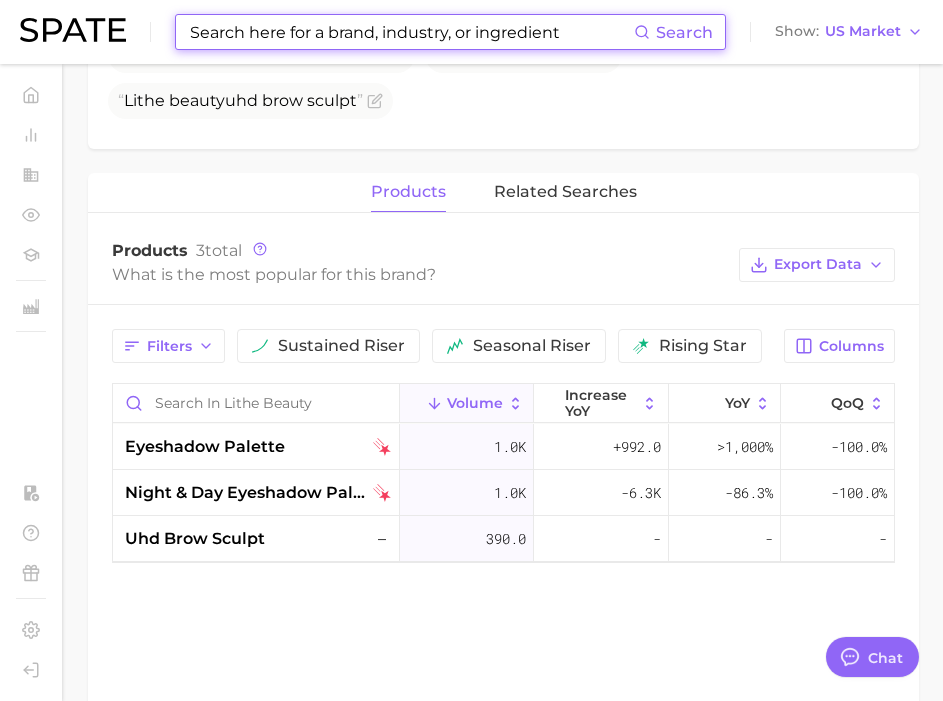 scroll, scrollTop: 754, scrollLeft: 0, axis: vertical 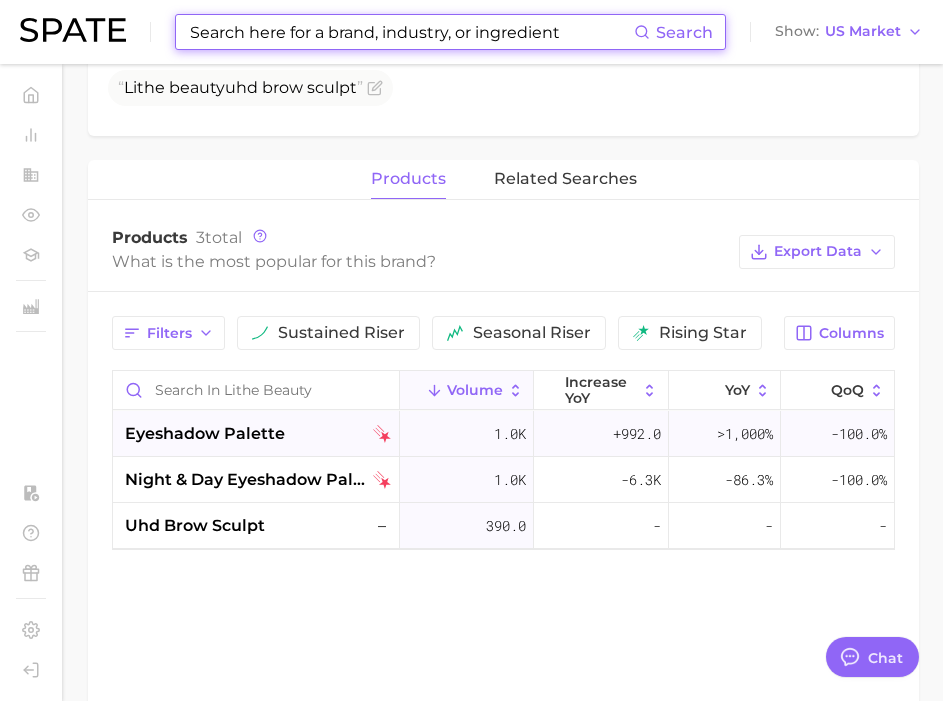 click on "eyeshadow palette" at bounding box center [258, 434] 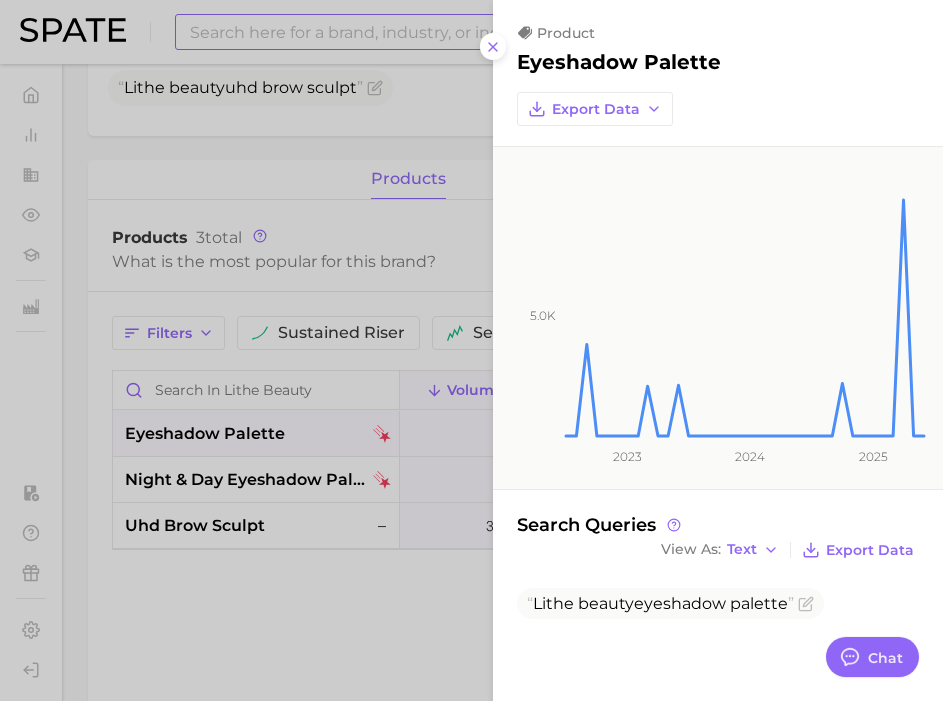 click at bounding box center [471, 350] 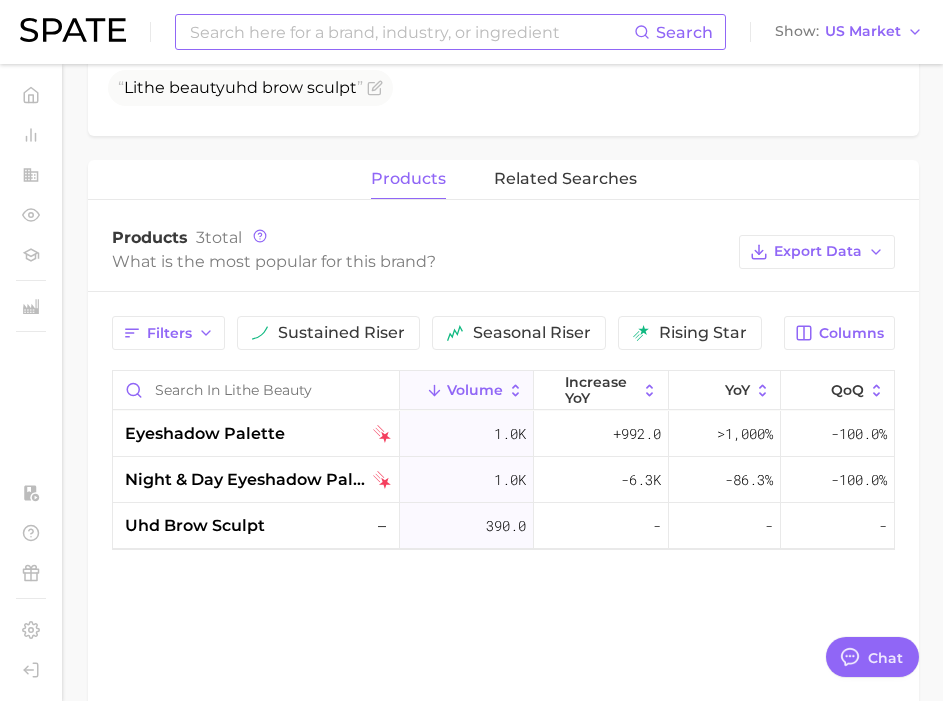 scroll, scrollTop: 886, scrollLeft: 0, axis: vertical 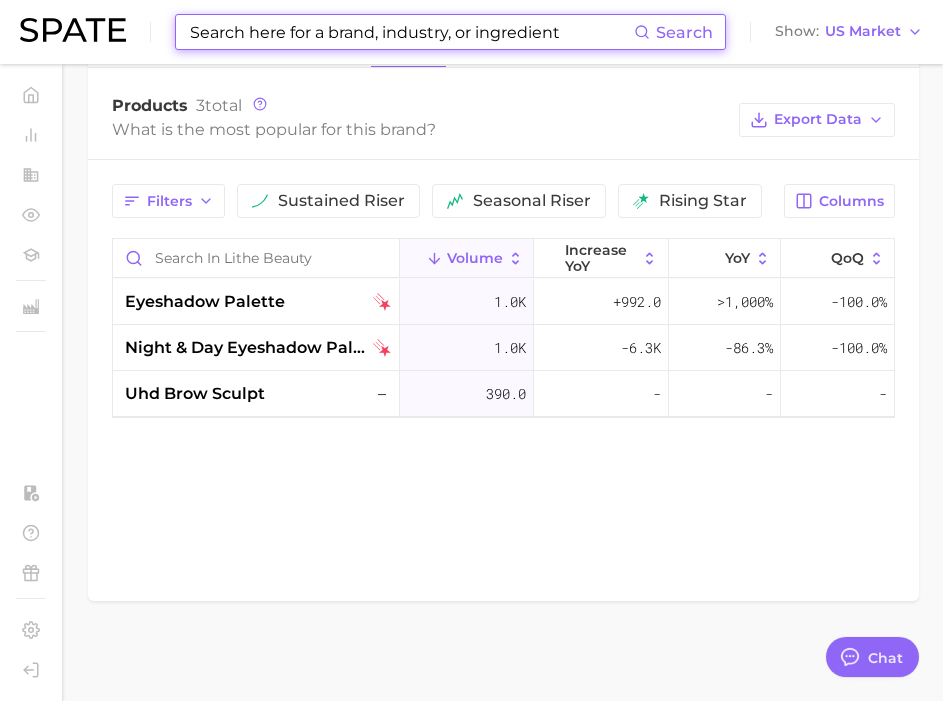 click at bounding box center (411, 32) 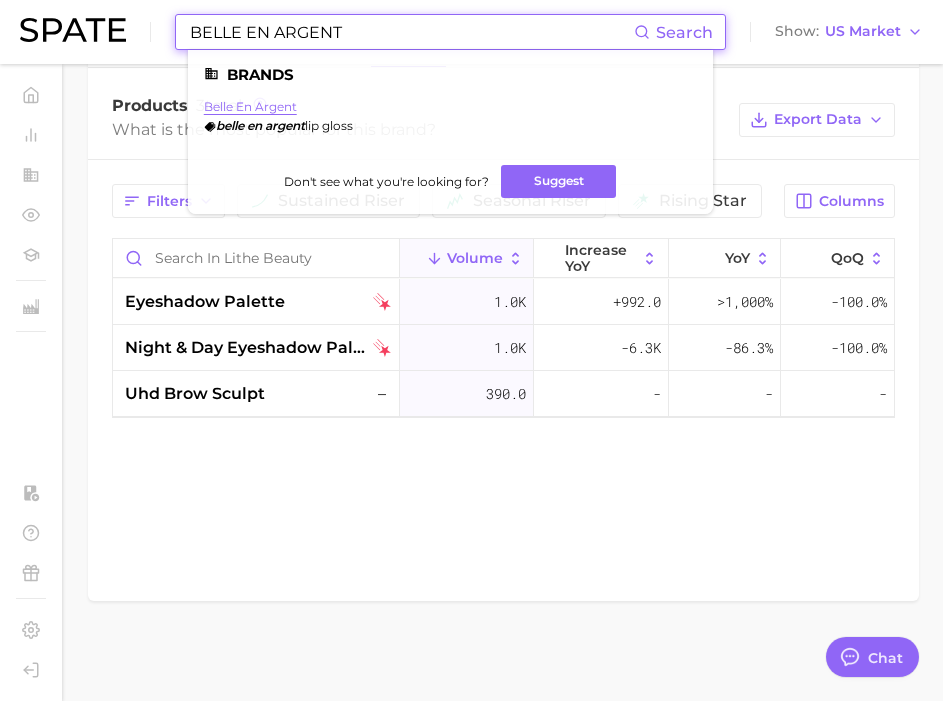type on "BELLE EN ARGENT" 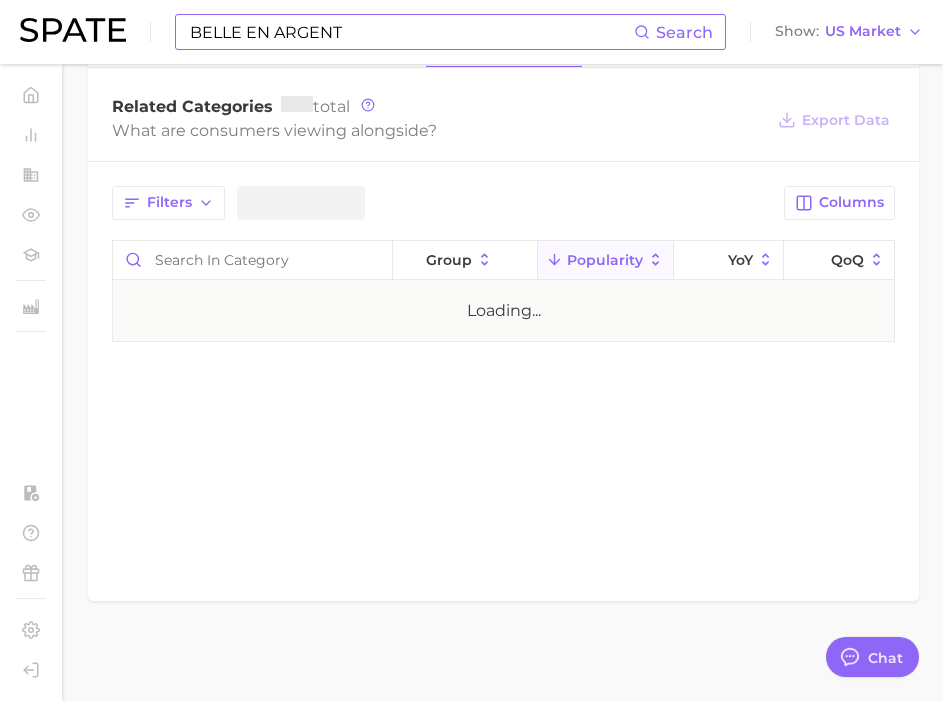 scroll, scrollTop: 0, scrollLeft: 0, axis: both 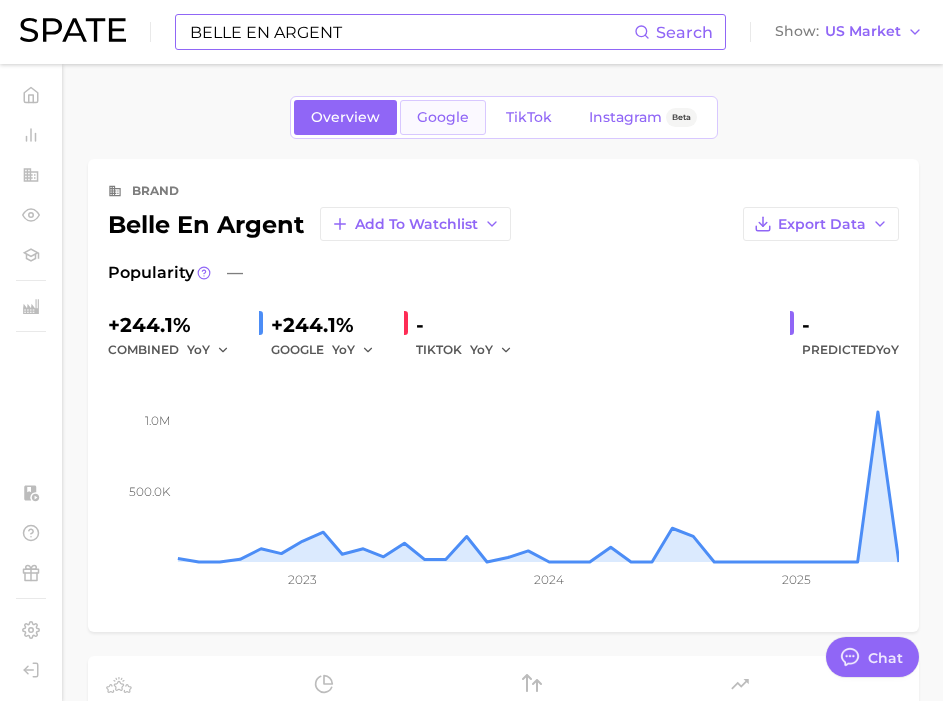 click on "Google" at bounding box center (443, 117) 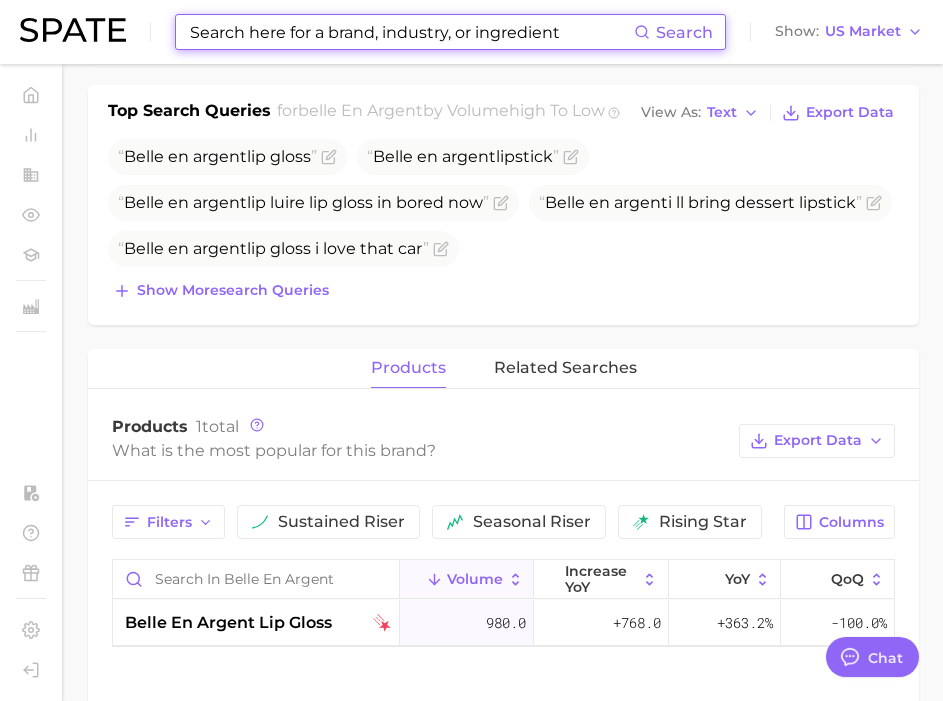 scroll, scrollTop: 644, scrollLeft: 0, axis: vertical 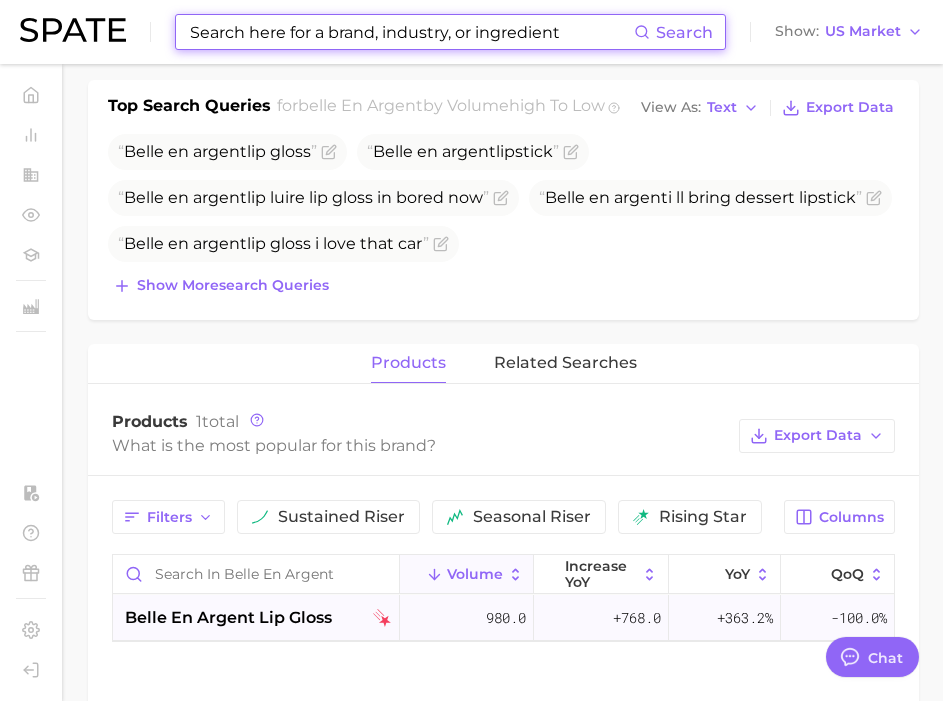click on "belle en argent lip gloss" at bounding box center [228, 618] 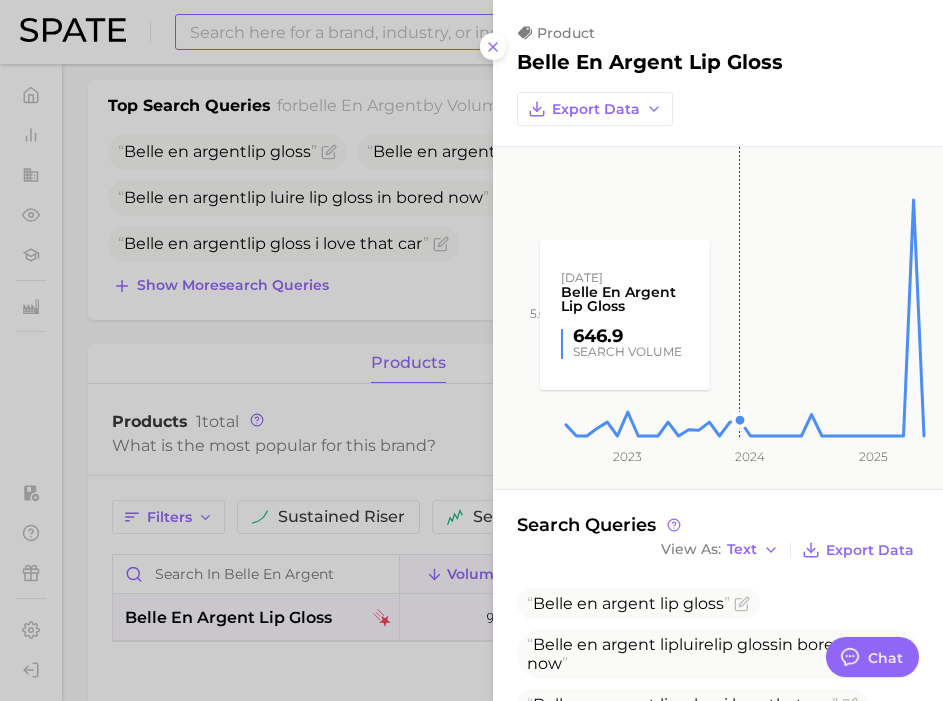 scroll, scrollTop: 66, scrollLeft: 0, axis: vertical 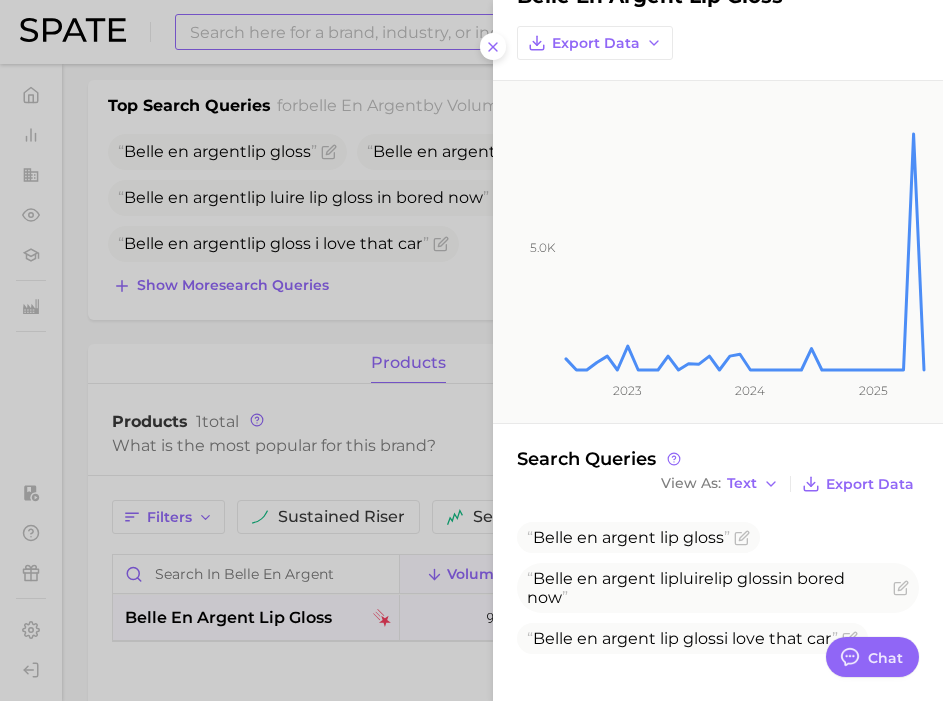 click at bounding box center [471, 350] 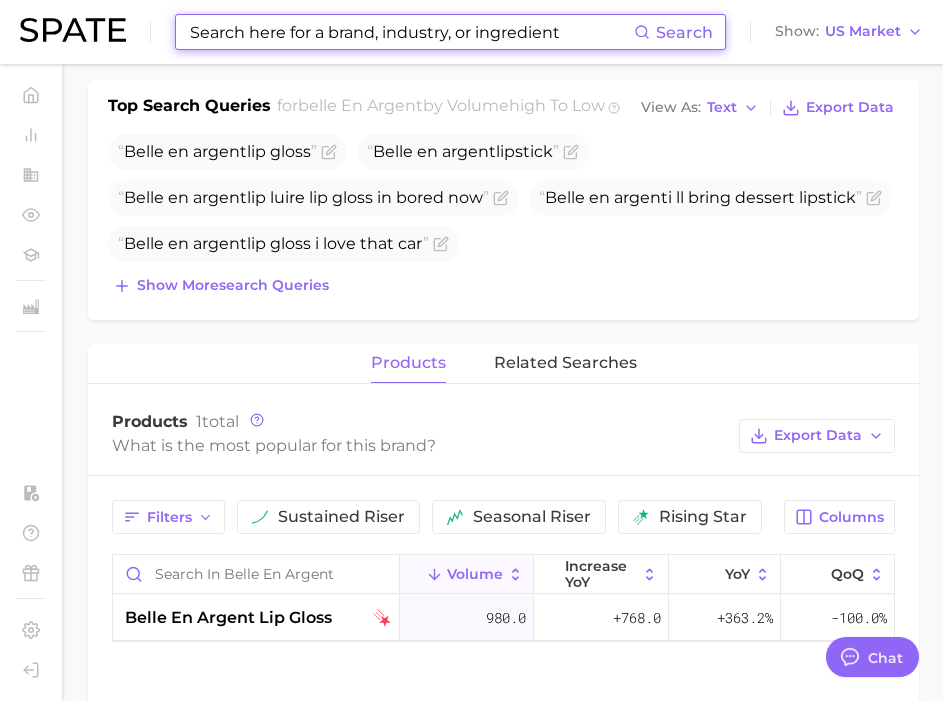 click at bounding box center [411, 32] 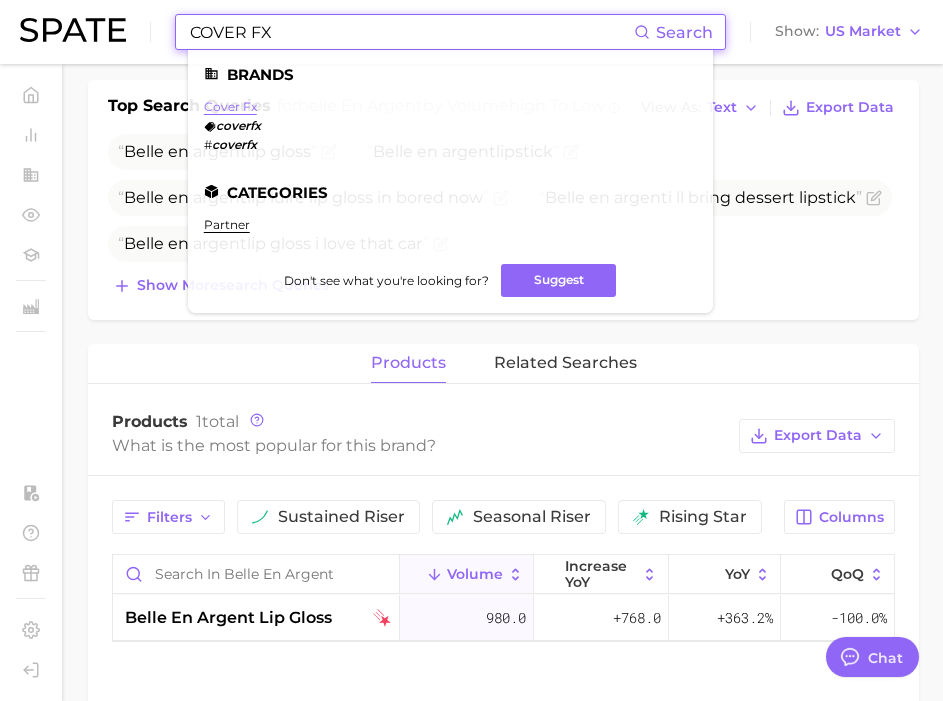 type on "COVER FX" 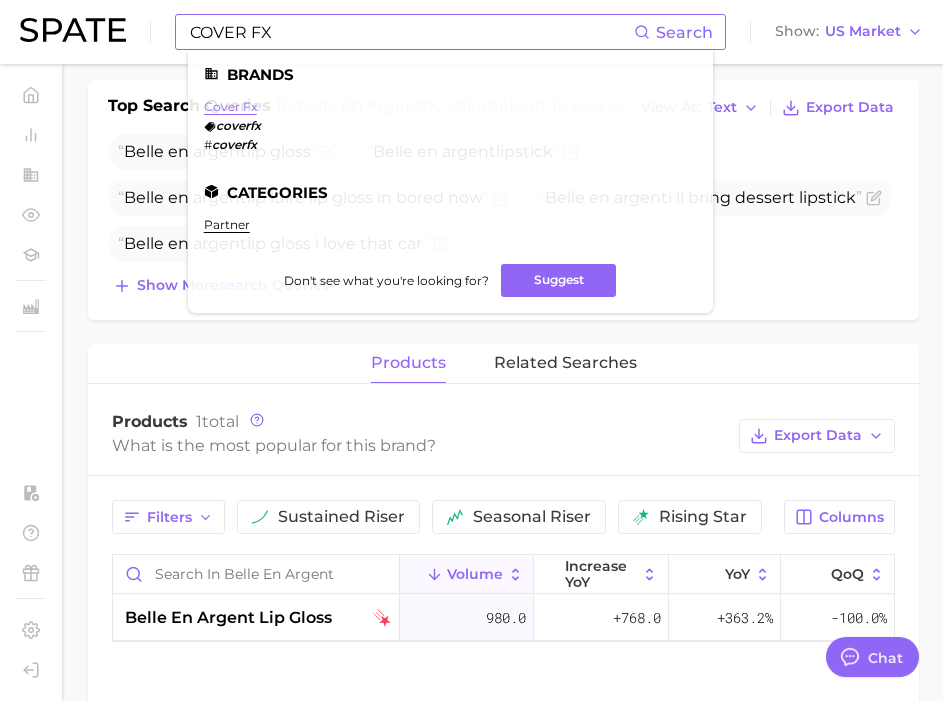 click on "cover fx" at bounding box center (230, 106) 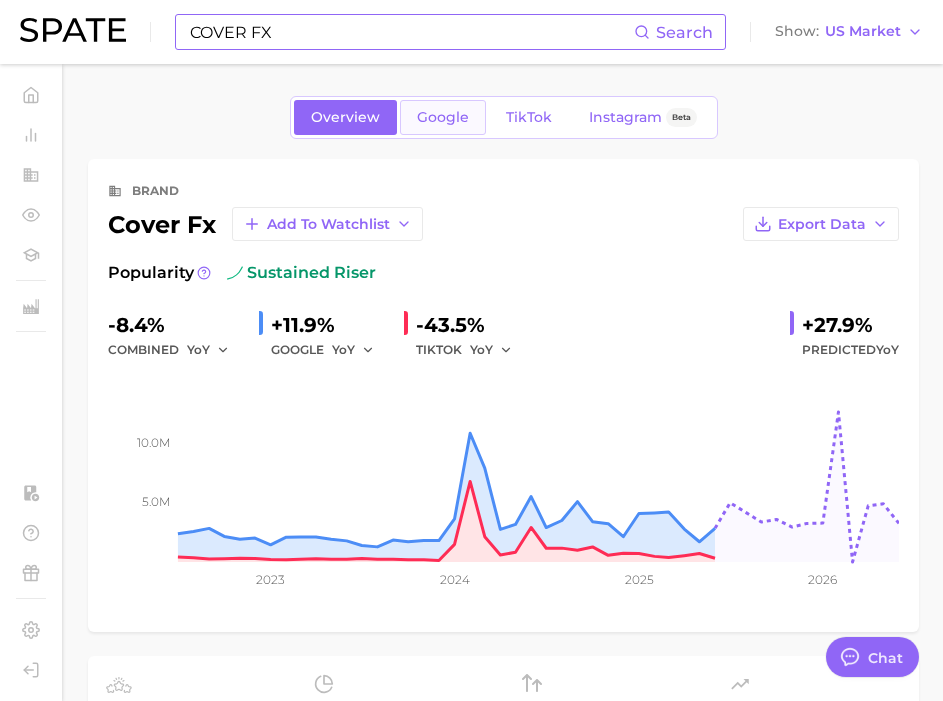 click on "Google" at bounding box center [443, 117] 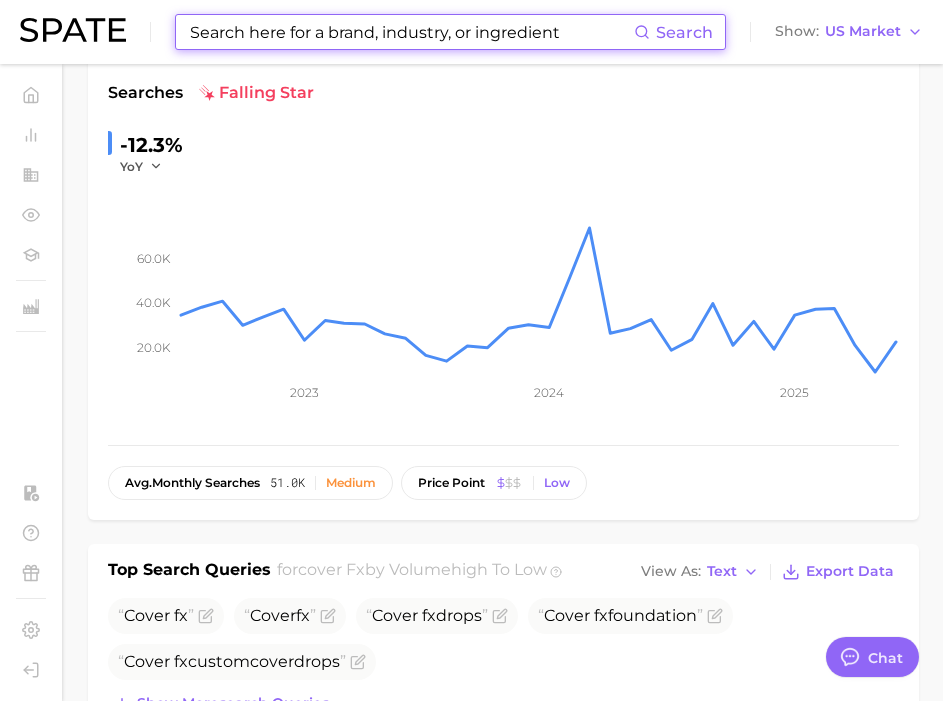 scroll, scrollTop: 190, scrollLeft: 0, axis: vertical 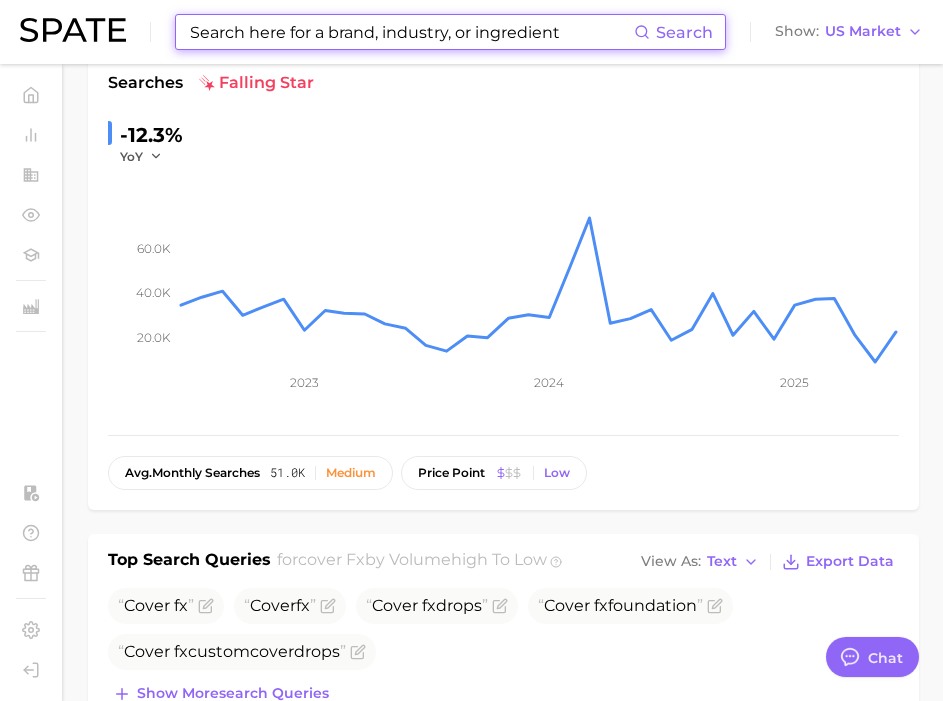 click at bounding box center [411, 32] 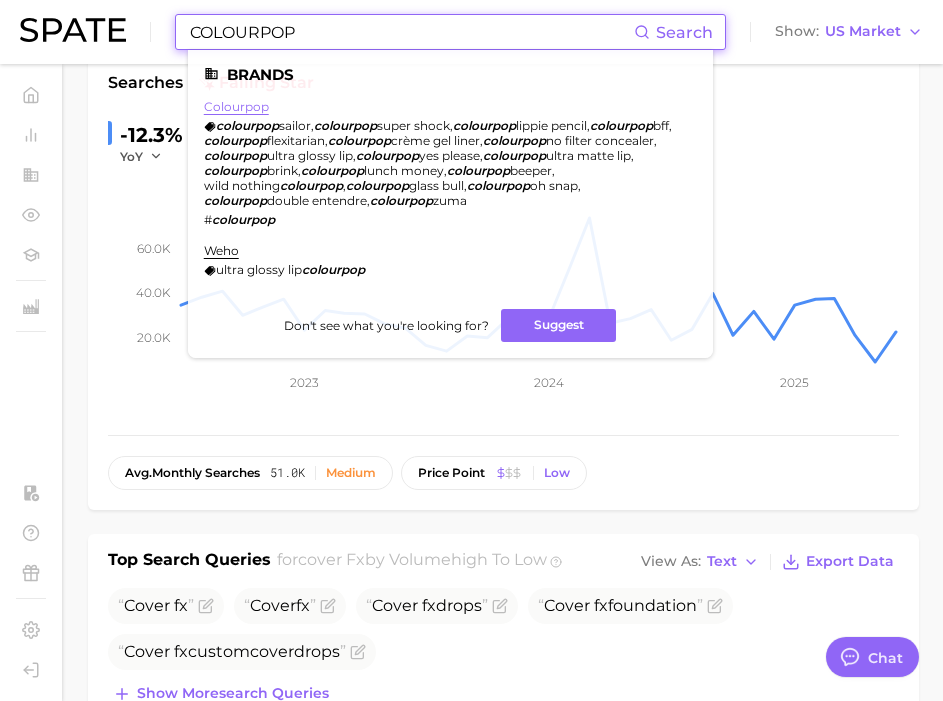 type on "COLOURPOP" 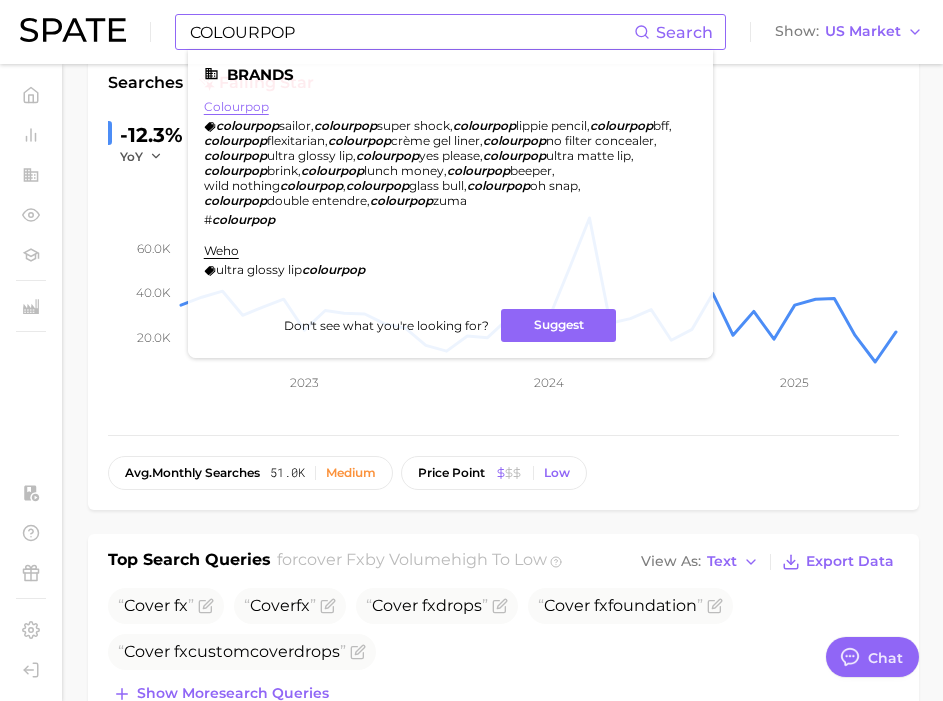click on "colourpop" at bounding box center [236, 106] 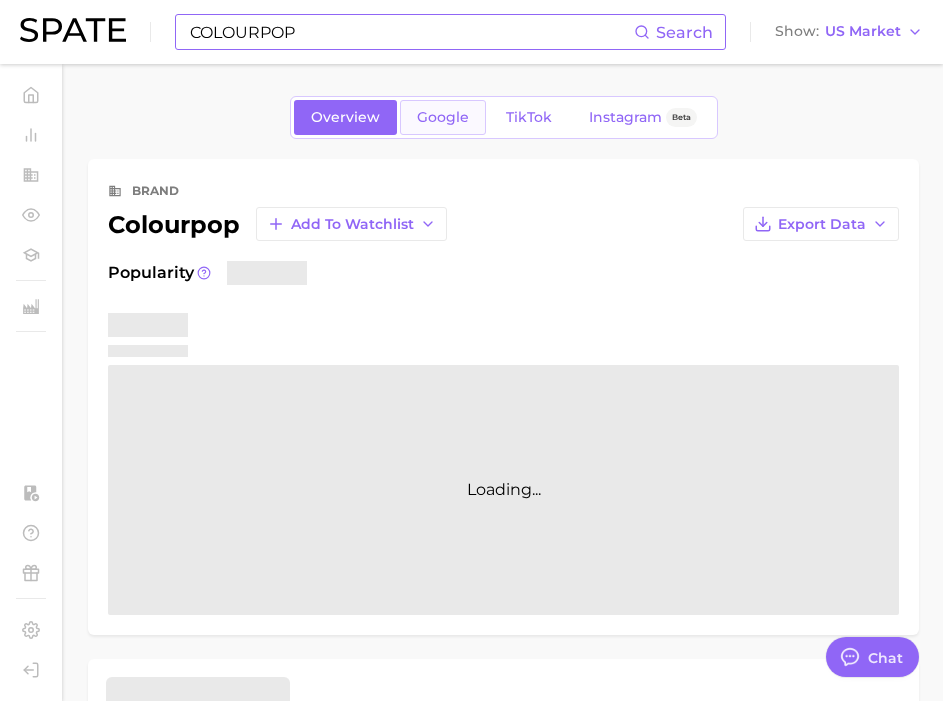 click on "Google" at bounding box center (443, 117) 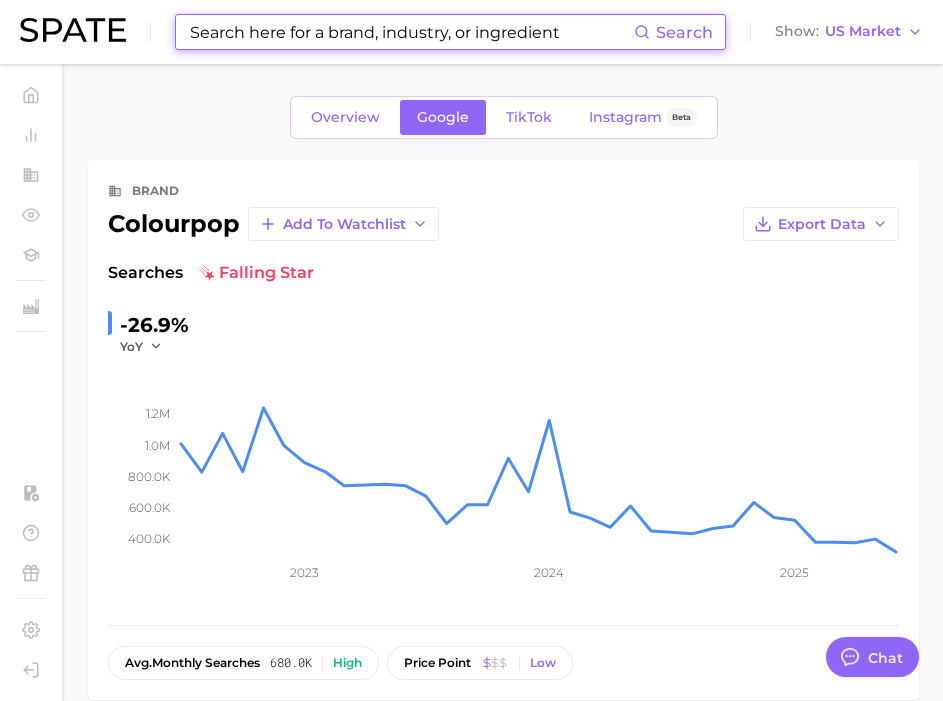 scroll, scrollTop: 80, scrollLeft: 0, axis: vertical 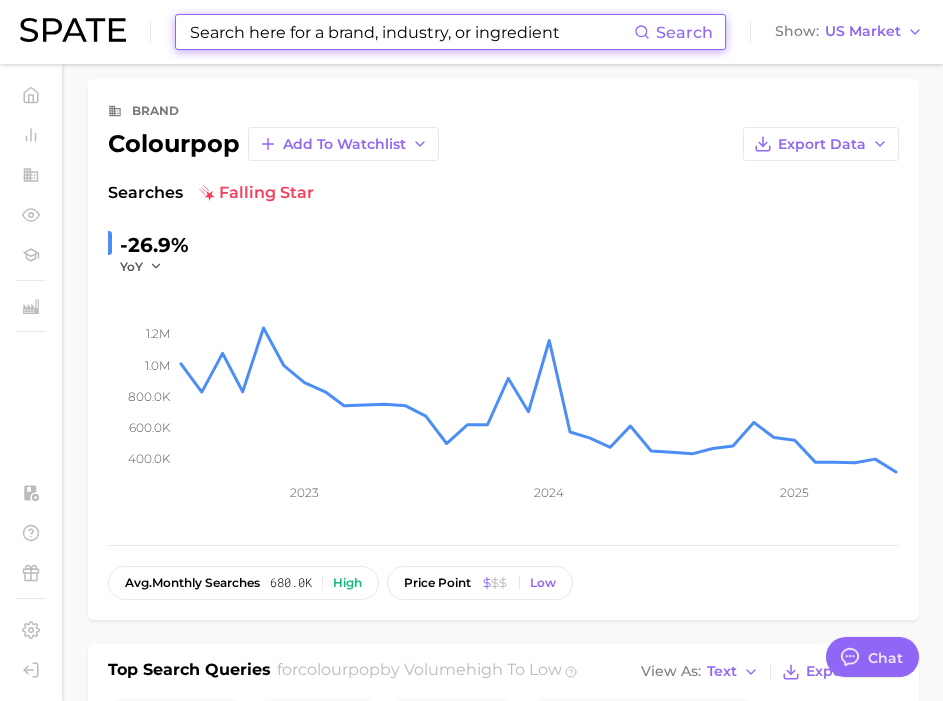click at bounding box center [411, 32] 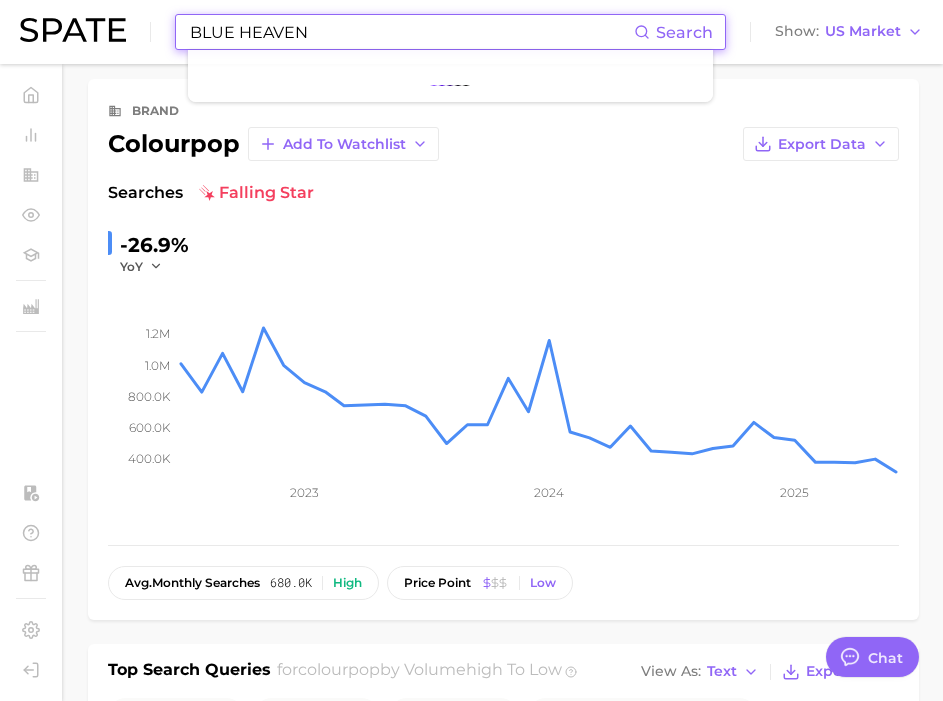 type on "BLUE HEAVEN" 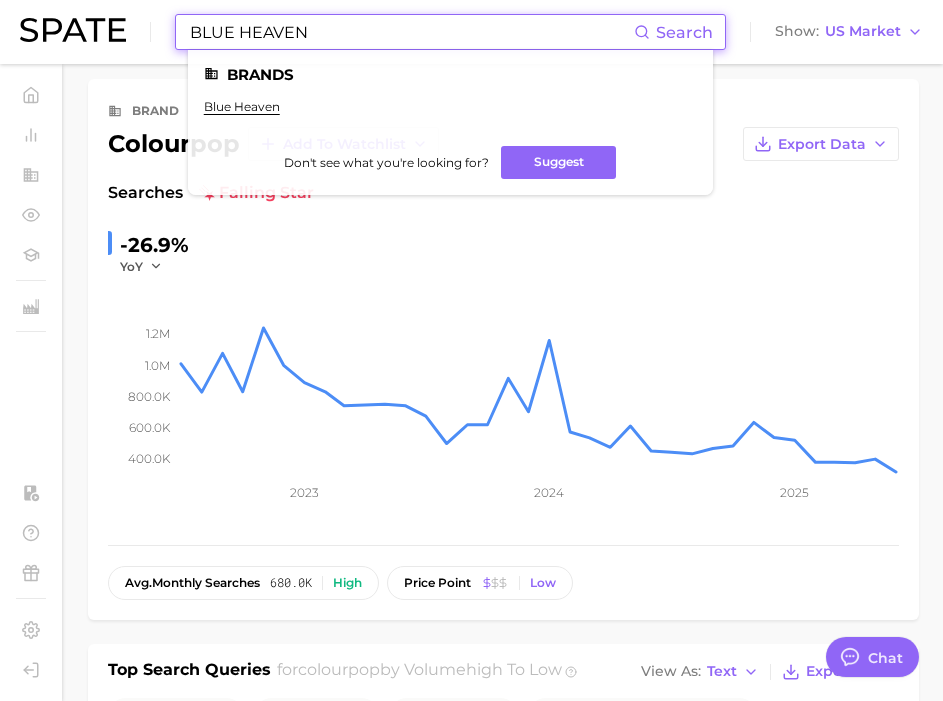 click on "blue heaven" at bounding box center [450, 114] 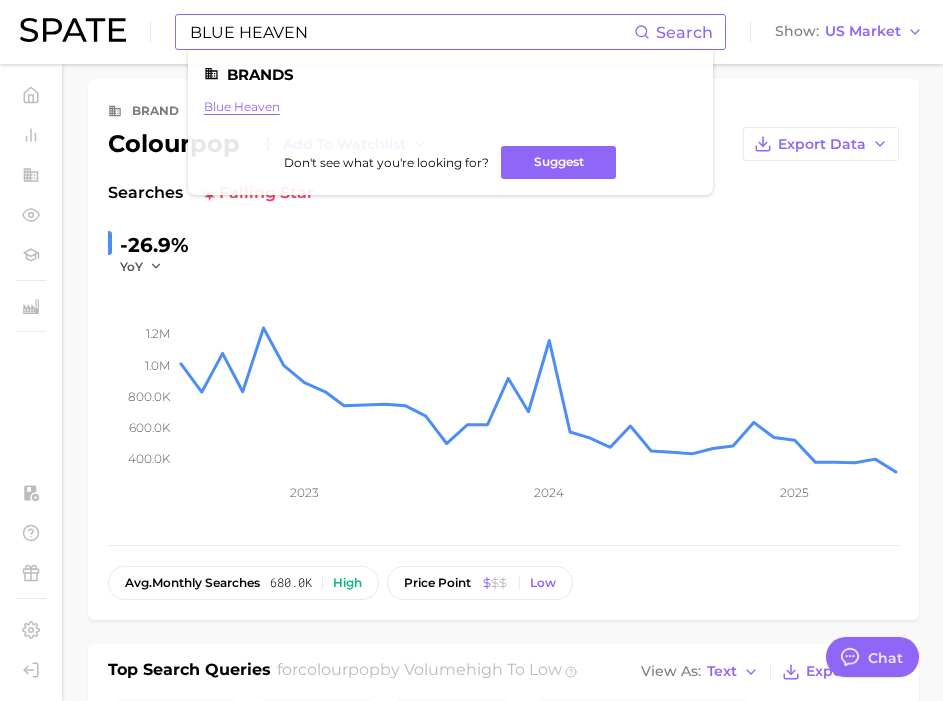click on "blue heaven" at bounding box center (242, 106) 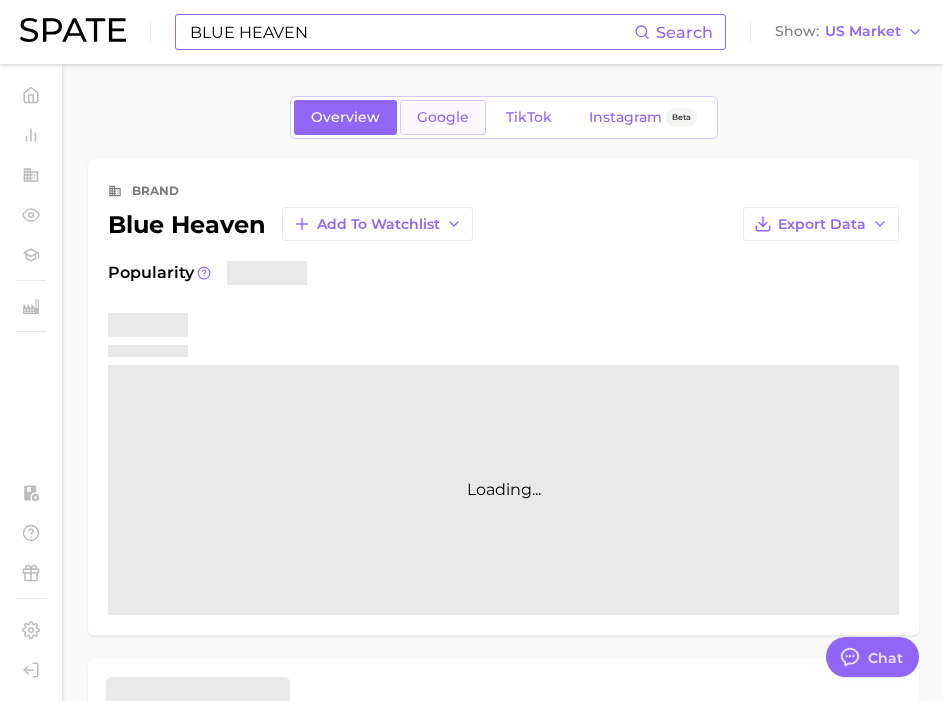 click on "Google" at bounding box center [443, 117] 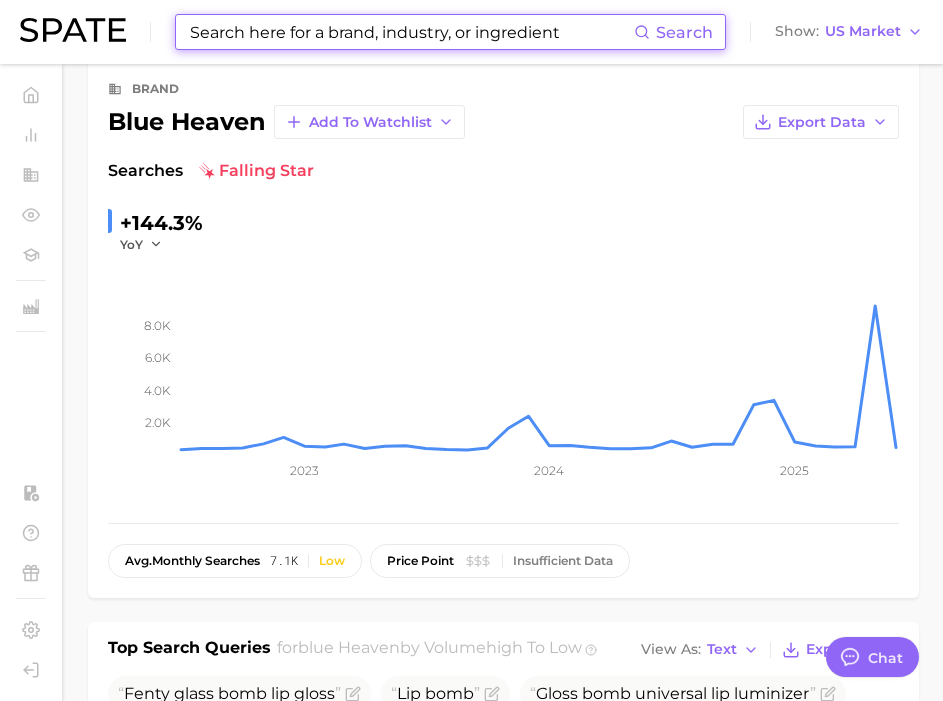 scroll, scrollTop: 103, scrollLeft: 0, axis: vertical 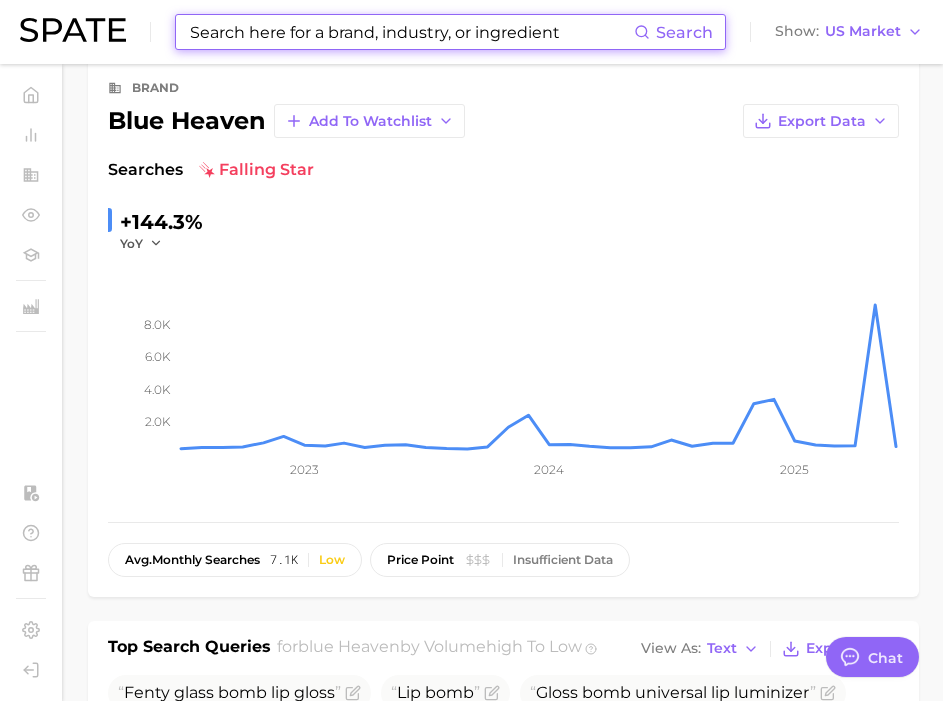 click at bounding box center (411, 32) 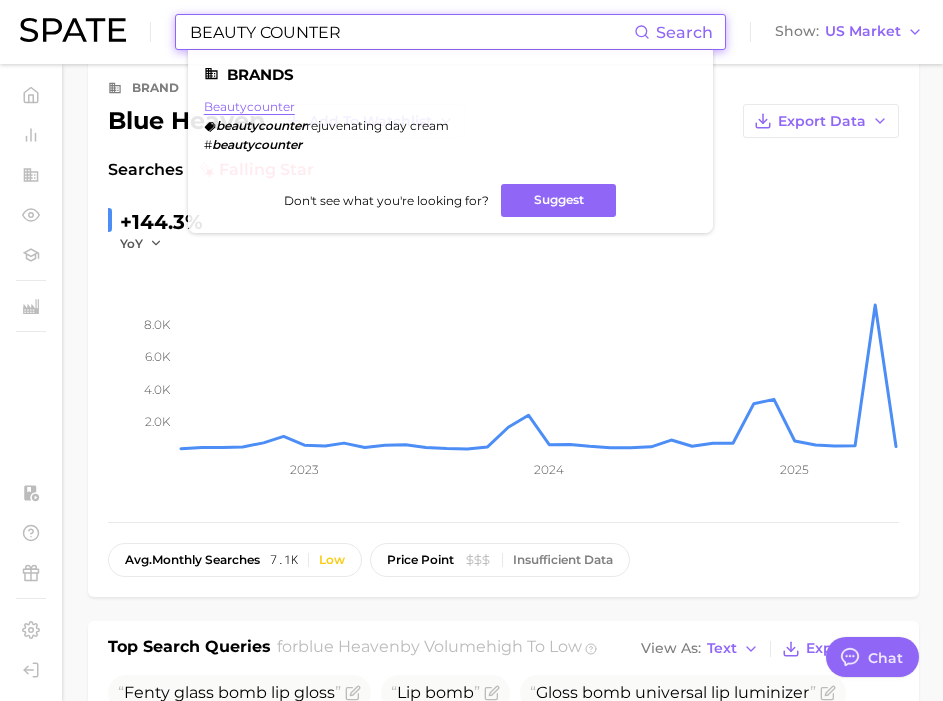 type on "BEAUTY COUNTER" 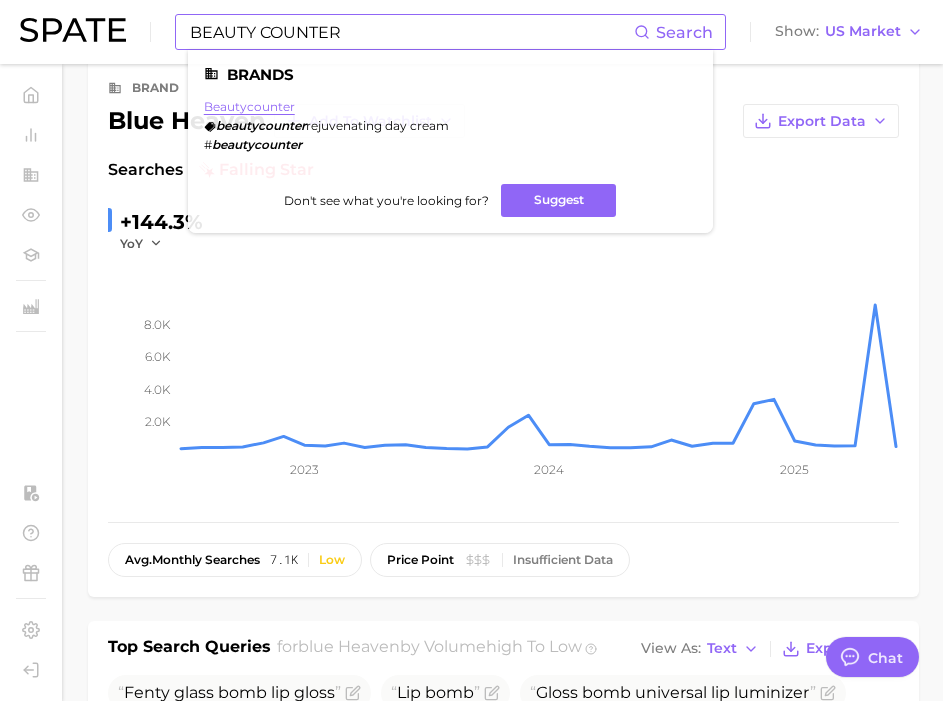 click on "beautycounter" at bounding box center (249, 106) 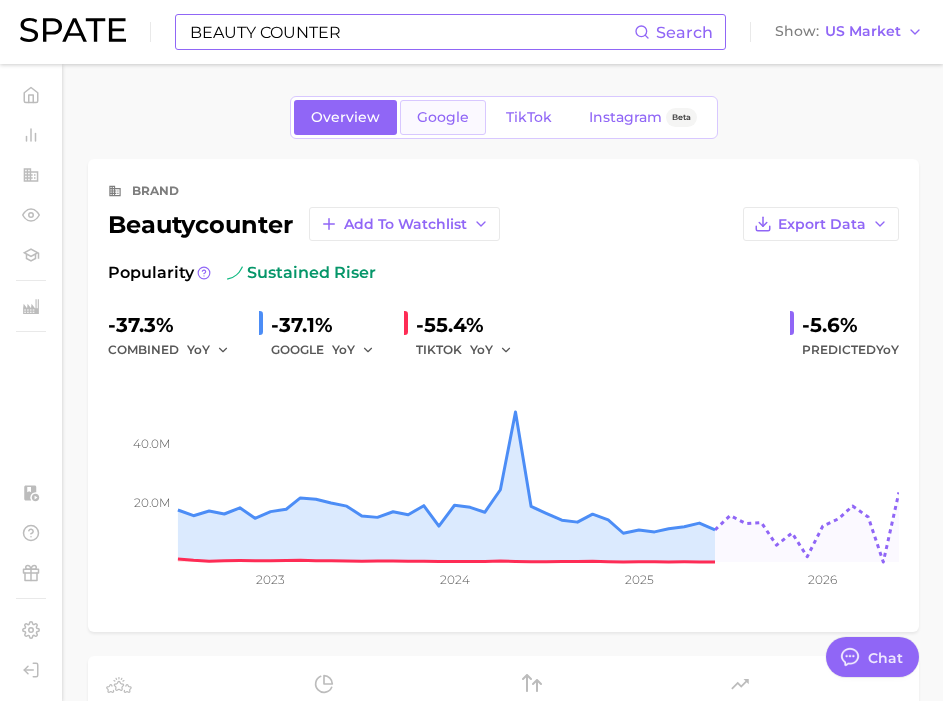 click on "Google" at bounding box center [443, 117] 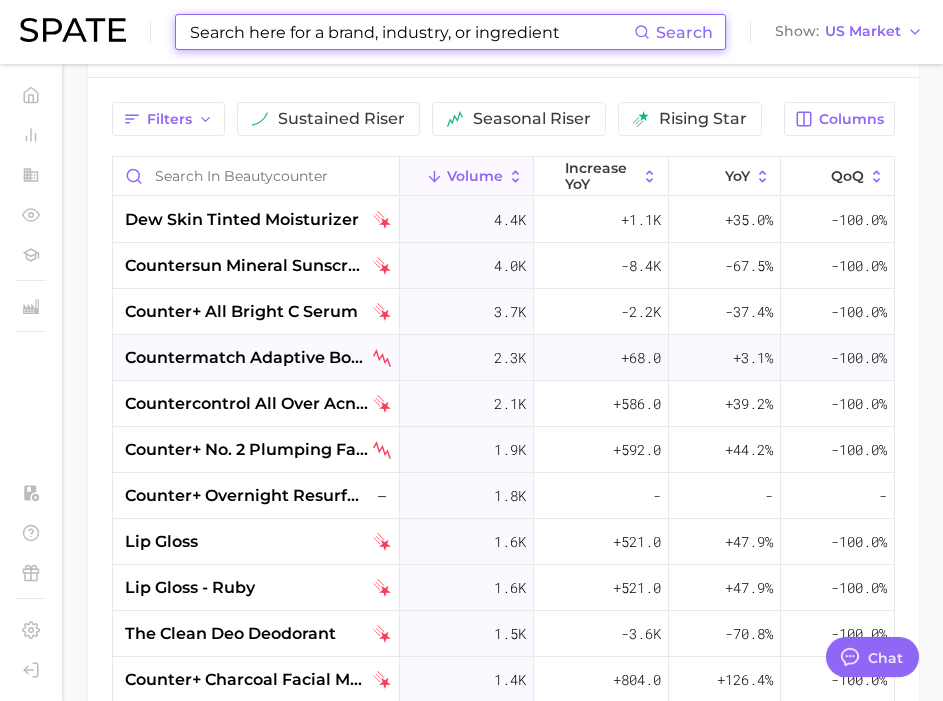 scroll, scrollTop: 1025, scrollLeft: 0, axis: vertical 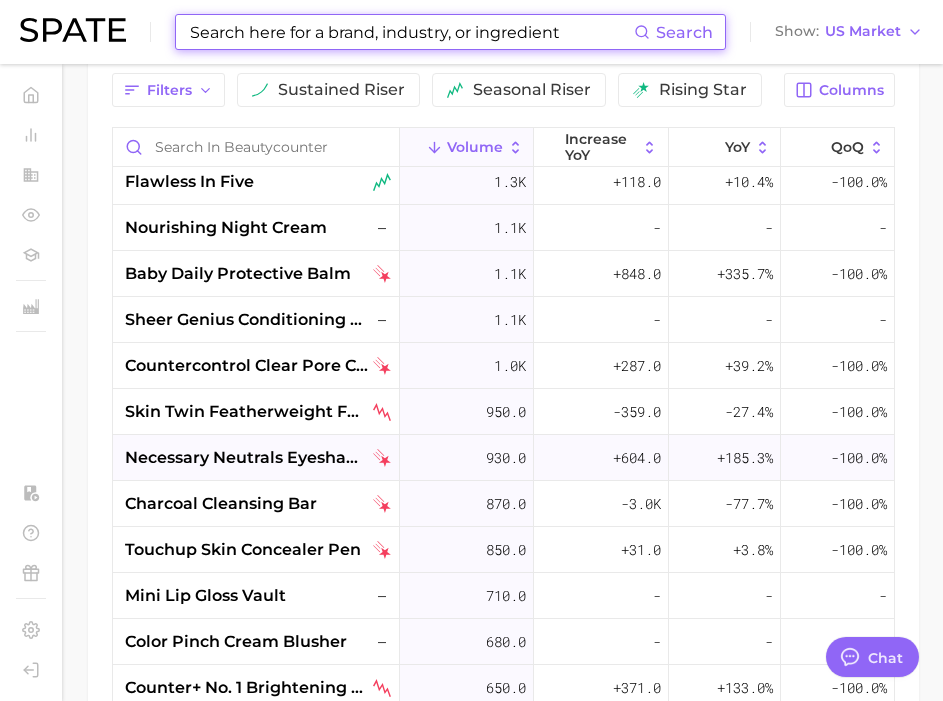 click on "necessary neutrals eyeshadow palette" at bounding box center (247, 458) 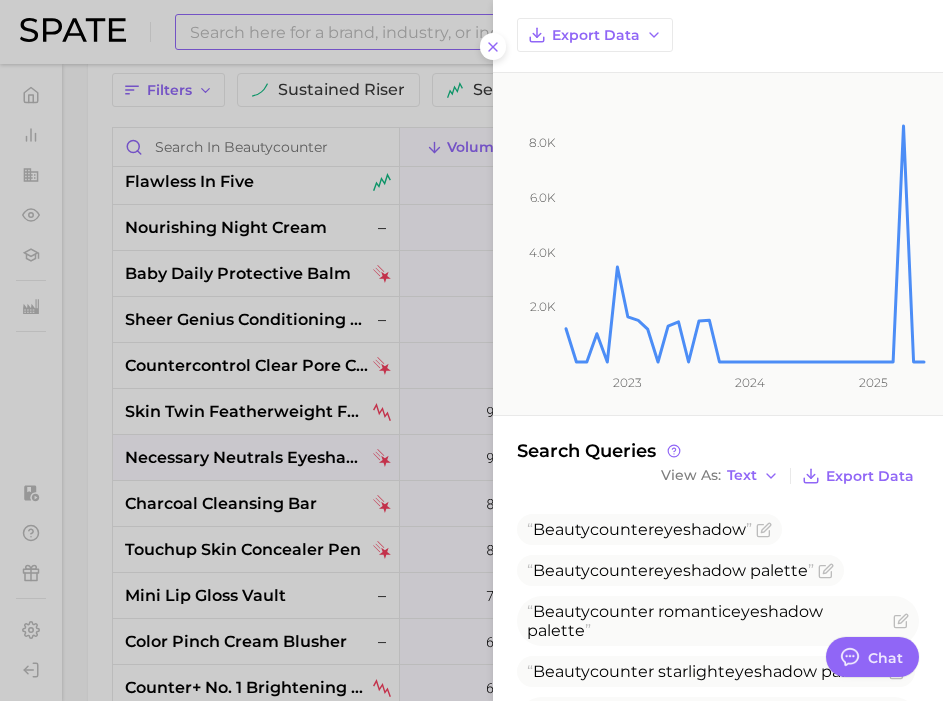scroll, scrollTop: 296, scrollLeft: 0, axis: vertical 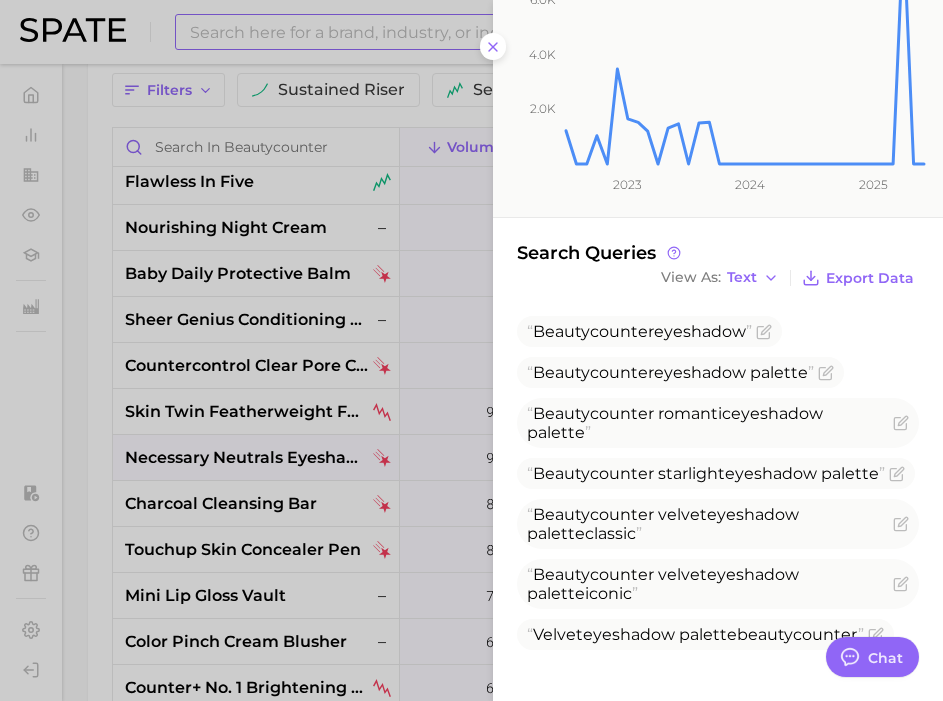 click at bounding box center [471, 350] 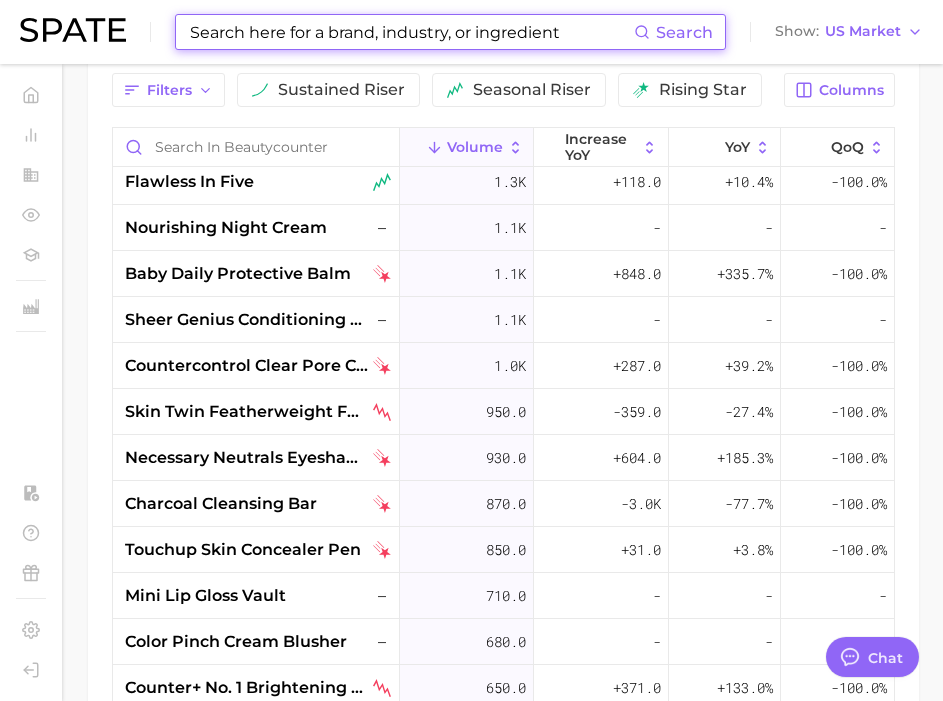 click at bounding box center (411, 32) 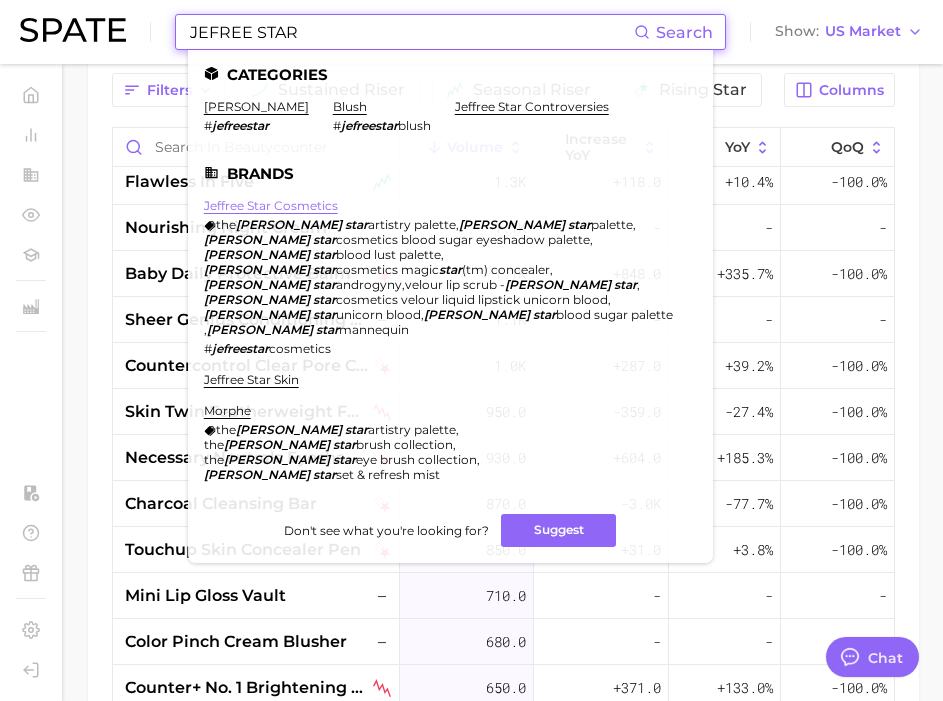 type on "JEFREE STAR" 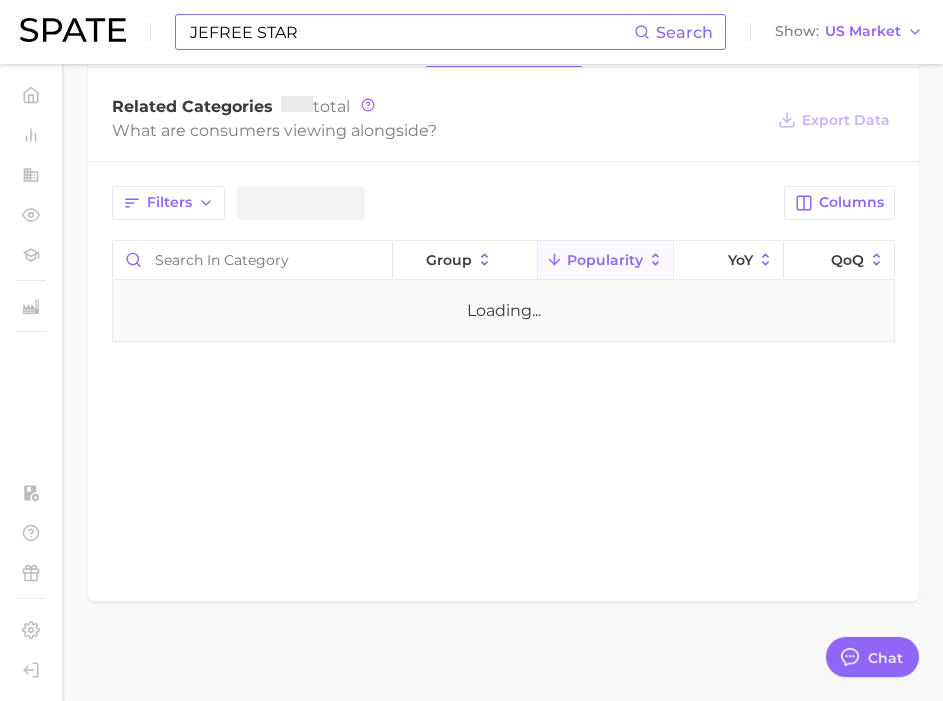 scroll, scrollTop: 0, scrollLeft: 0, axis: both 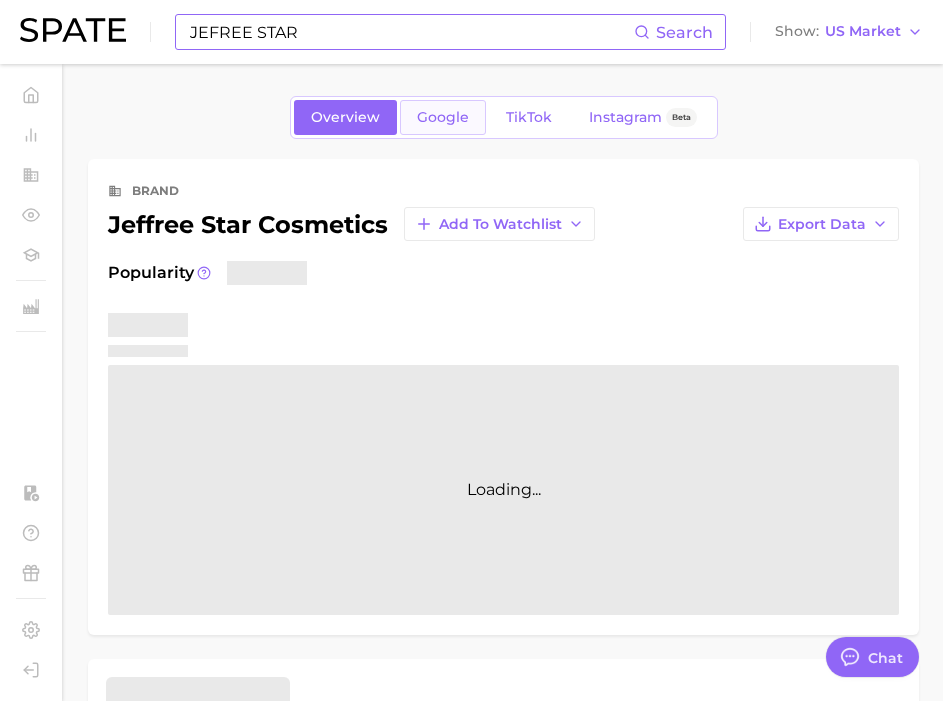 click on "Google" at bounding box center [443, 117] 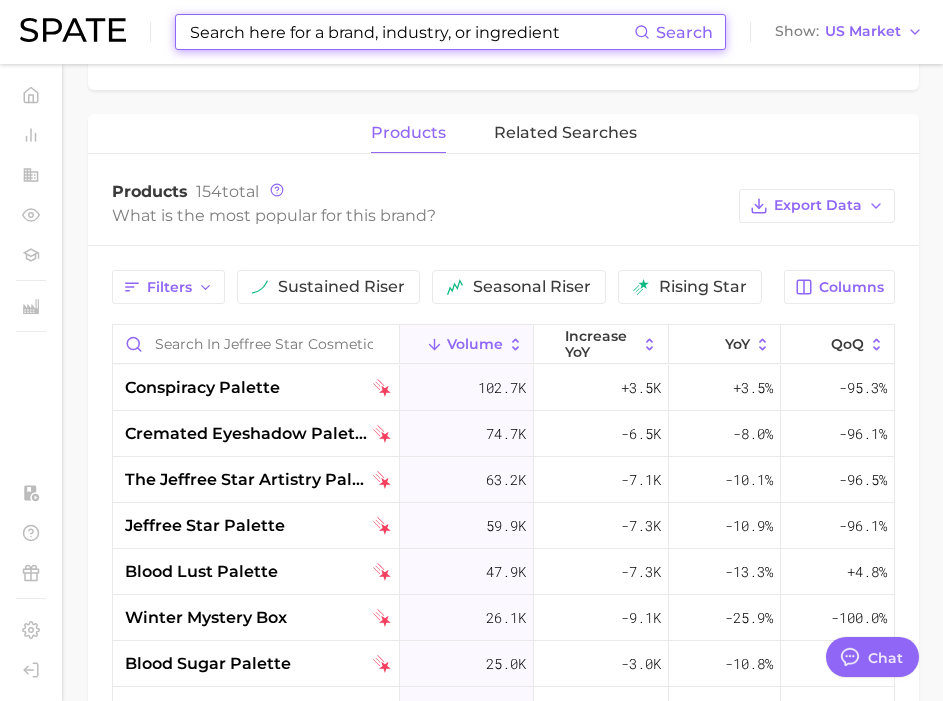 scroll, scrollTop: 883, scrollLeft: 0, axis: vertical 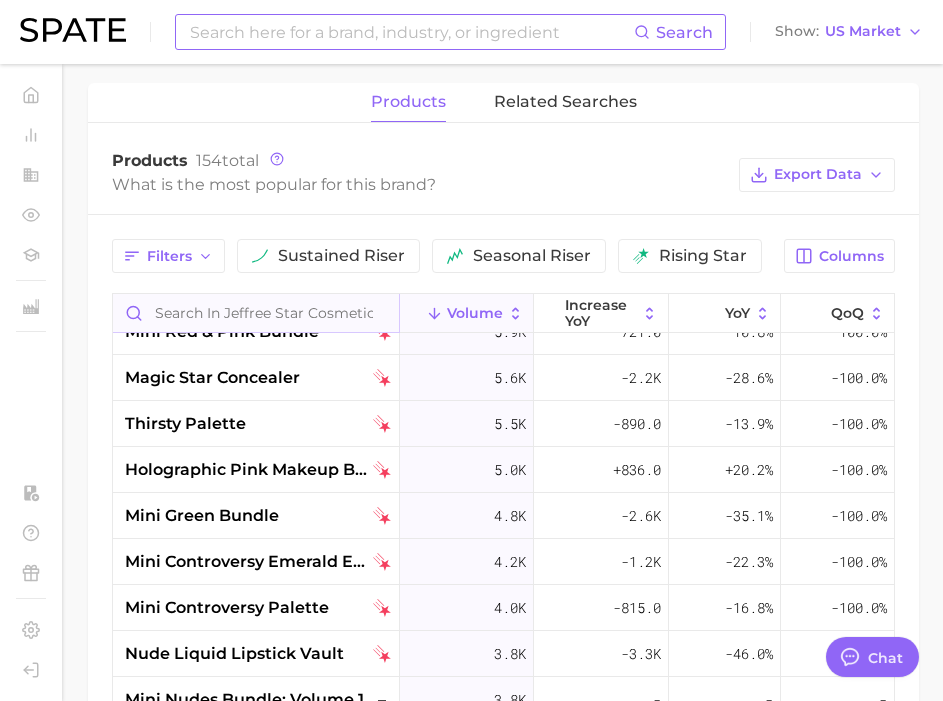 click at bounding box center [256, 313] 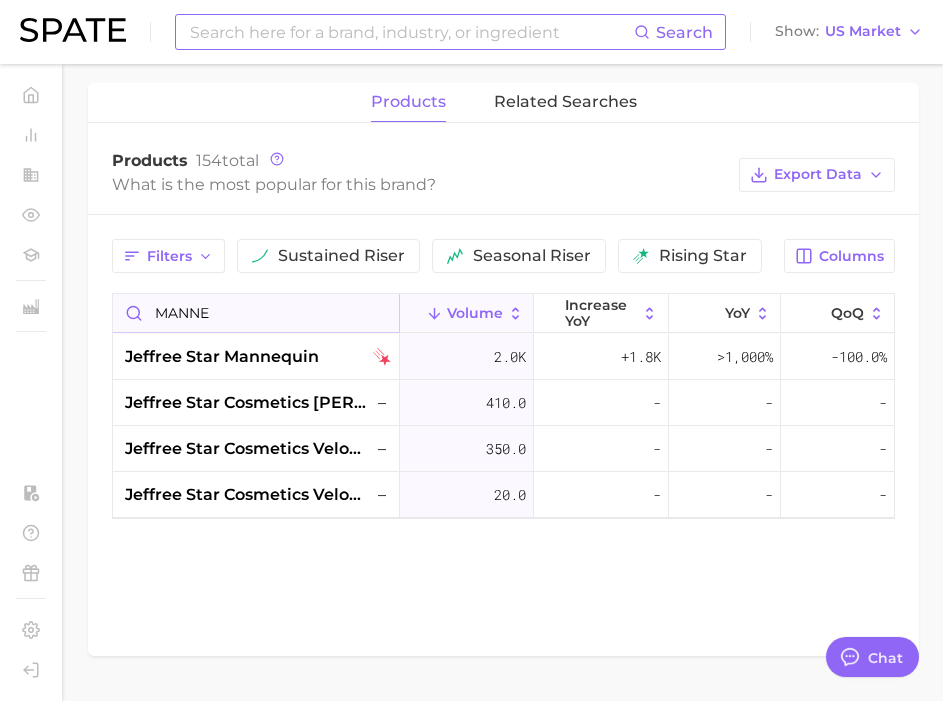 scroll, scrollTop: 0, scrollLeft: 0, axis: both 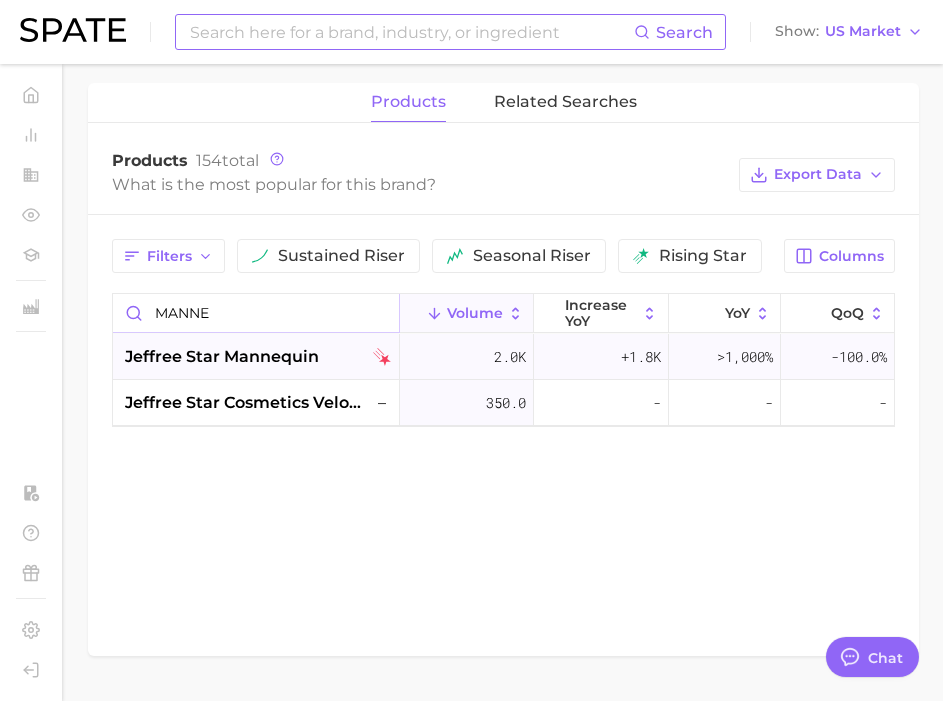 type on "MANNE" 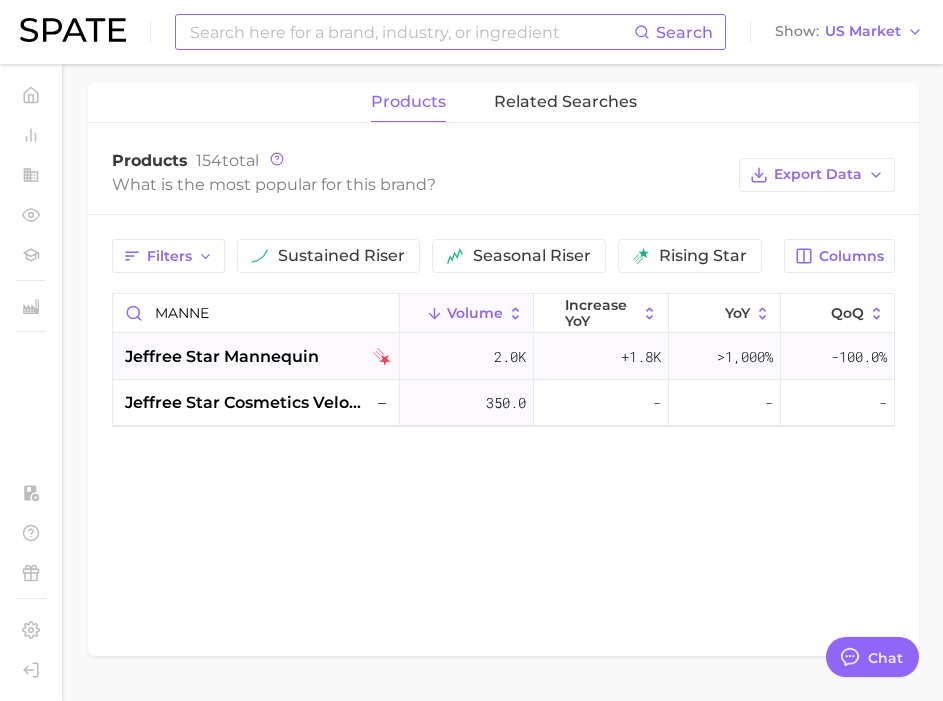 click on "jeffree star mannequin" at bounding box center [222, 357] 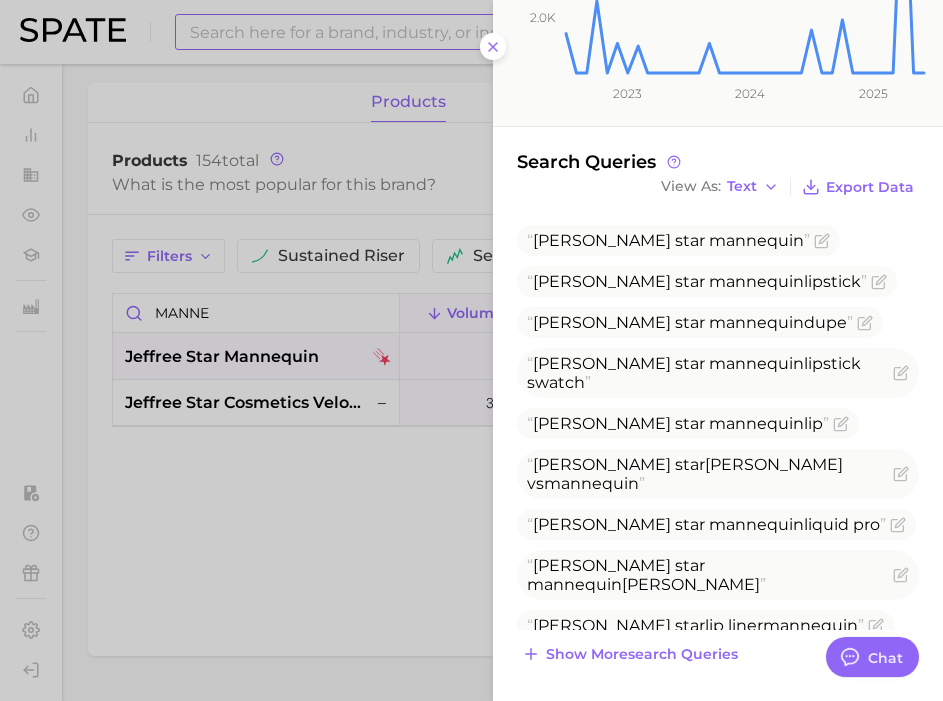 scroll, scrollTop: 365, scrollLeft: 0, axis: vertical 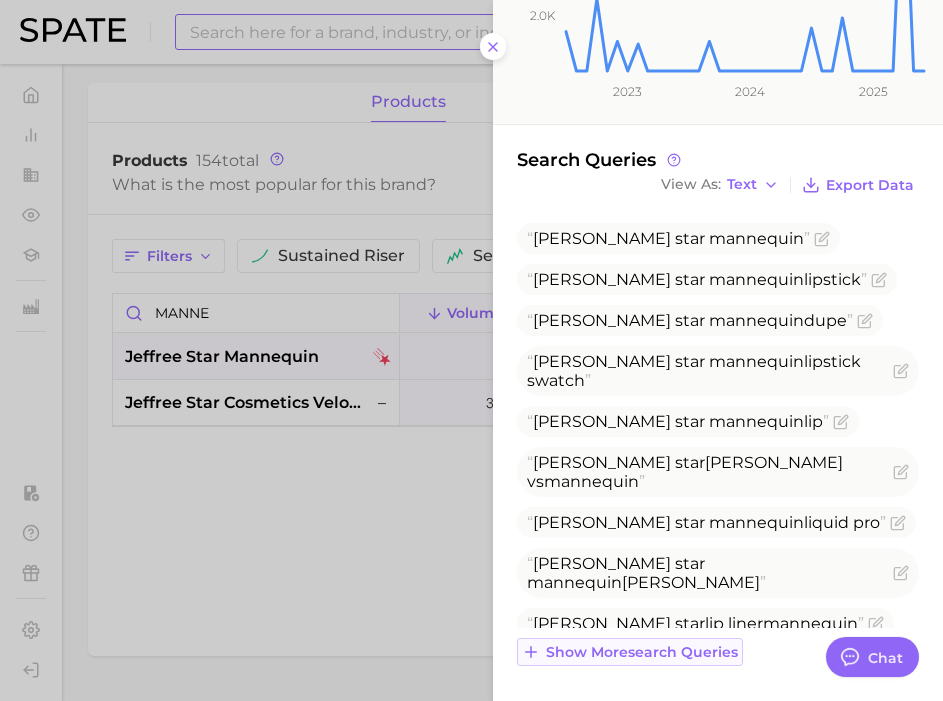 click on "Show more  search queries" at bounding box center [642, 652] 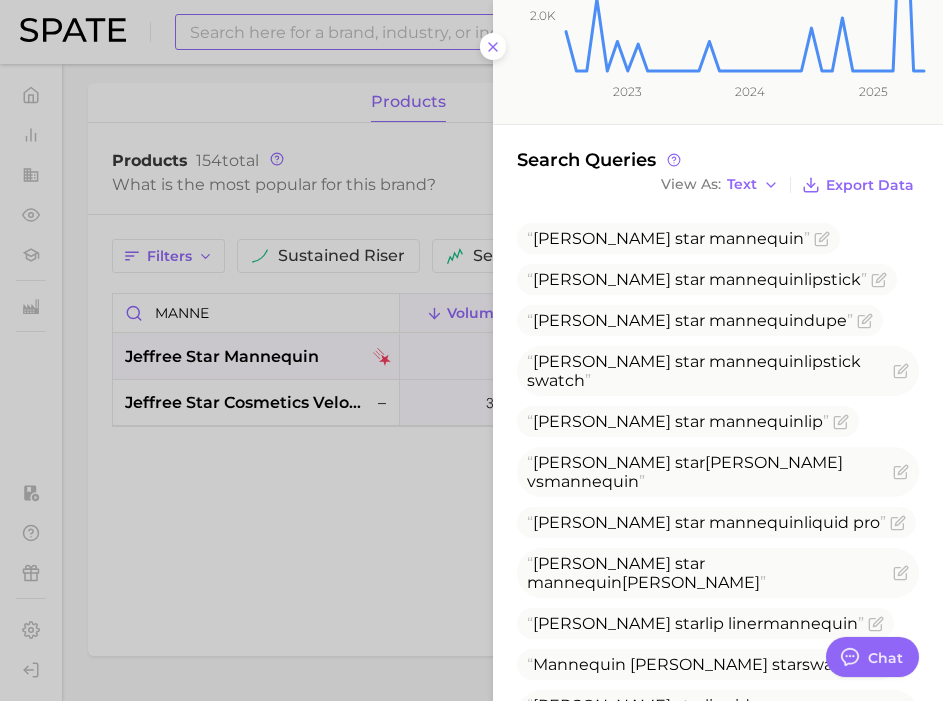 scroll, scrollTop: 697, scrollLeft: 0, axis: vertical 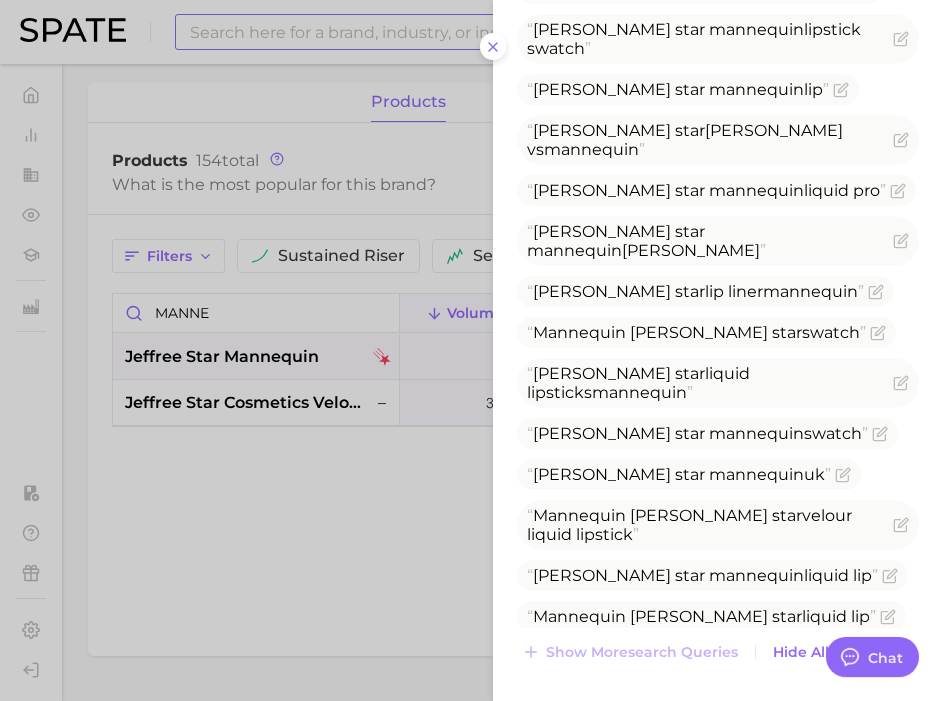 click at bounding box center (471, 350) 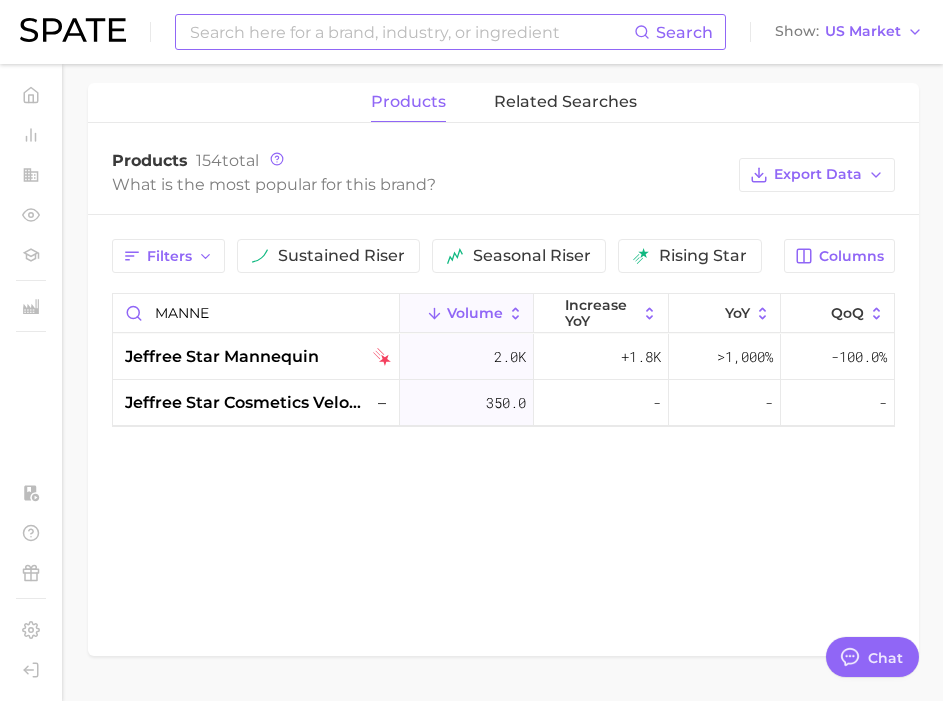 click at bounding box center (411, 32) 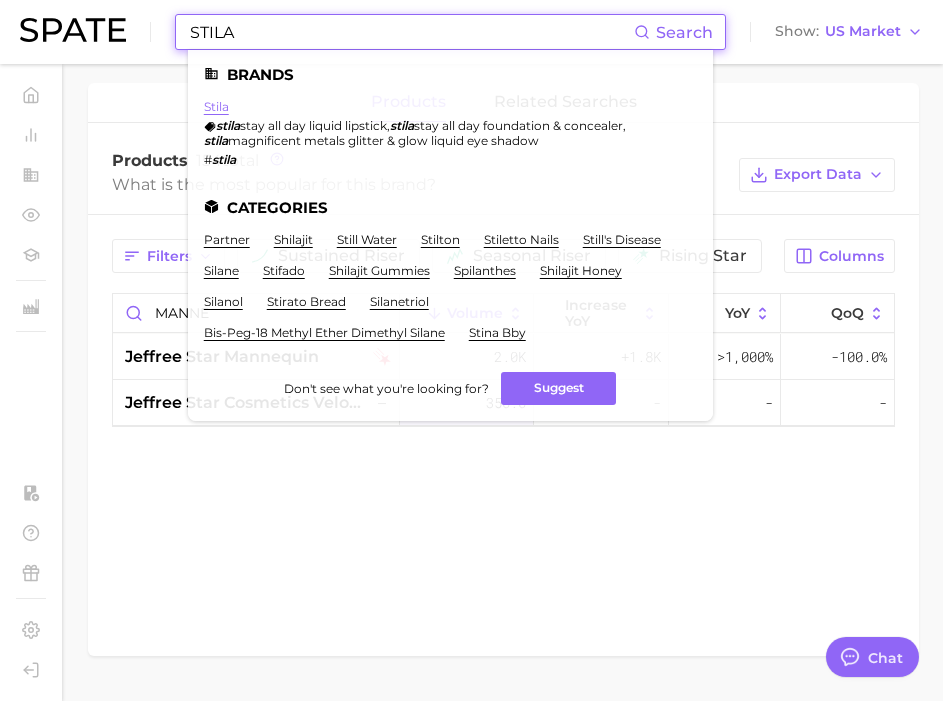 type on "STILA" 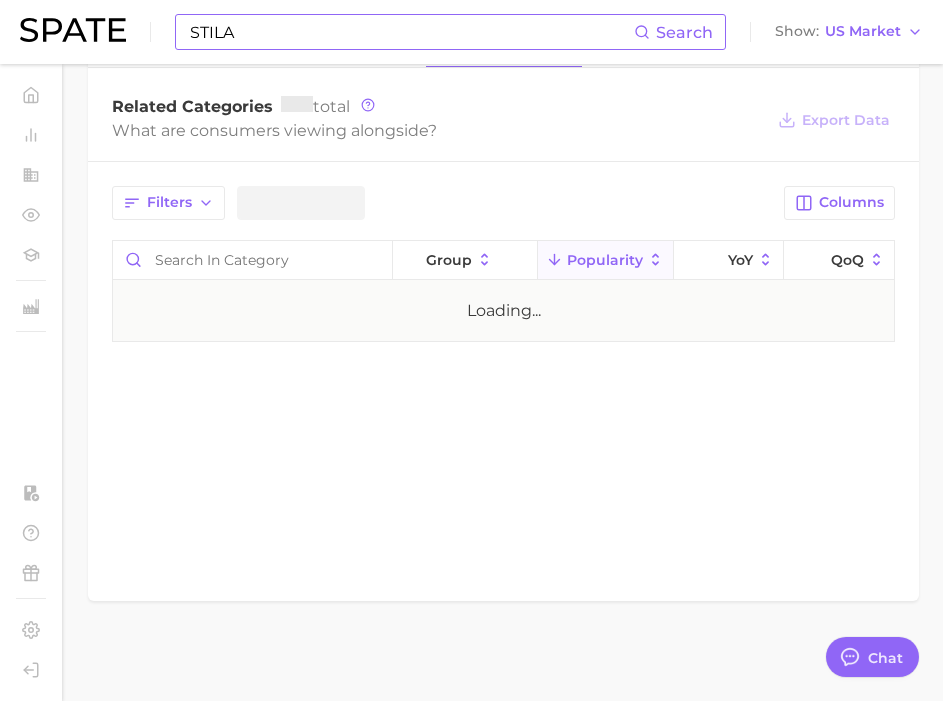 scroll, scrollTop: 0, scrollLeft: 0, axis: both 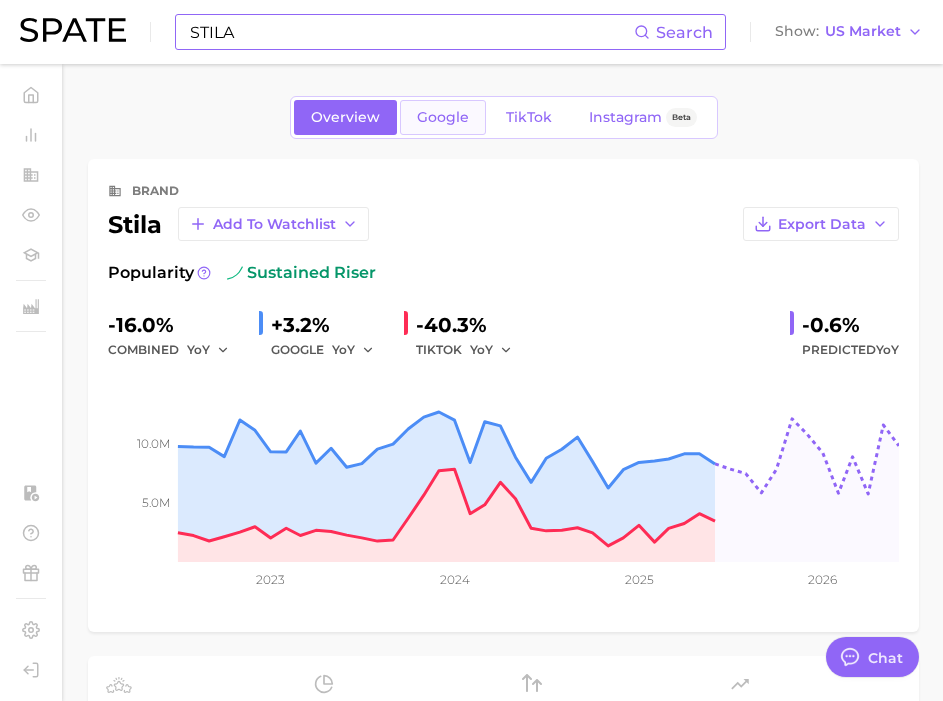click on "Google" at bounding box center [443, 117] 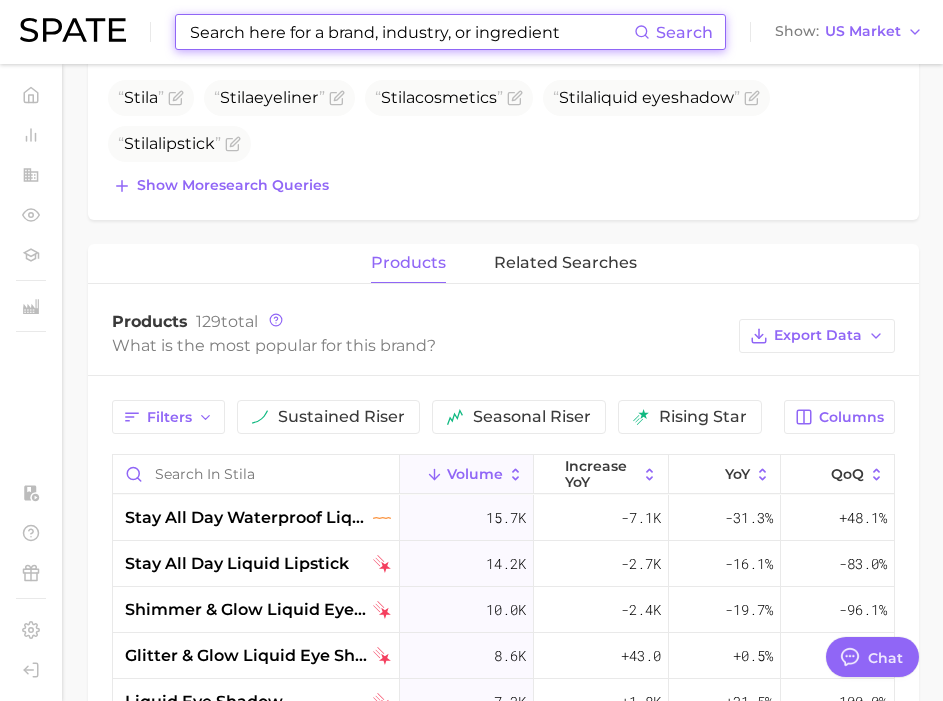 scroll, scrollTop: 881, scrollLeft: 0, axis: vertical 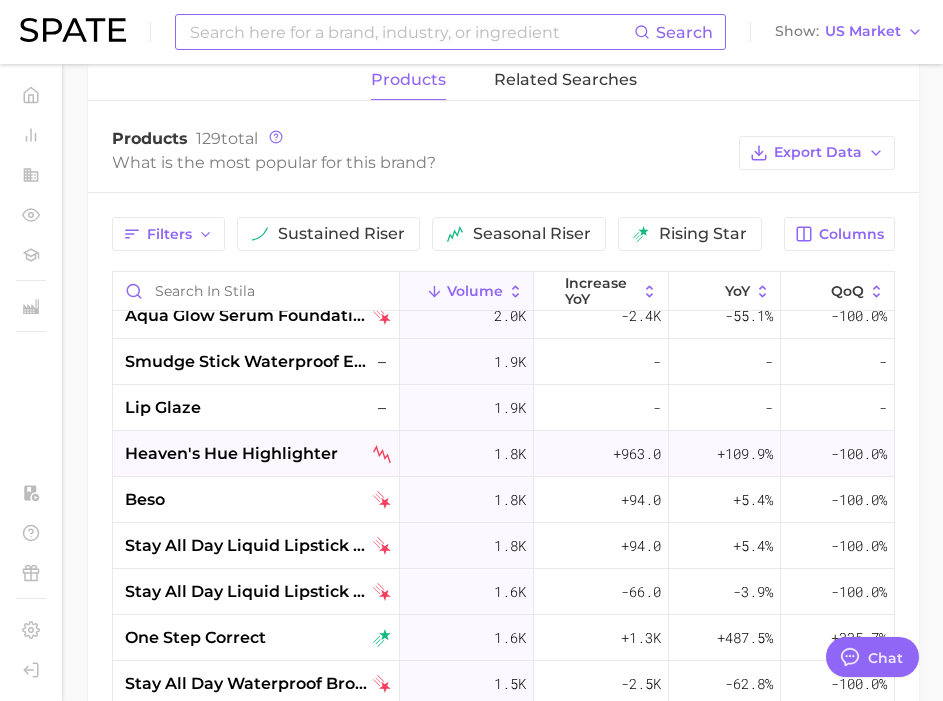 click on "heaven's hue highlighter" at bounding box center (231, 454) 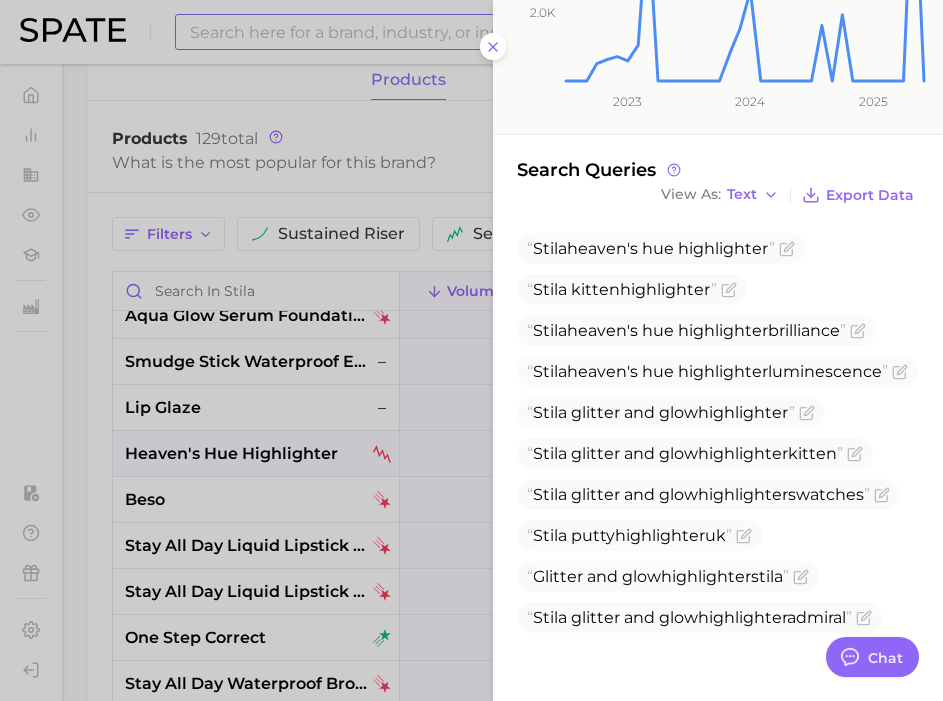 scroll, scrollTop: 357, scrollLeft: 0, axis: vertical 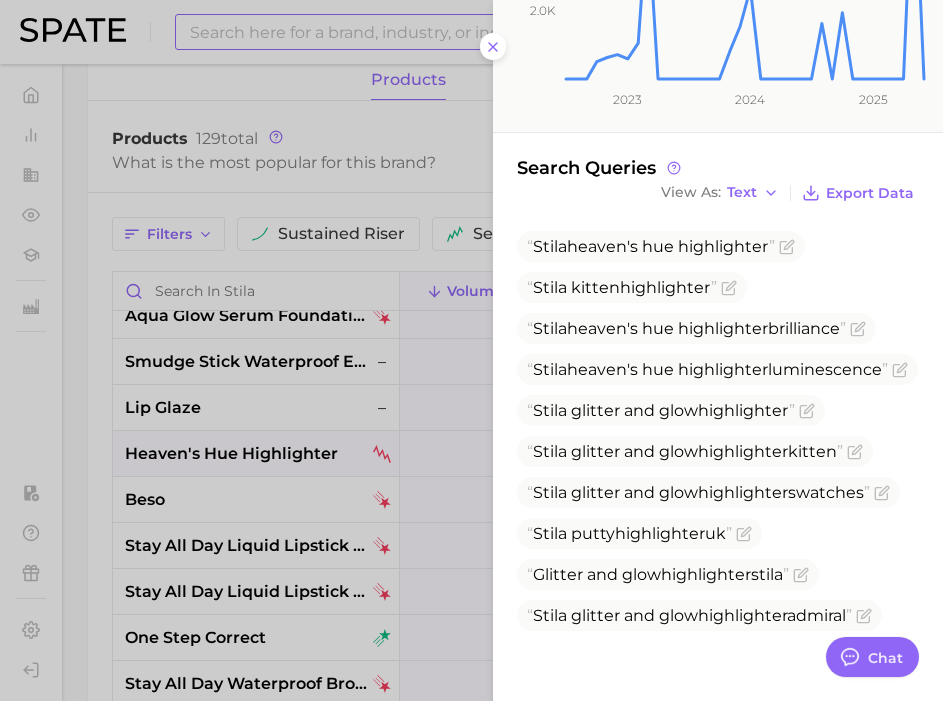 click at bounding box center (471, 350) 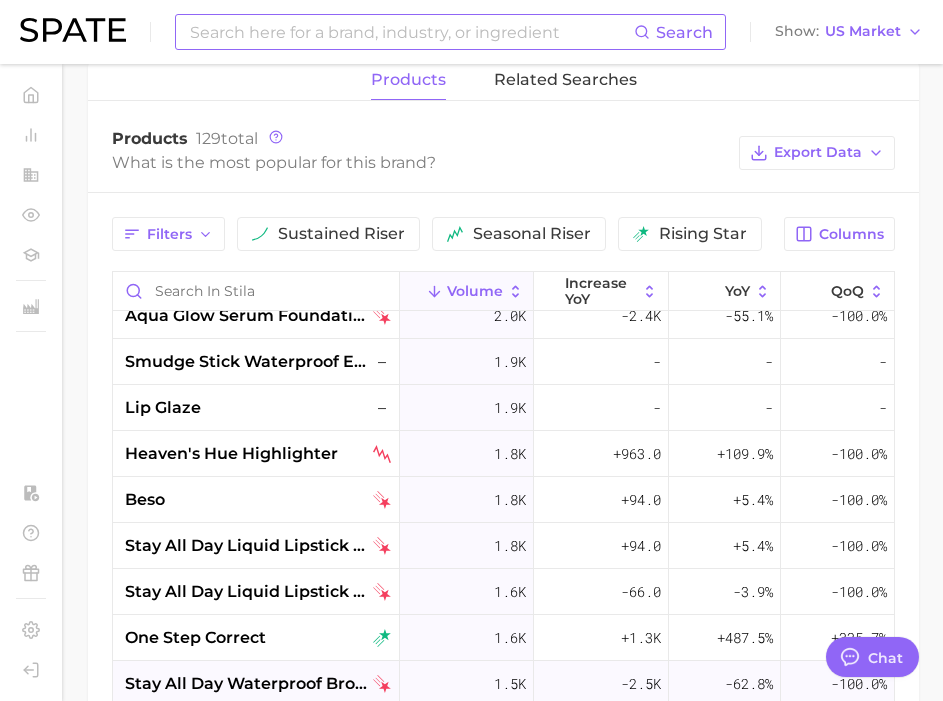 type on "x" 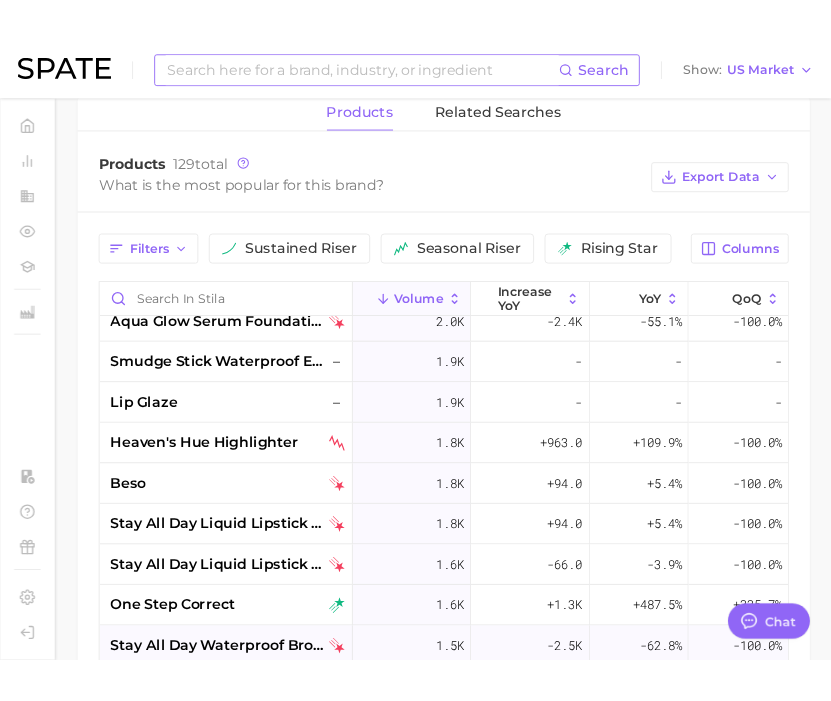 scroll, scrollTop: 905, scrollLeft: 0, axis: vertical 